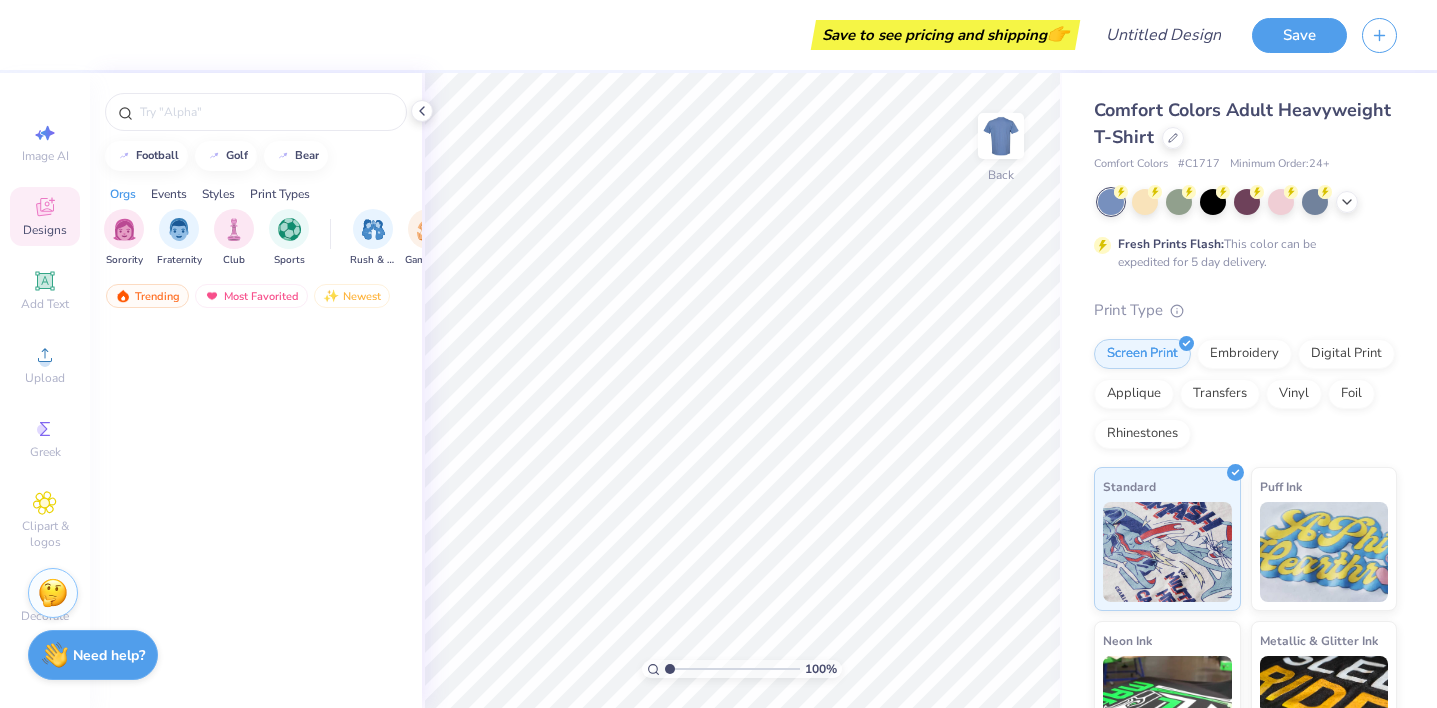 scroll, scrollTop: 0, scrollLeft: 0, axis: both 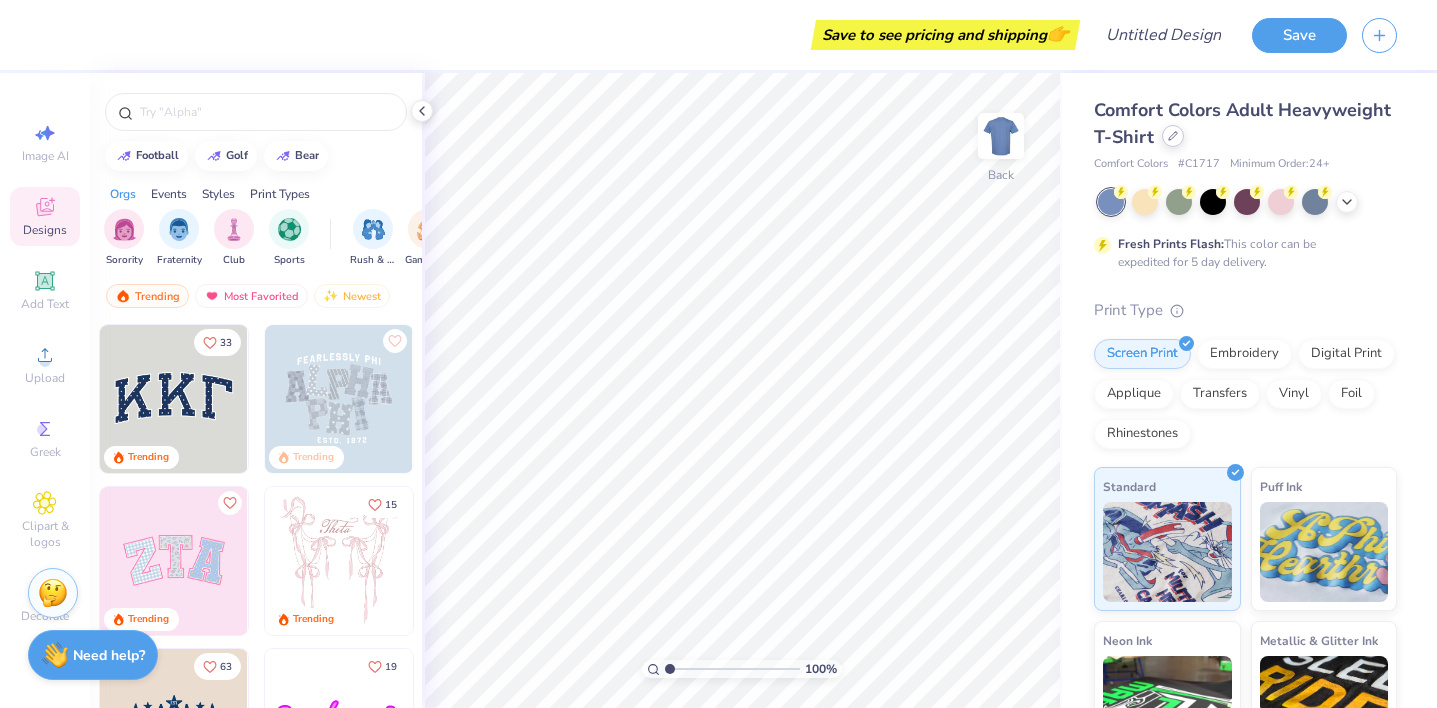 click at bounding box center [1173, 136] 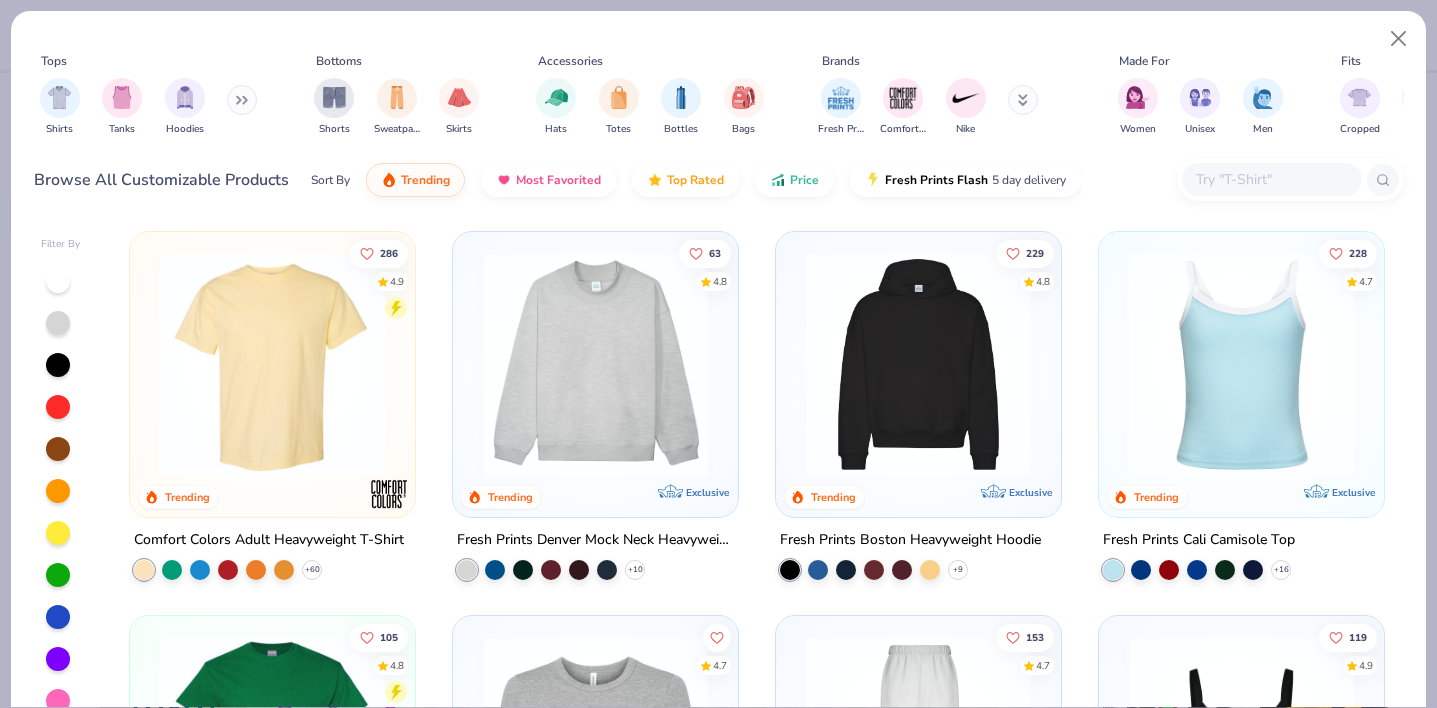 click at bounding box center (595, 364) 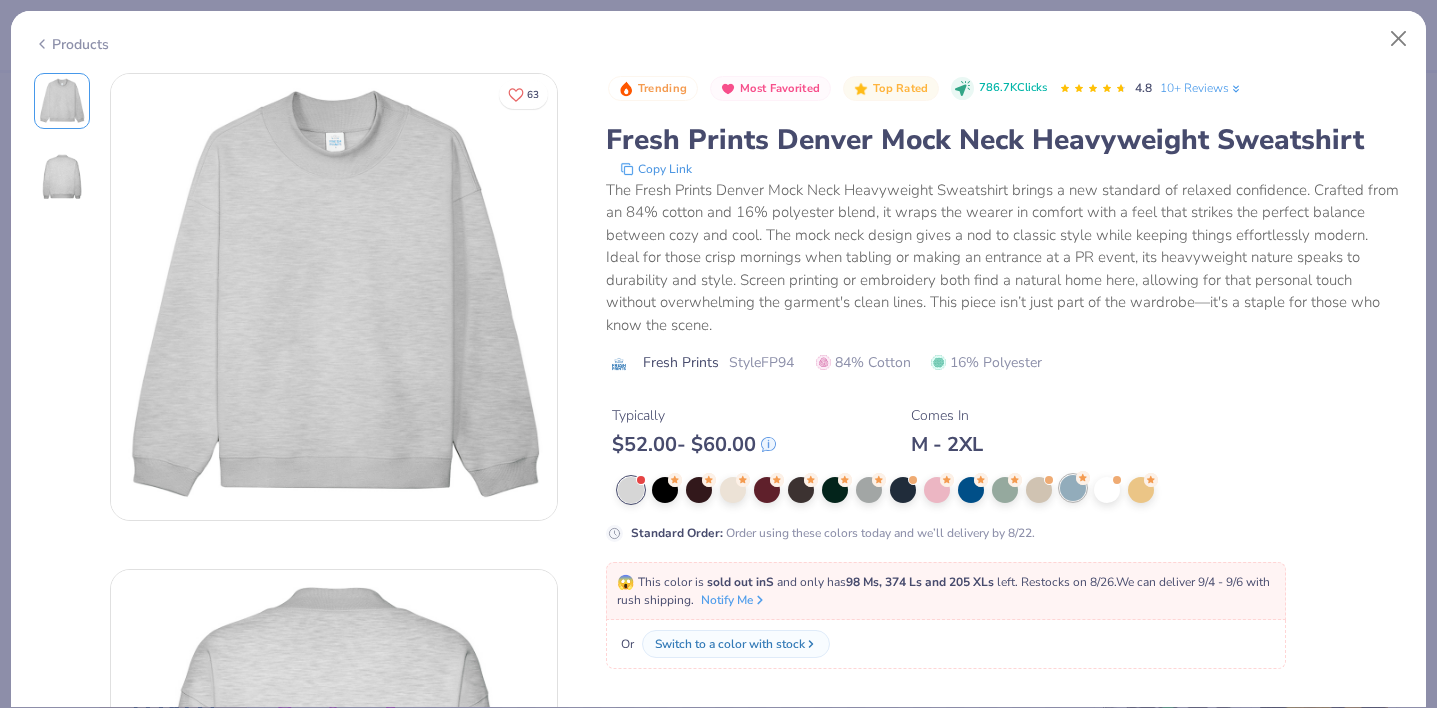 click at bounding box center (1073, 488) 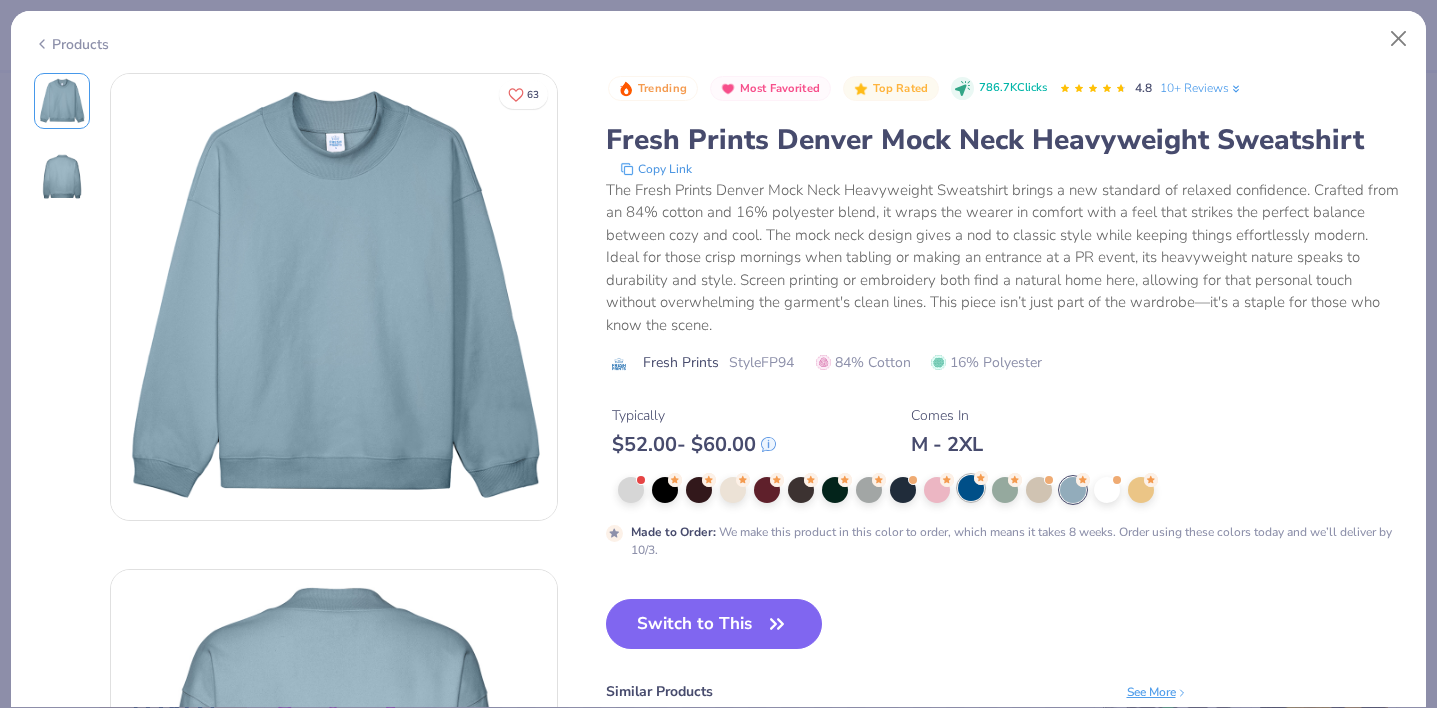 click at bounding box center [971, 488] 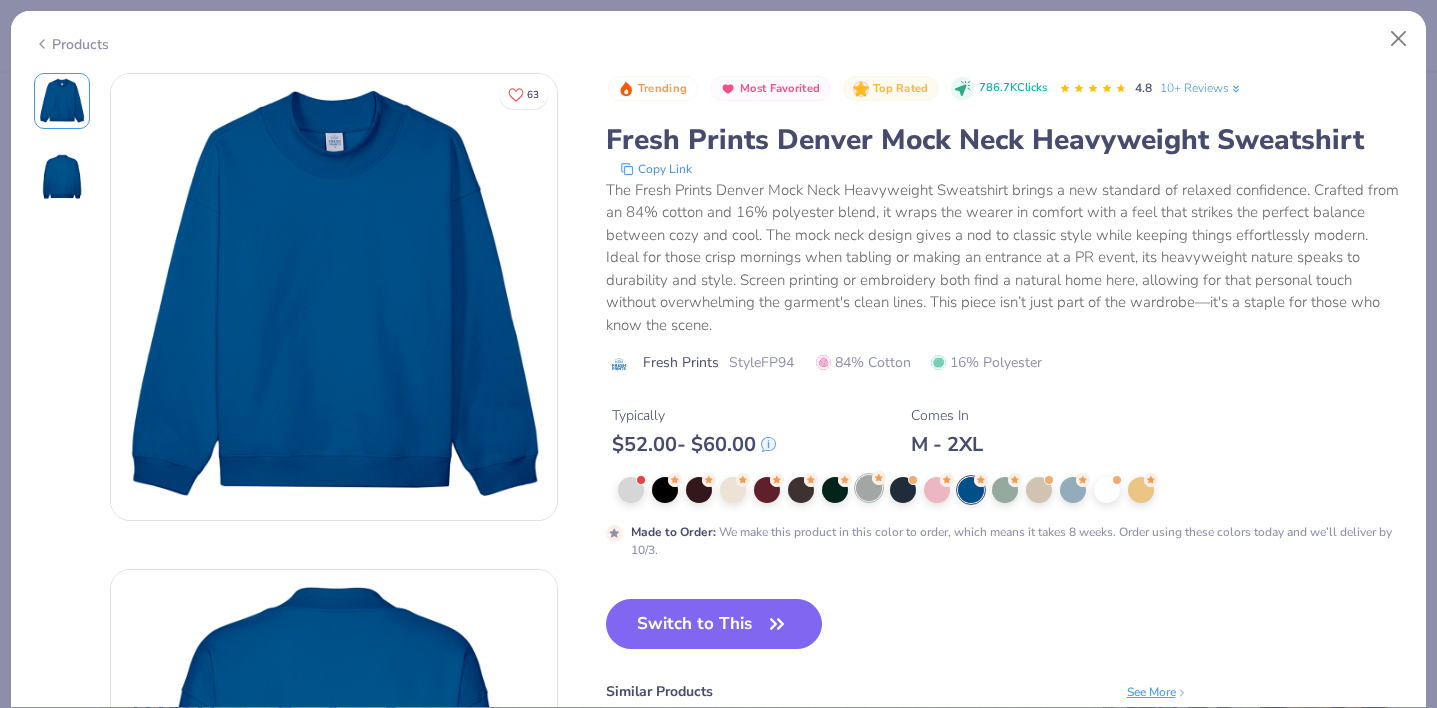 click at bounding box center [869, 488] 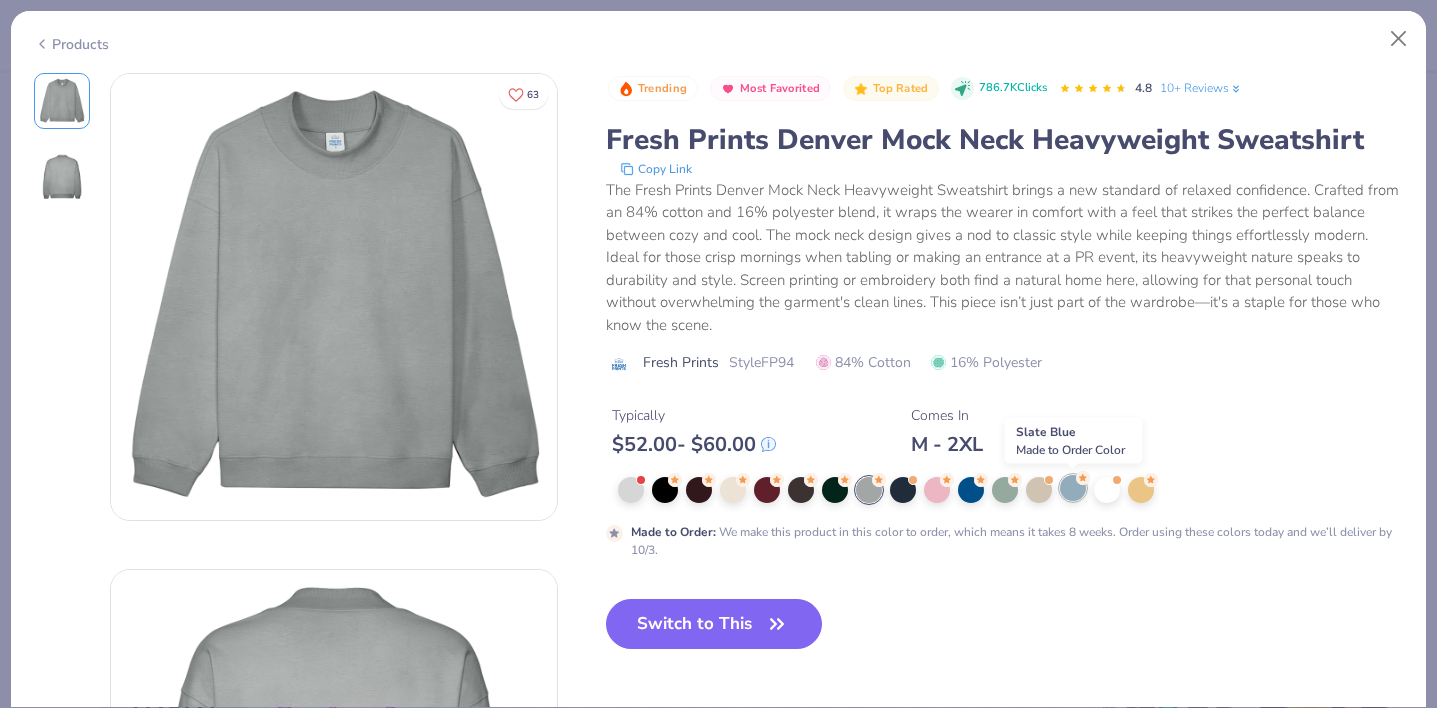 click at bounding box center [1073, 488] 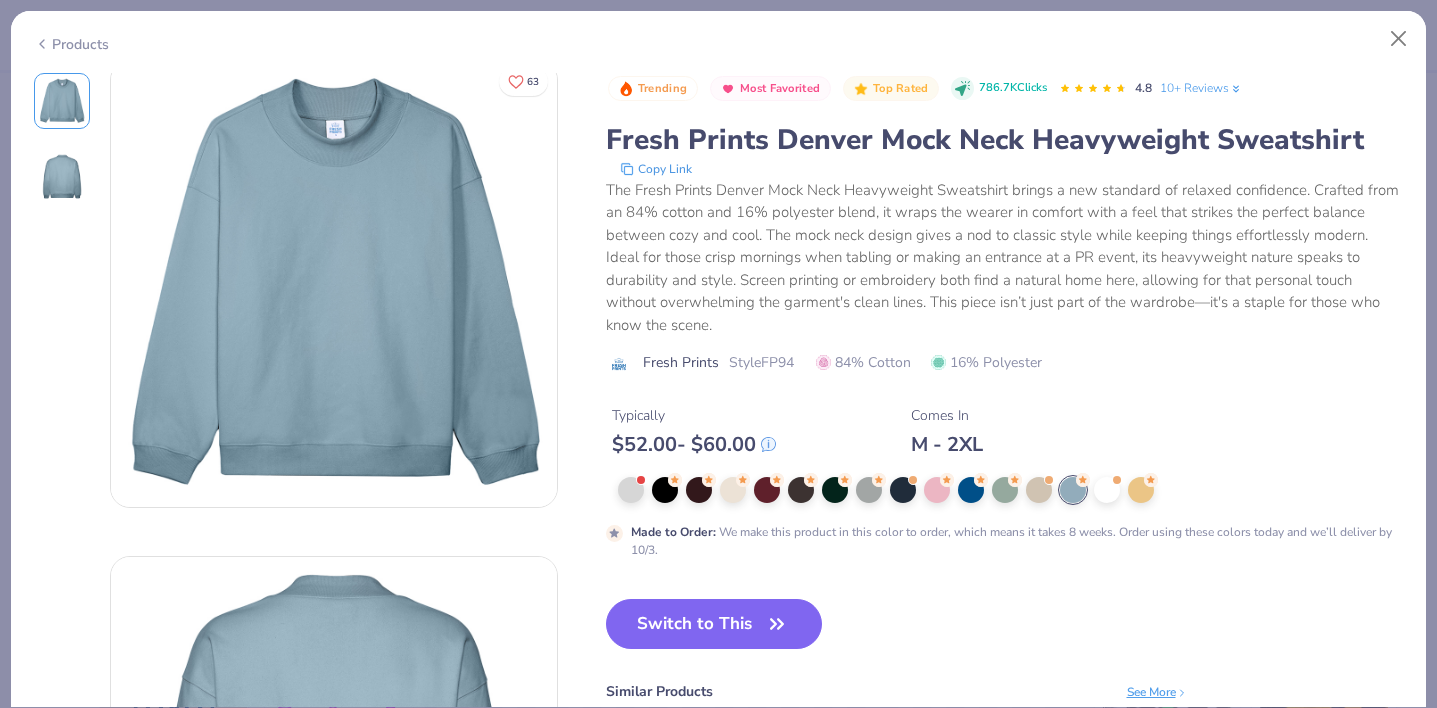 scroll, scrollTop: 0, scrollLeft: 0, axis: both 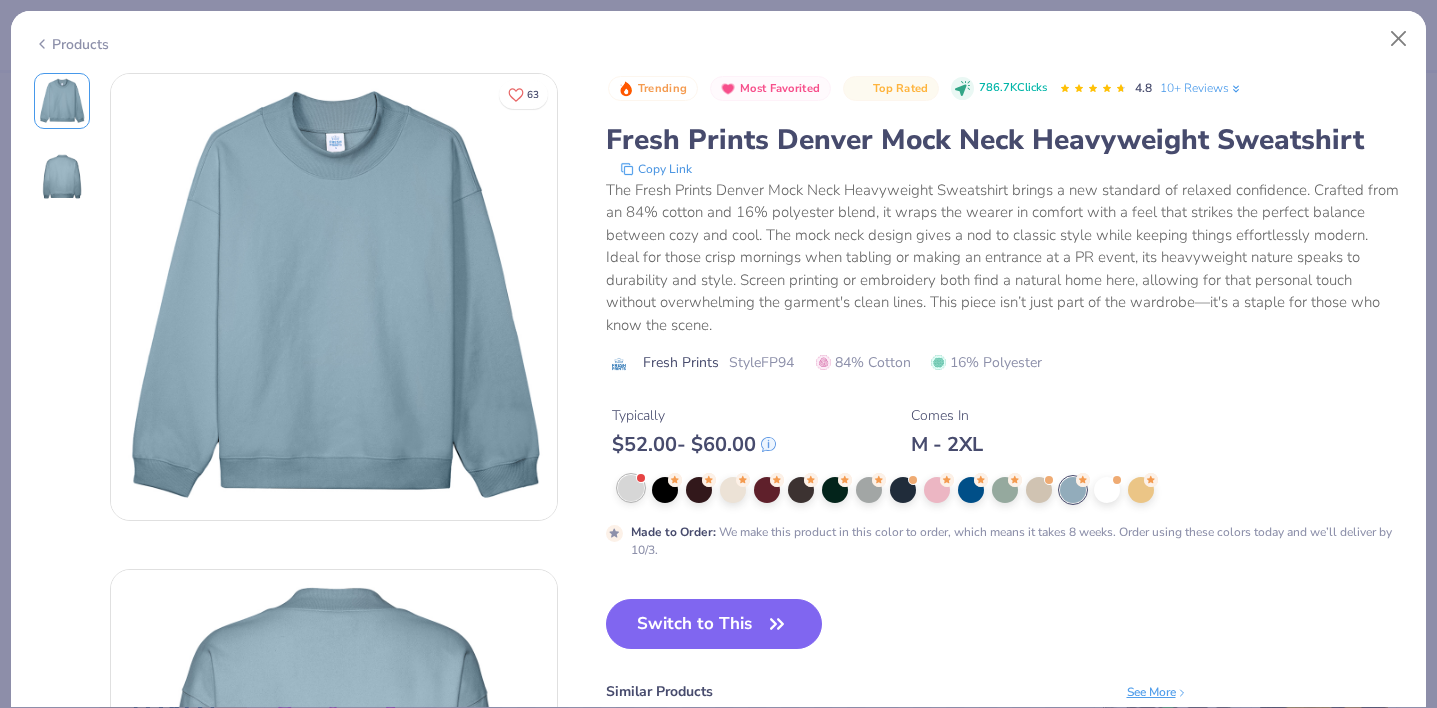 click at bounding box center (631, 488) 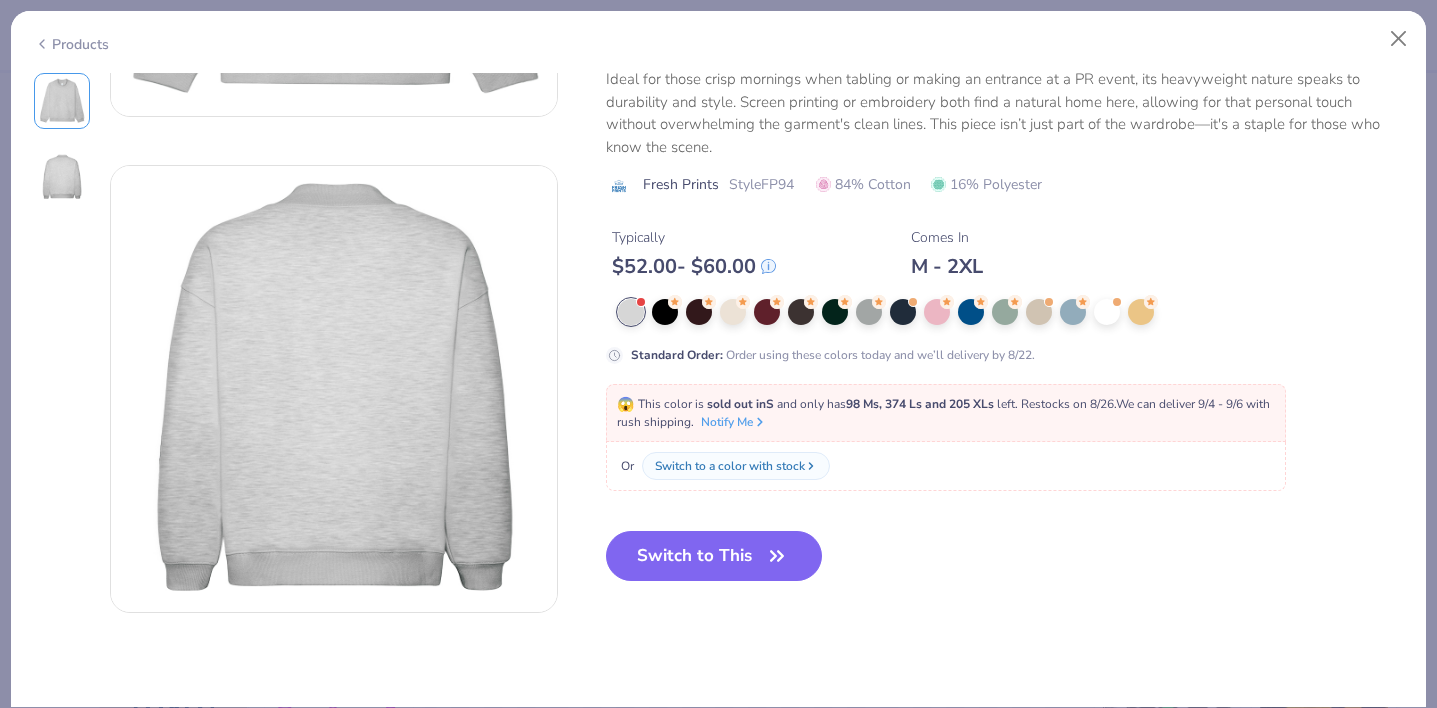 scroll, scrollTop: 405, scrollLeft: 0, axis: vertical 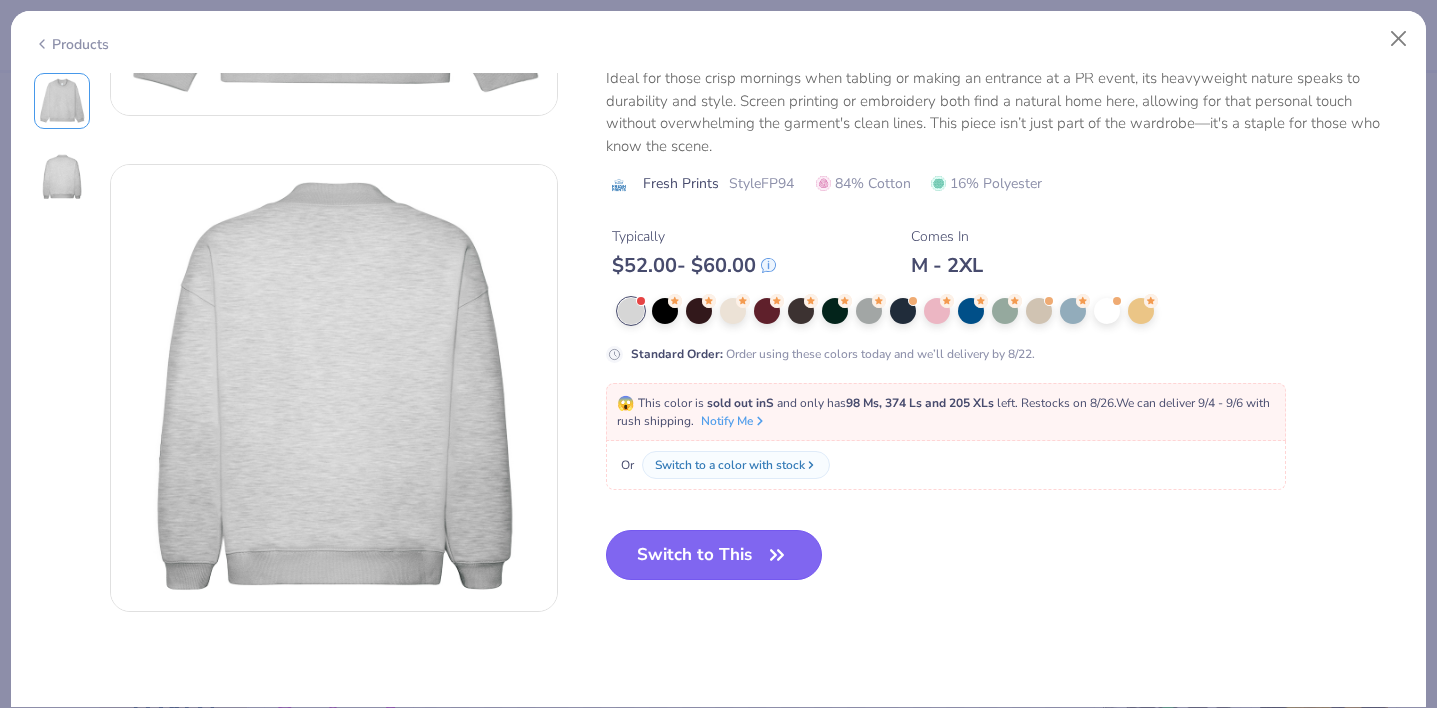 click on "Switch to This" at bounding box center [714, 555] 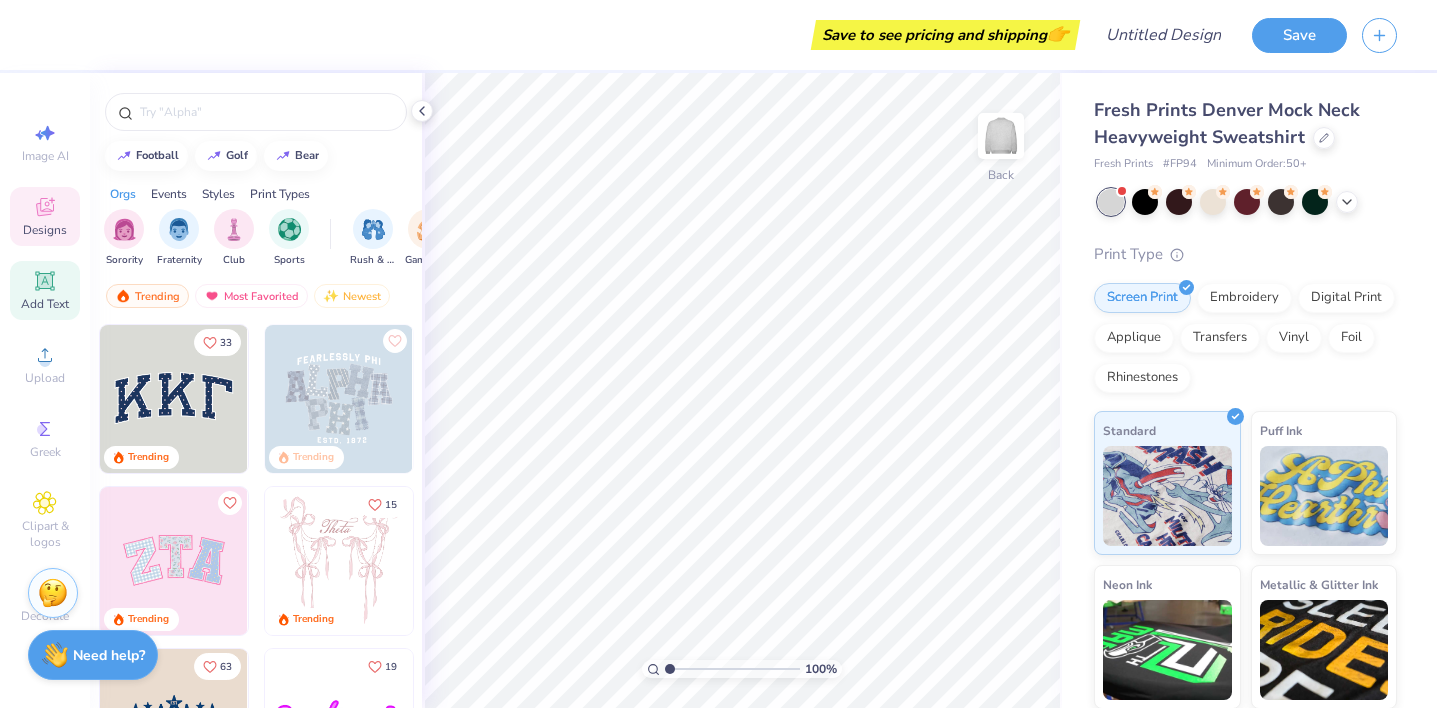 click 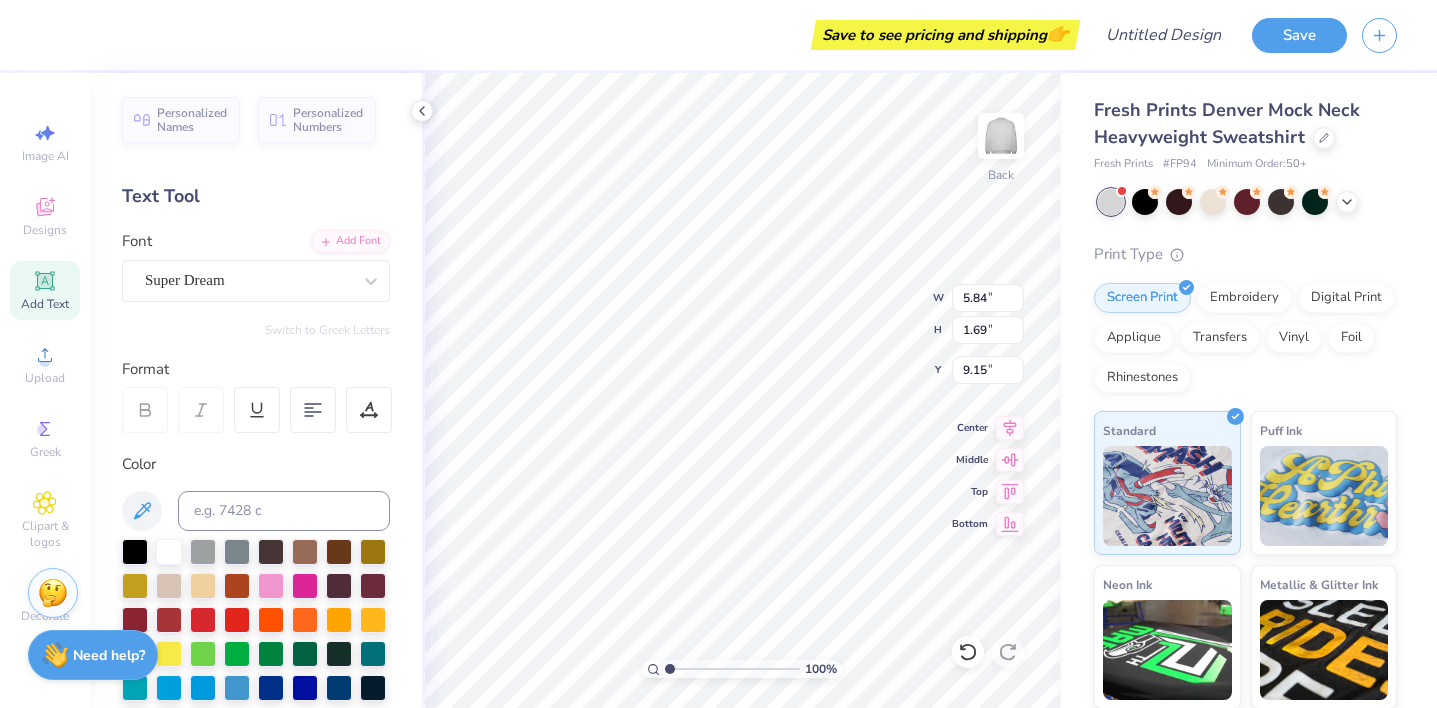 scroll, scrollTop: 0, scrollLeft: 0, axis: both 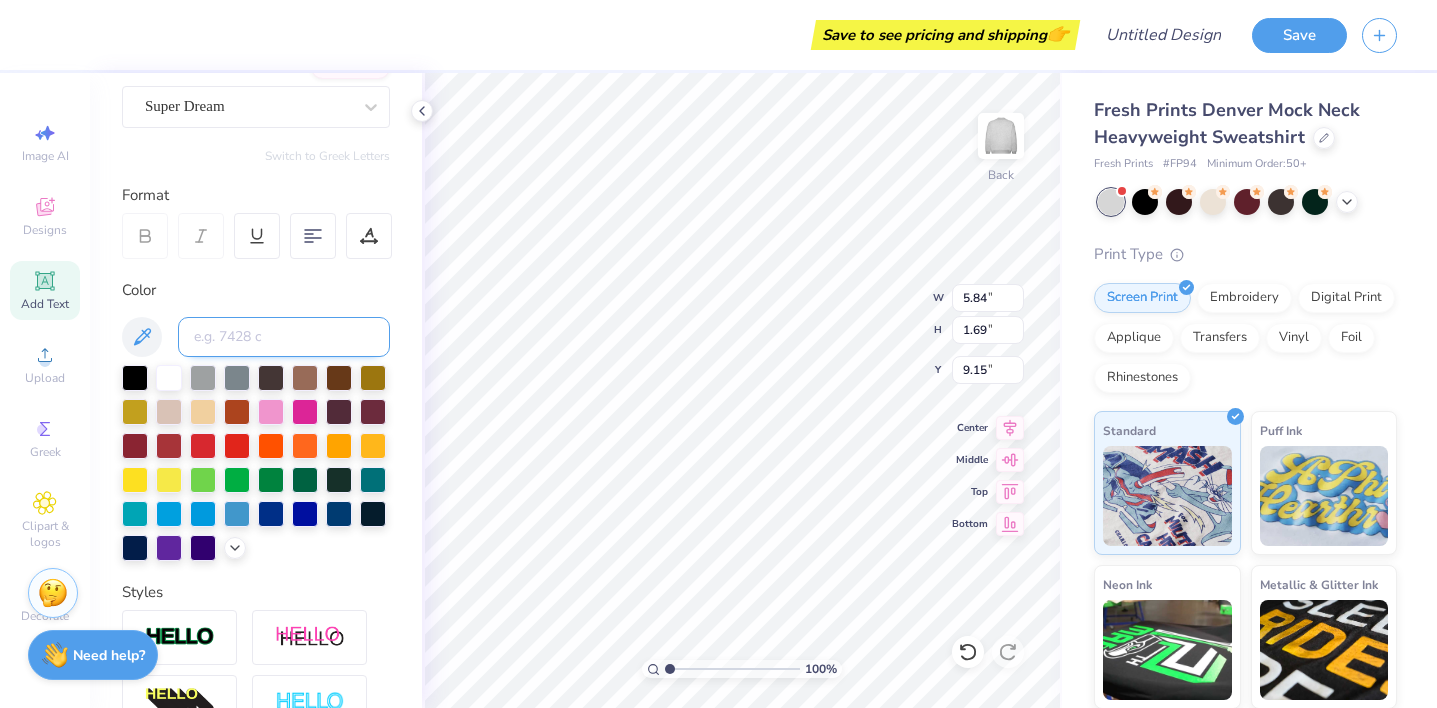 click at bounding box center (284, 337) 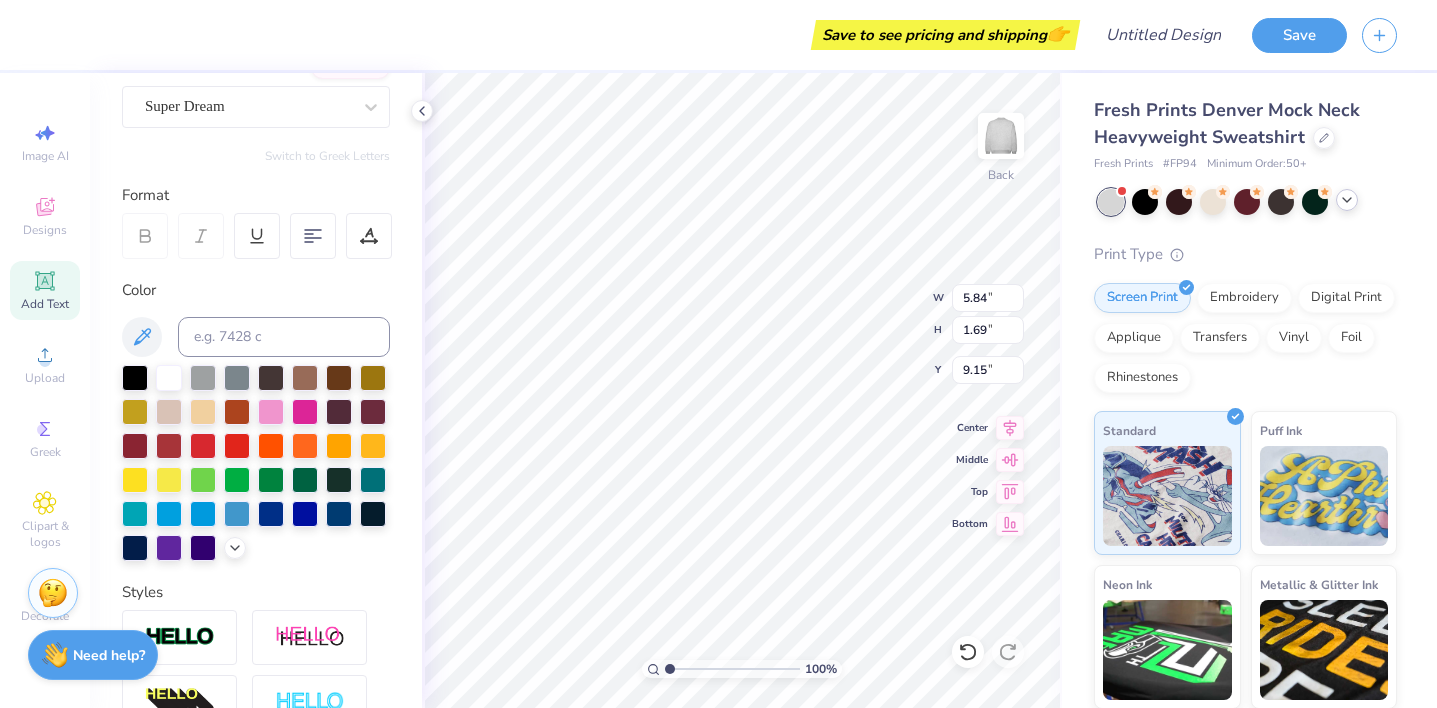 click 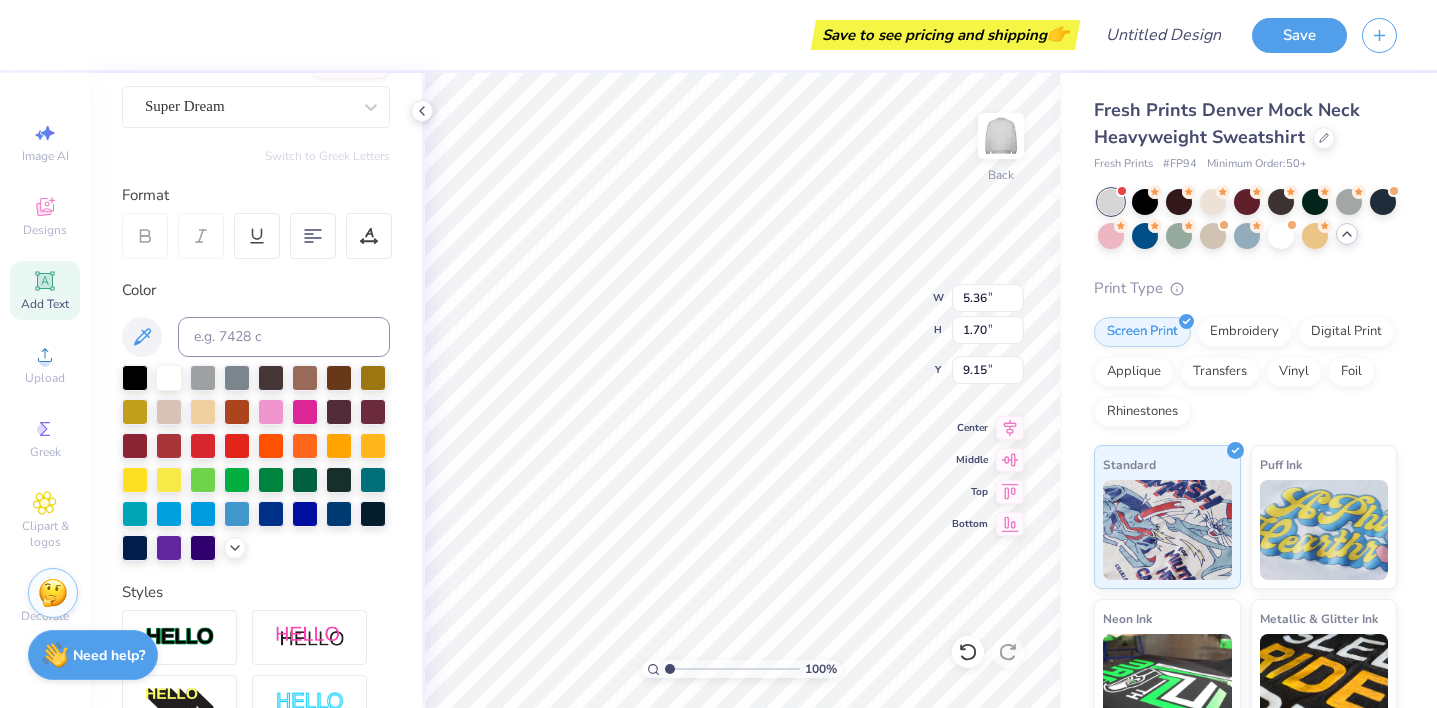 type on "5.36" 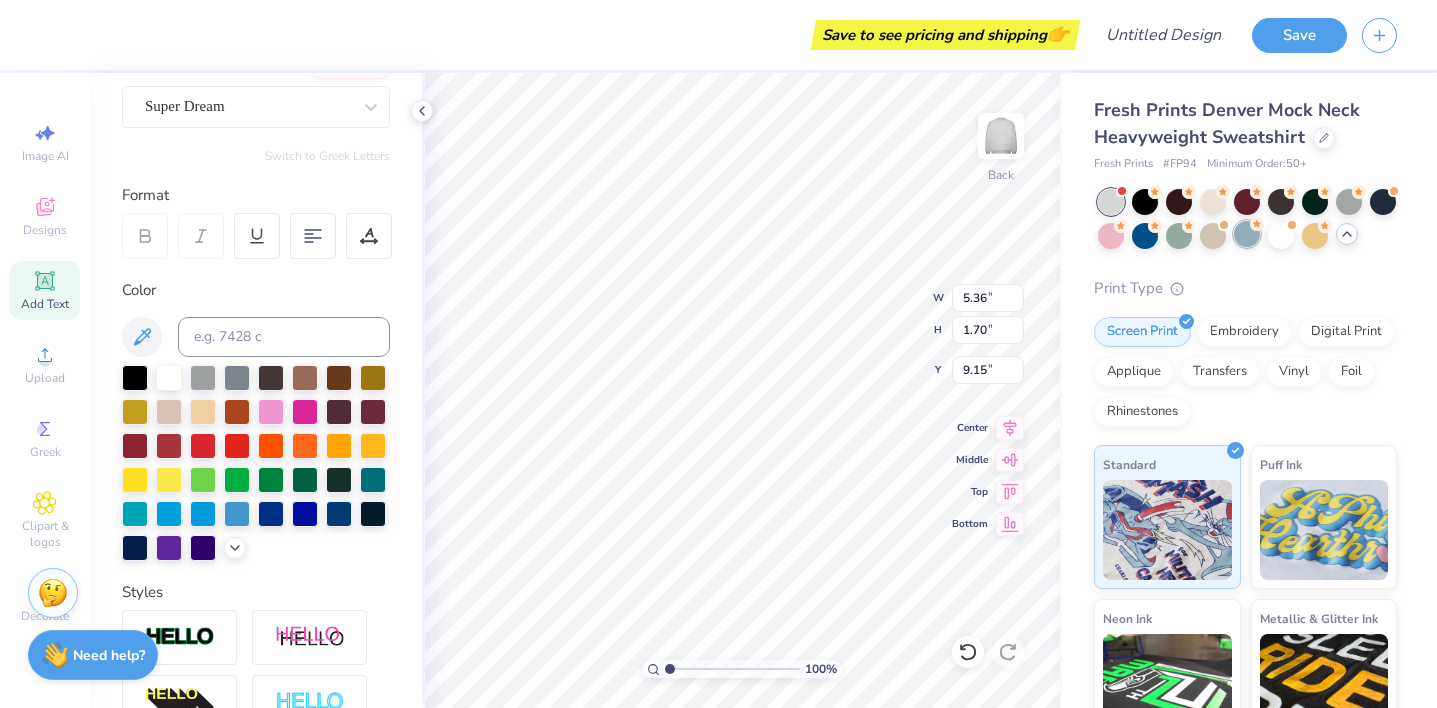 click at bounding box center [1247, 234] 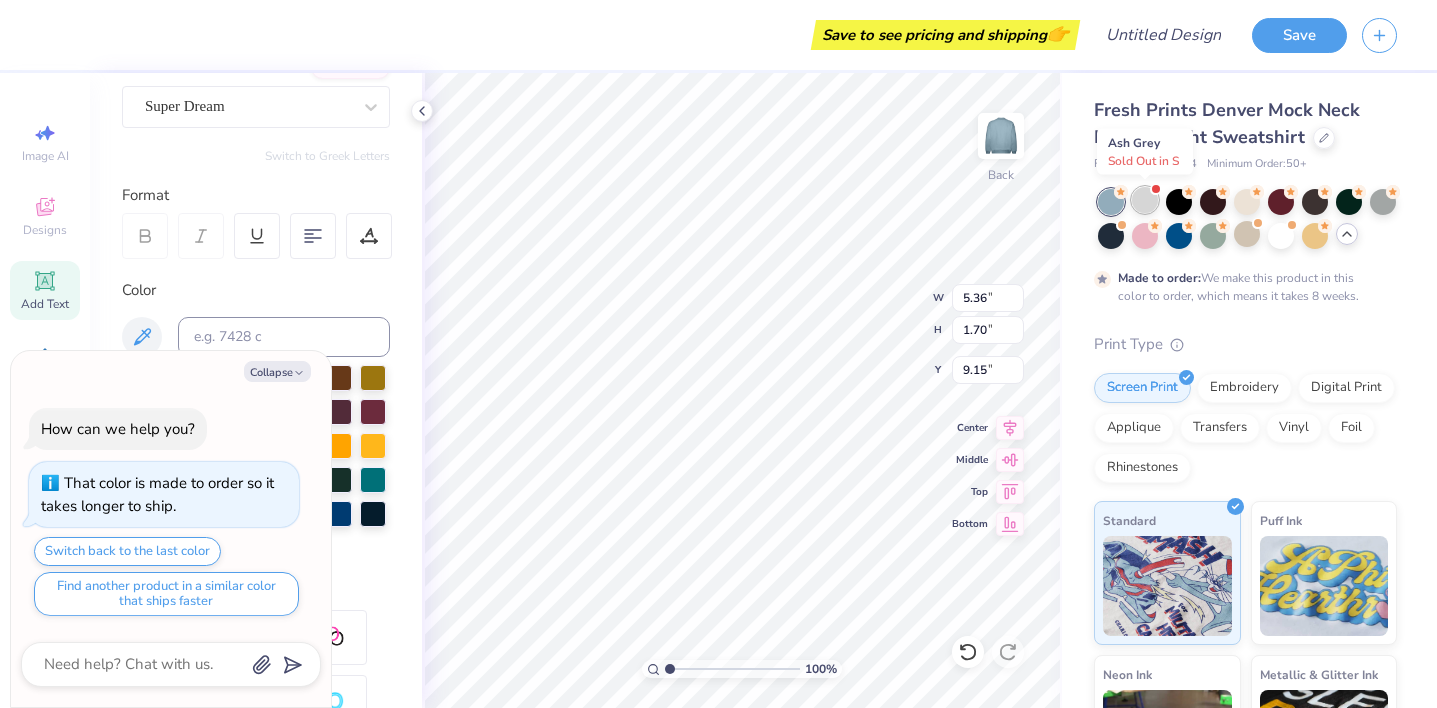 click at bounding box center [1145, 200] 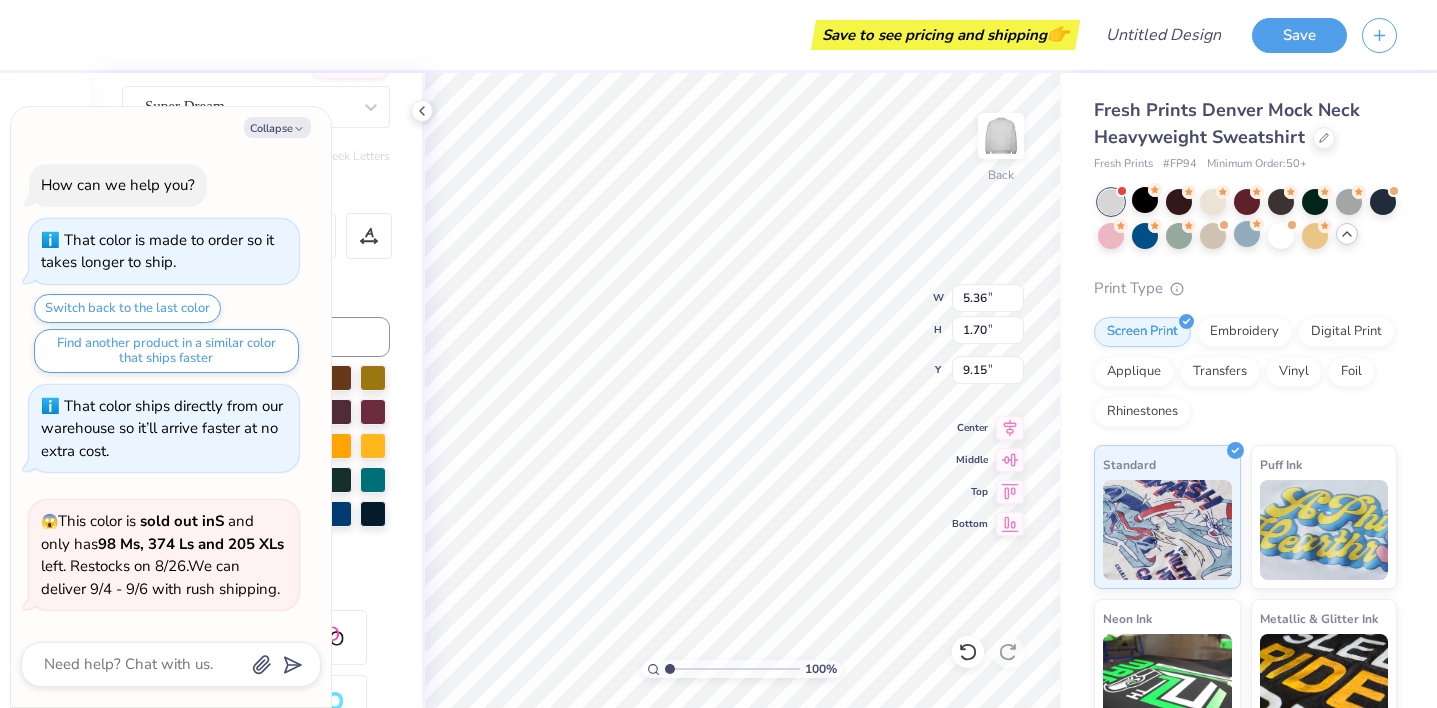 scroll, scrollTop: 138, scrollLeft: 0, axis: vertical 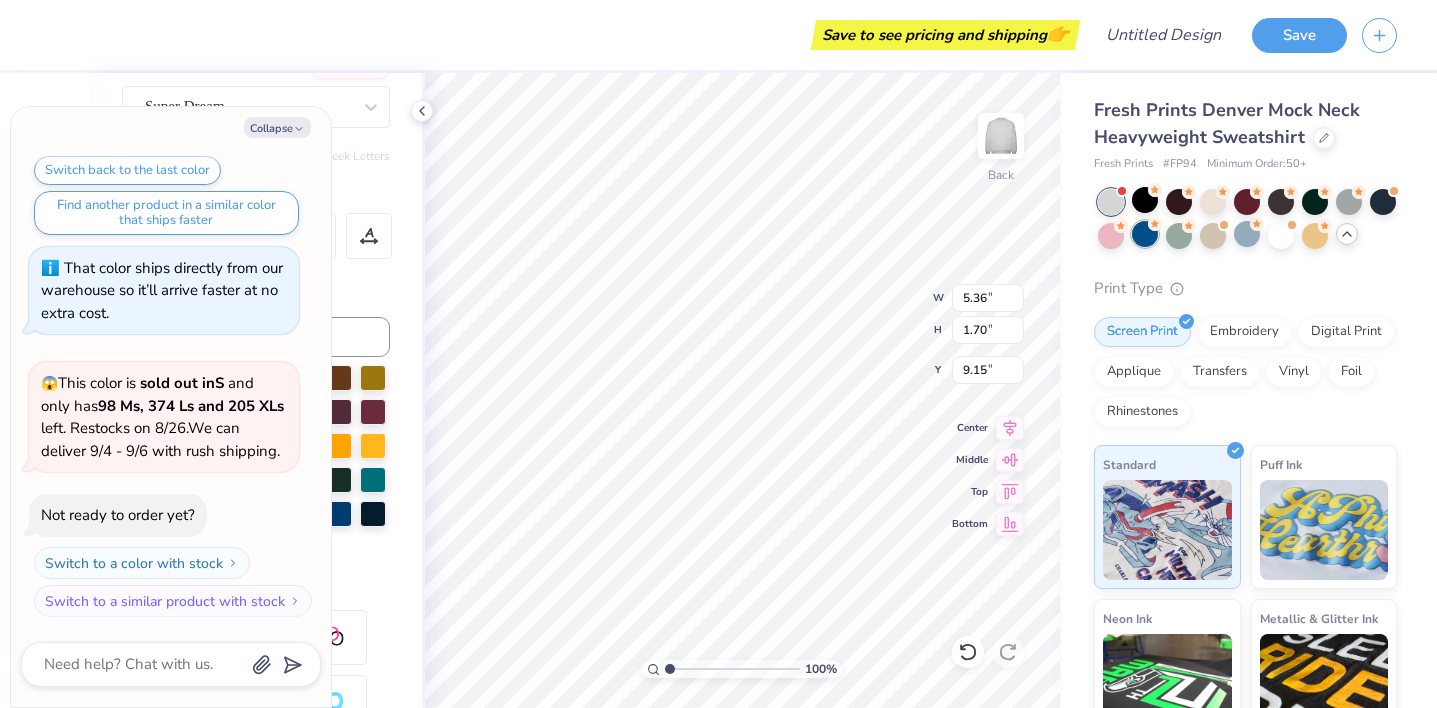 click at bounding box center [1145, 234] 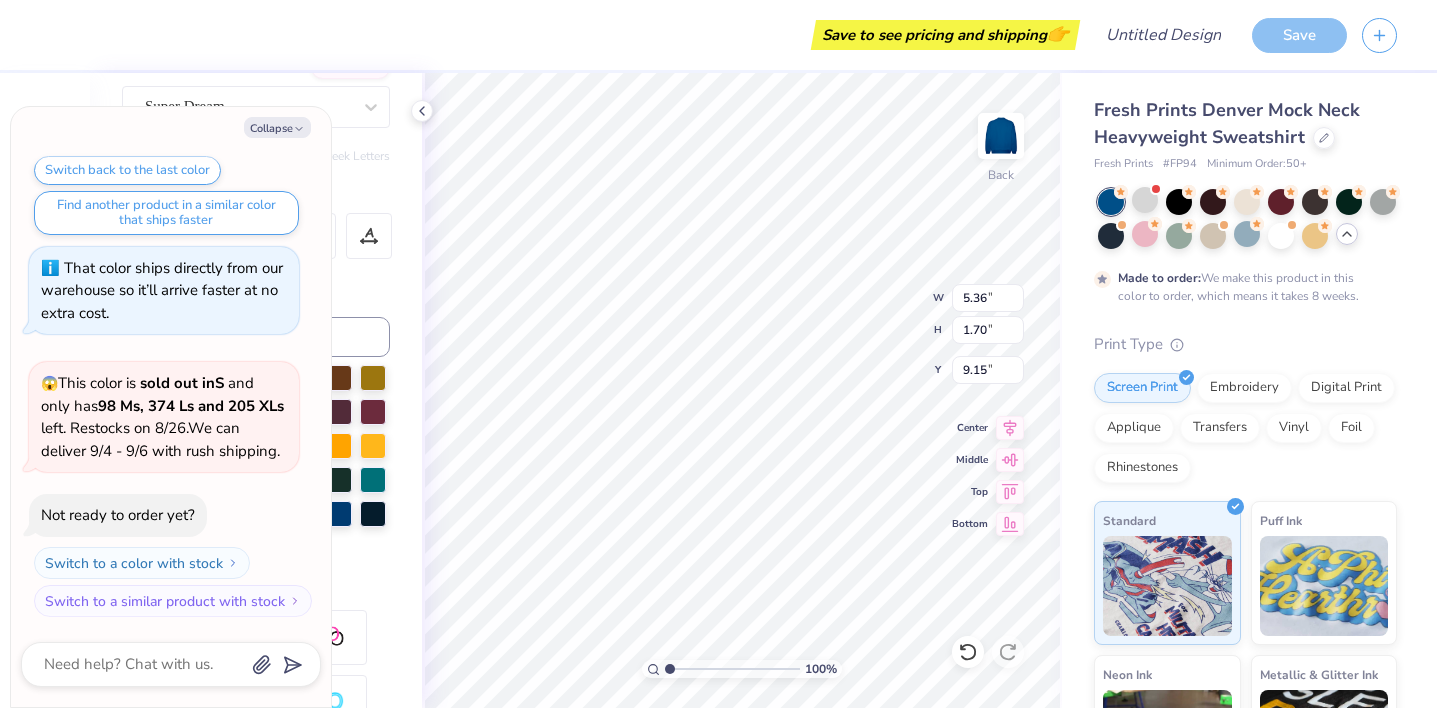 scroll, scrollTop: 304, scrollLeft: 0, axis: vertical 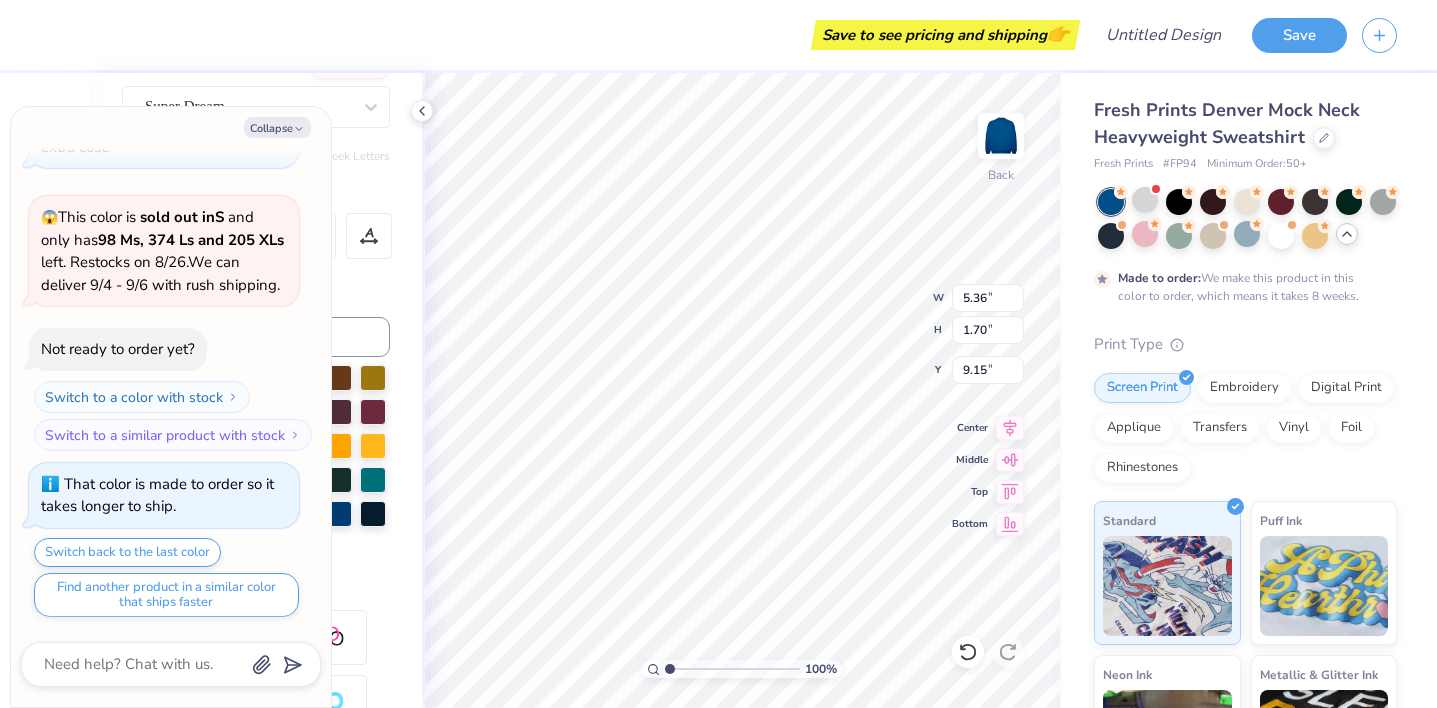 click at bounding box center [1247, 219] 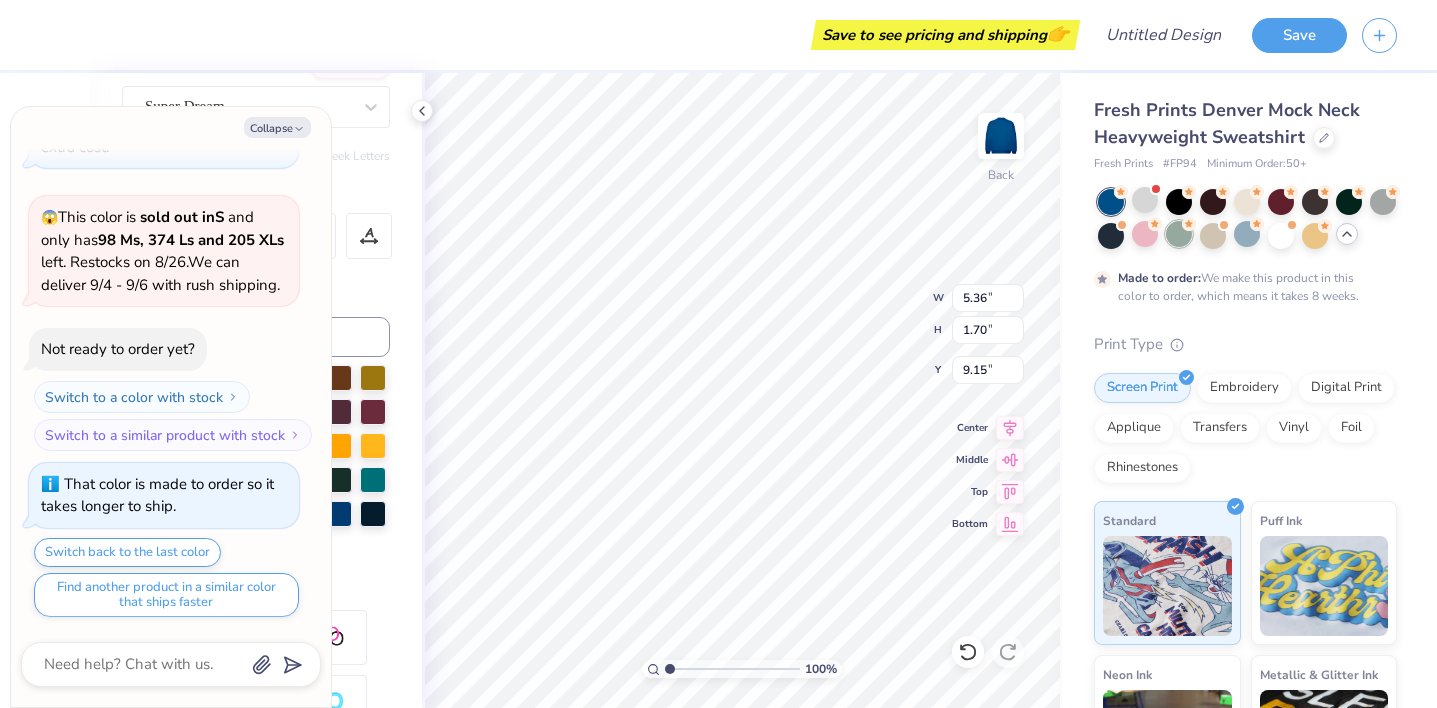 click at bounding box center (1179, 234) 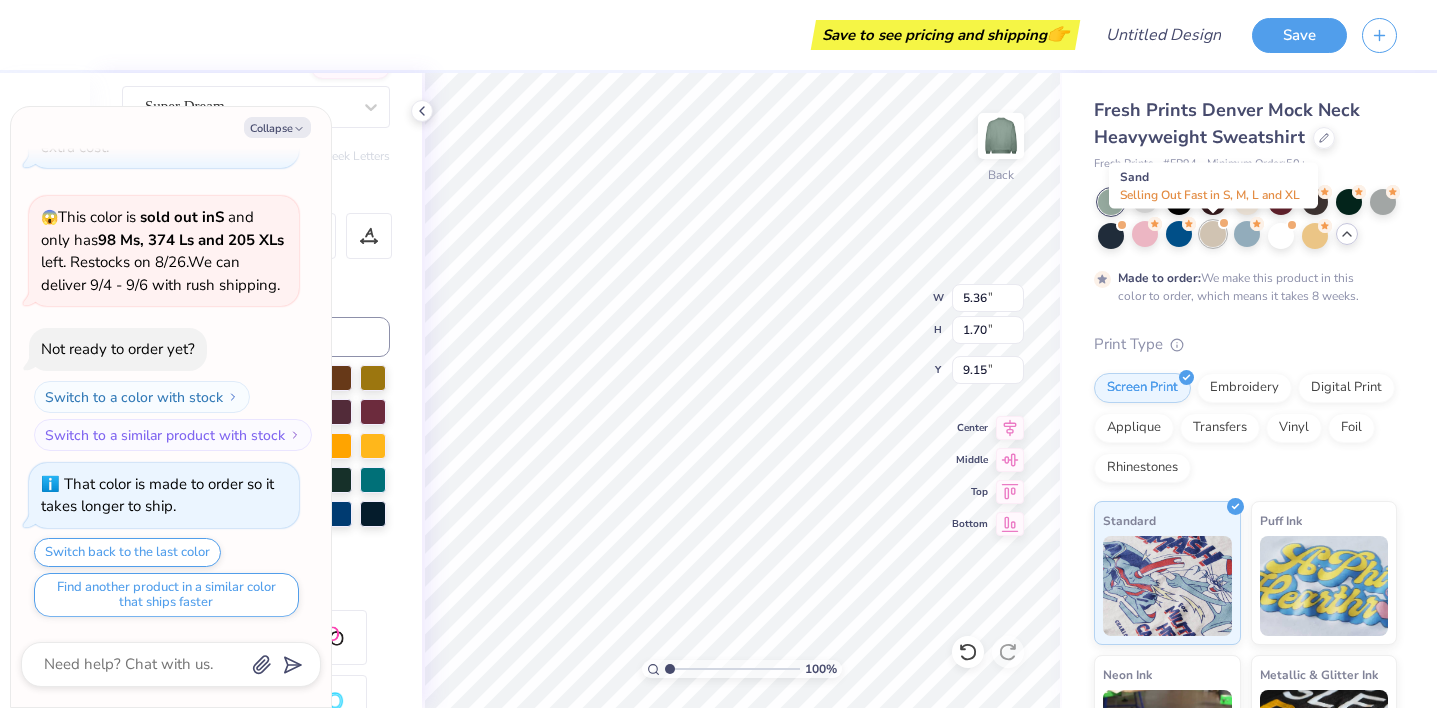 click at bounding box center (1213, 234) 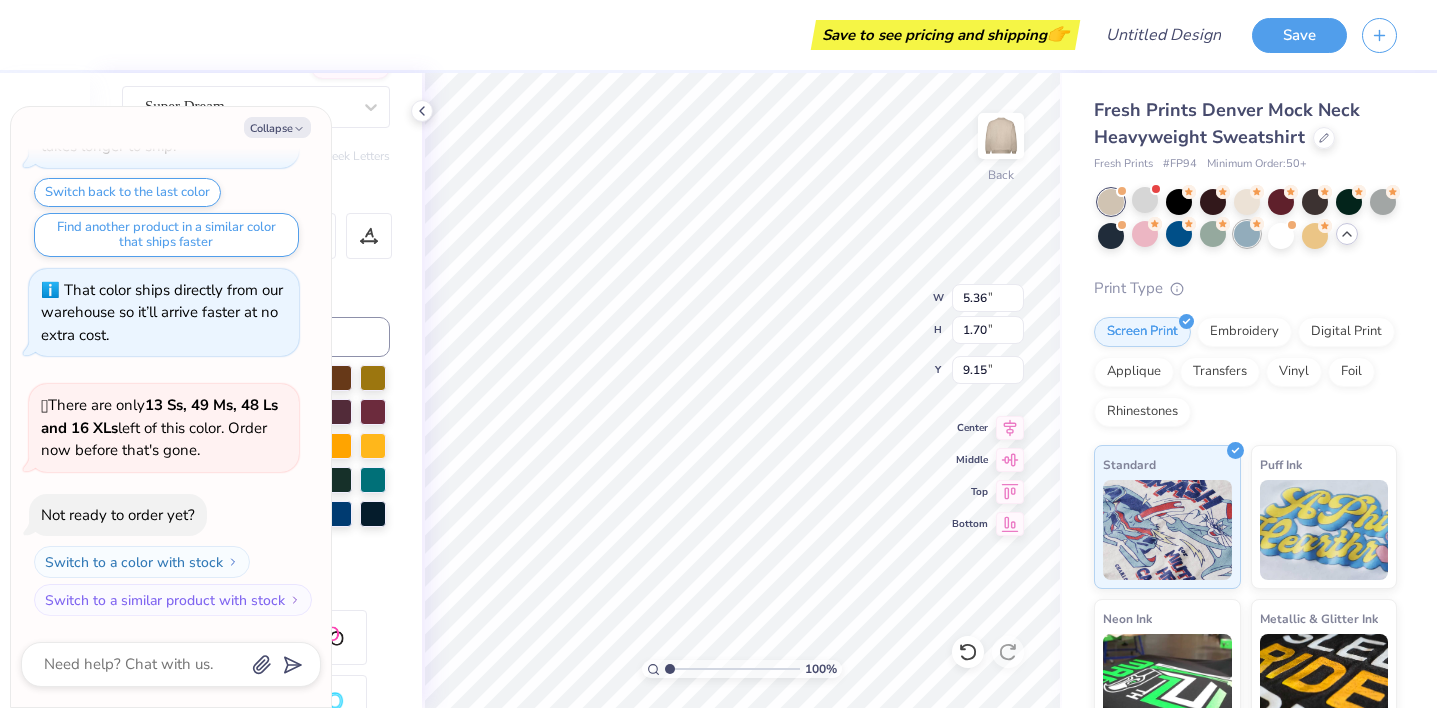 click at bounding box center (1247, 234) 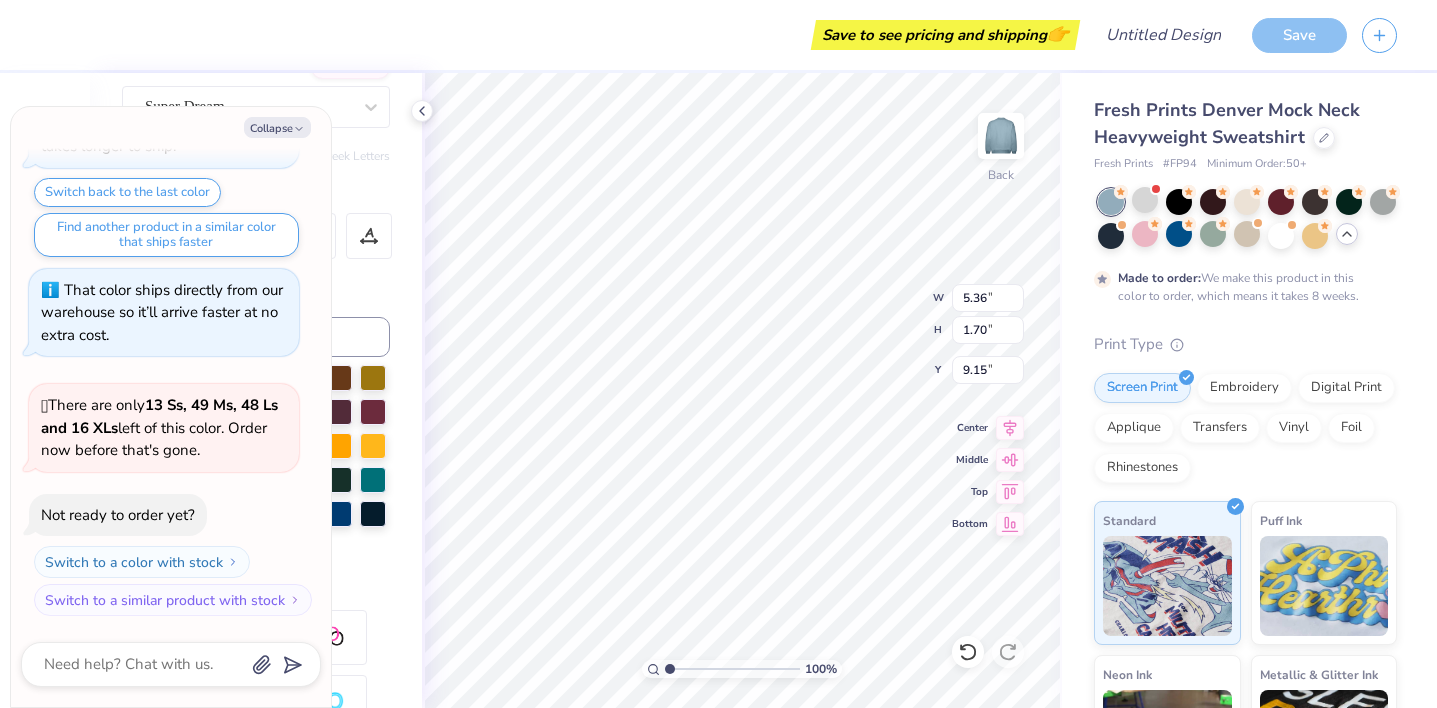 scroll, scrollTop: 830, scrollLeft: 0, axis: vertical 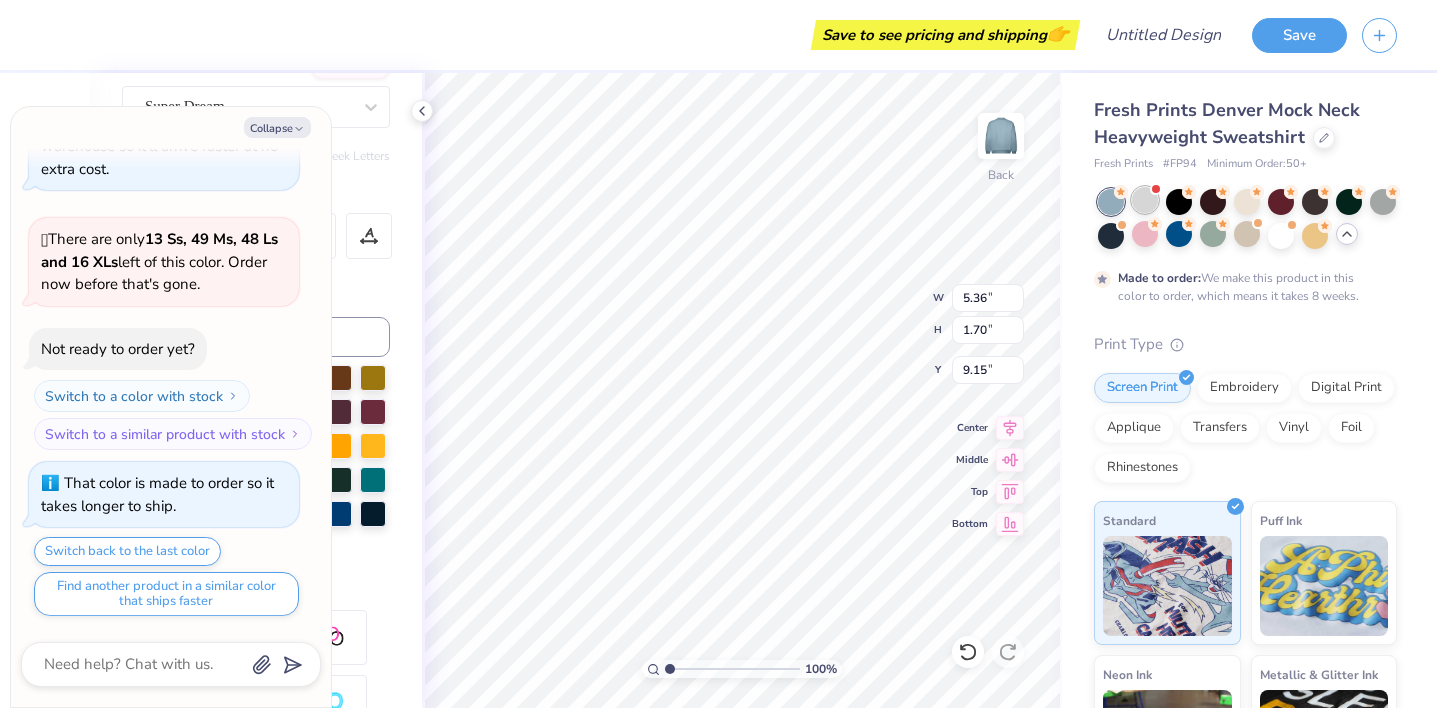 click at bounding box center [1145, 200] 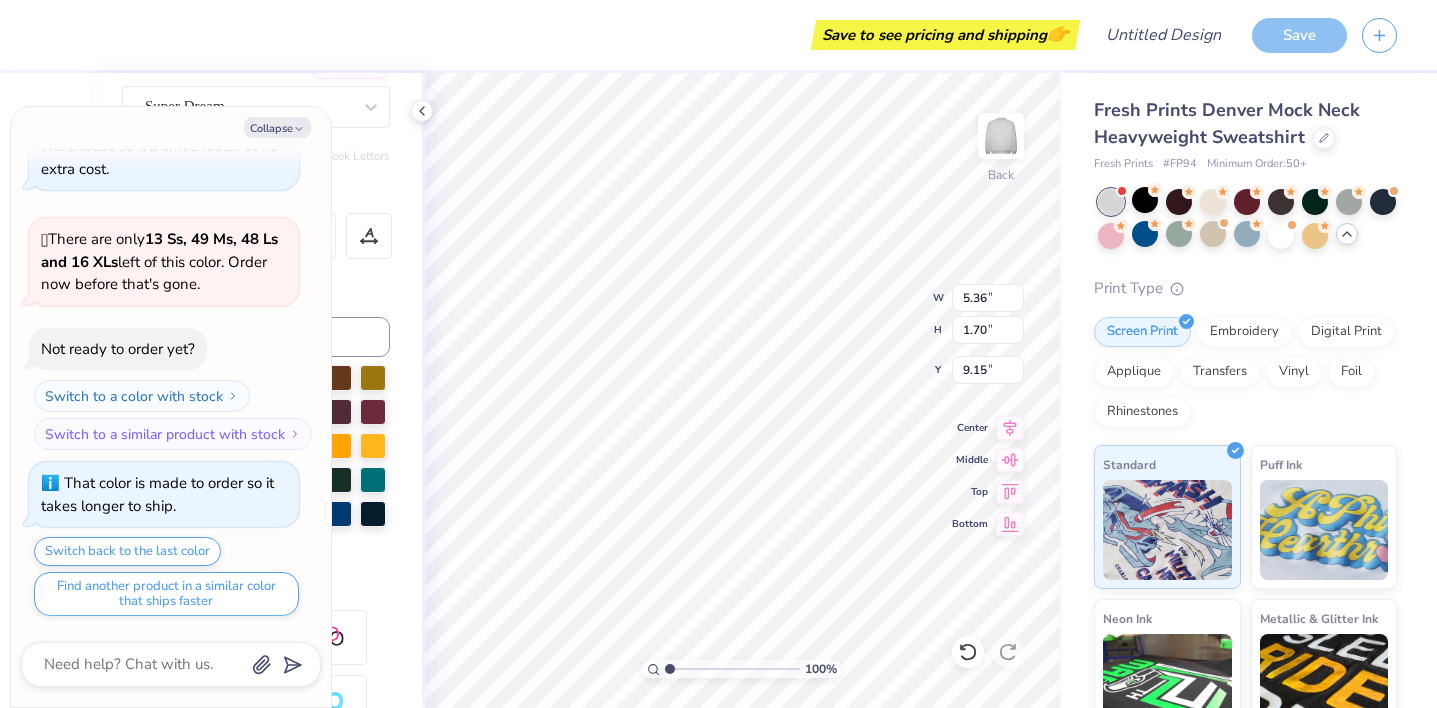 scroll, scrollTop: 1212, scrollLeft: 0, axis: vertical 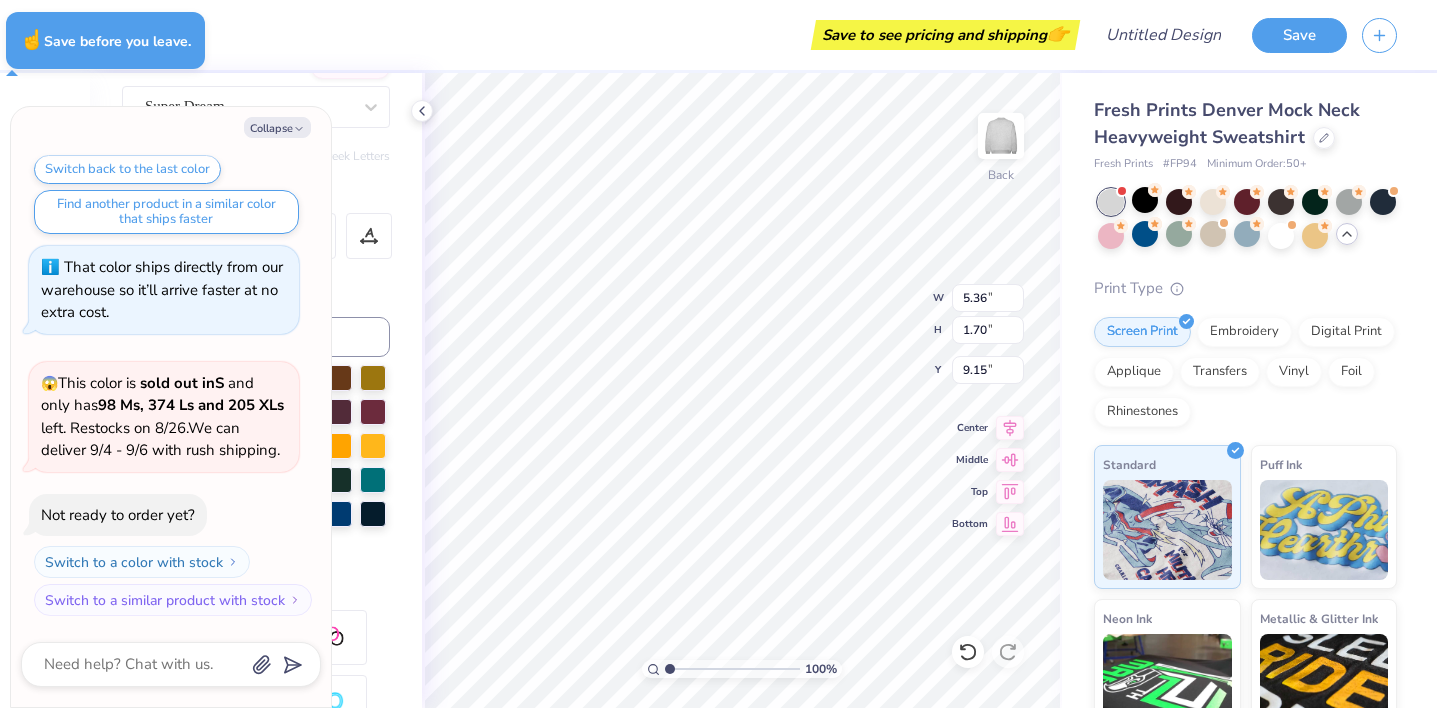 type on "x" 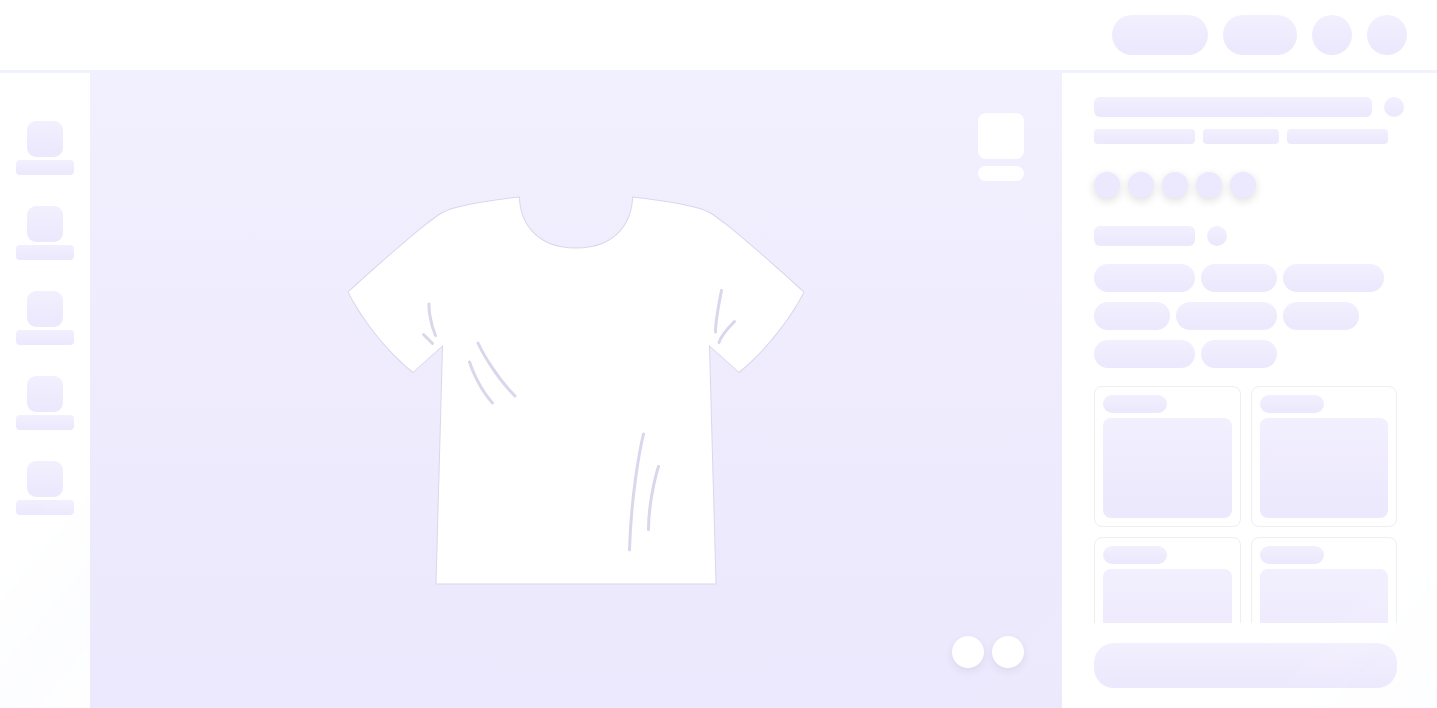 scroll, scrollTop: 0, scrollLeft: 0, axis: both 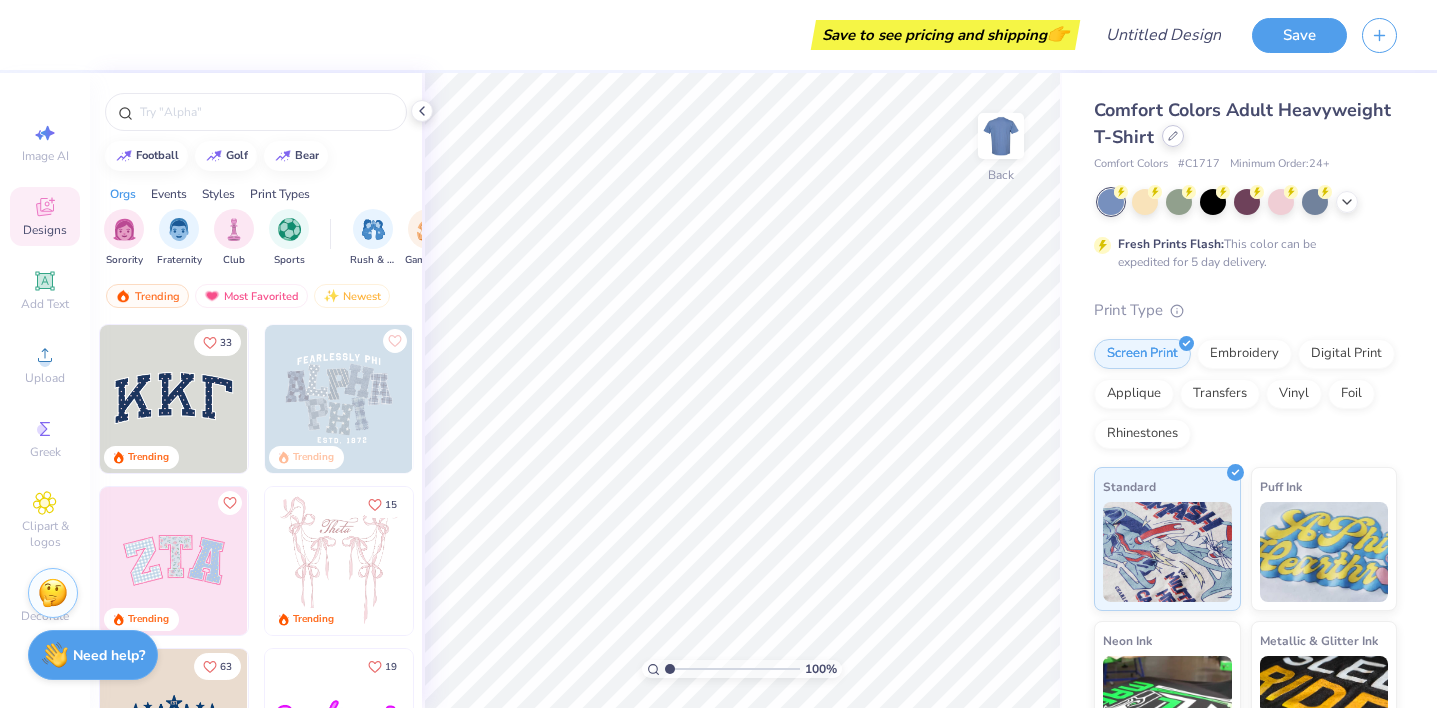 click at bounding box center [1173, 136] 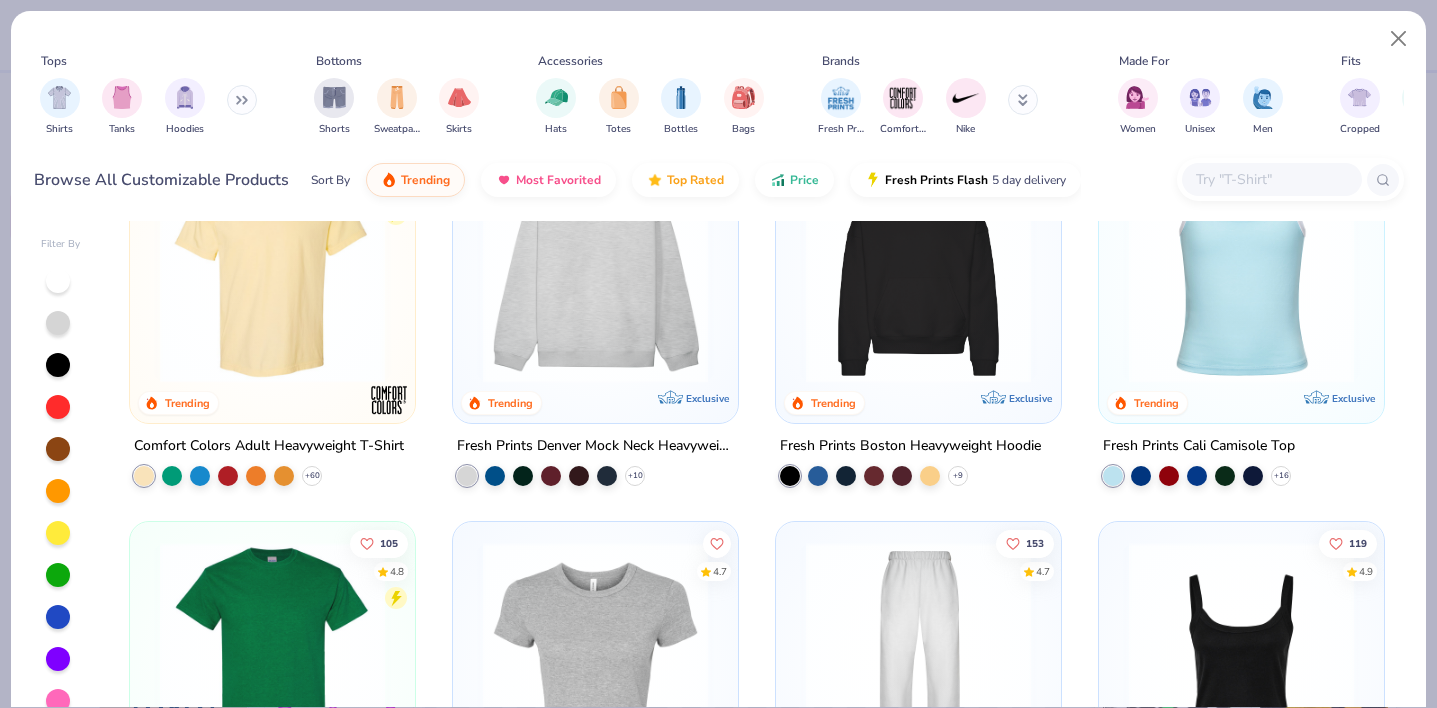 scroll, scrollTop: 3, scrollLeft: 0, axis: vertical 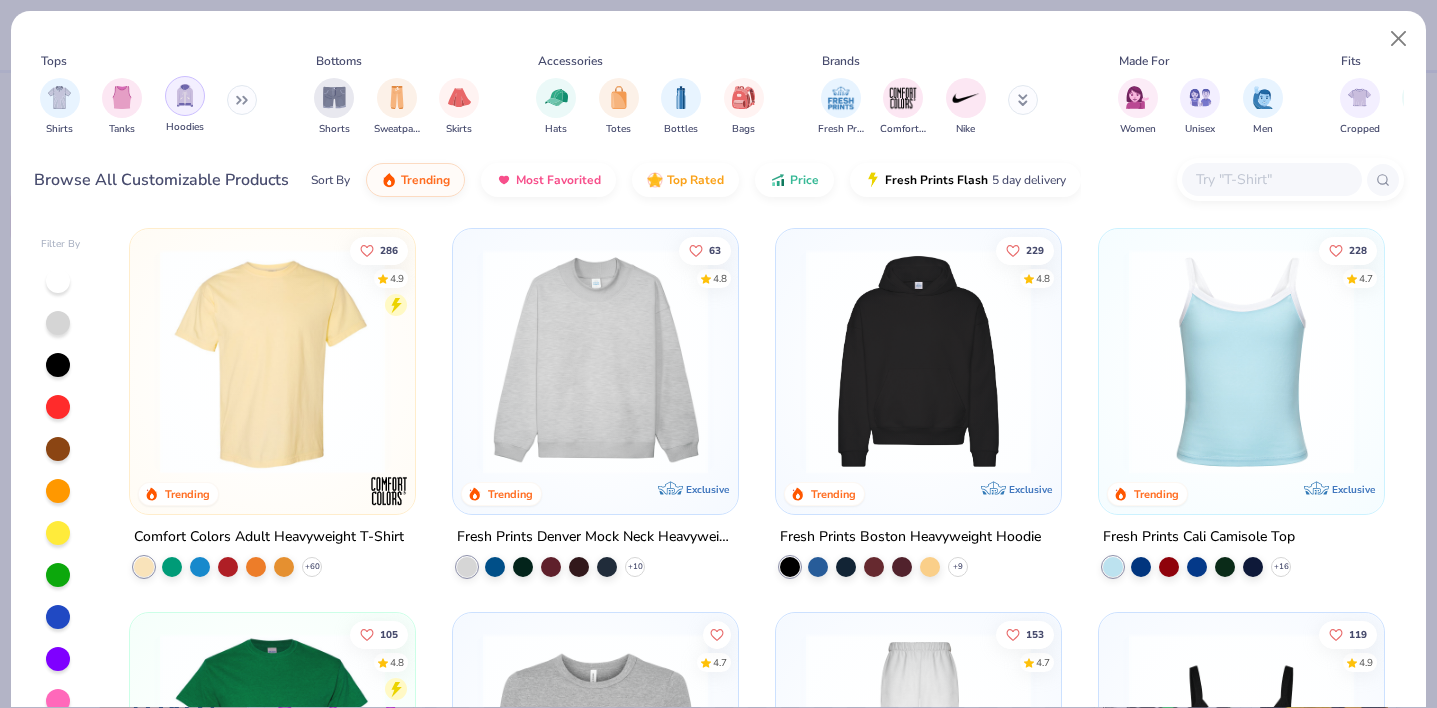 click at bounding box center [185, 95] 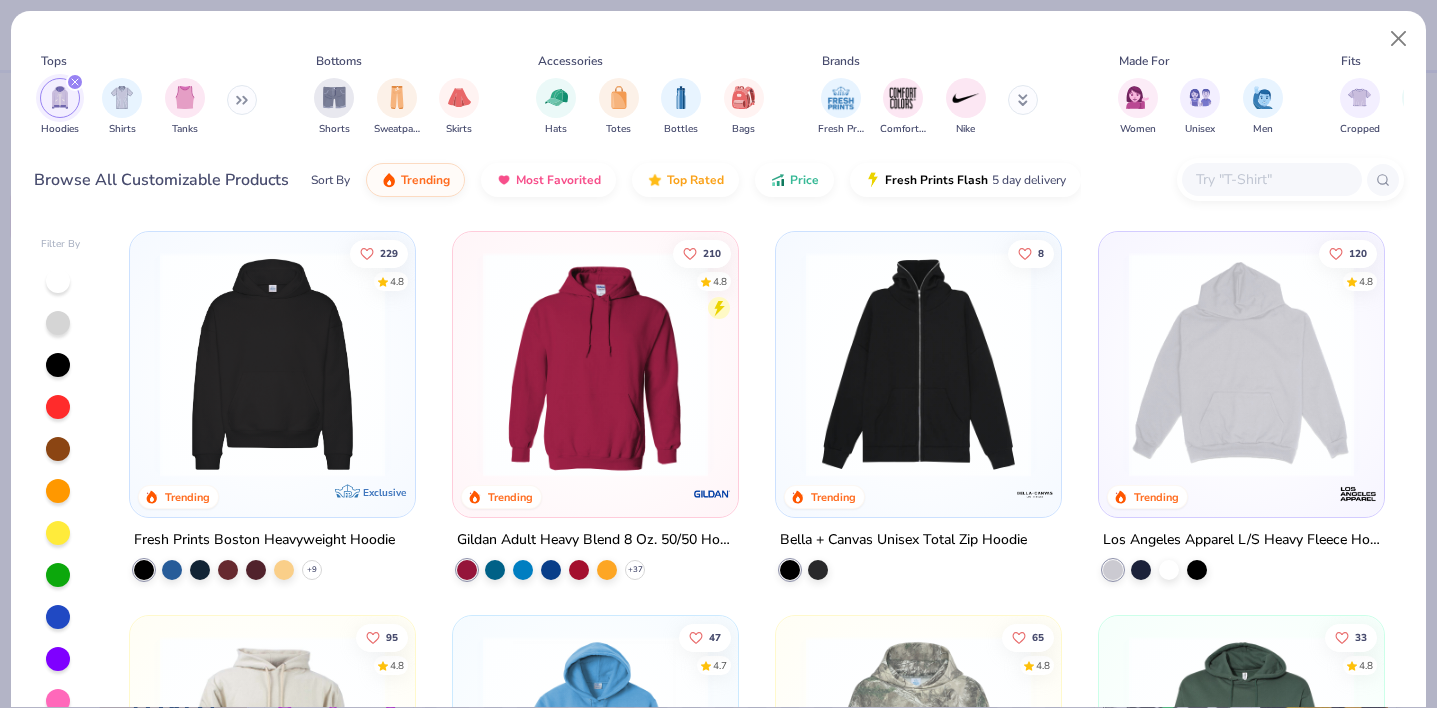 click at bounding box center (242, 100) 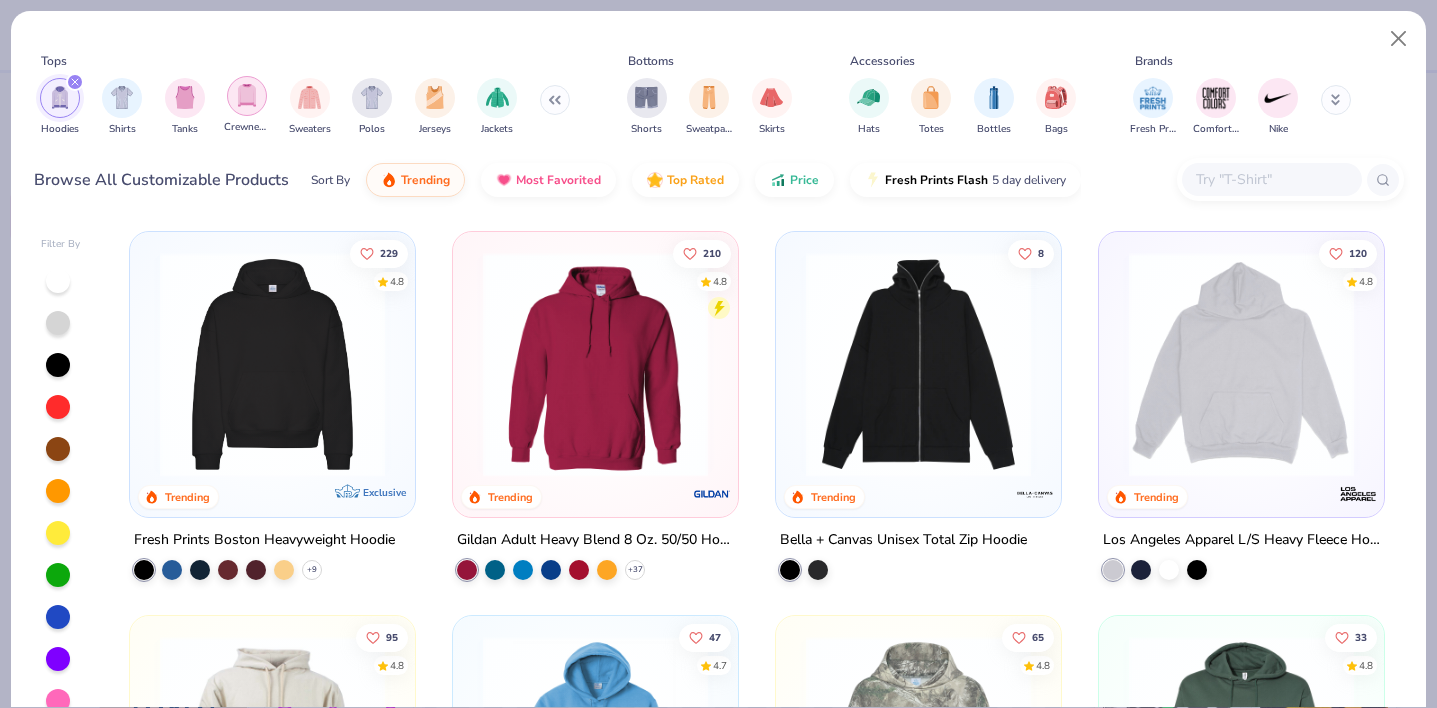 click at bounding box center [247, 95] 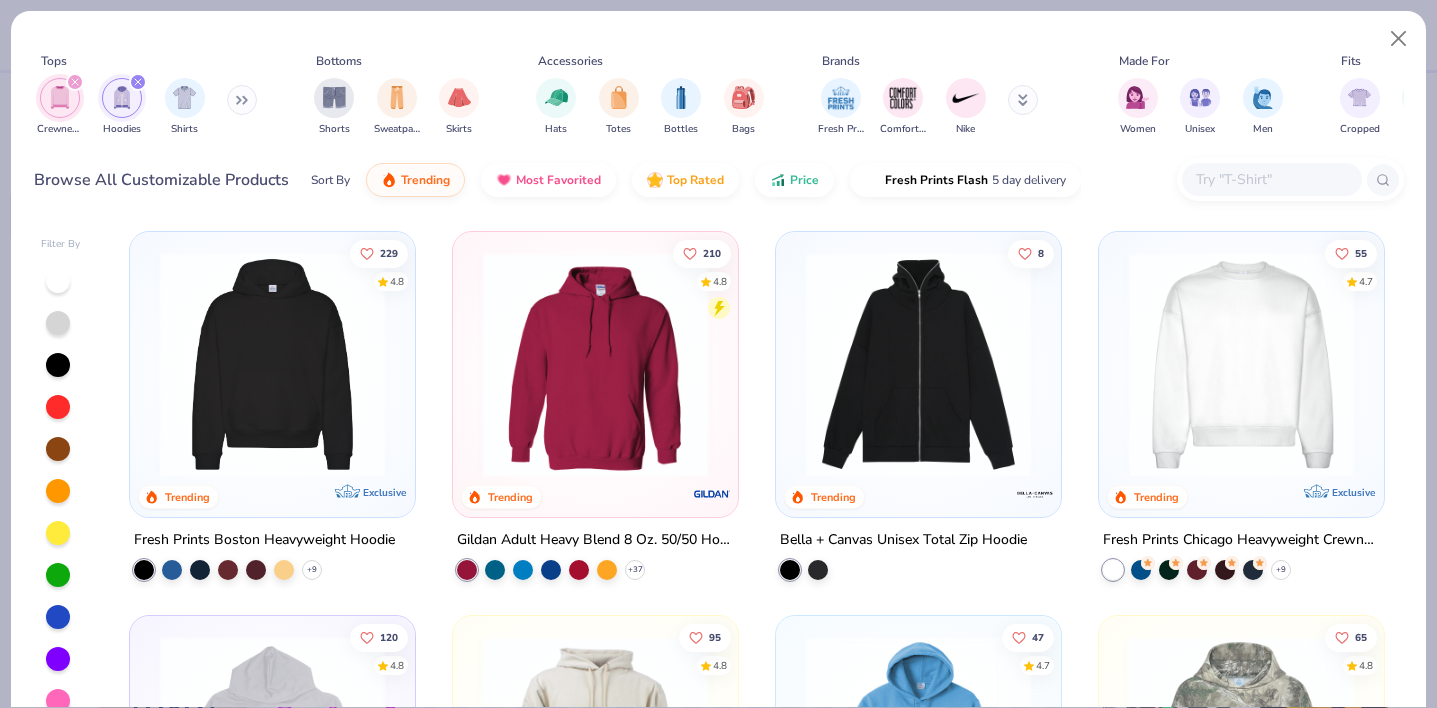 click 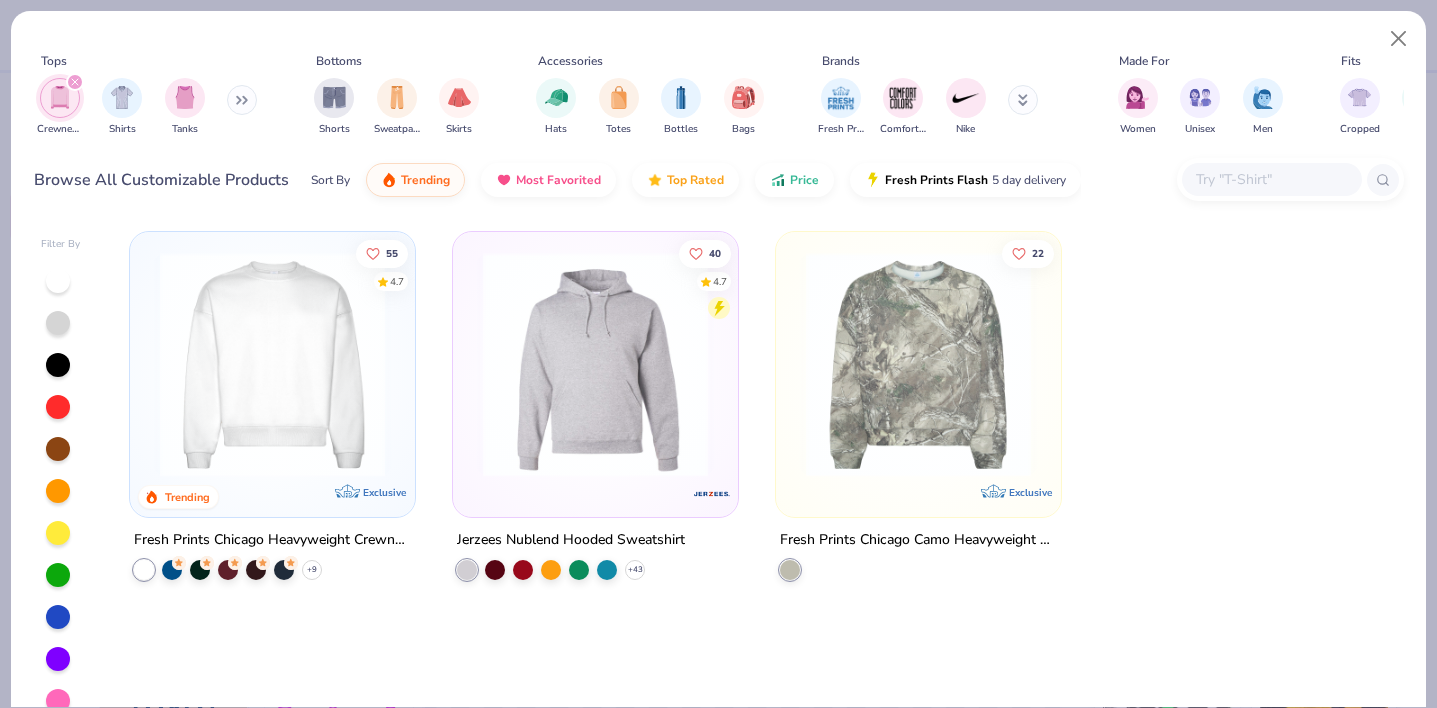 click 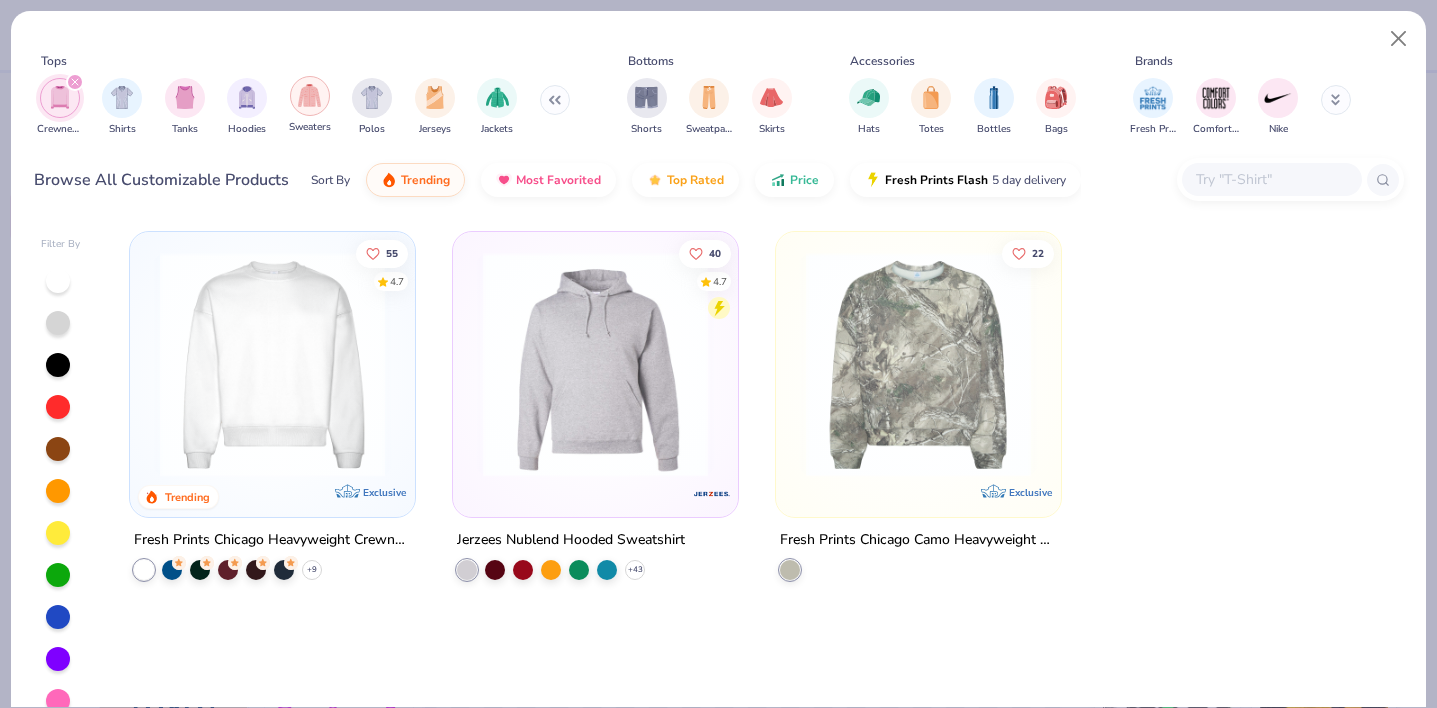 click at bounding box center (309, 95) 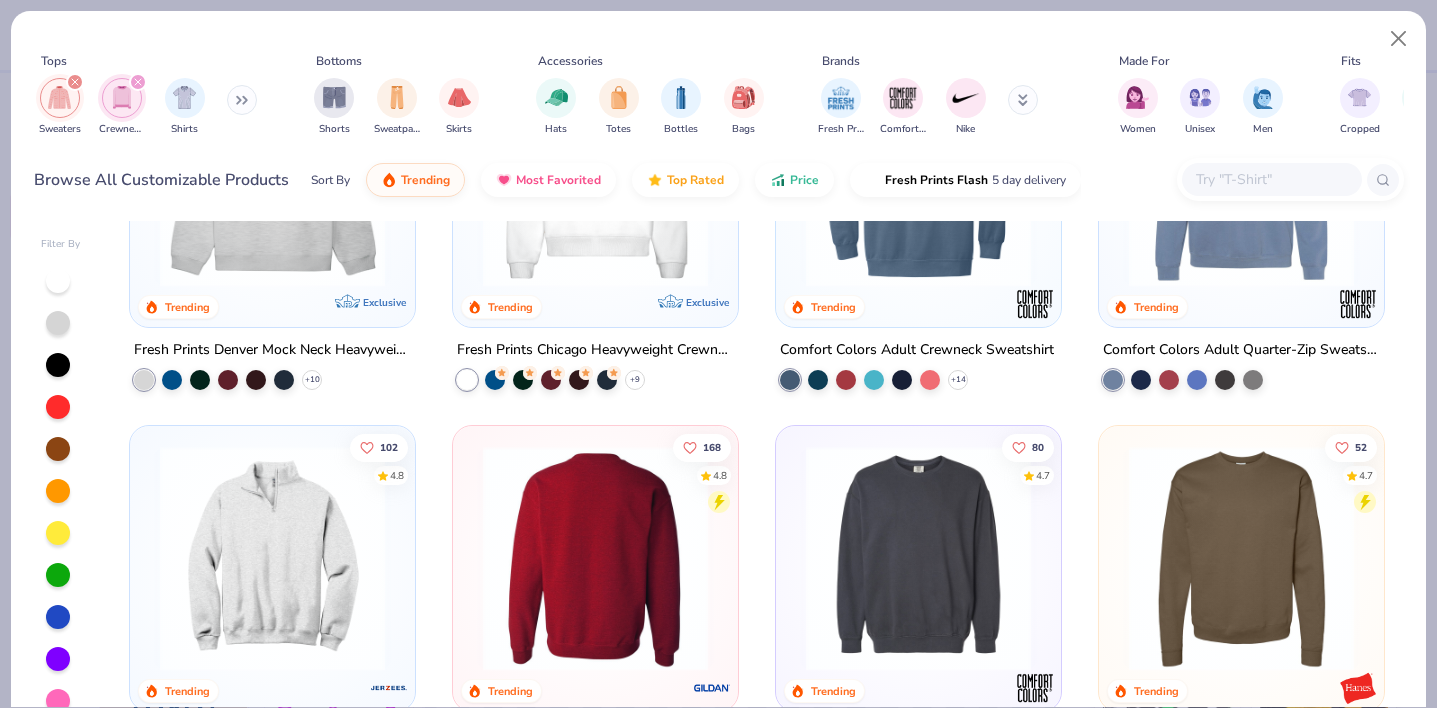 scroll, scrollTop: 27, scrollLeft: 0, axis: vertical 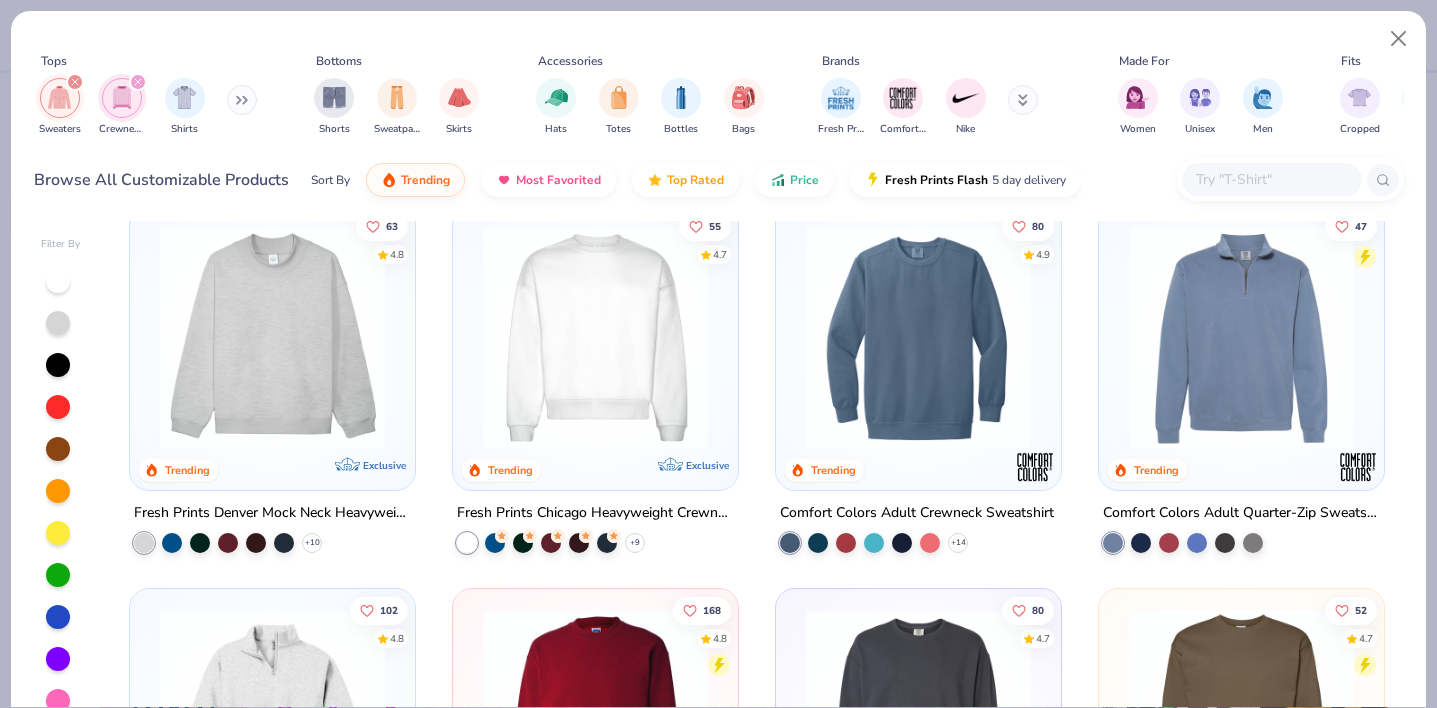click at bounding box center [272, 337] 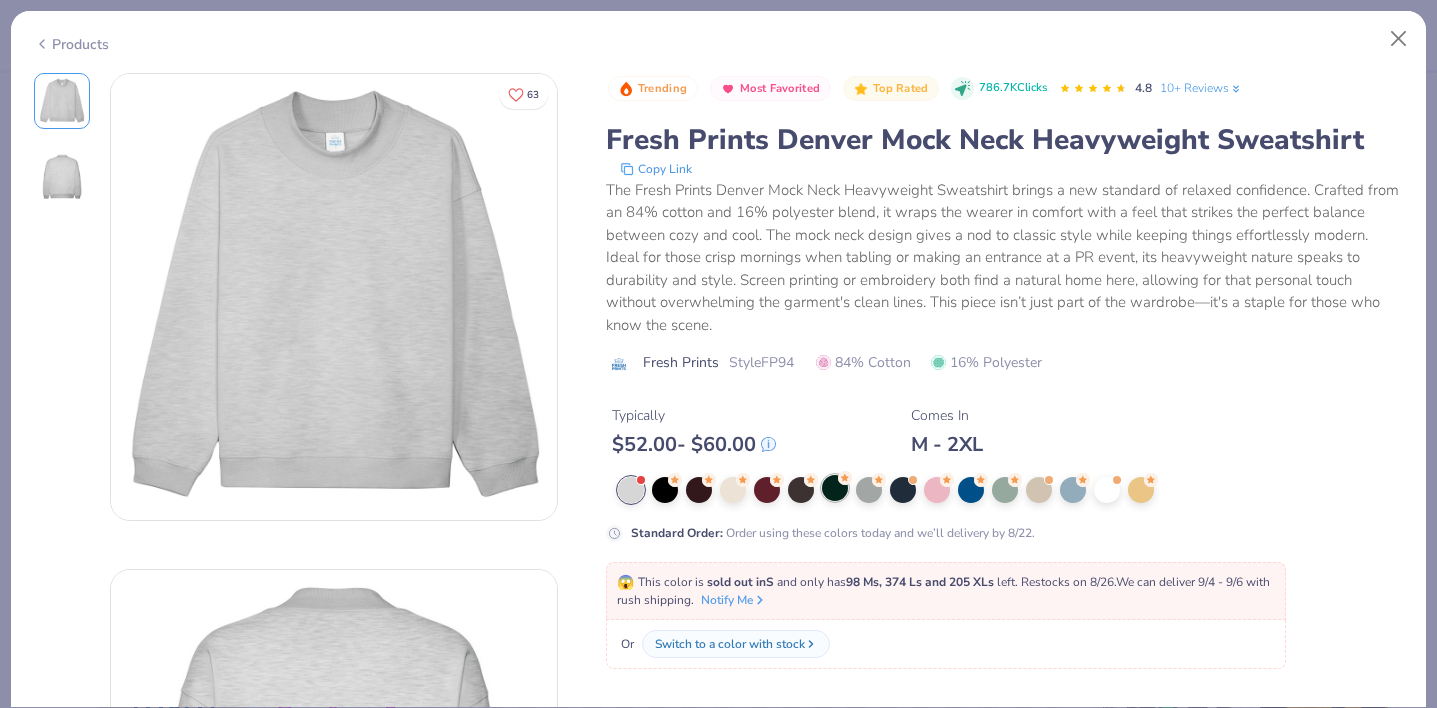 click at bounding box center (835, 488) 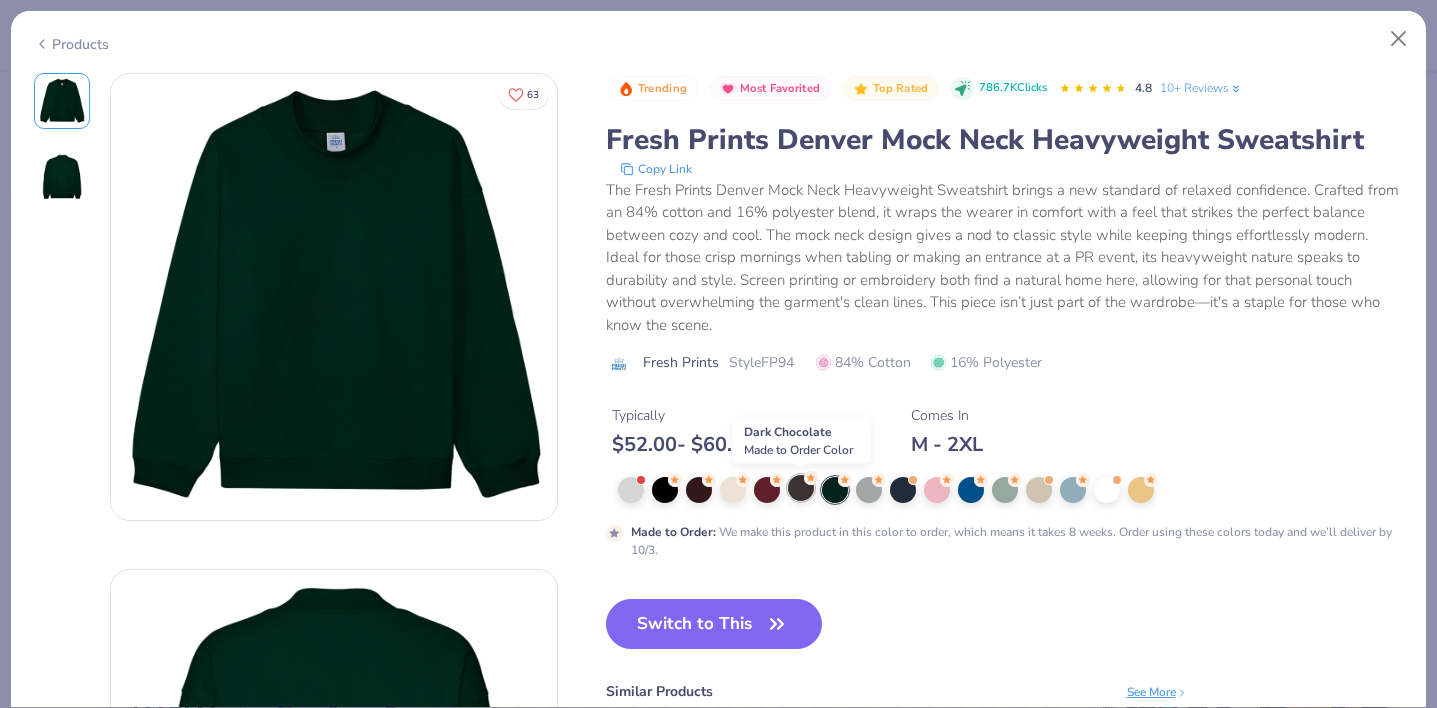 click at bounding box center [801, 488] 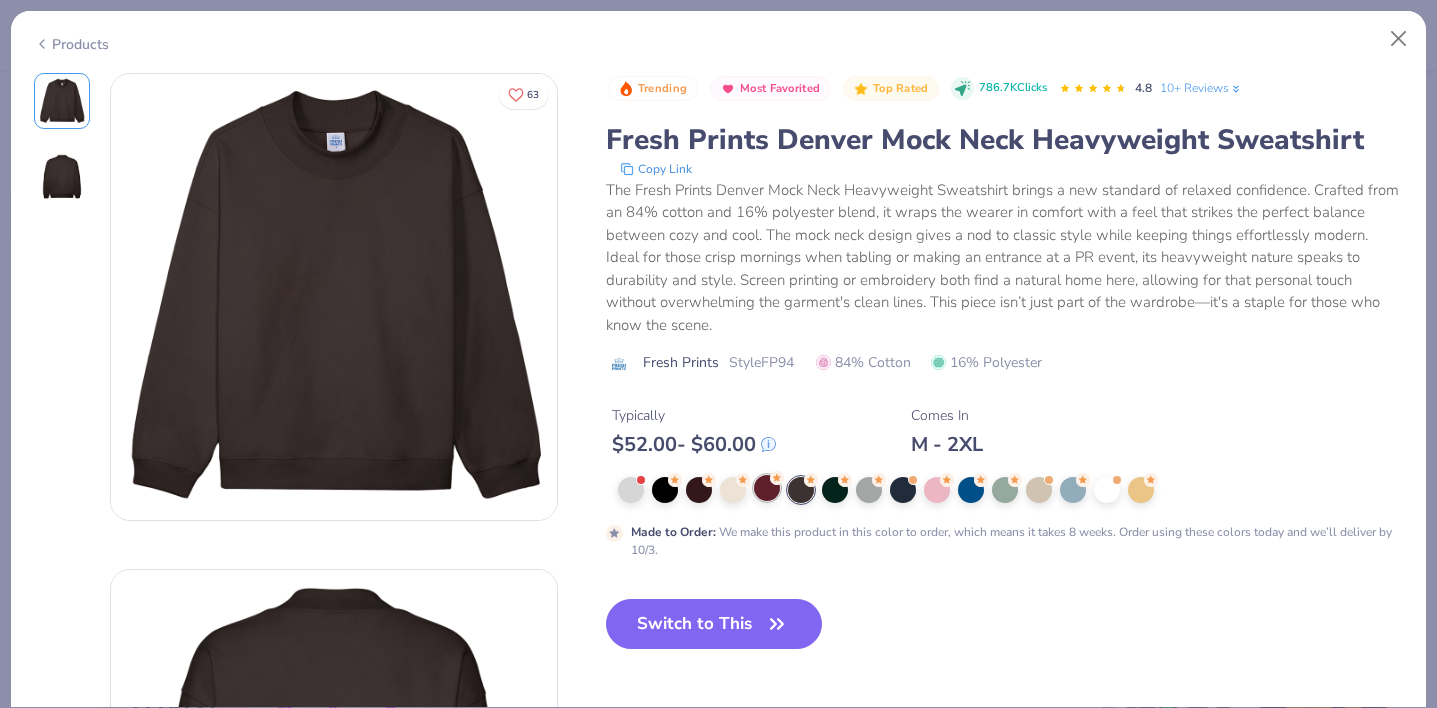 click at bounding box center [767, 488] 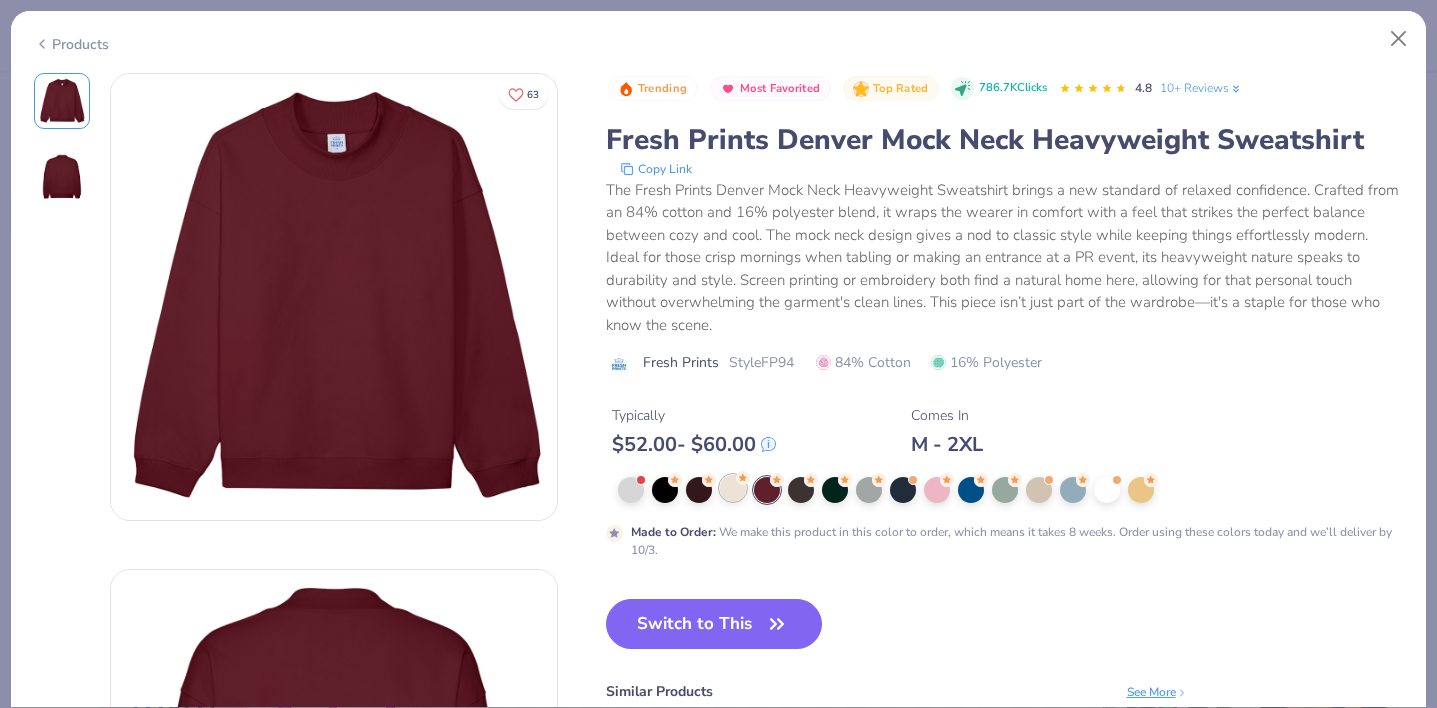click at bounding box center [733, 488] 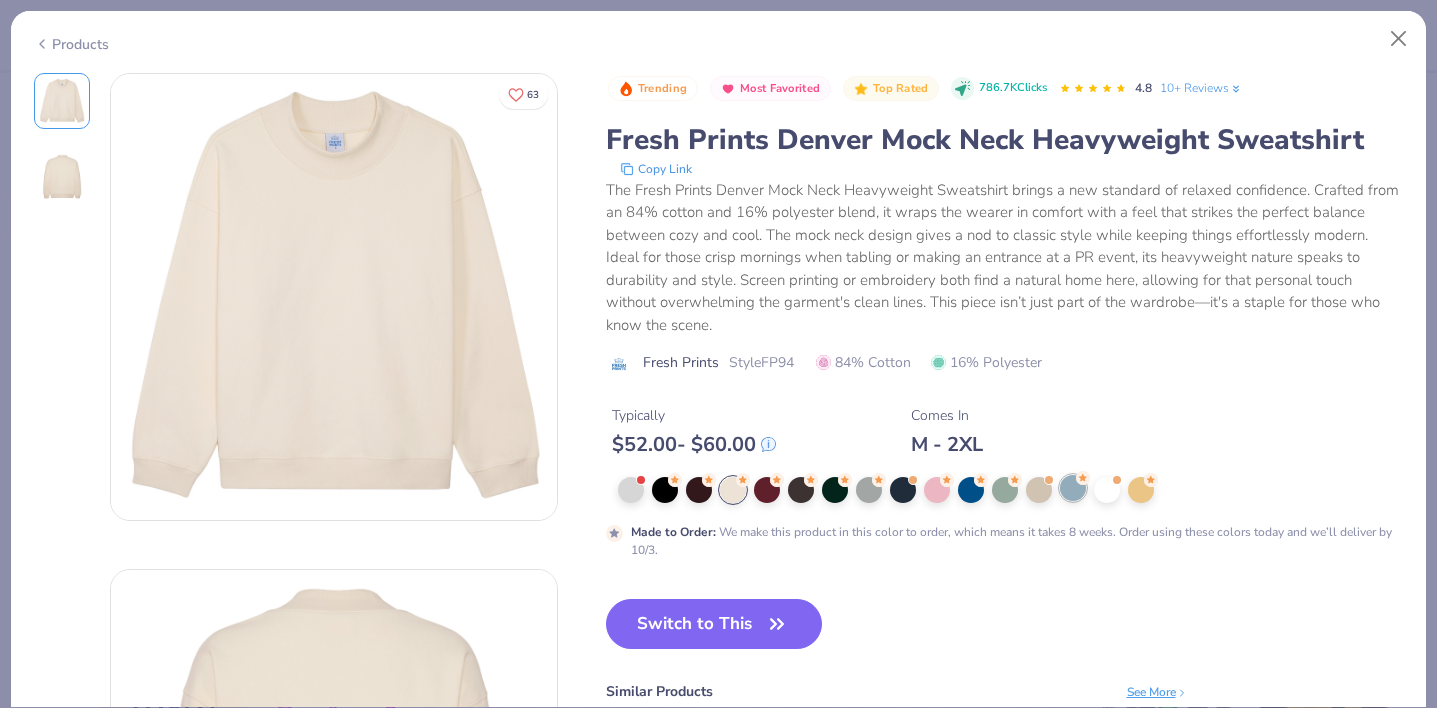 click at bounding box center (1073, 488) 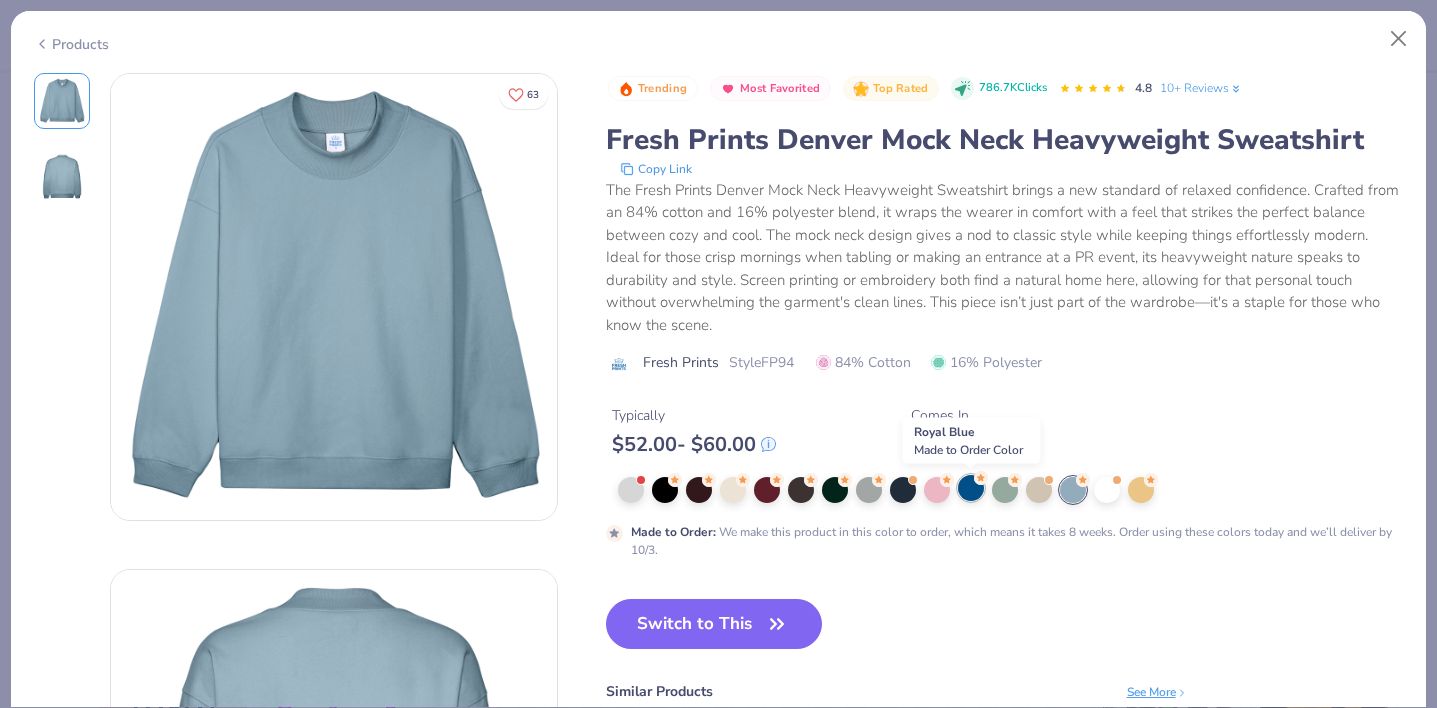 click at bounding box center (971, 488) 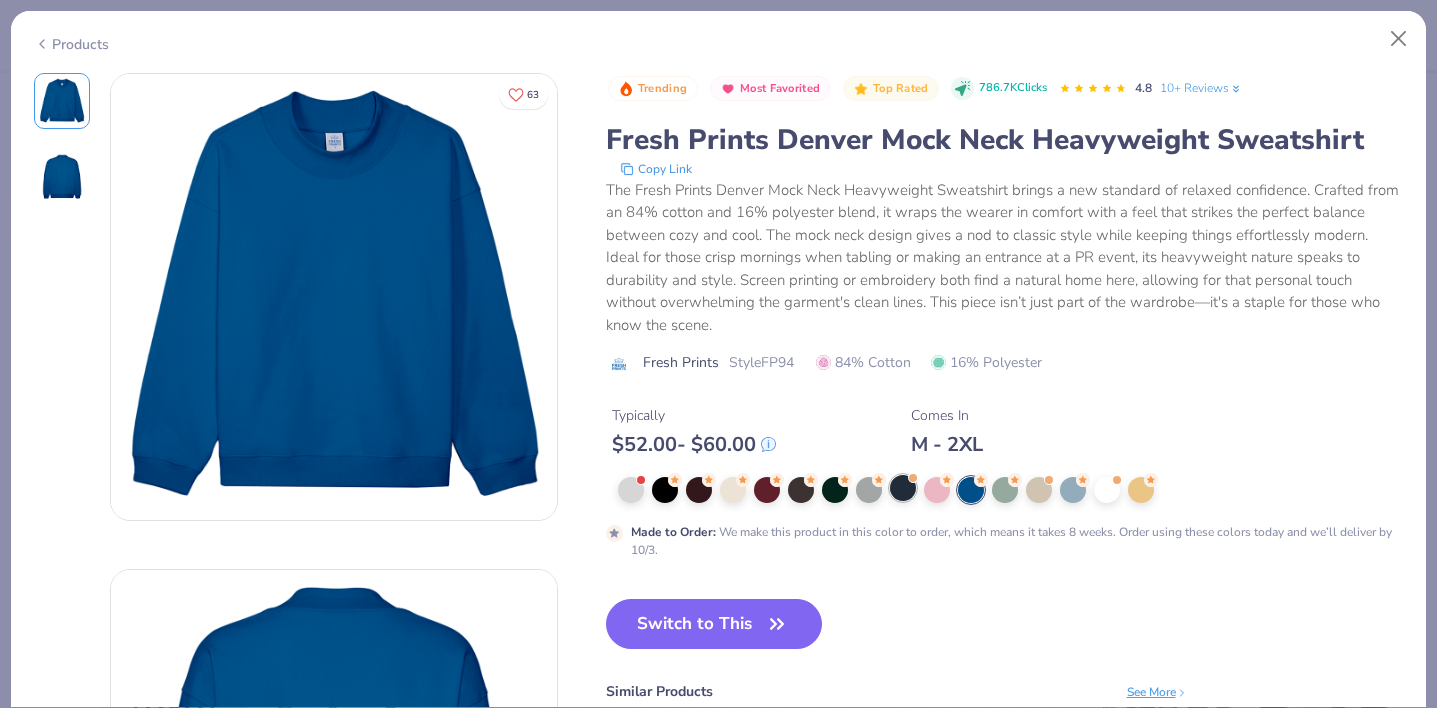 click at bounding box center [903, 488] 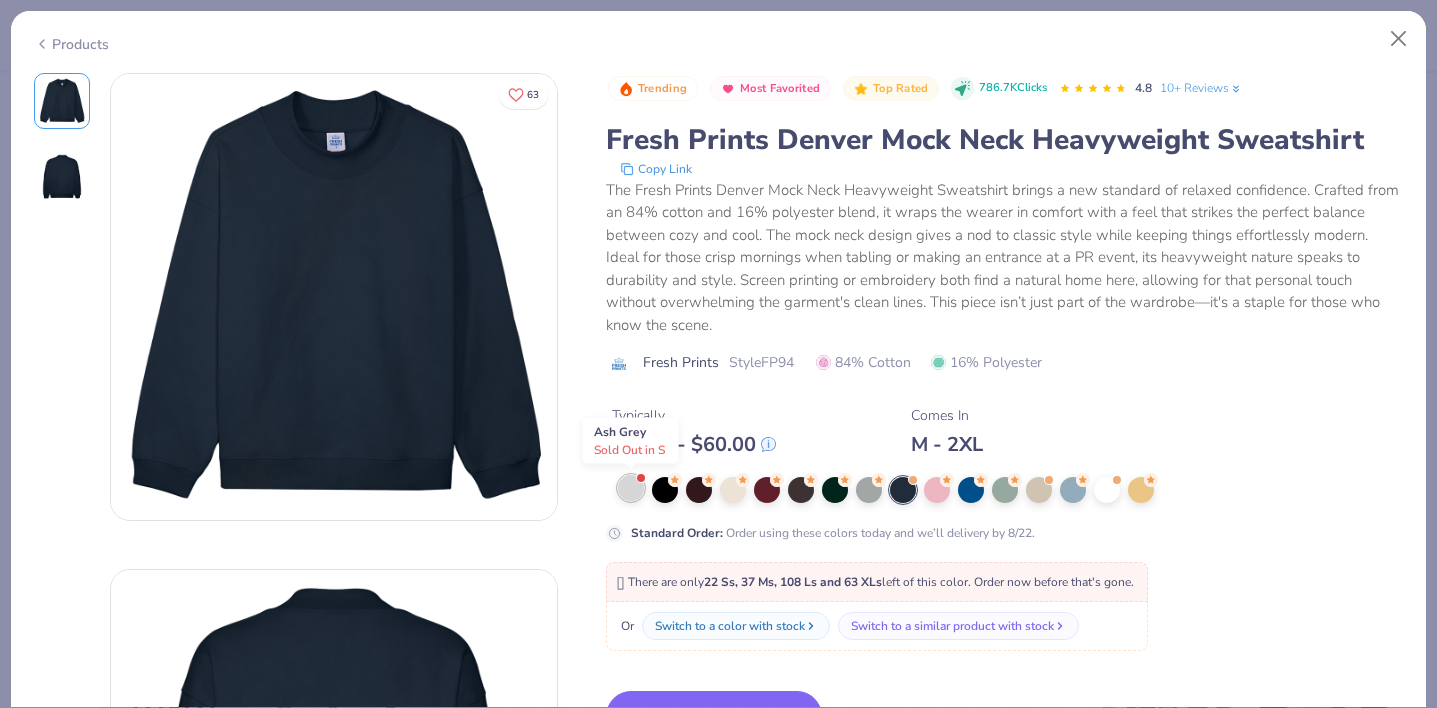 click at bounding box center [631, 488] 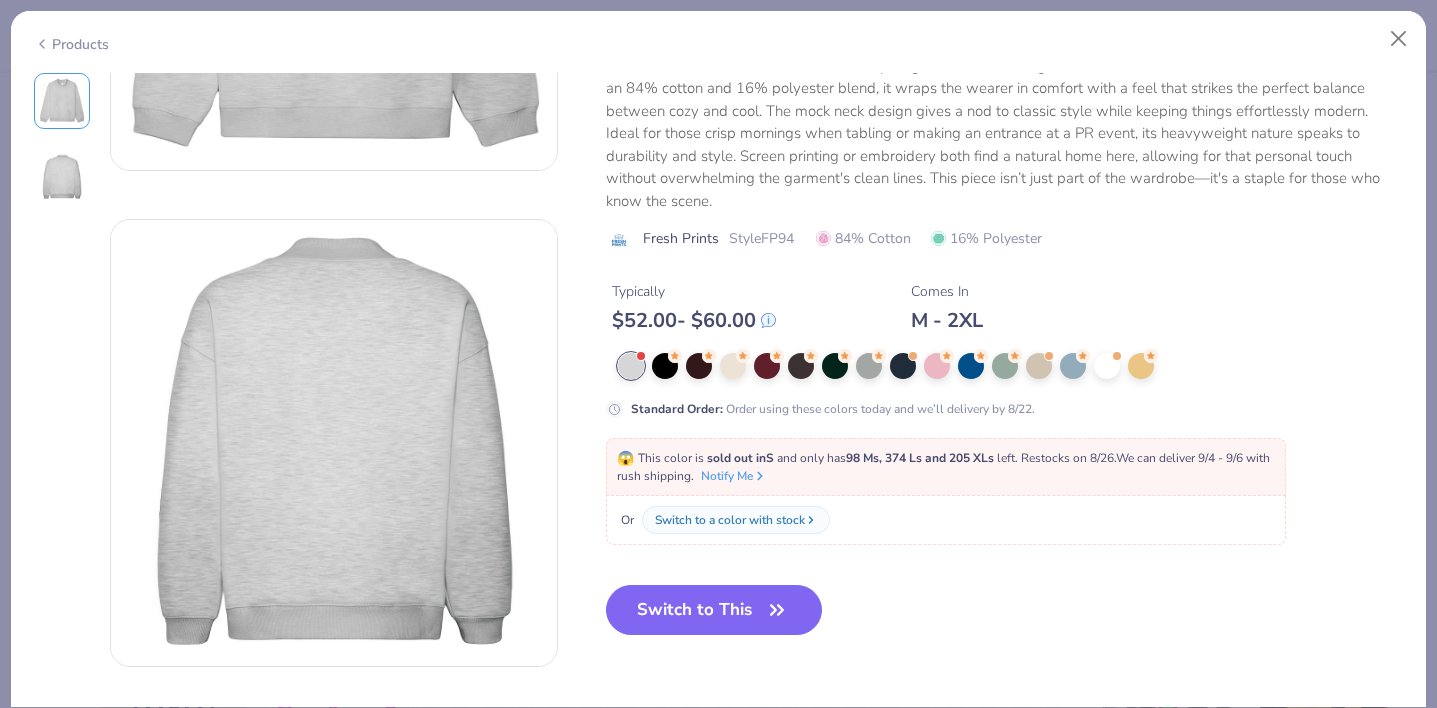 scroll, scrollTop: 415, scrollLeft: 0, axis: vertical 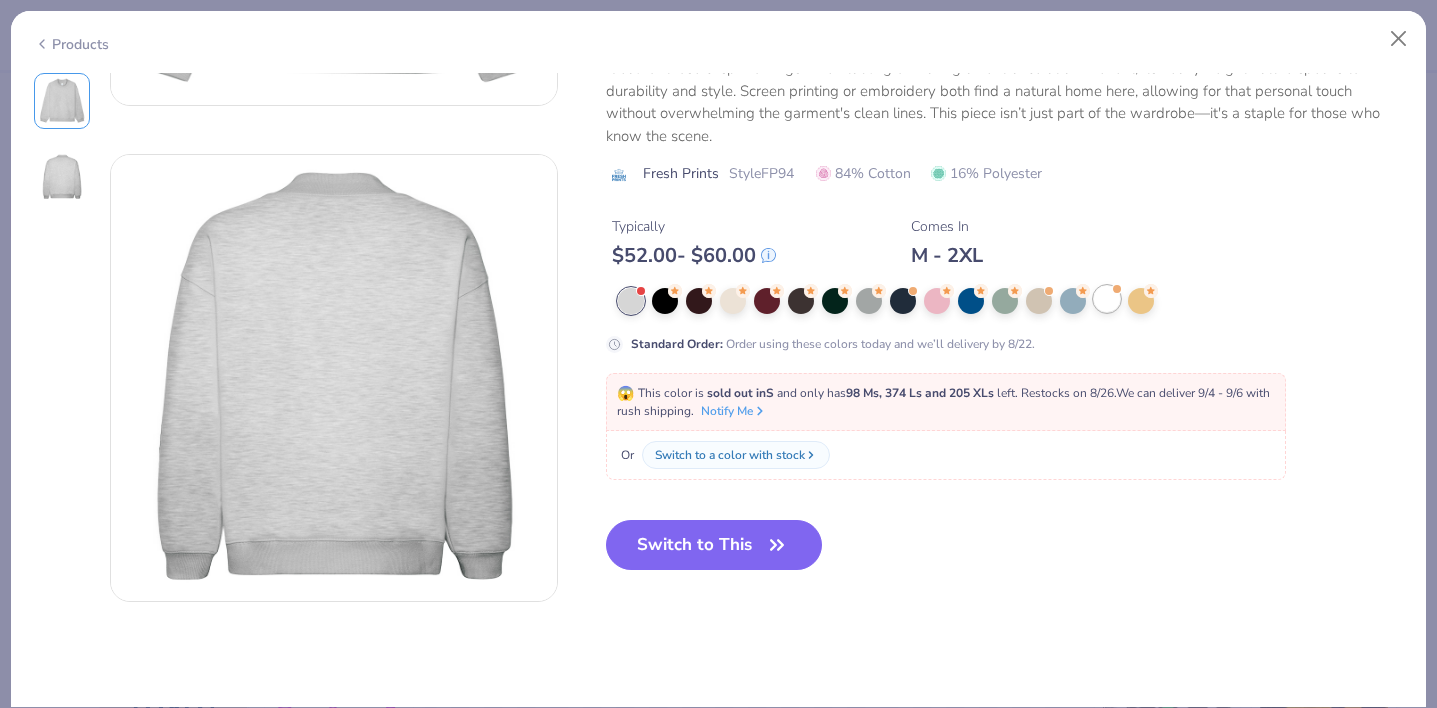 click at bounding box center [1107, 299] 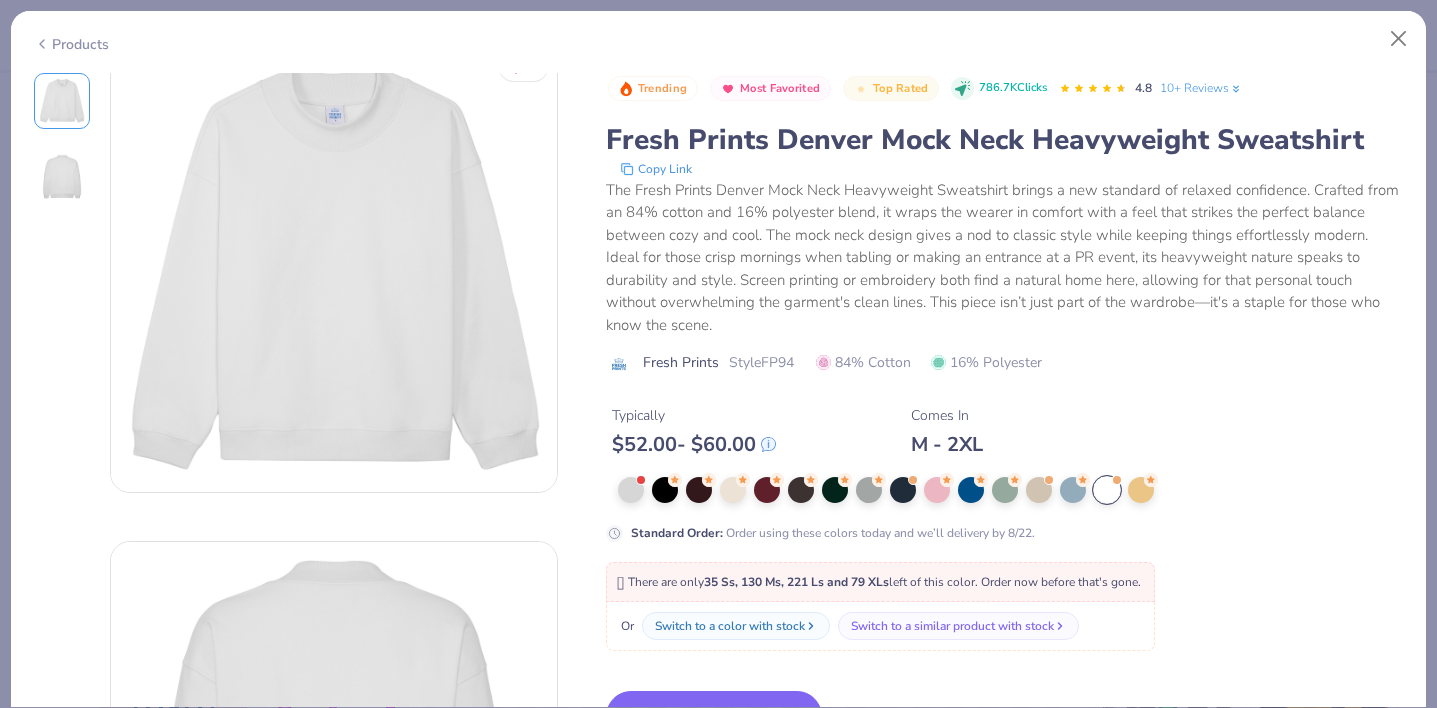 scroll, scrollTop: 32, scrollLeft: 0, axis: vertical 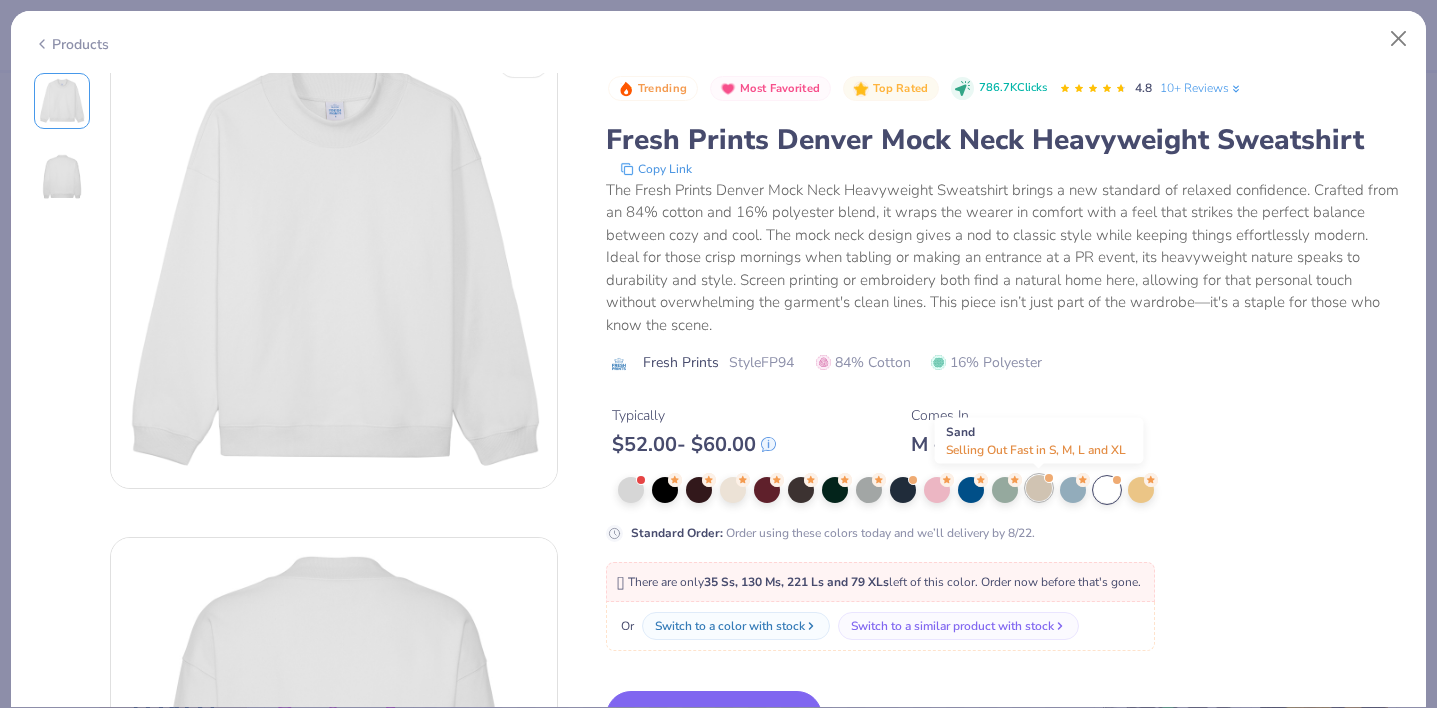 click at bounding box center (1039, 488) 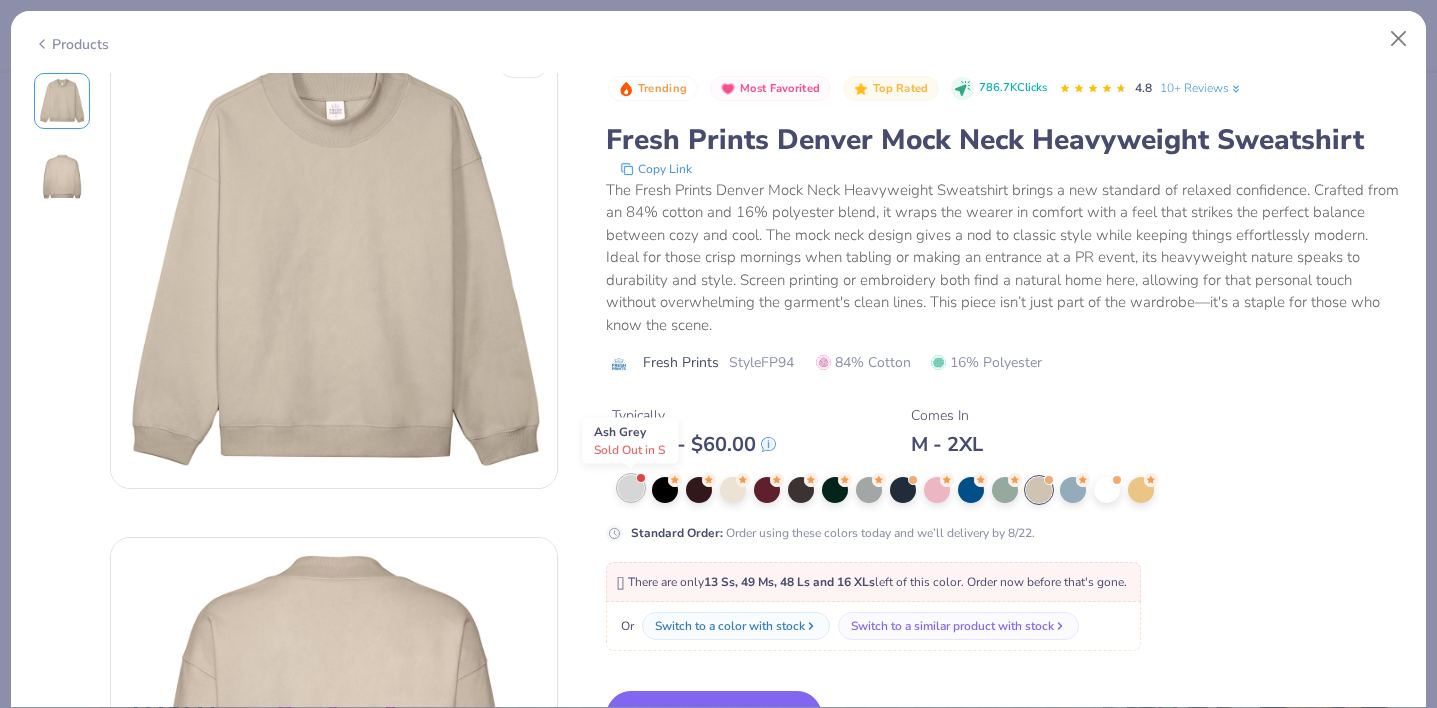 click at bounding box center (631, 488) 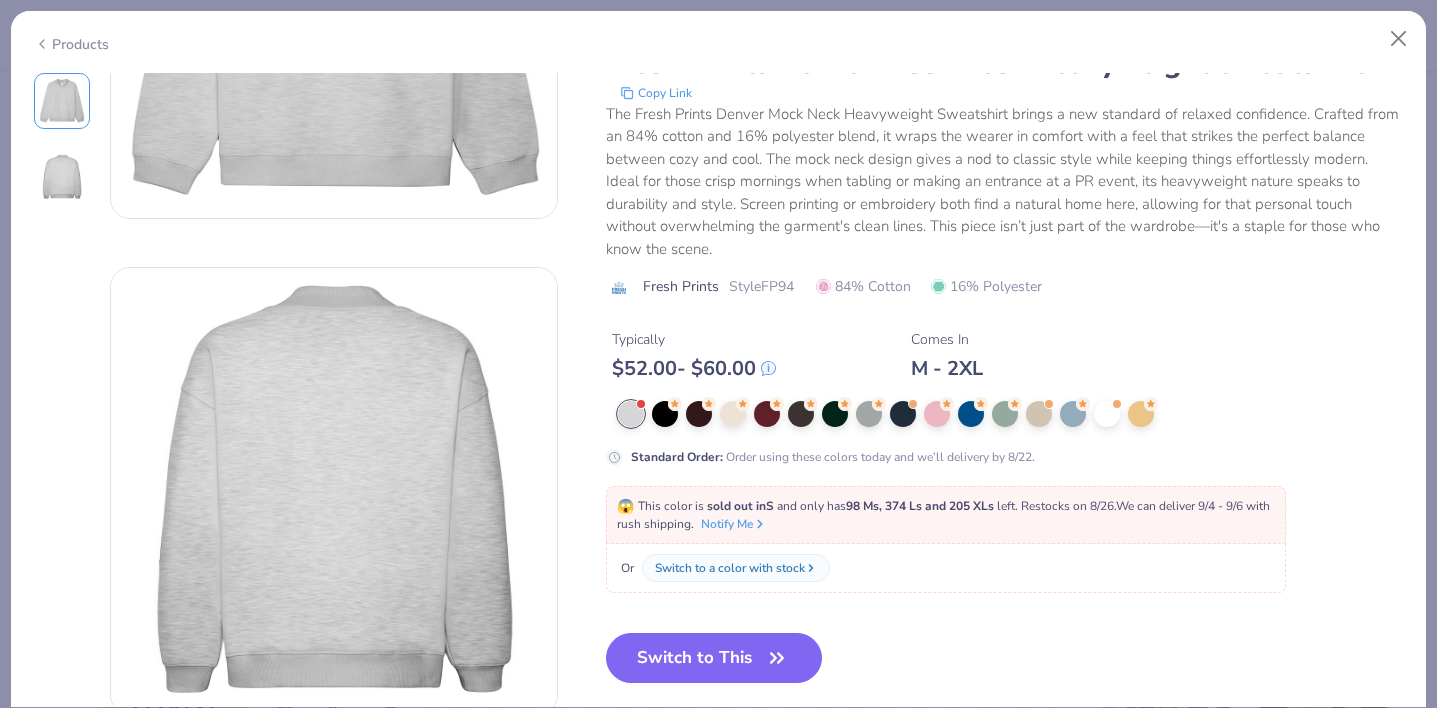 scroll, scrollTop: 306, scrollLeft: 0, axis: vertical 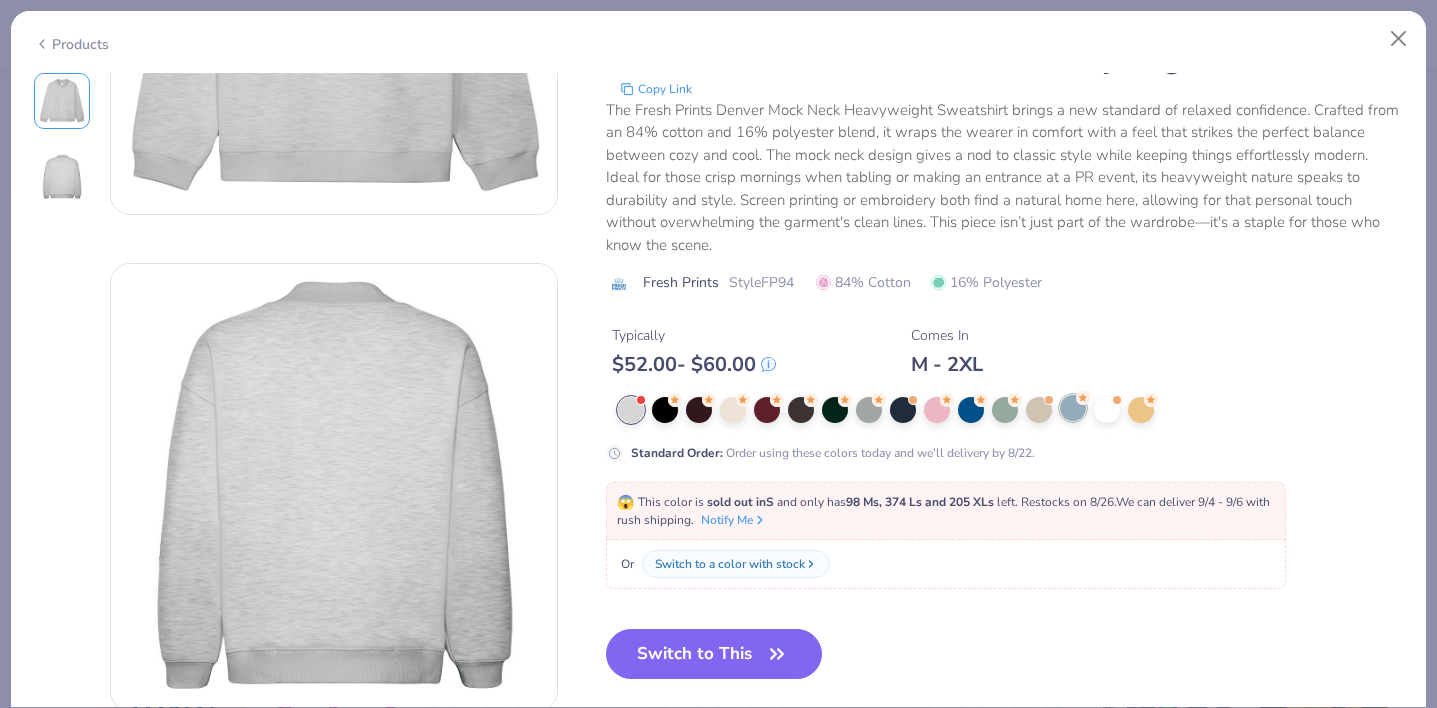 click at bounding box center (1073, 408) 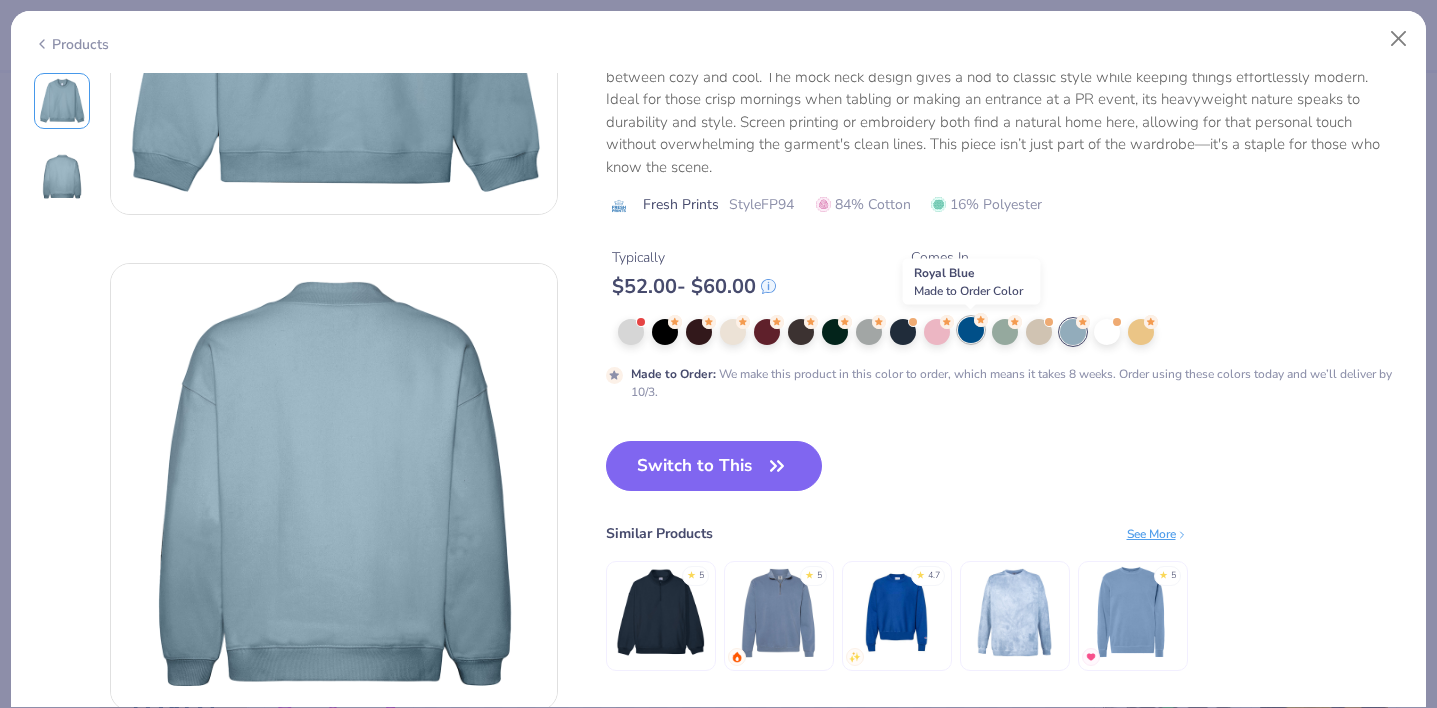 click at bounding box center (971, 330) 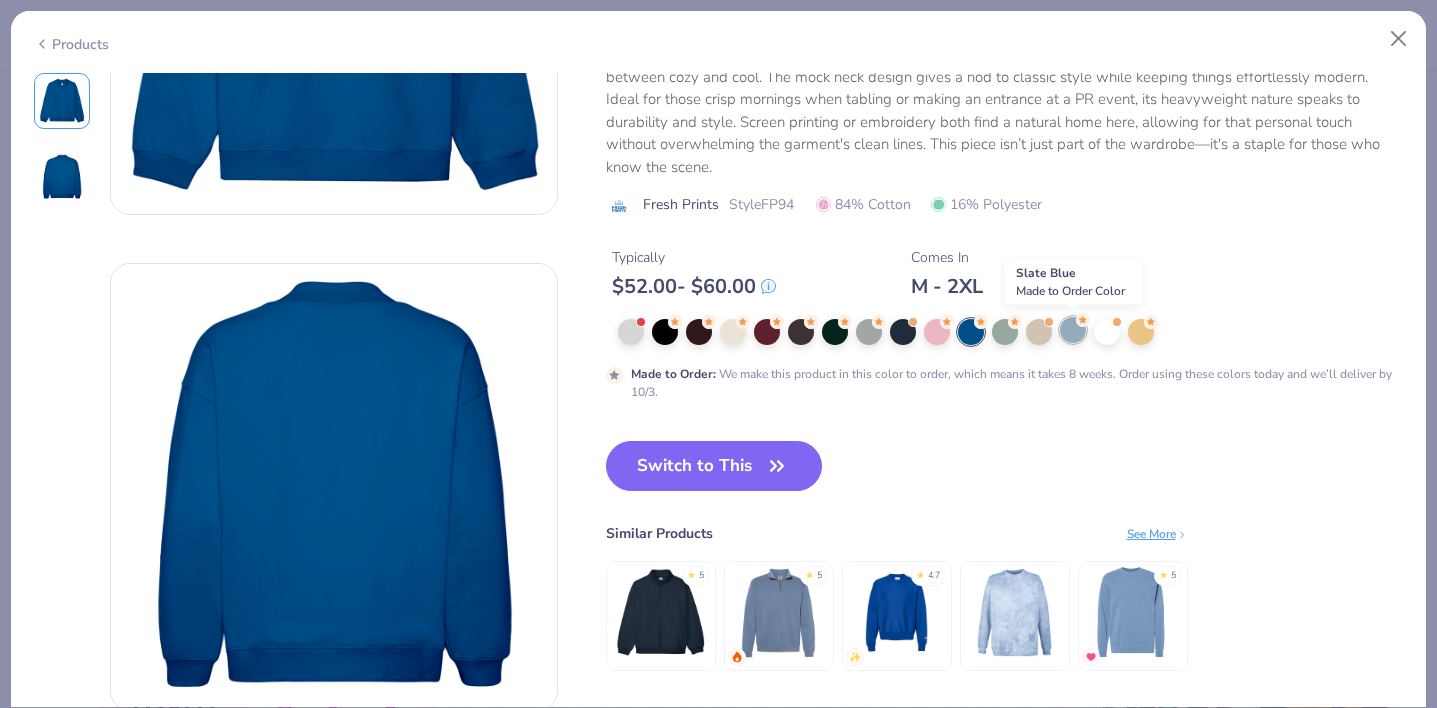 click at bounding box center (1073, 330) 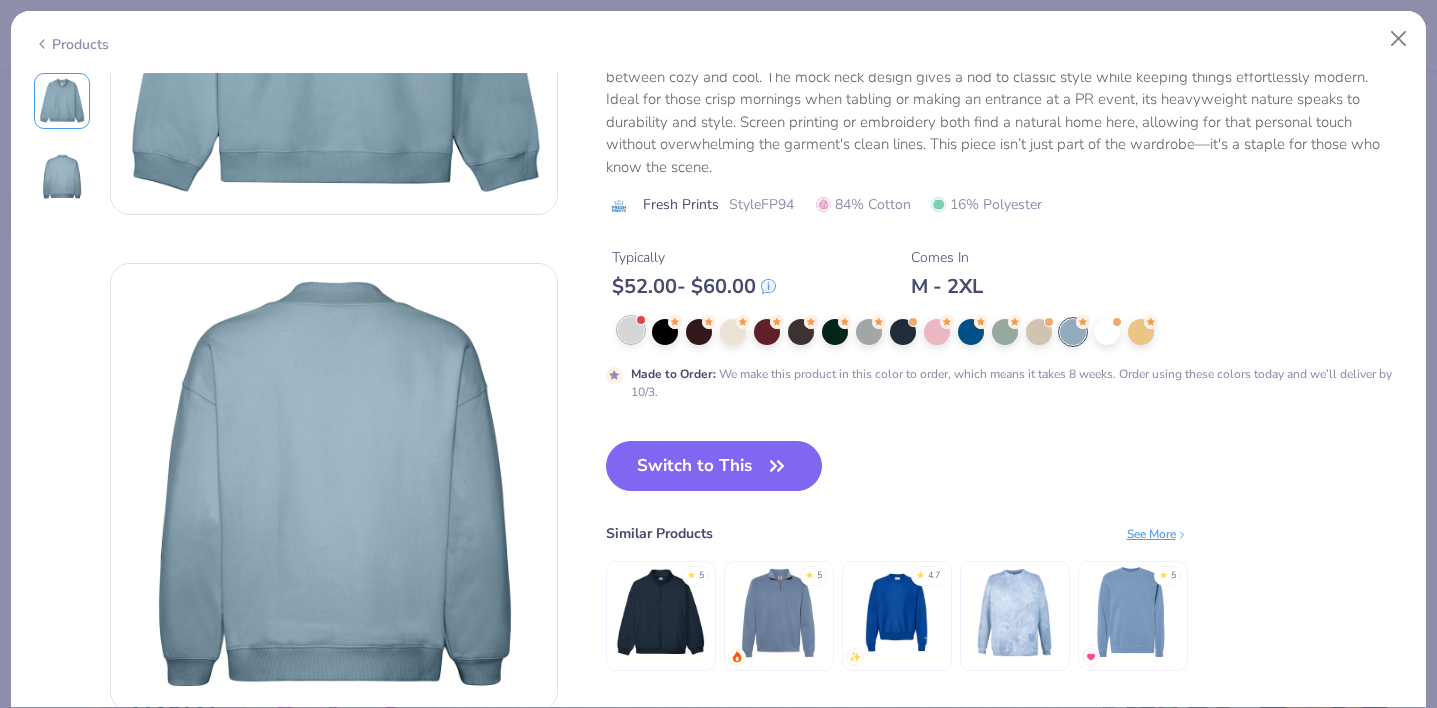click at bounding box center [631, 330] 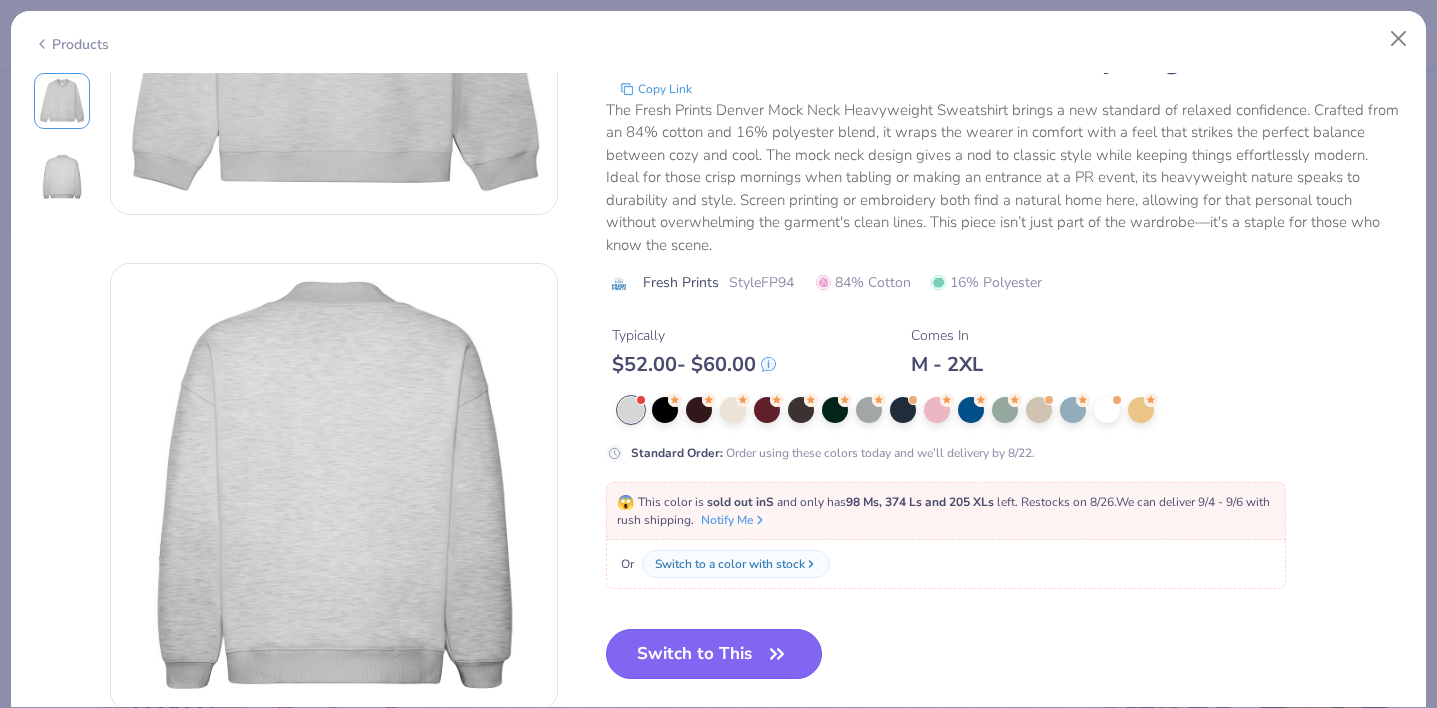 click on "Switch to This" at bounding box center (714, 654) 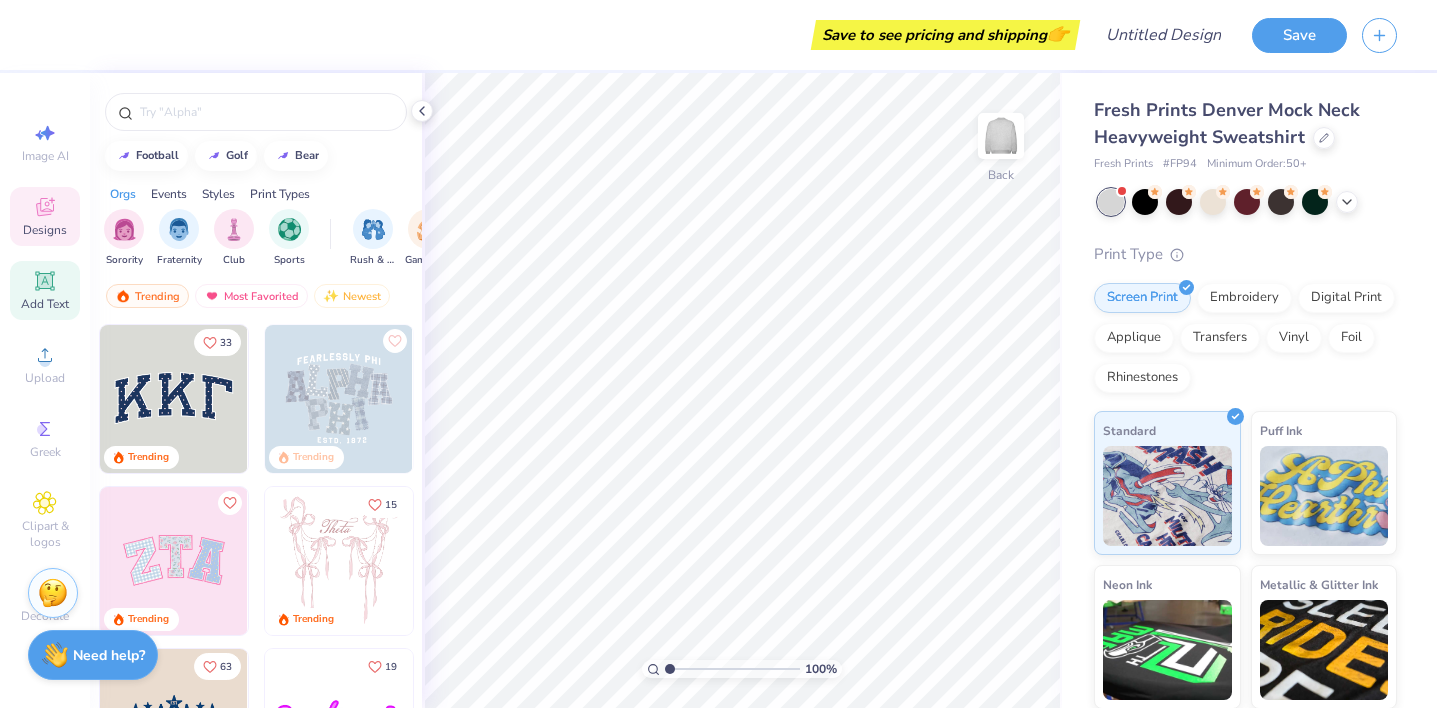 click 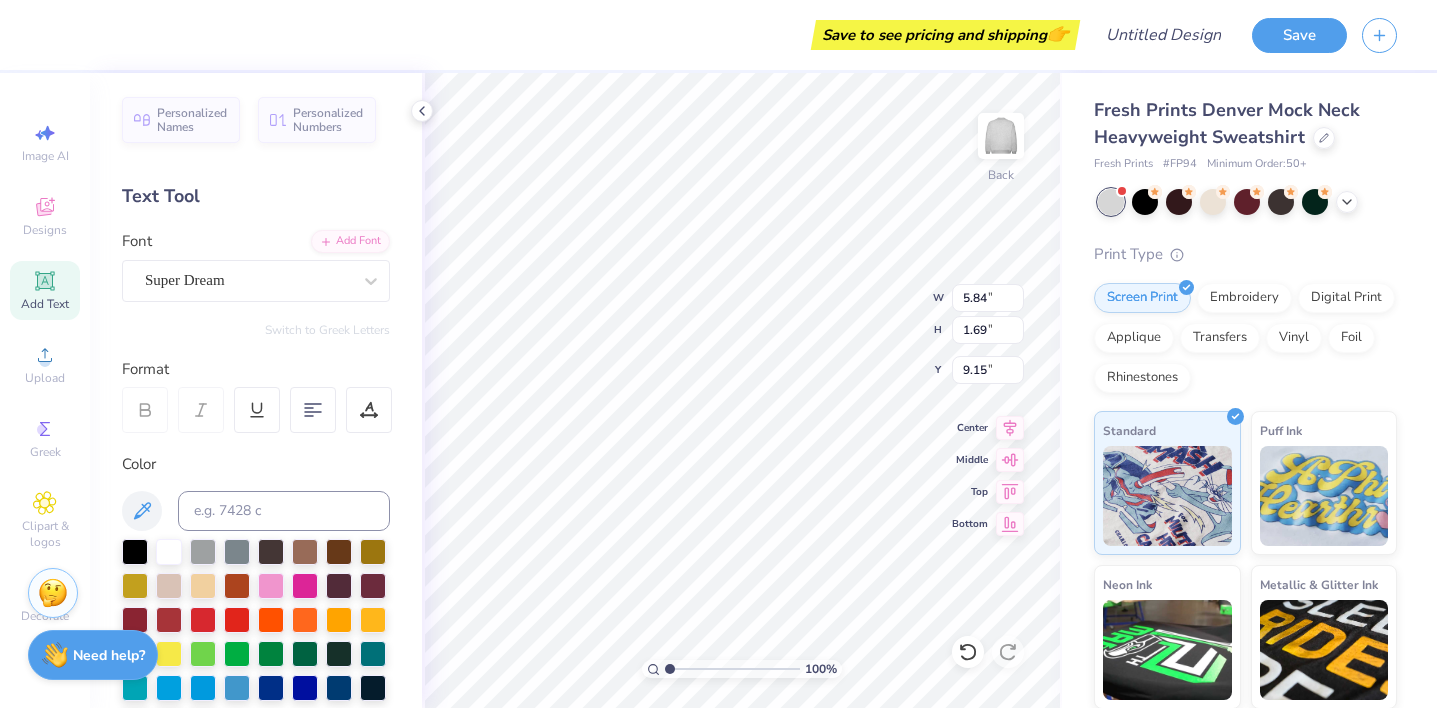 scroll, scrollTop: 0, scrollLeft: 0, axis: both 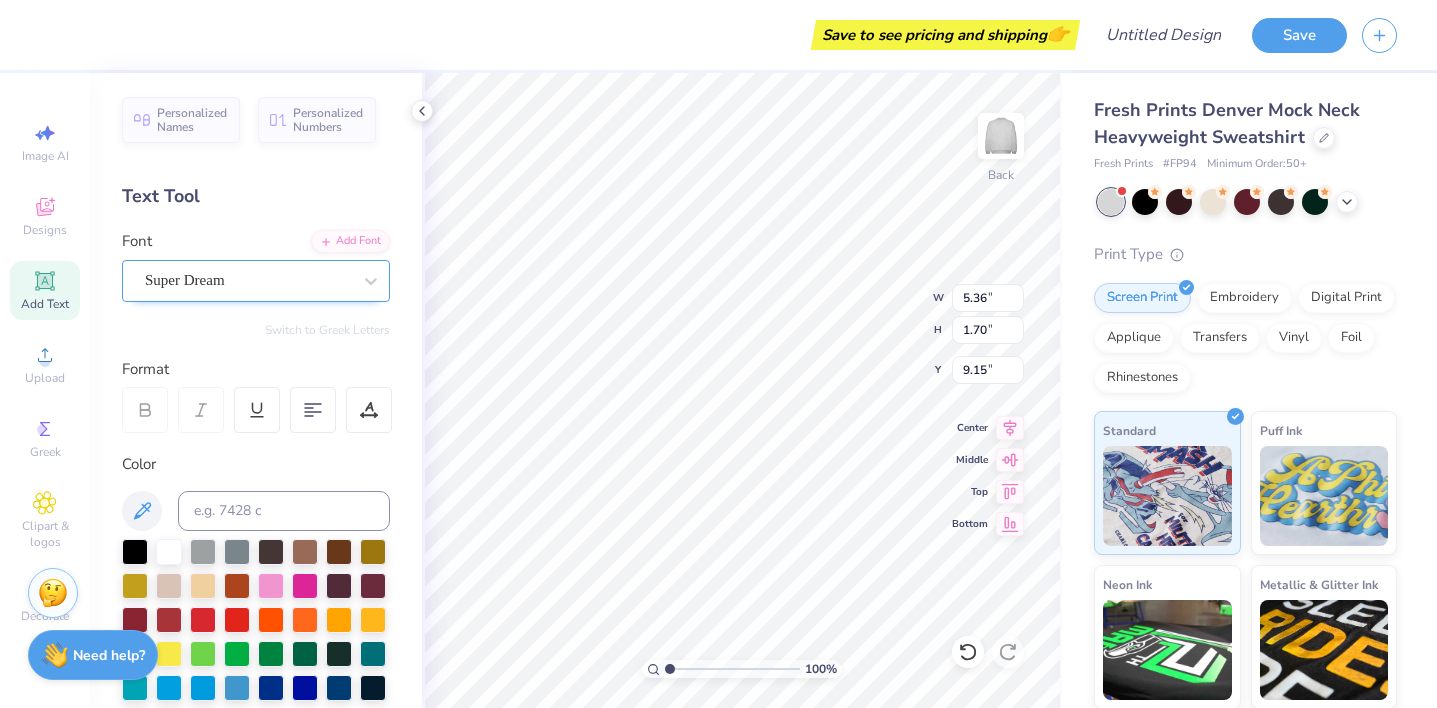 click on "Super Dream" at bounding box center (248, 280) 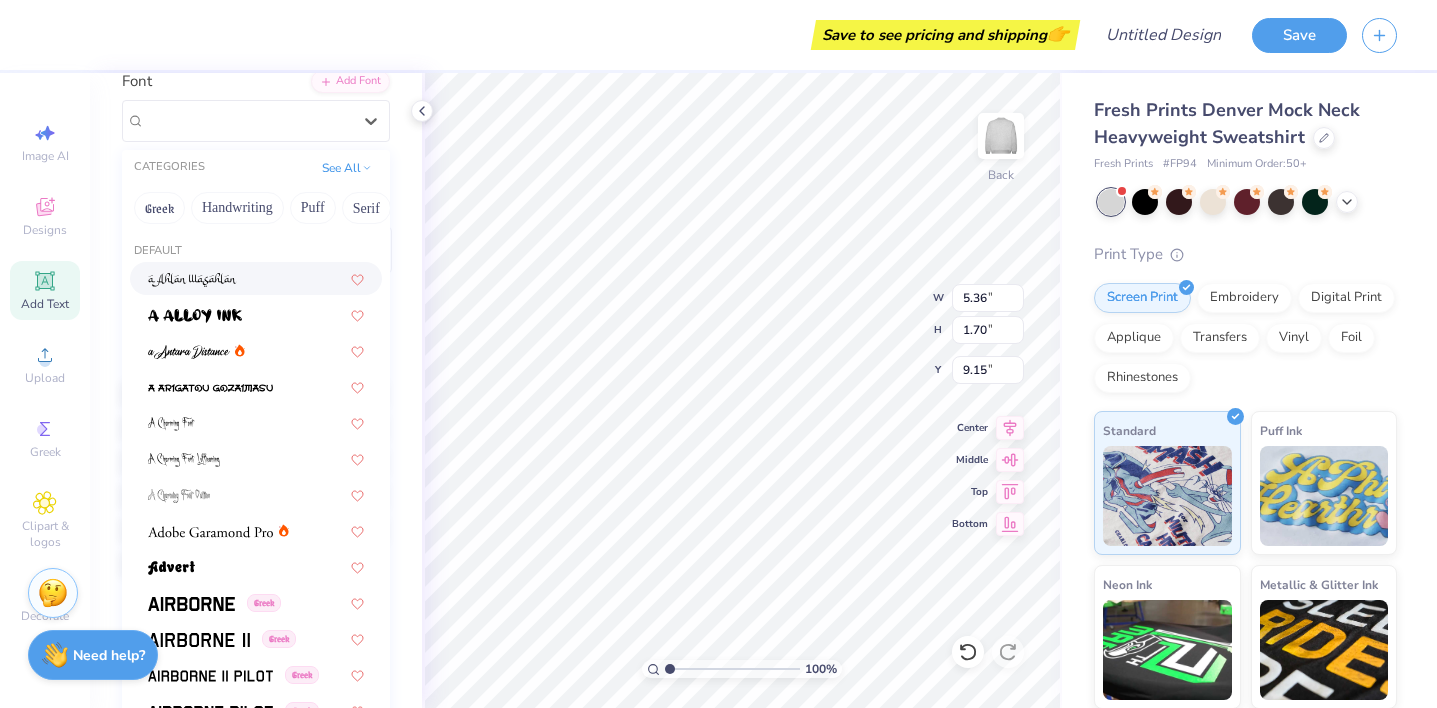 scroll, scrollTop: 165, scrollLeft: 0, axis: vertical 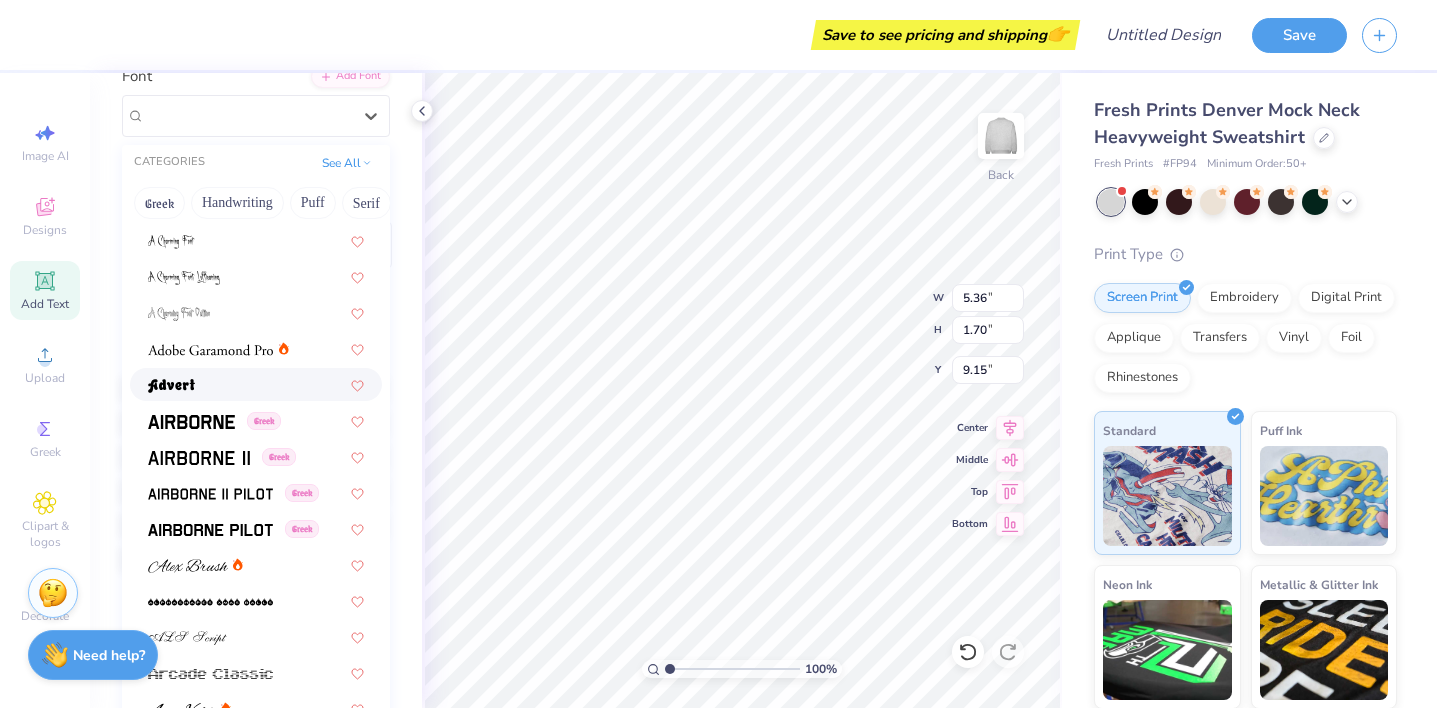 click at bounding box center [256, 384] 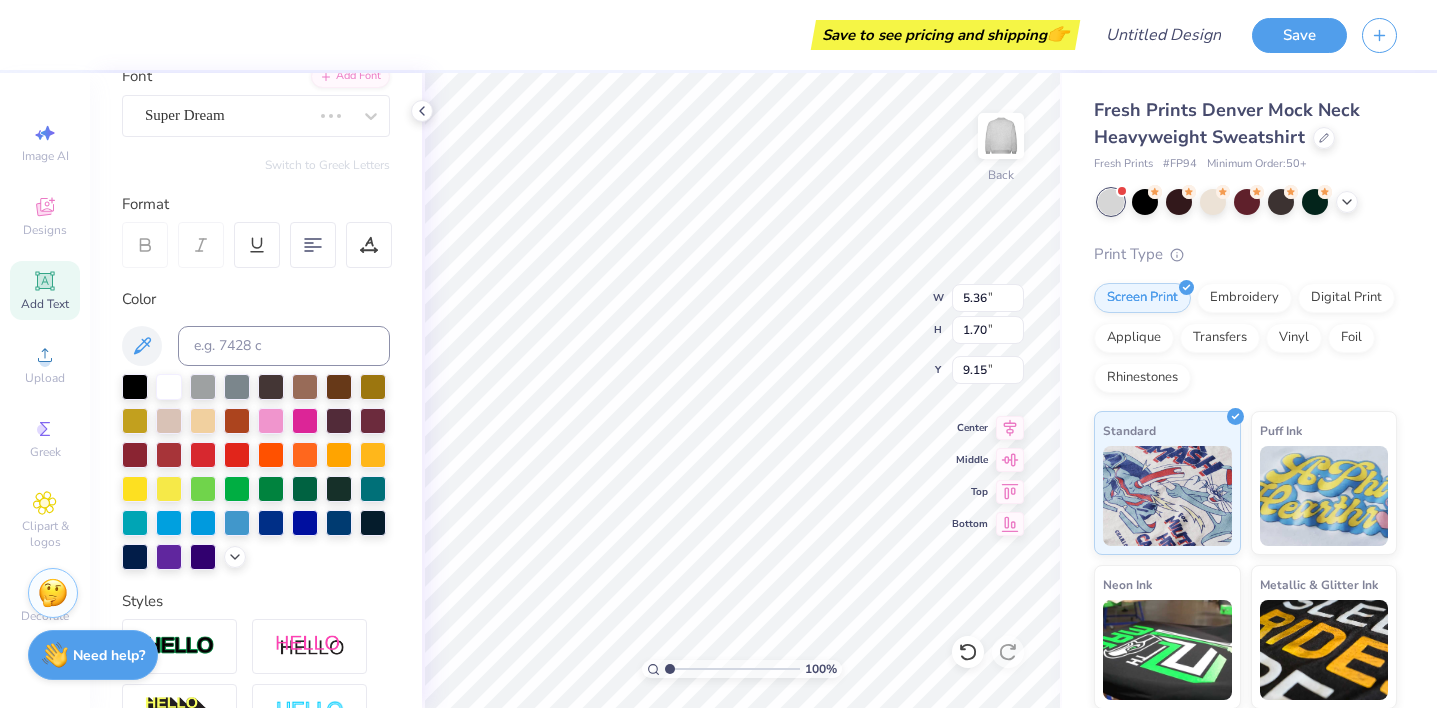 type on "5.03" 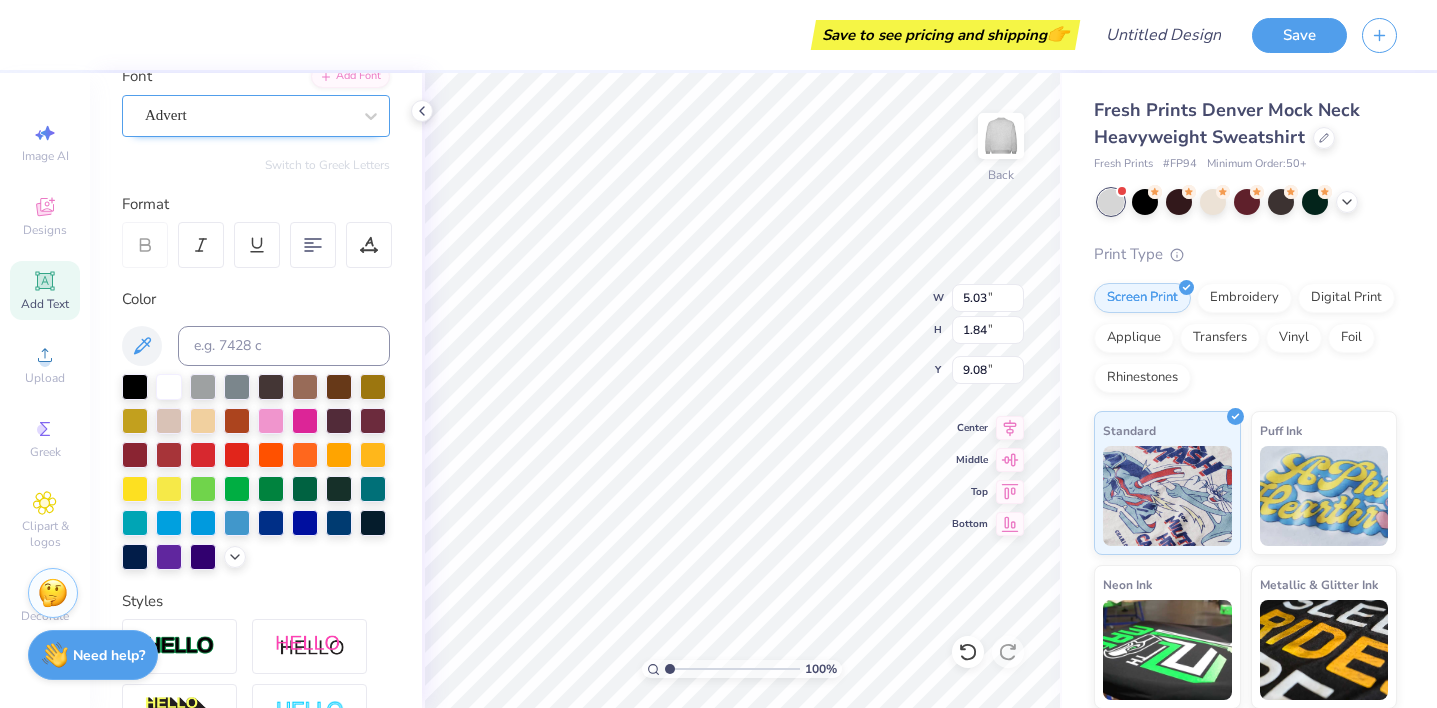 click on "Advert" at bounding box center [248, 115] 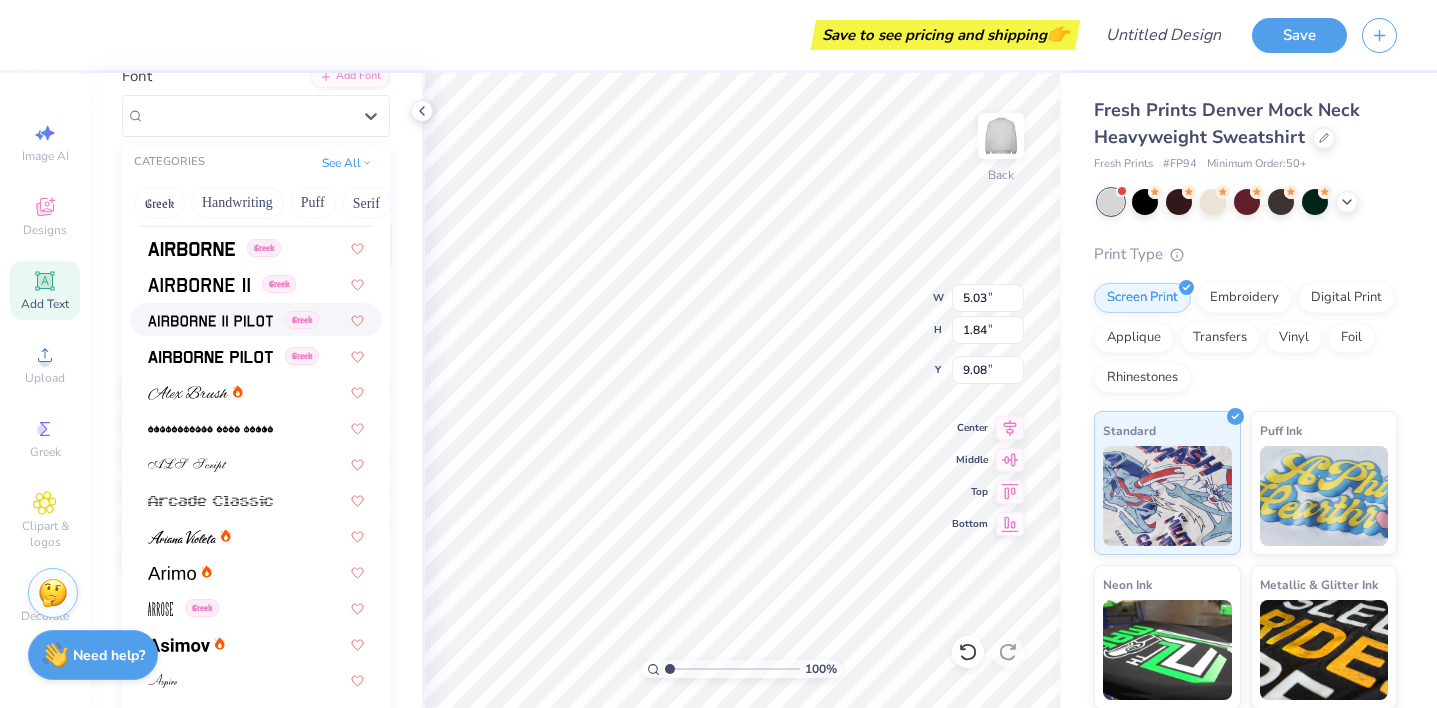 scroll, scrollTop: 351, scrollLeft: 0, axis: vertical 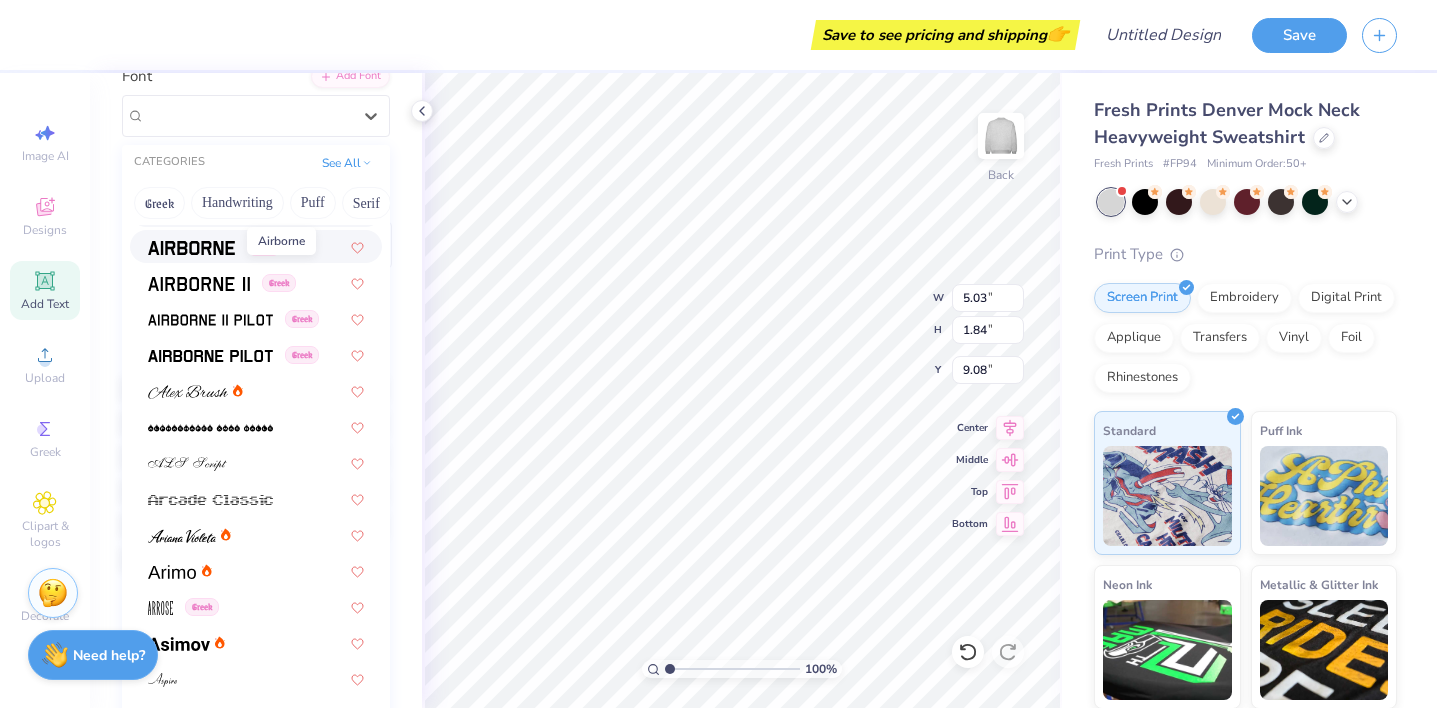 click at bounding box center [191, 248] 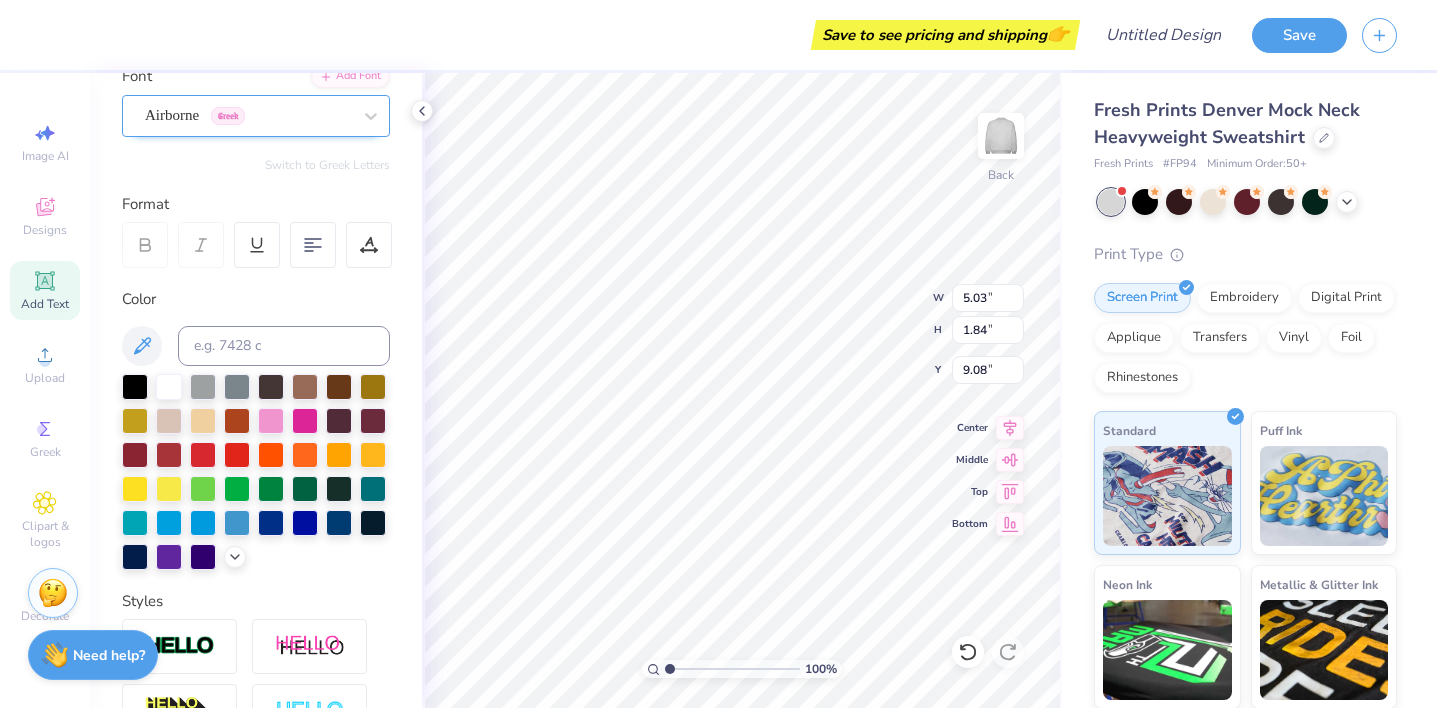 click on "Airborne Greek" at bounding box center (248, 115) 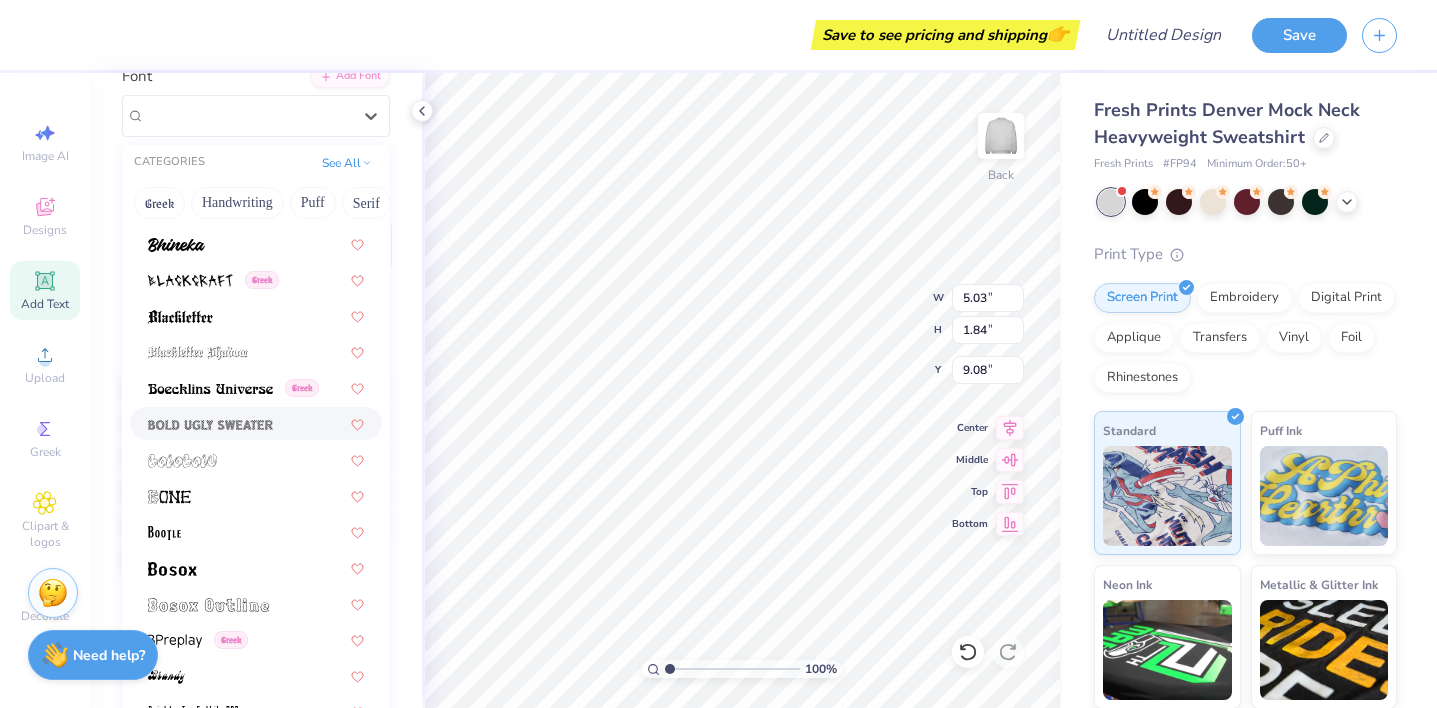 scroll, scrollTop: 1044, scrollLeft: 0, axis: vertical 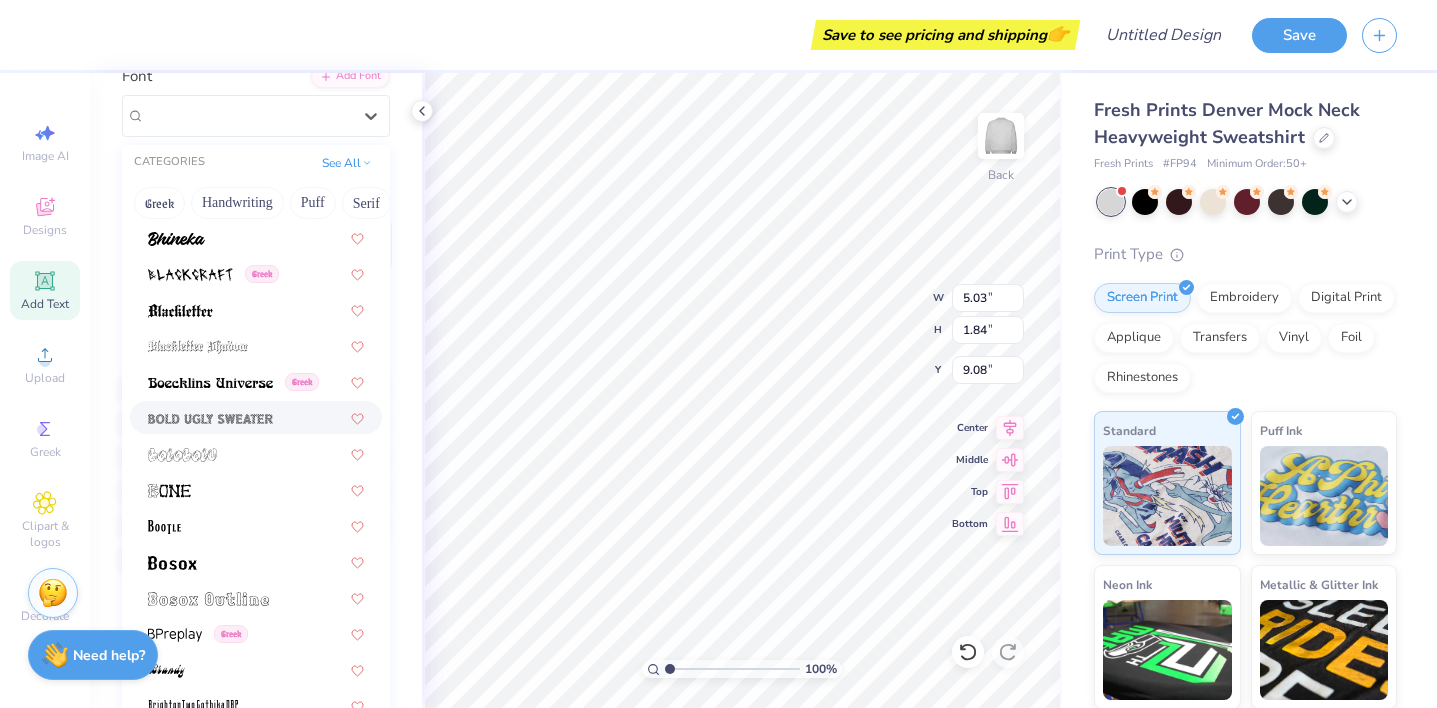 click at bounding box center (256, 417) 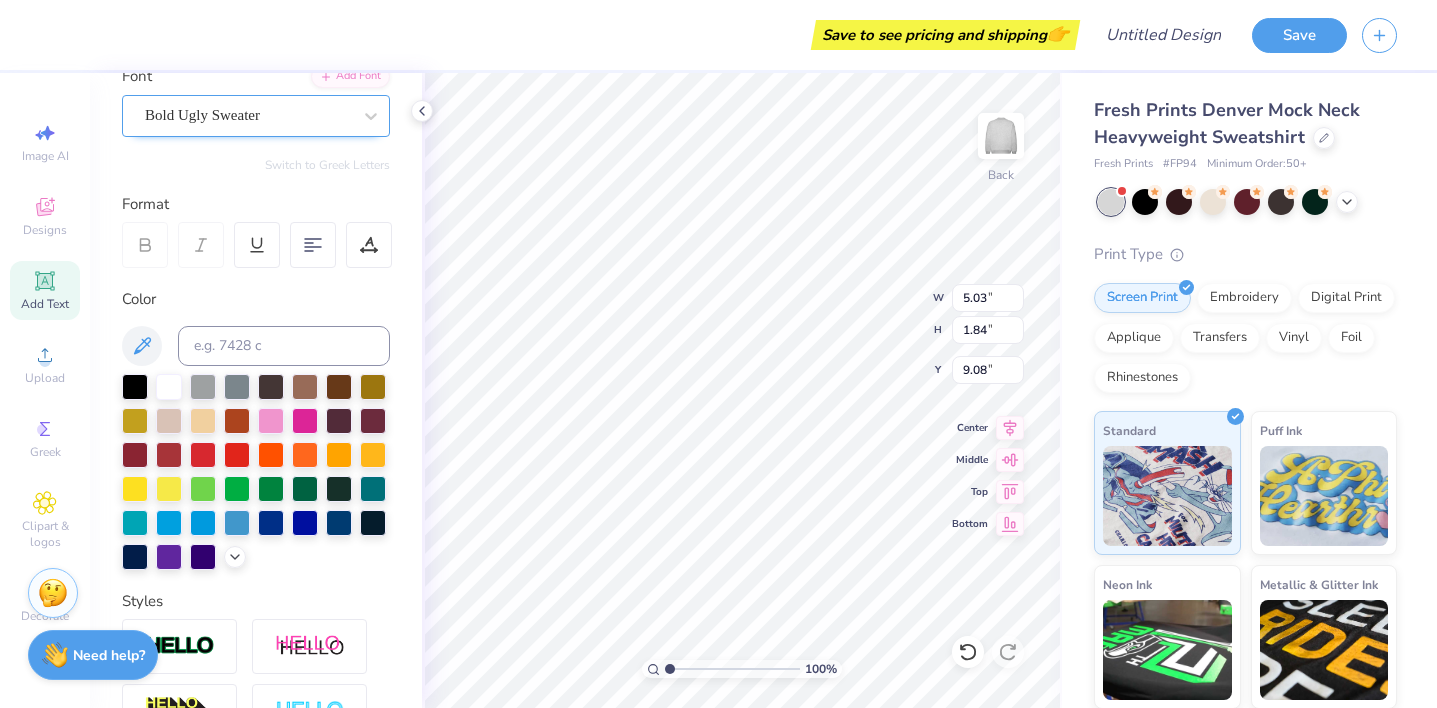 click on "Bold Ugly Sweater" at bounding box center [248, 115] 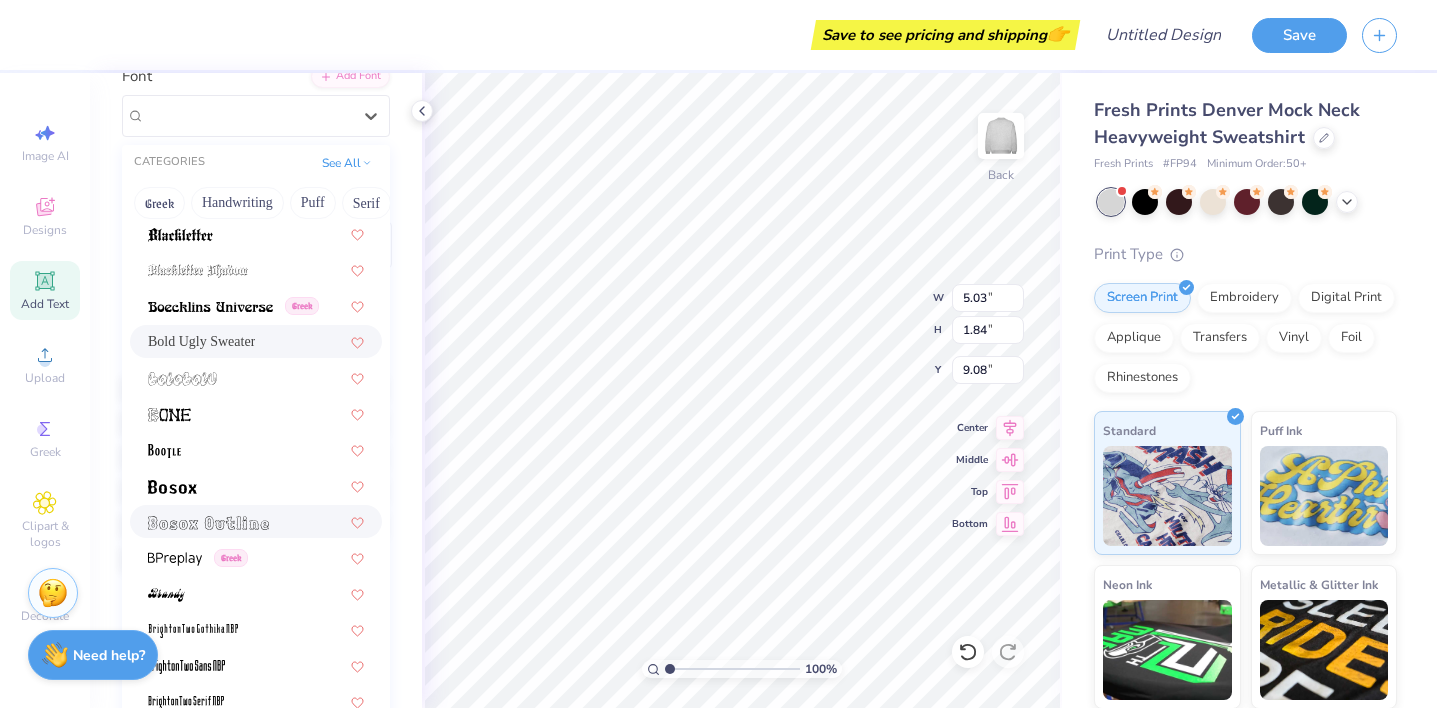 scroll, scrollTop: 1144, scrollLeft: 0, axis: vertical 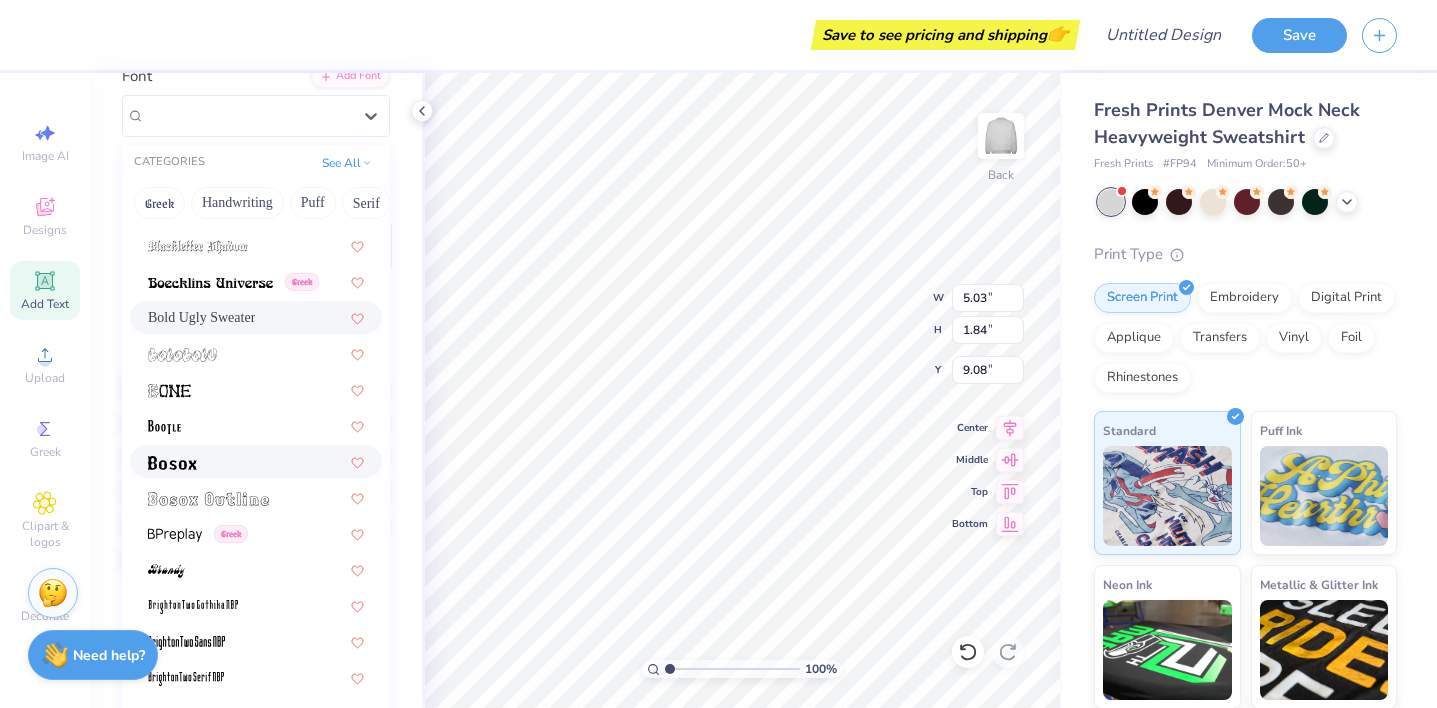 click at bounding box center [256, 461] 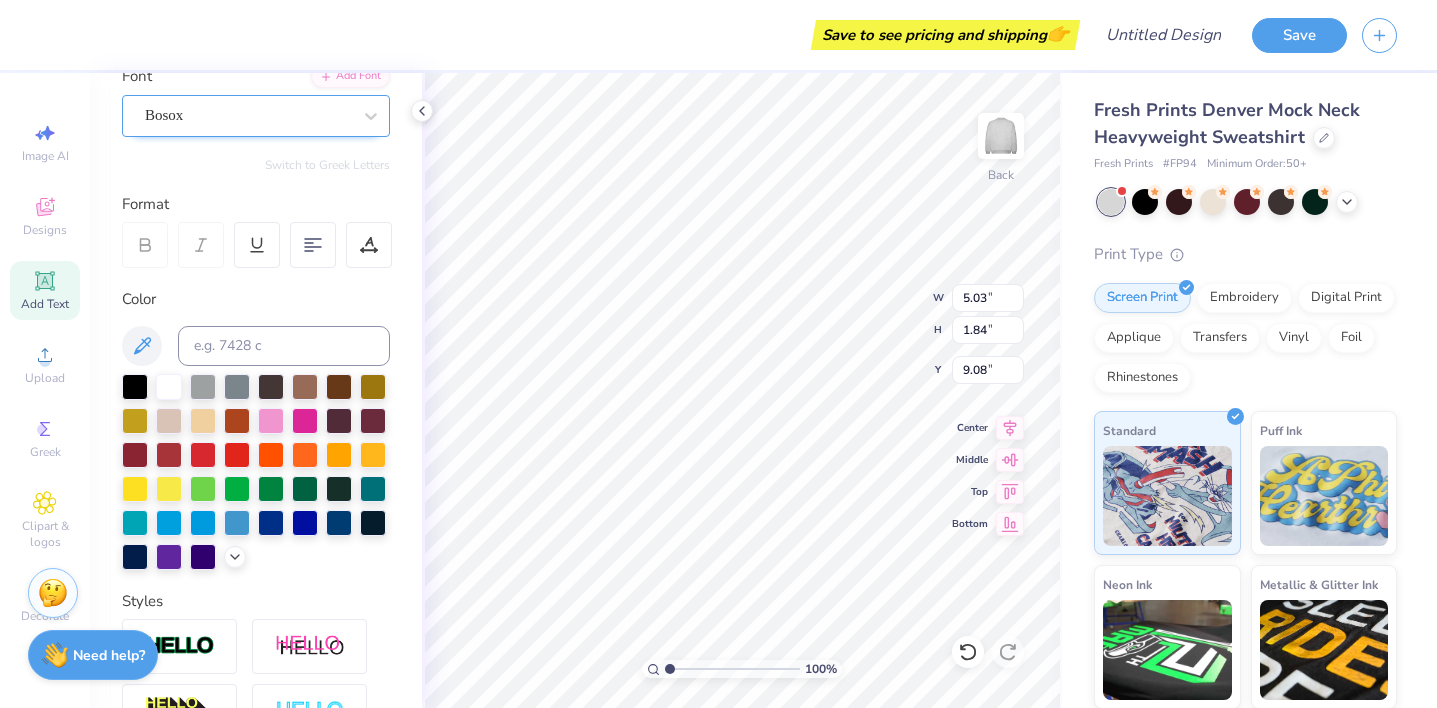 click on "Bosox" at bounding box center [256, 116] 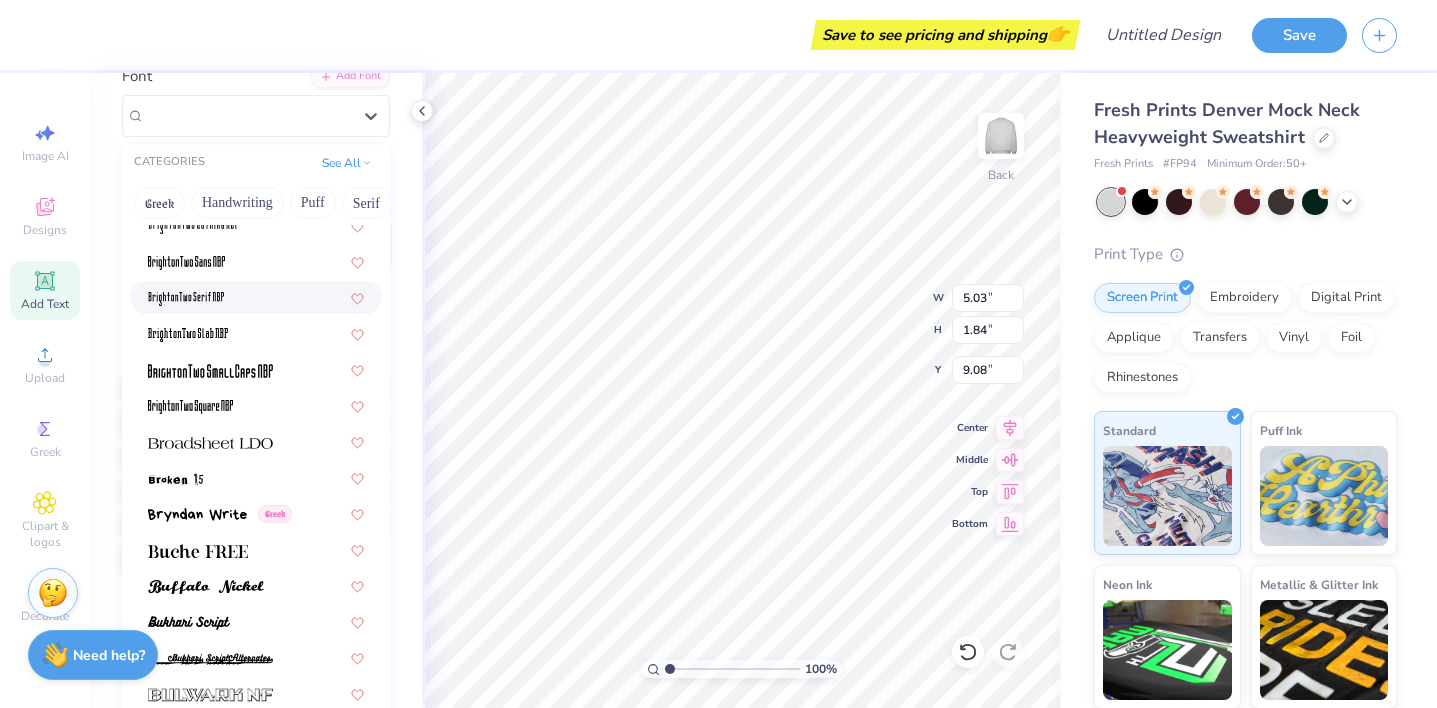 scroll, scrollTop: 1526, scrollLeft: 0, axis: vertical 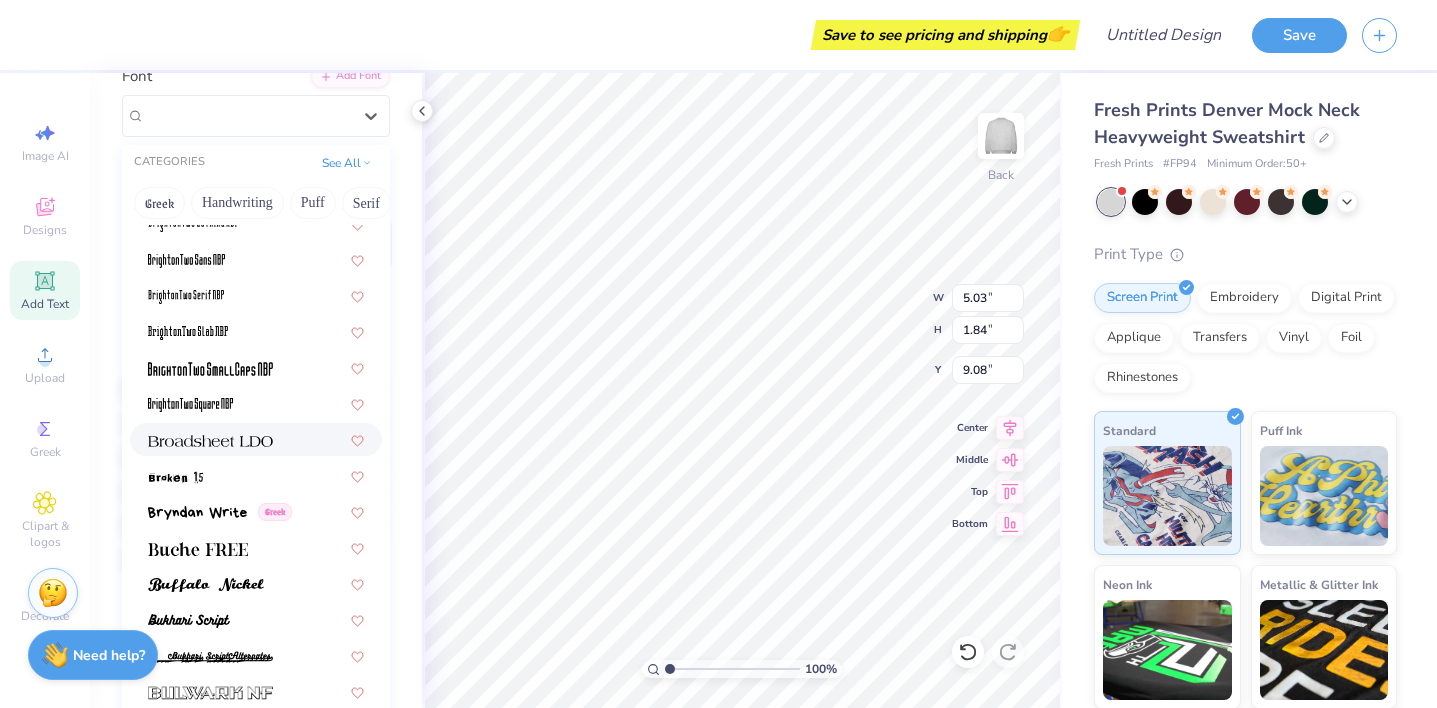 click at bounding box center (256, 439) 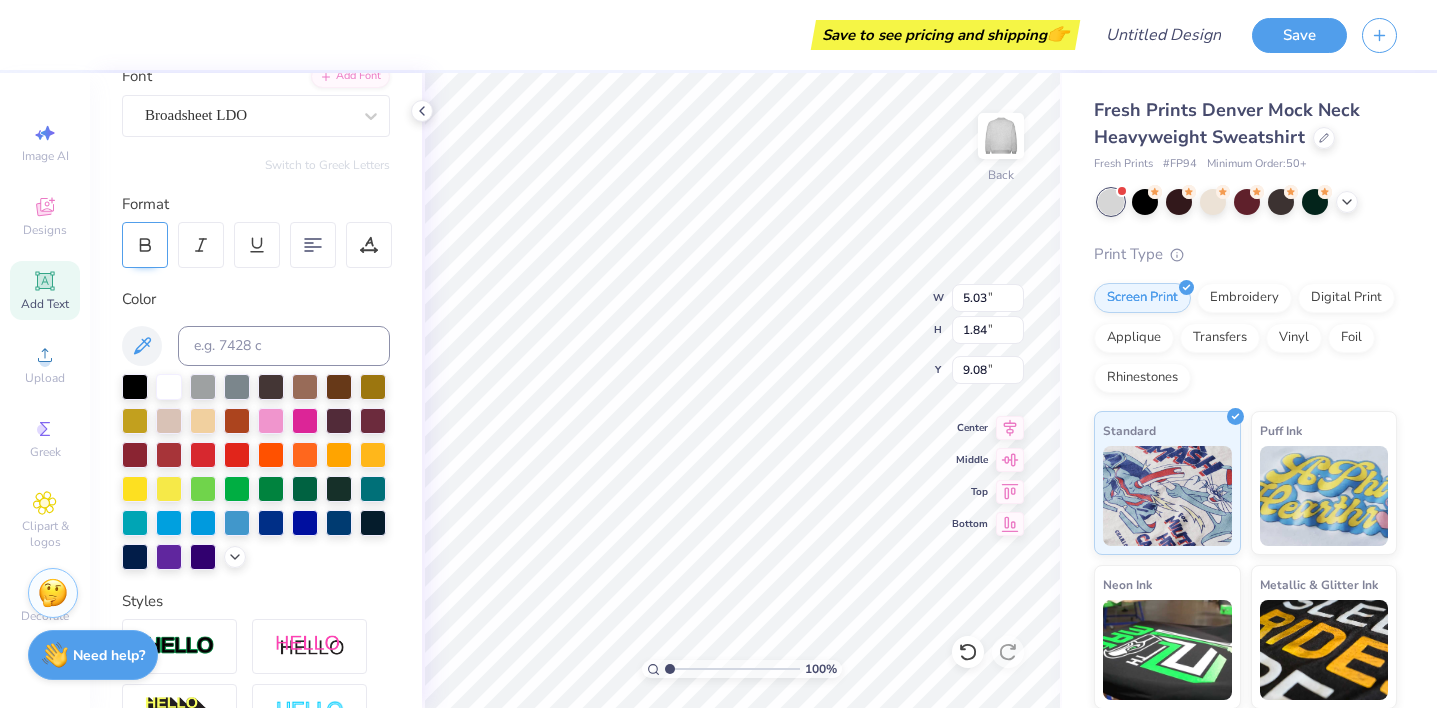 click 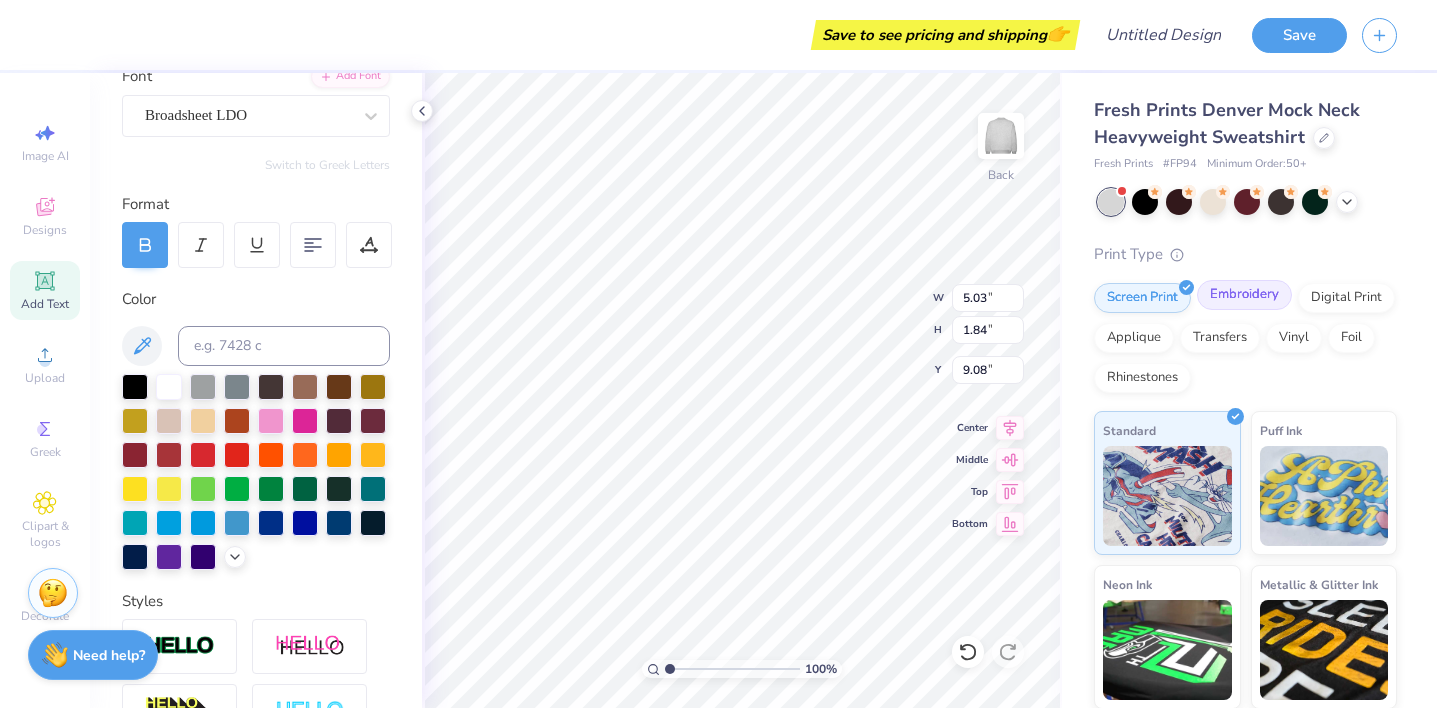 click on "Embroidery" at bounding box center (1244, 295) 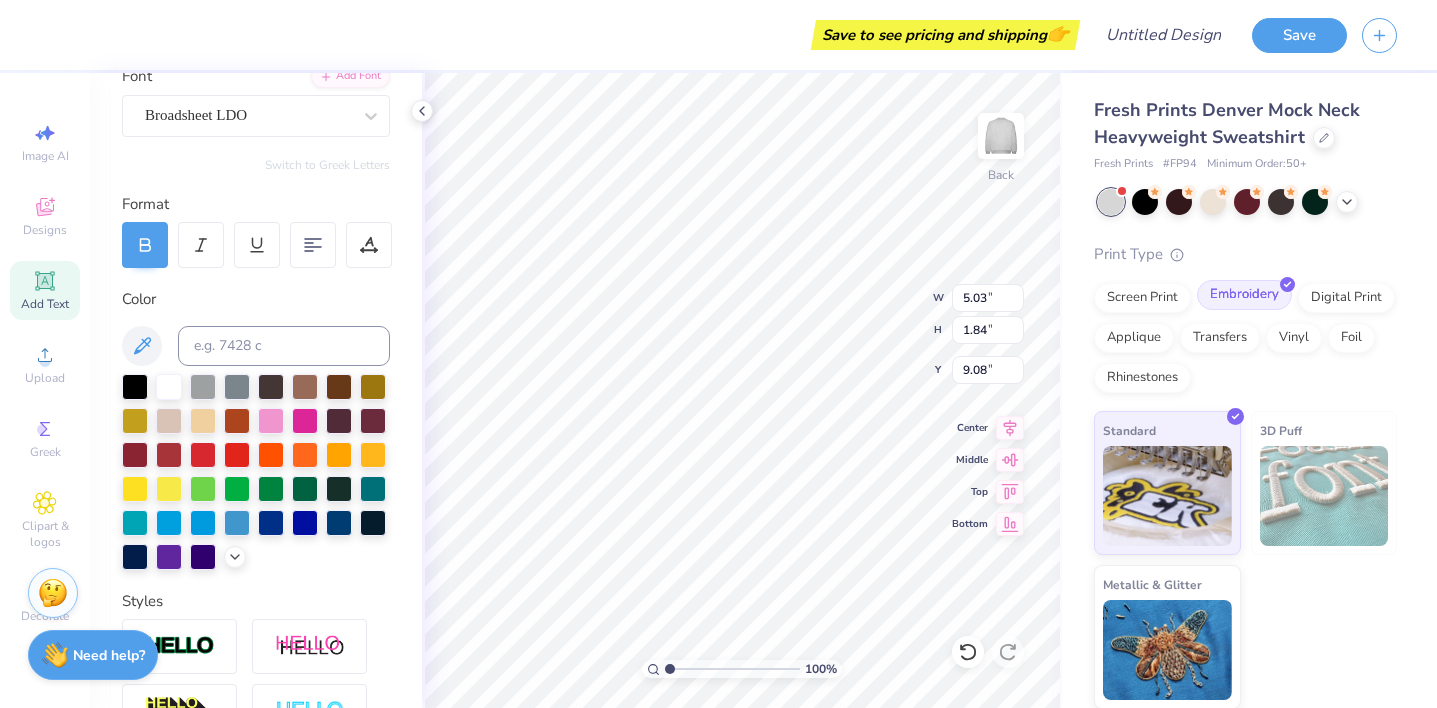 type on "5.00" 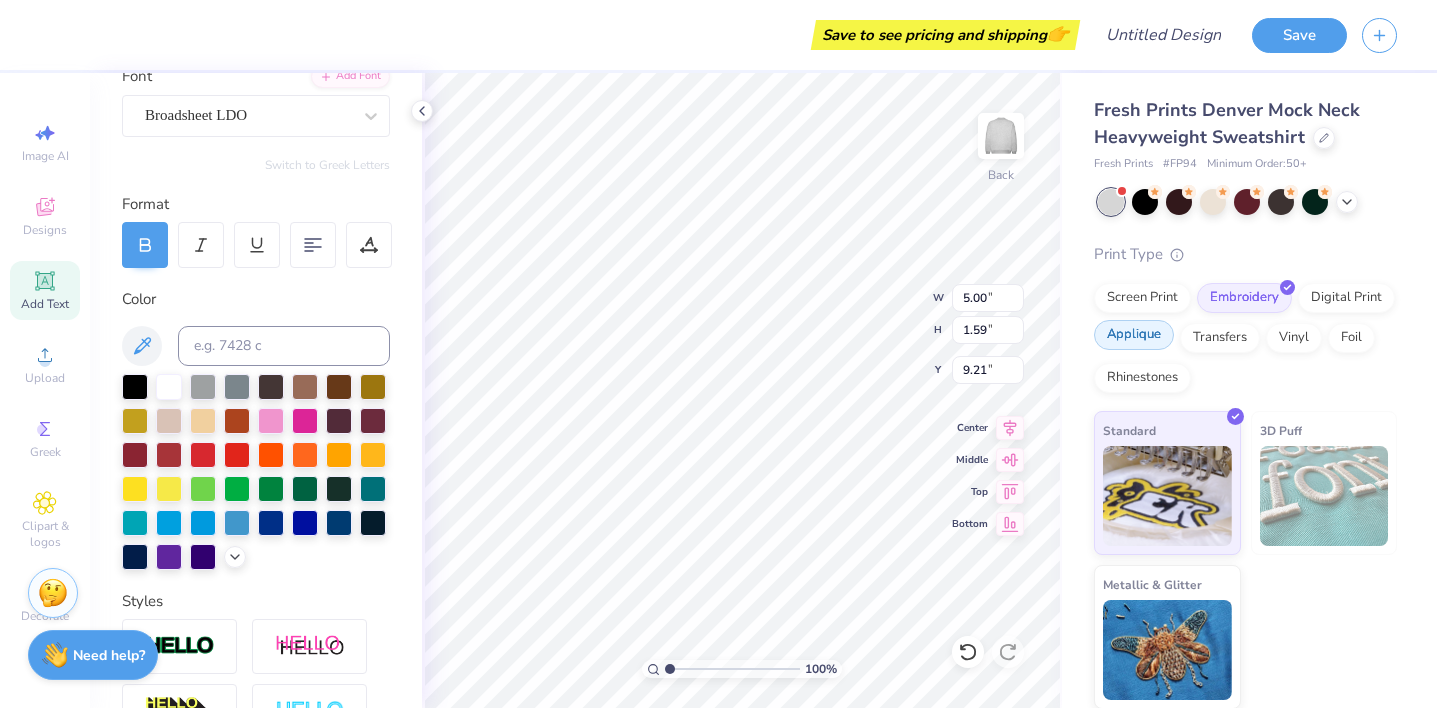 type on "4.33" 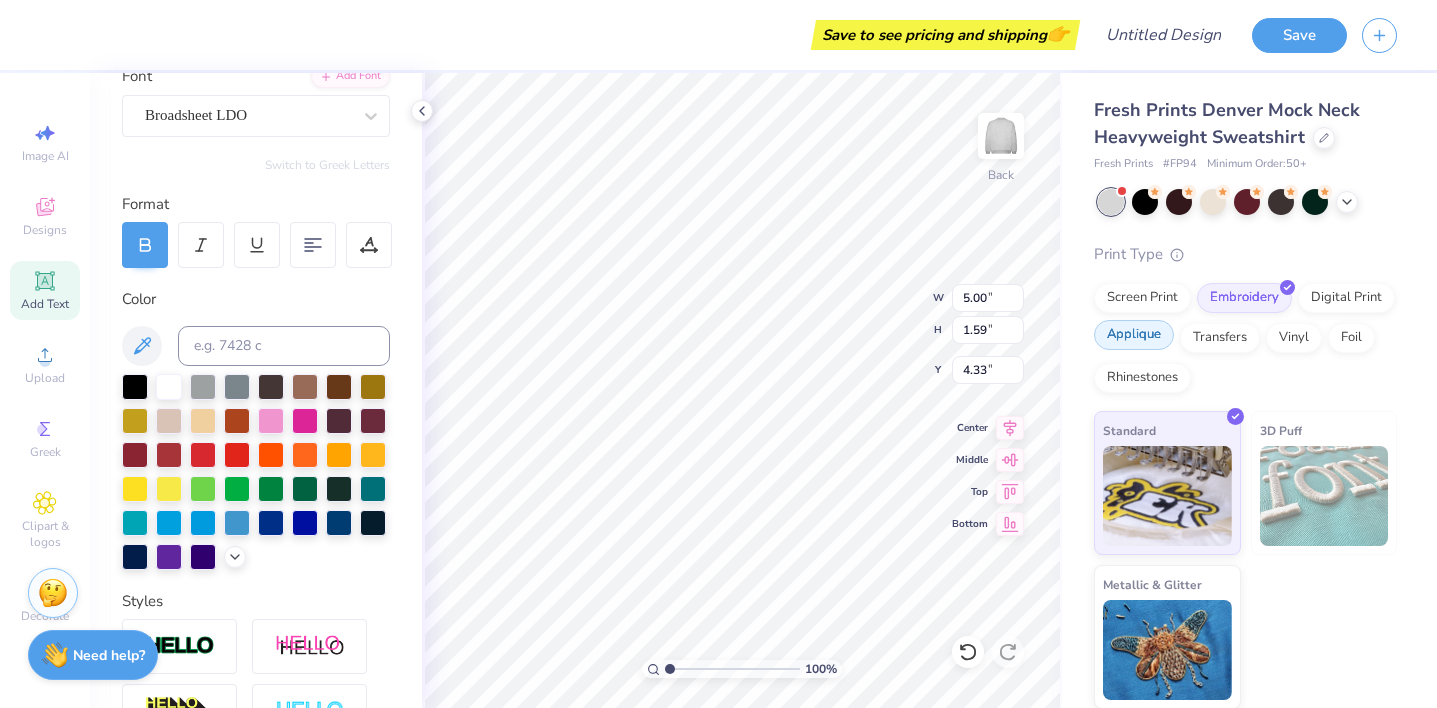 type on "10.73" 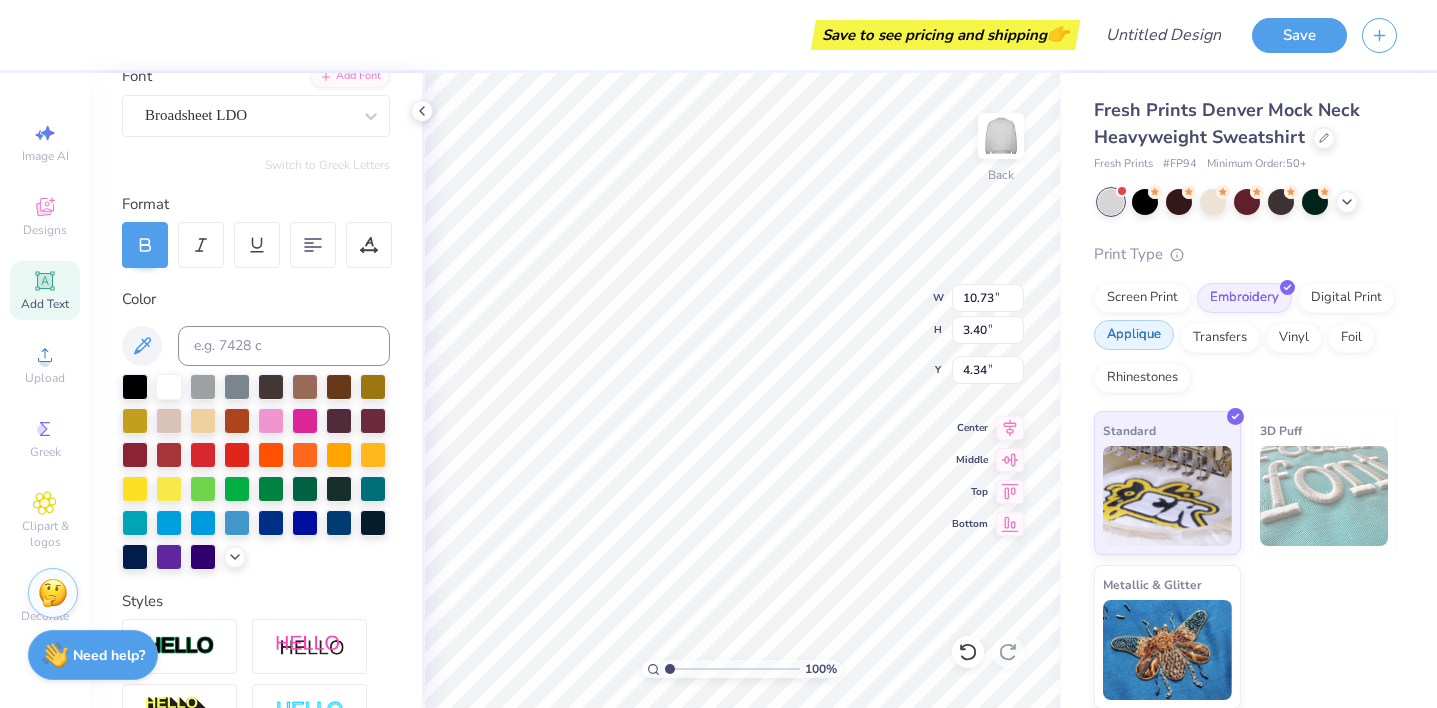 type on "3.27" 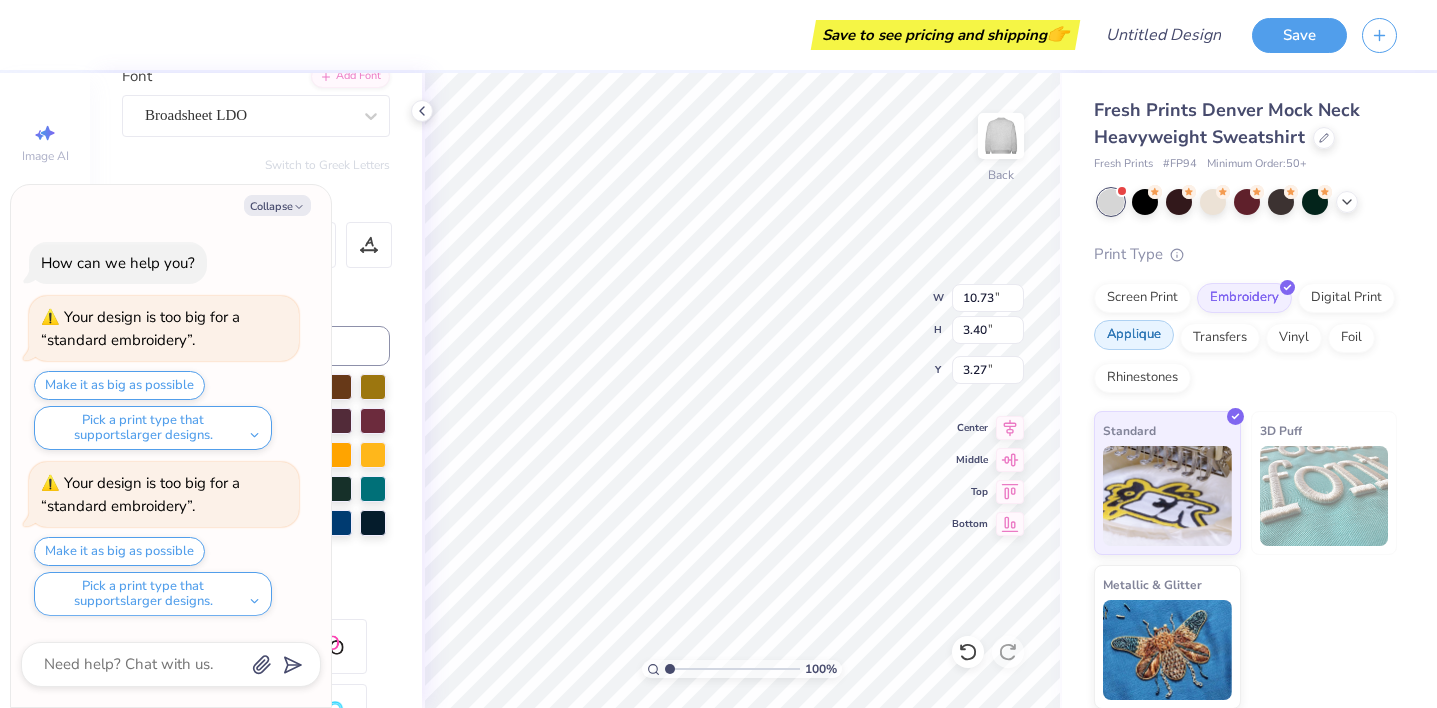 type on "x" 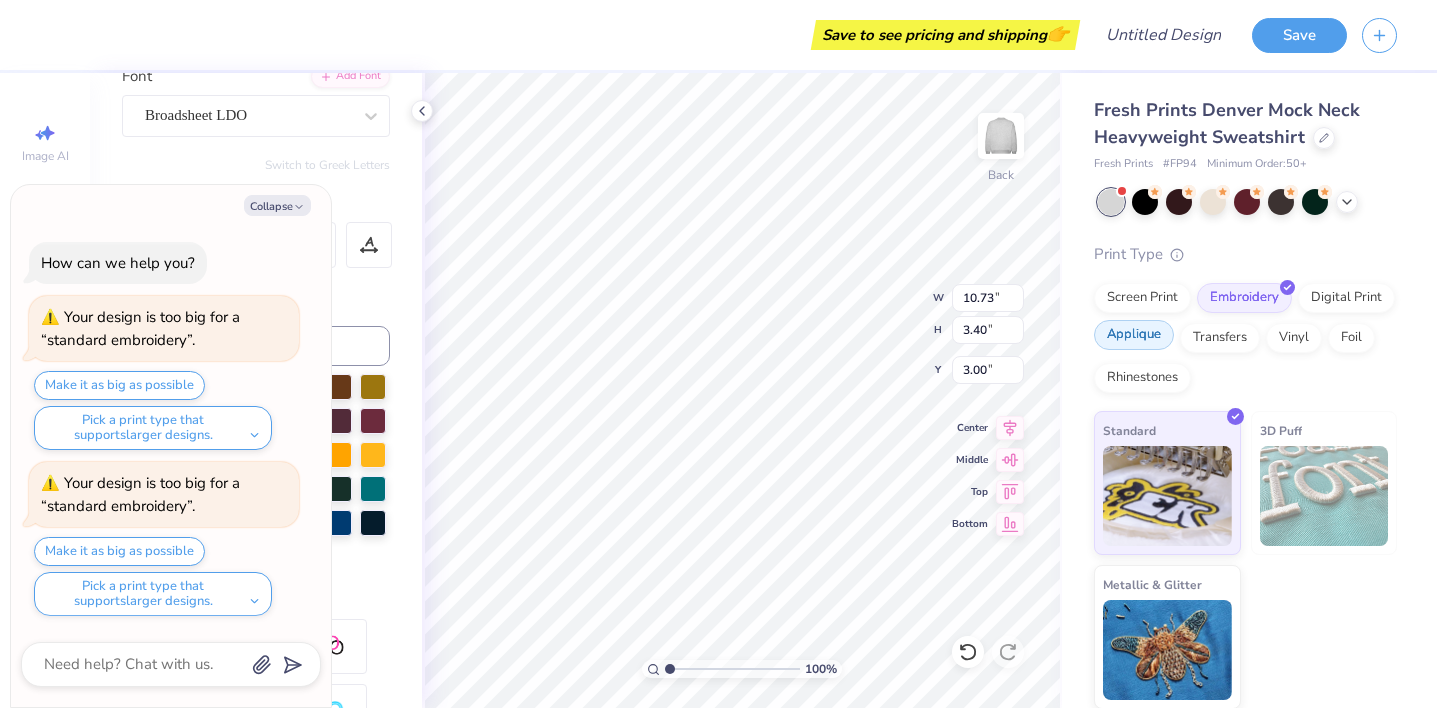 type on "x" 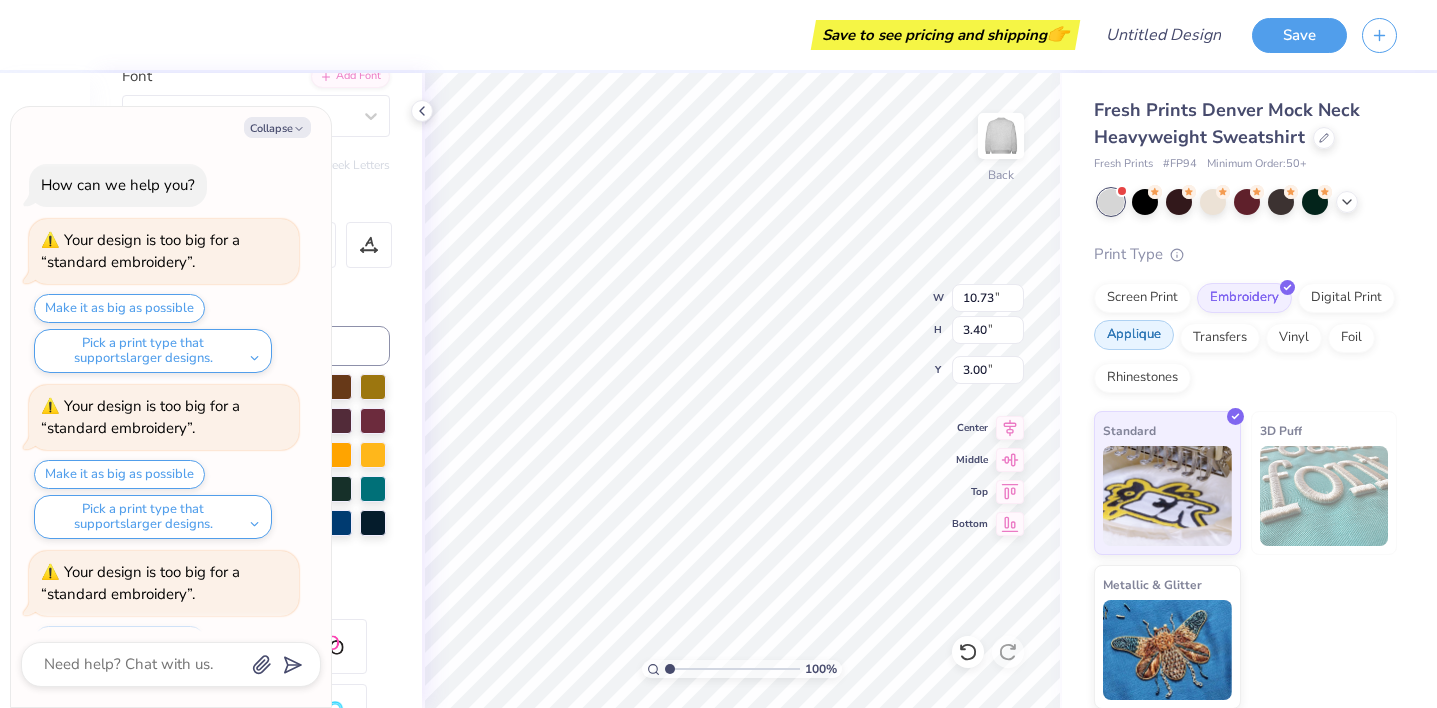 scroll, scrollTop: 88, scrollLeft: 0, axis: vertical 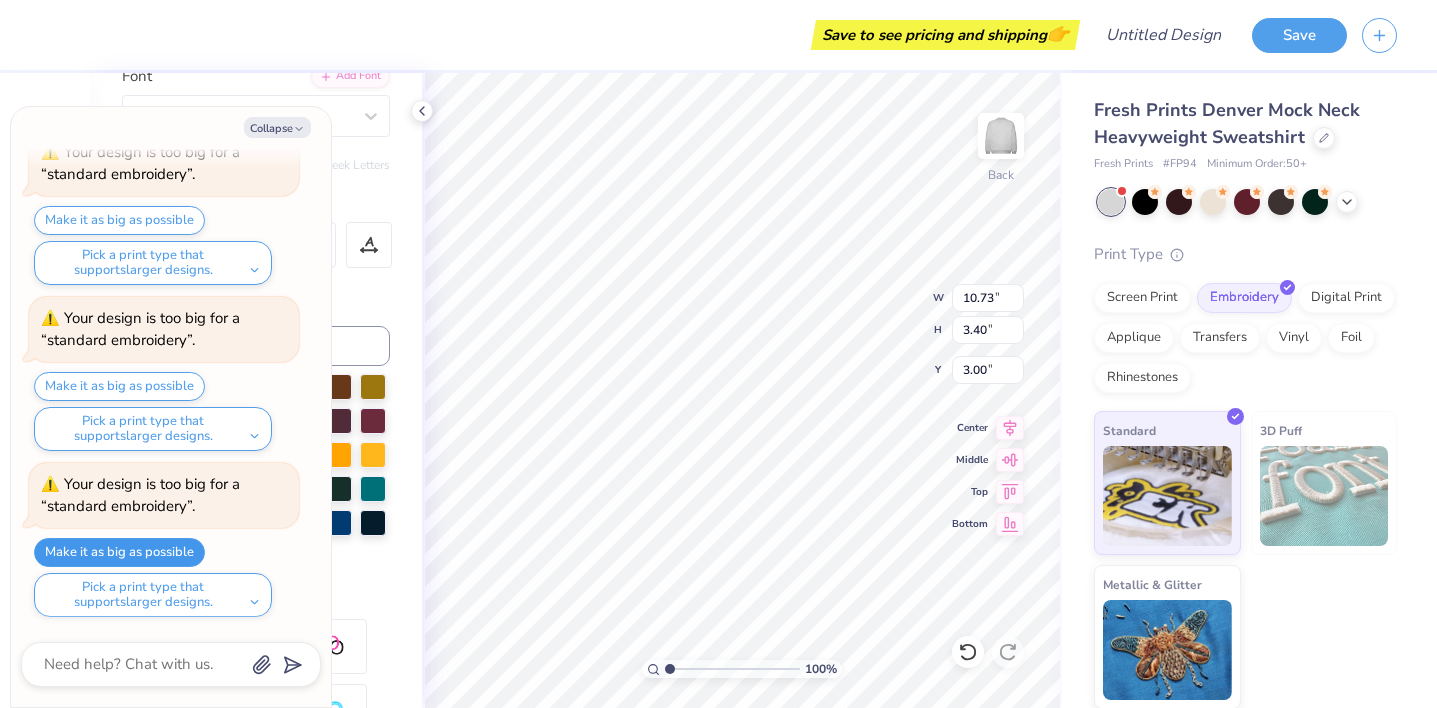 click on "Make it as big as possible" at bounding box center [119, 552] 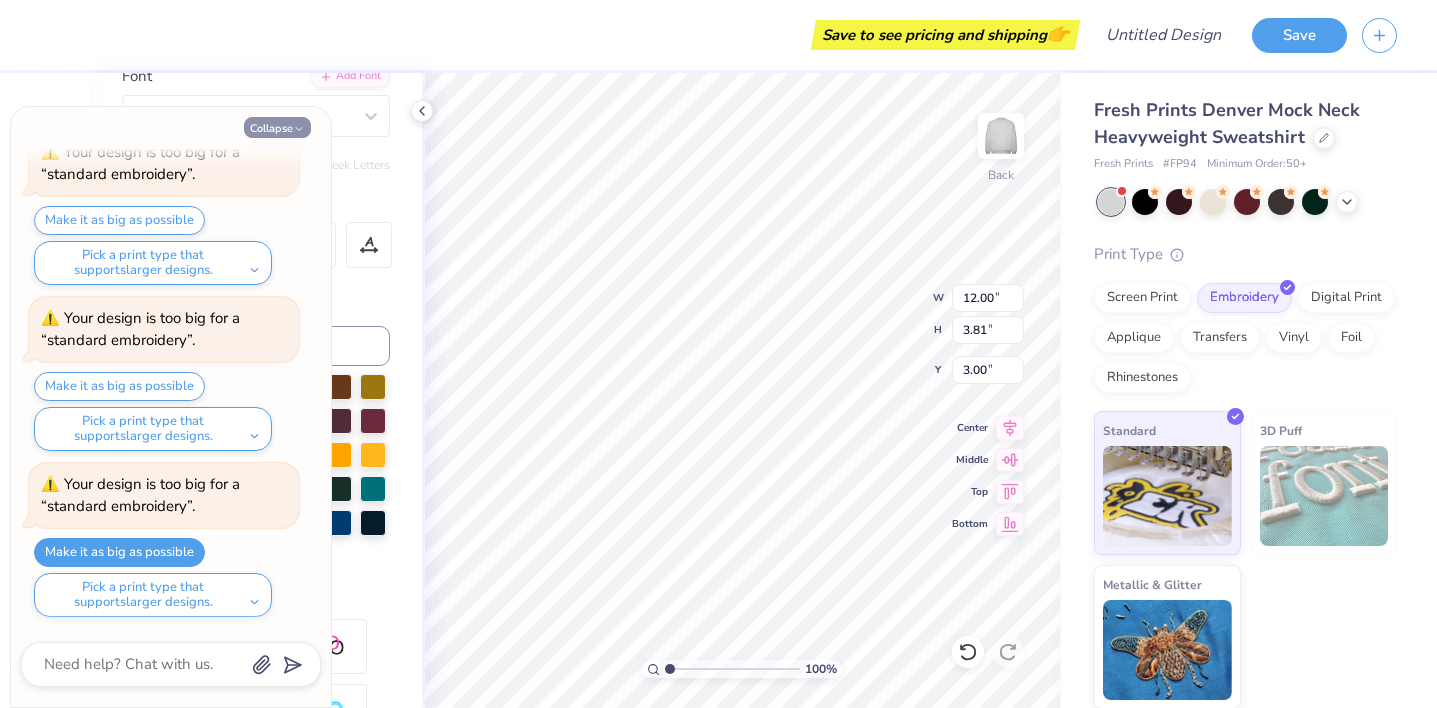 click on "Collapse" at bounding box center (277, 127) 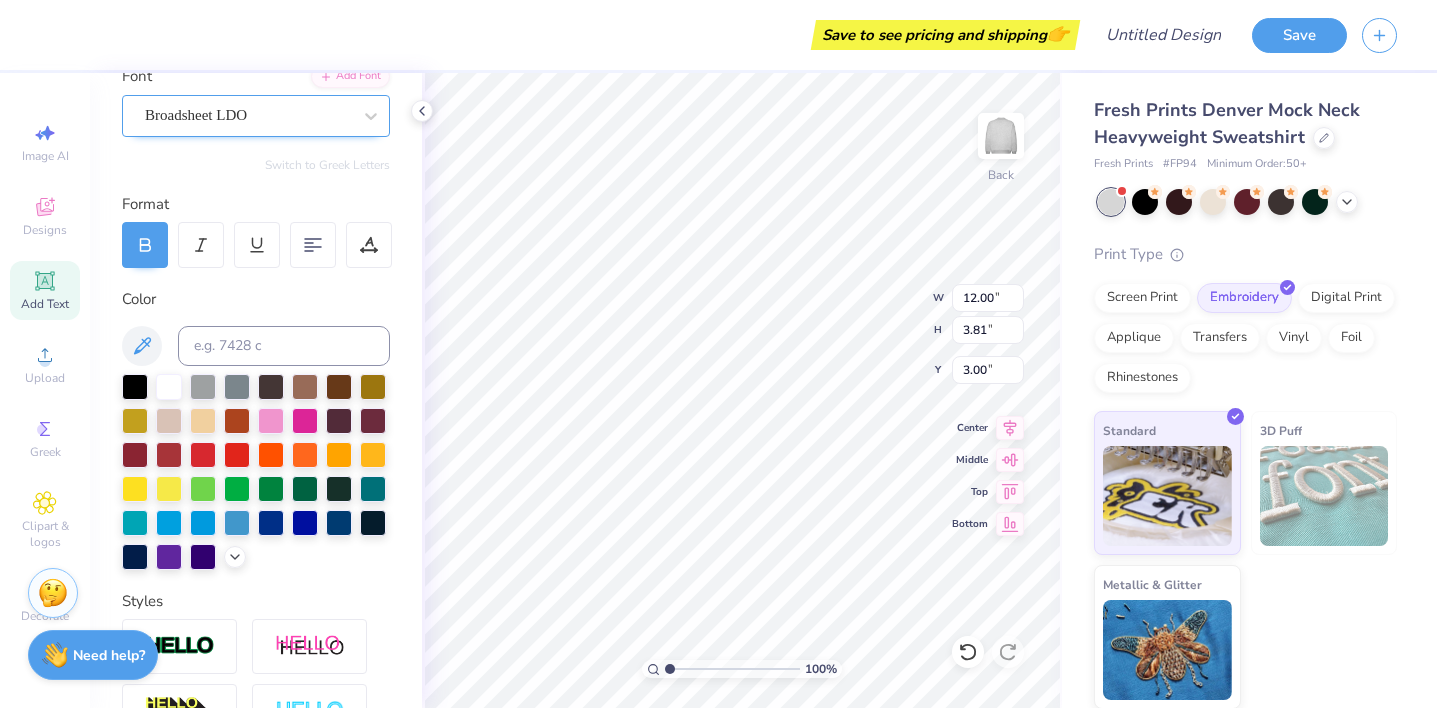 click on "Broadsheet LDO" at bounding box center (248, 115) 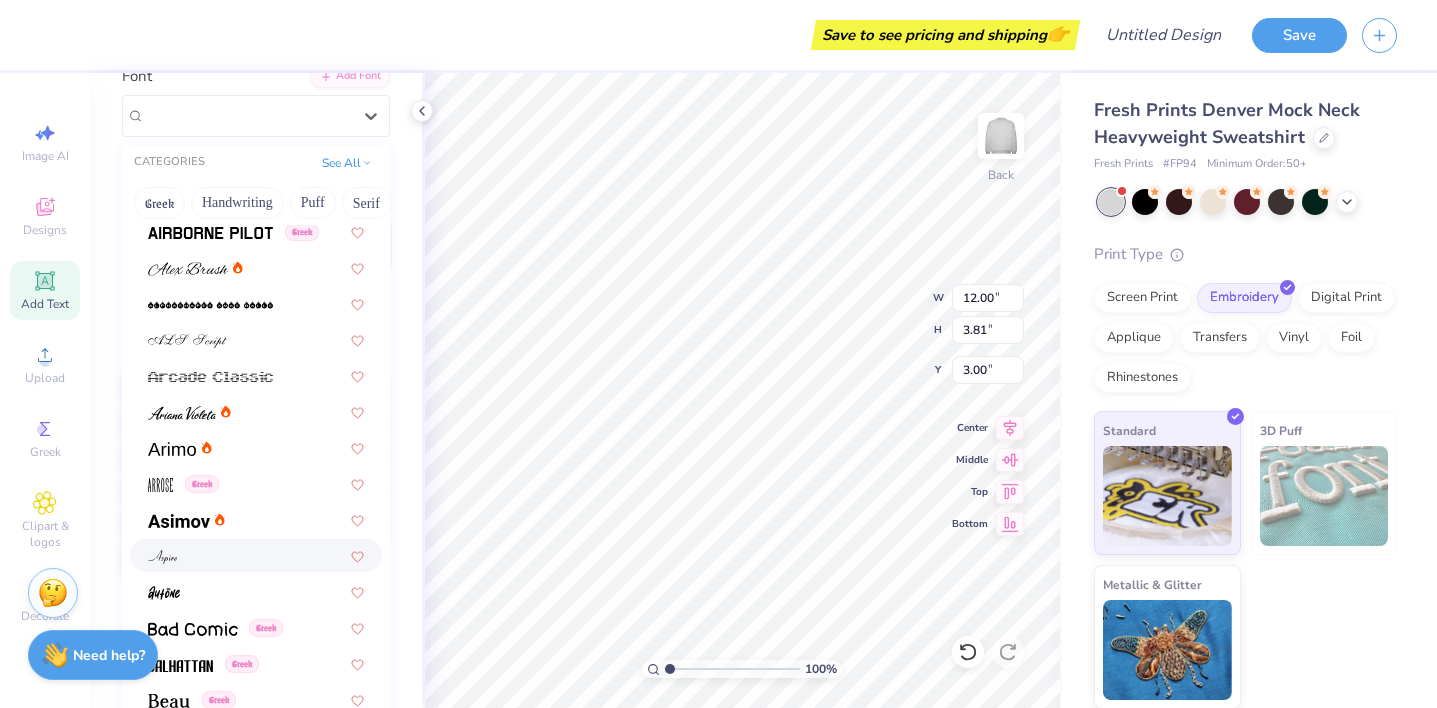 scroll, scrollTop: 519, scrollLeft: 0, axis: vertical 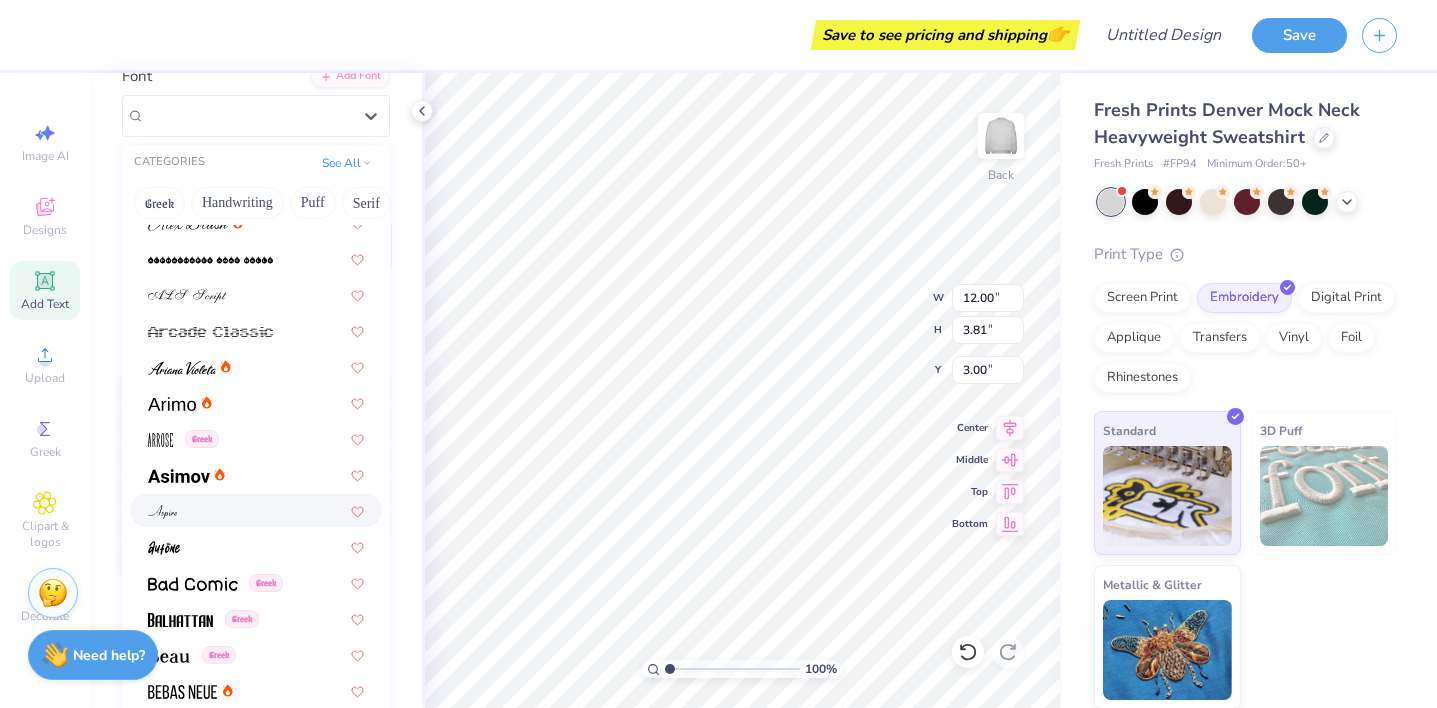click at bounding box center [256, 510] 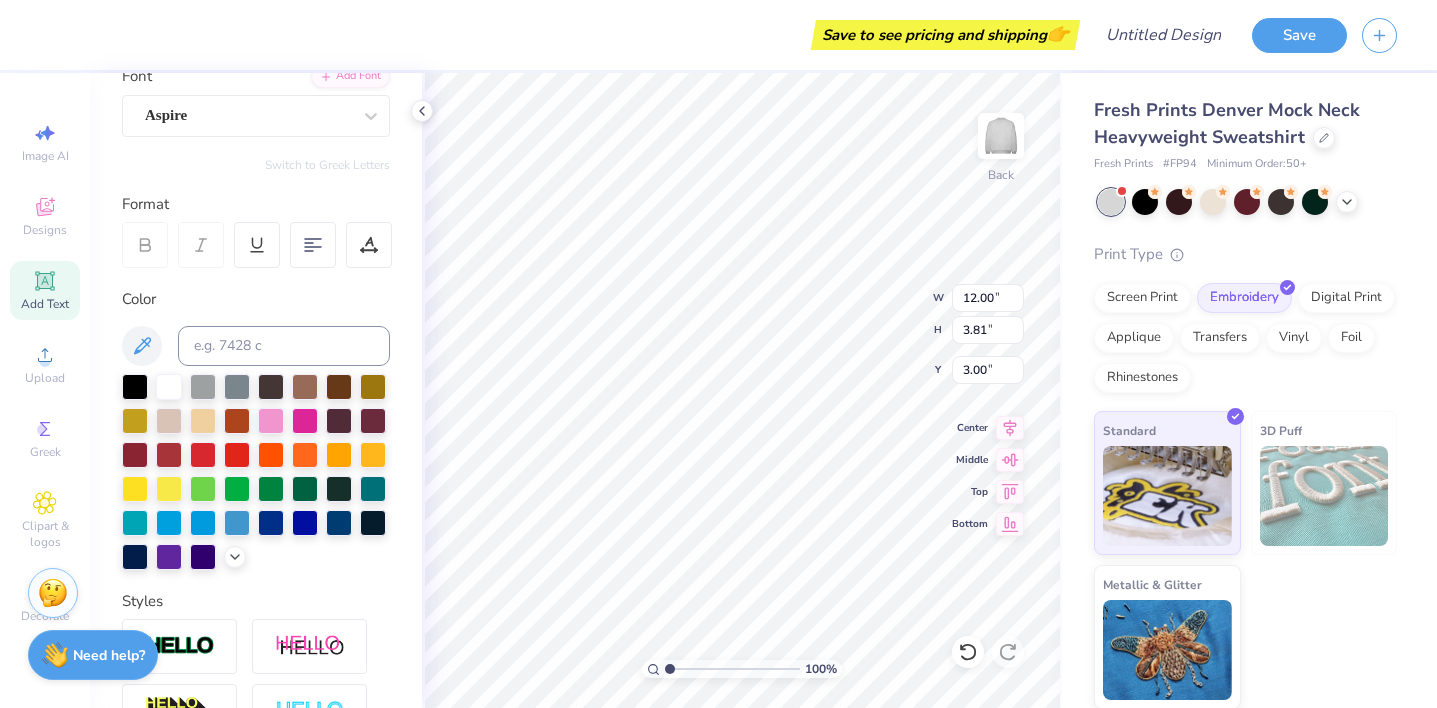type on "6.99" 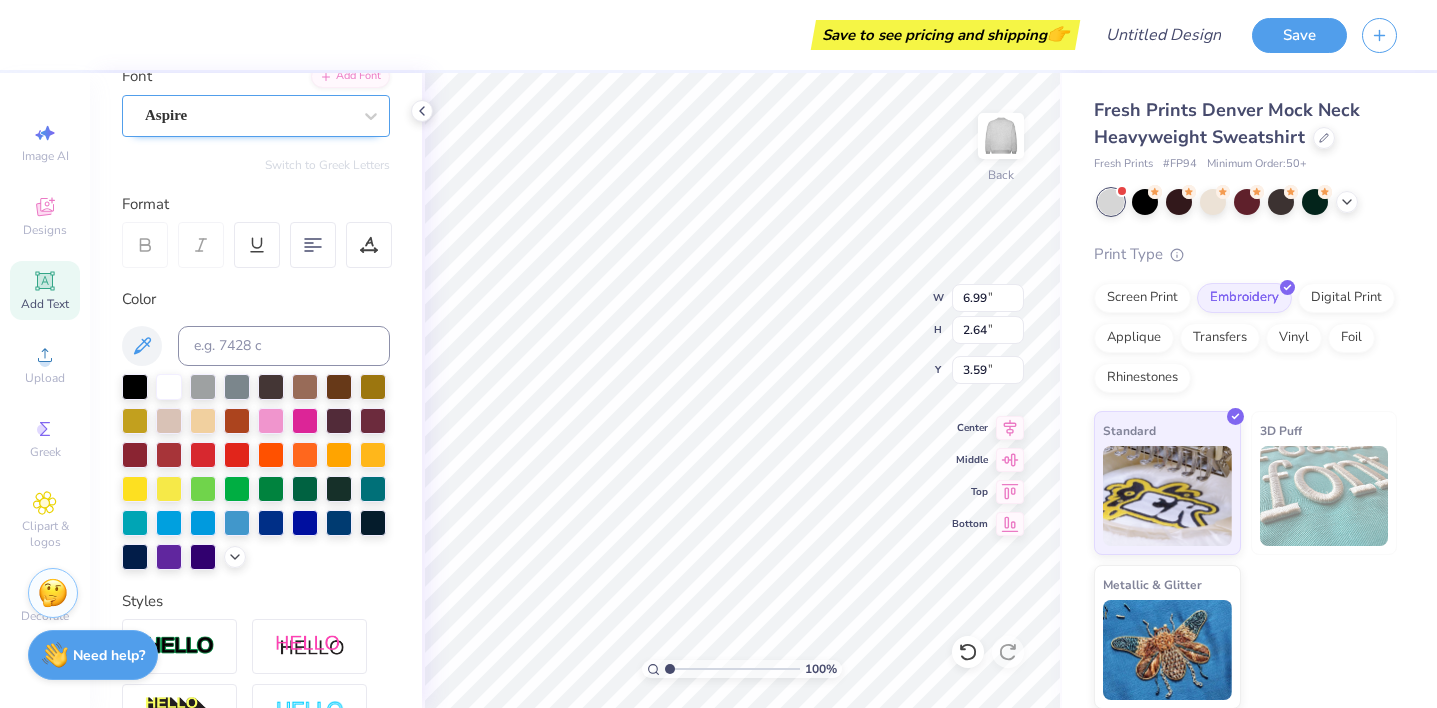 click on "Aspire" at bounding box center (248, 115) 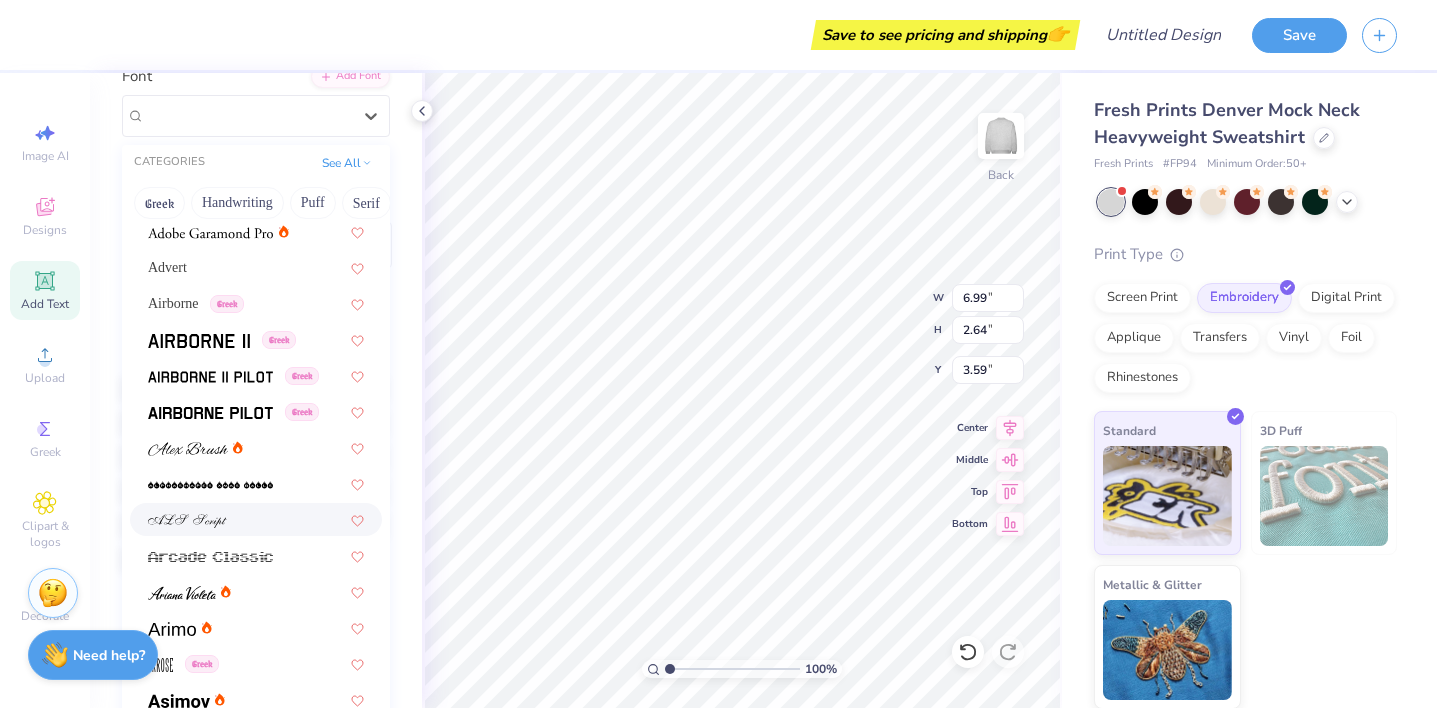 scroll, scrollTop: 520, scrollLeft: 0, axis: vertical 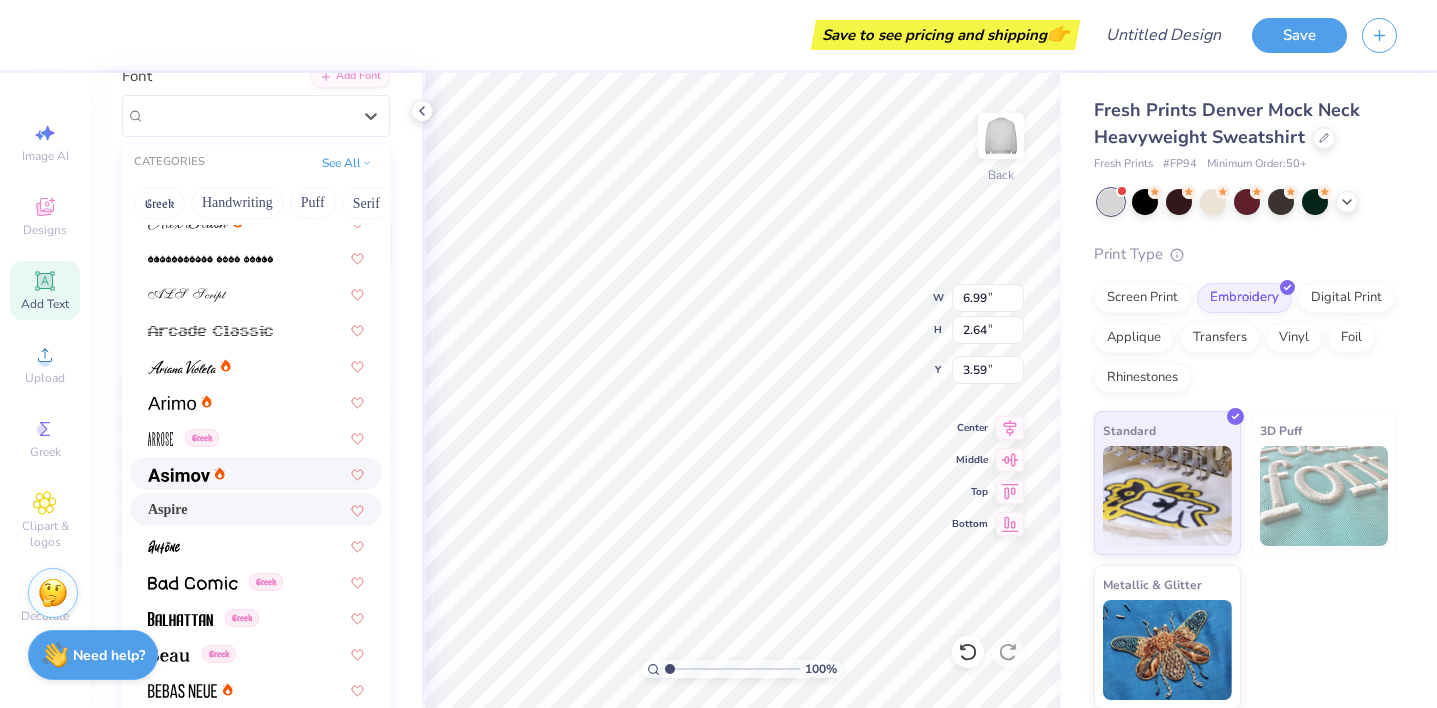 click at bounding box center (256, 473) 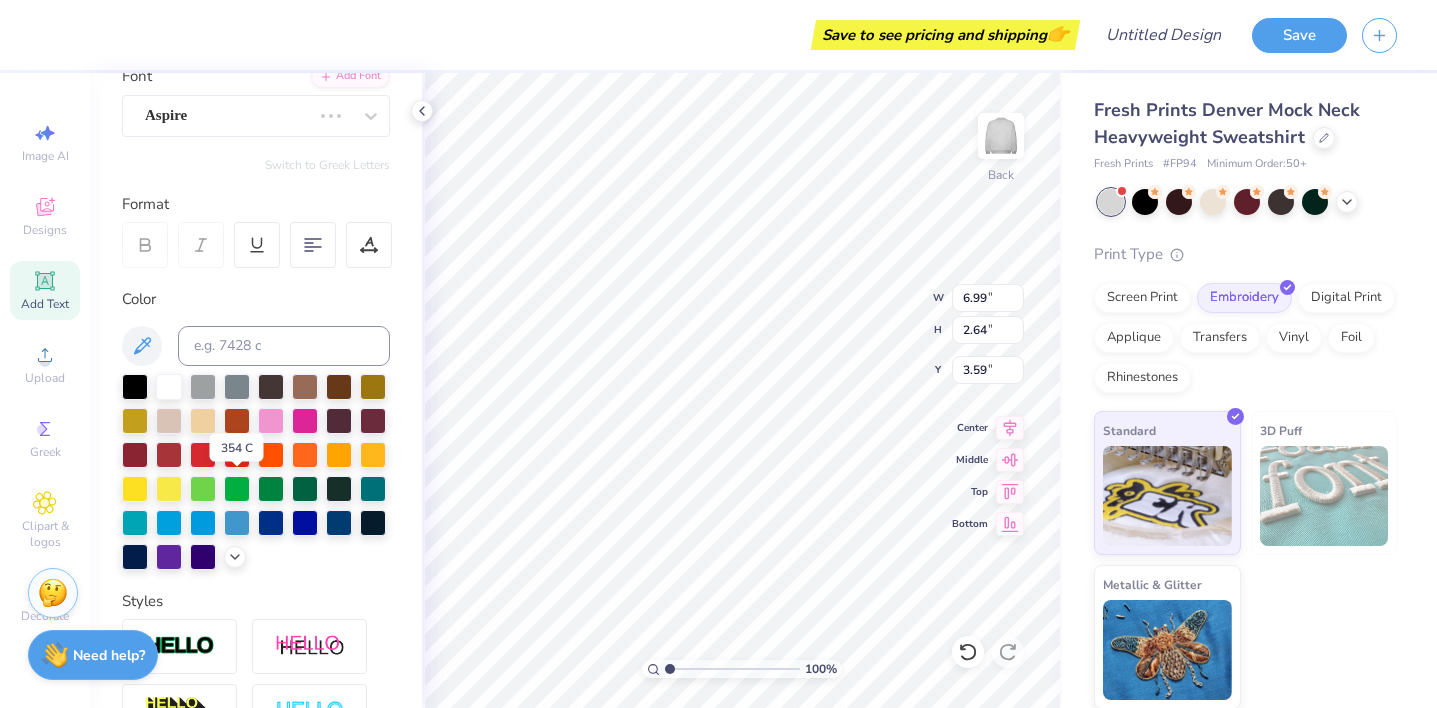 type on "12.54" 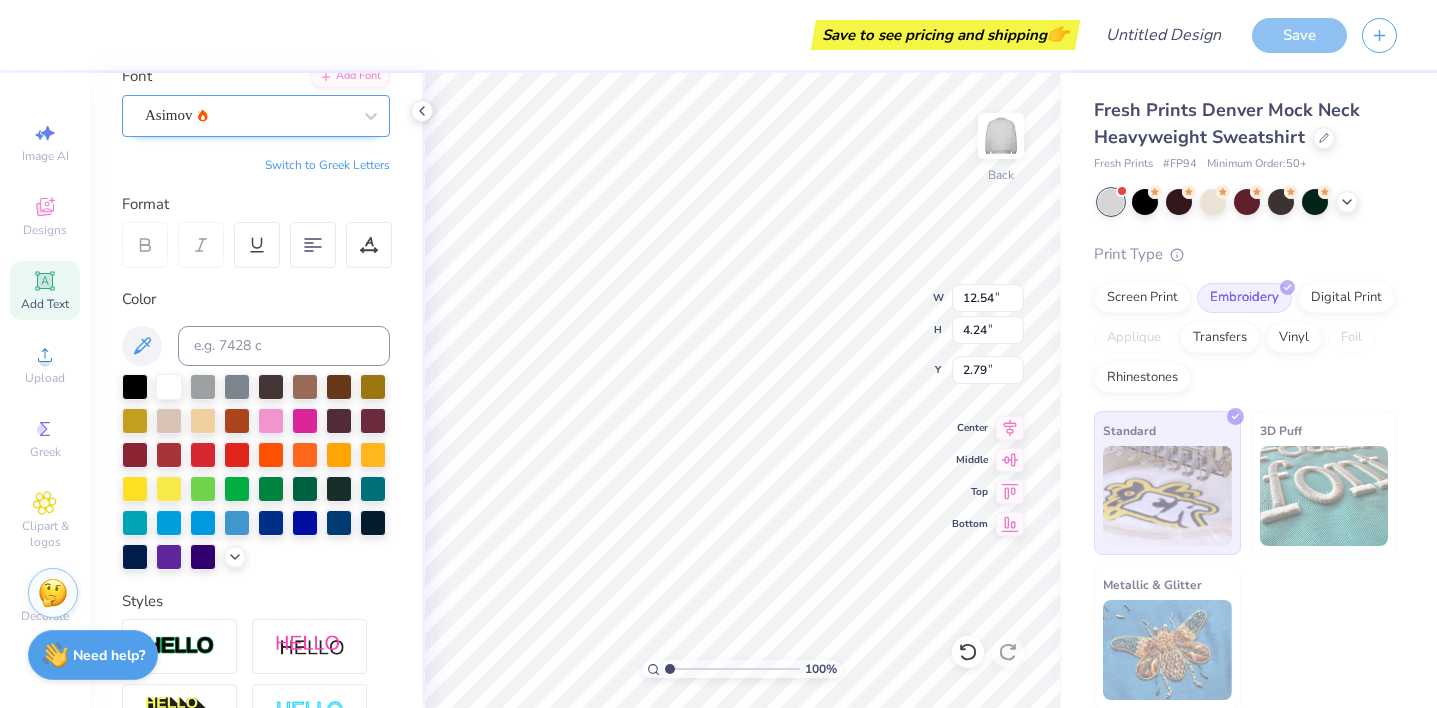 click on "Asimov" at bounding box center (248, 115) 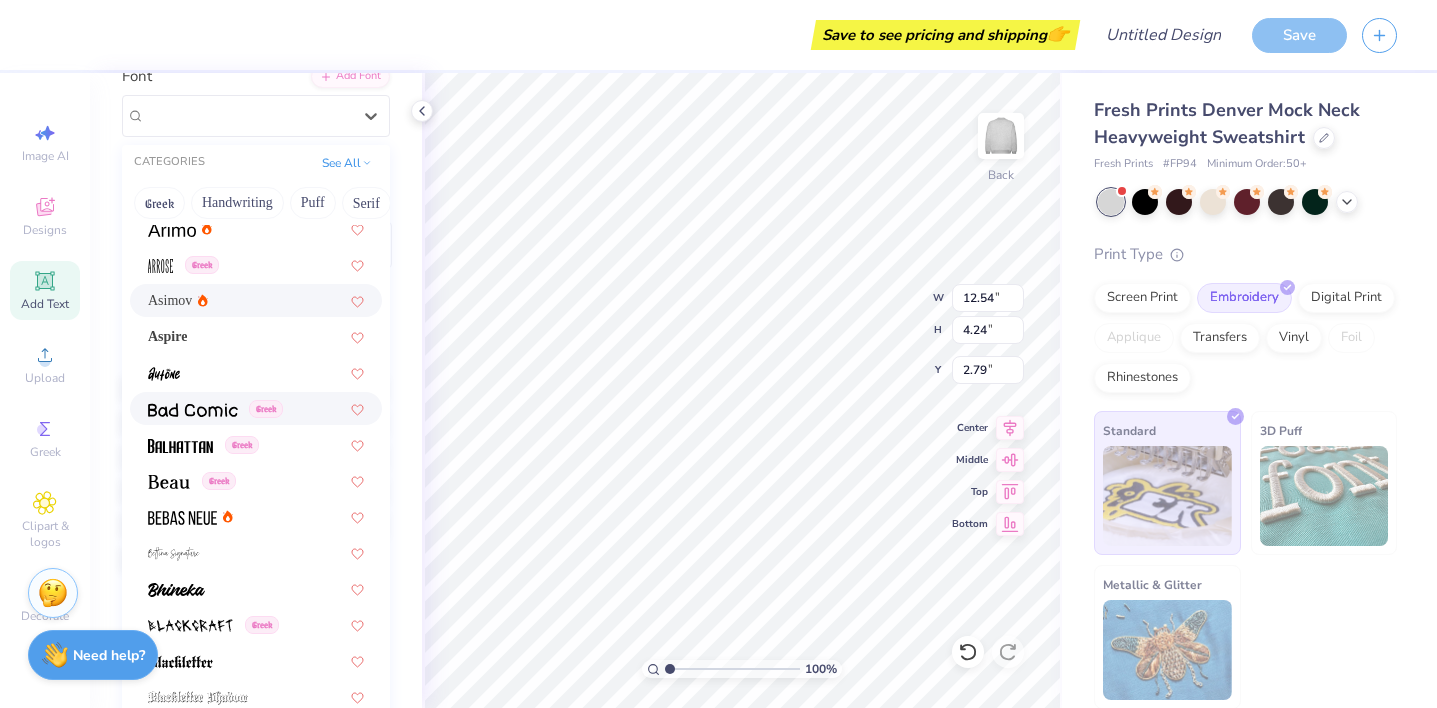 scroll, scrollTop: 702, scrollLeft: 0, axis: vertical 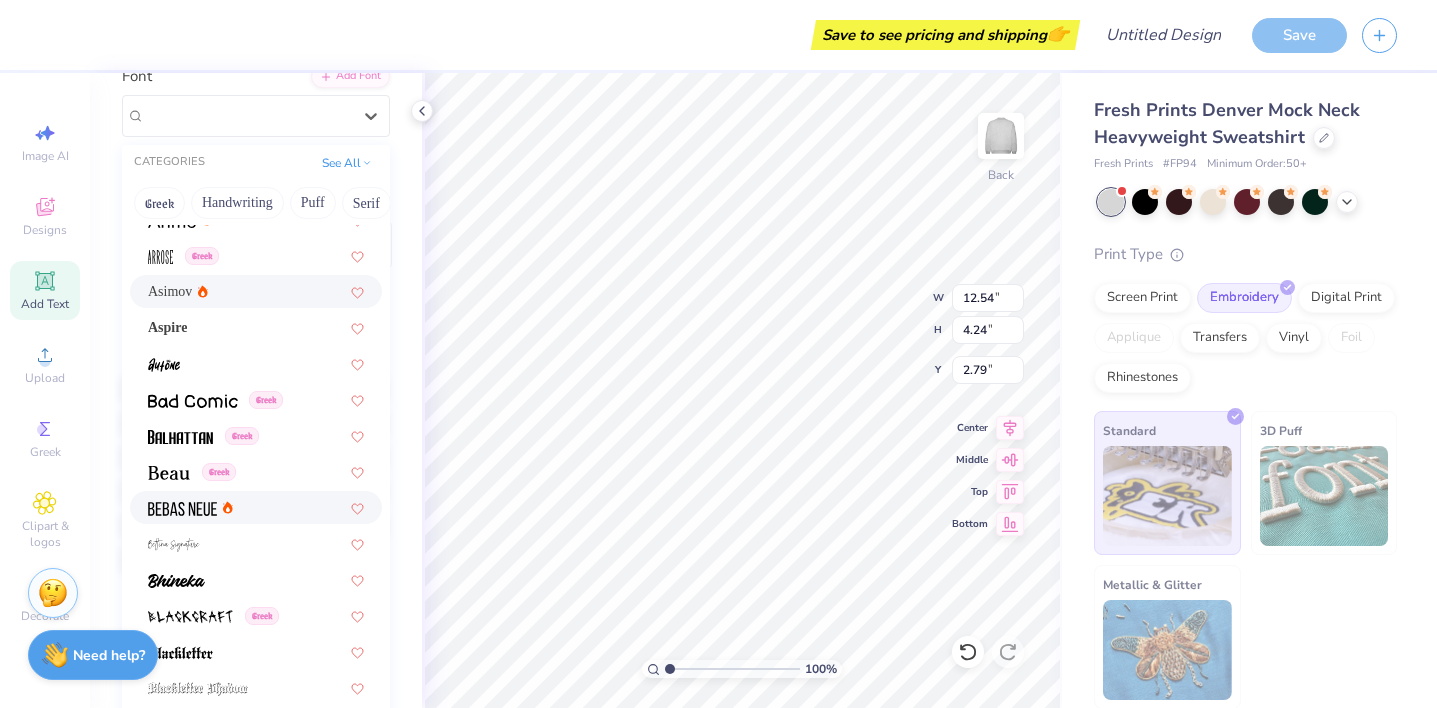 click at bounding box center [256, 507] 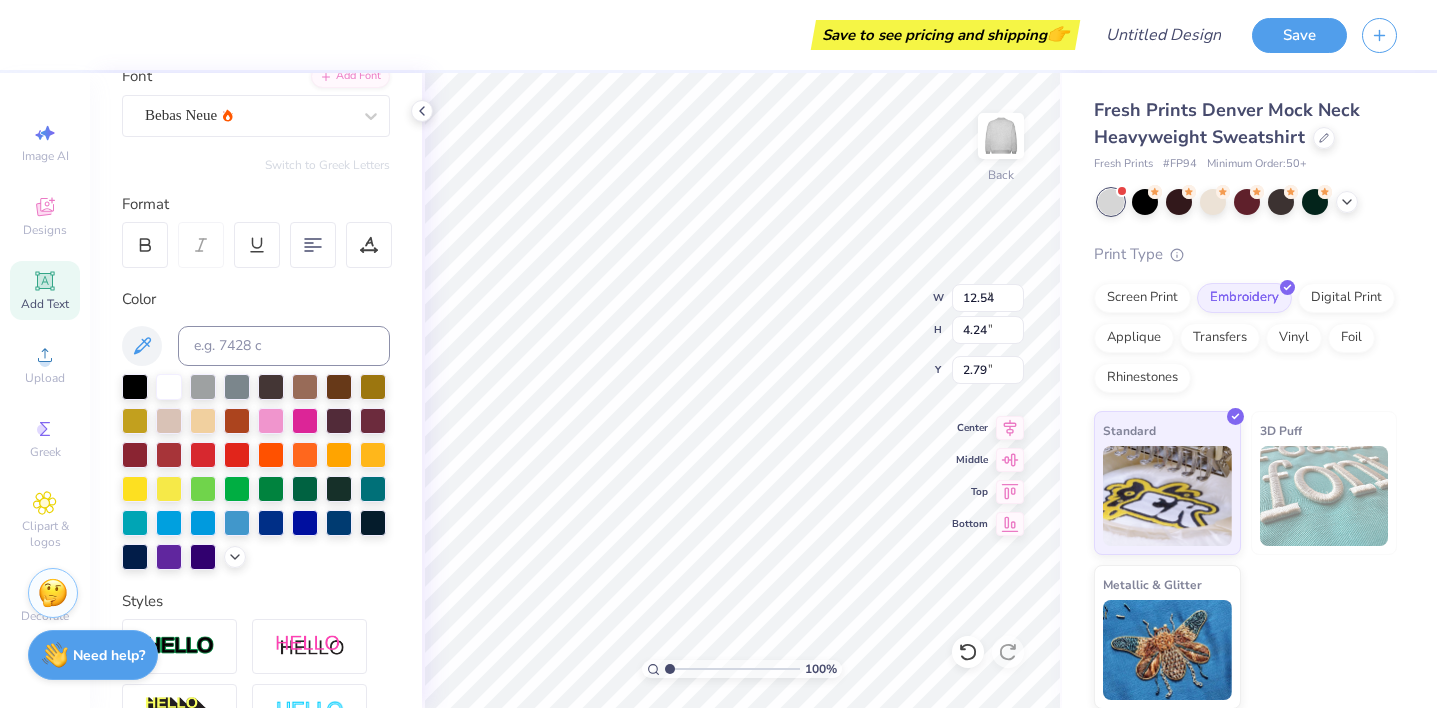 type on "8.04" 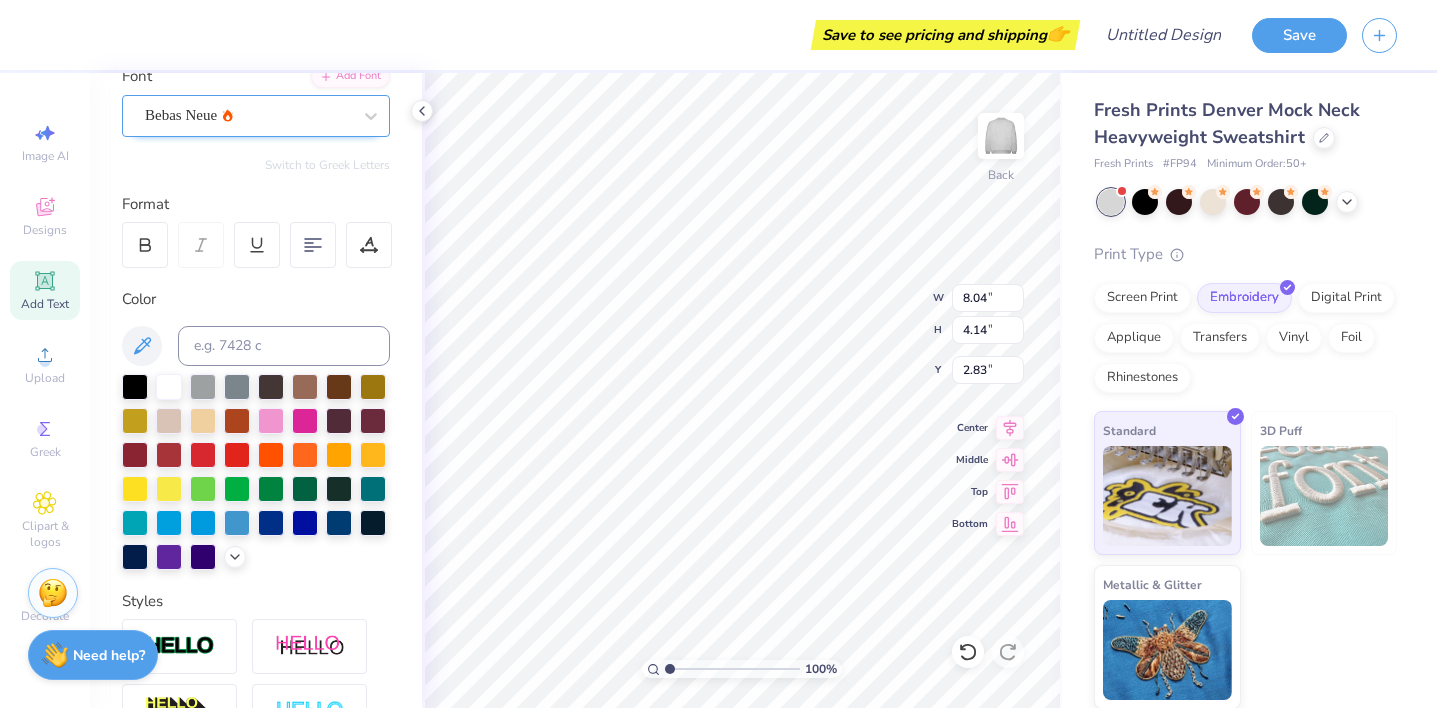 click on "Bebas Neue" at bounding box center [248, 115] 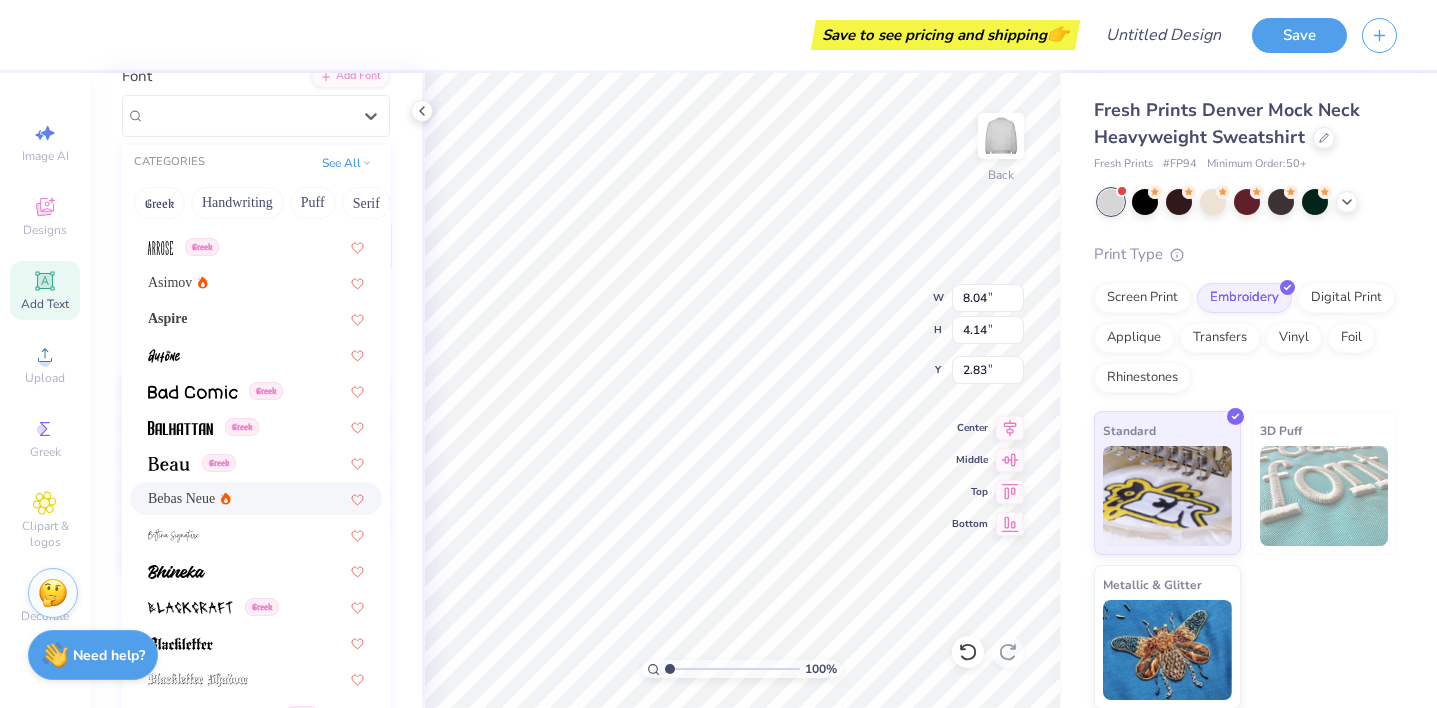 scroll, scrollTop: 702, scrollLeft: 0, axis: vertical 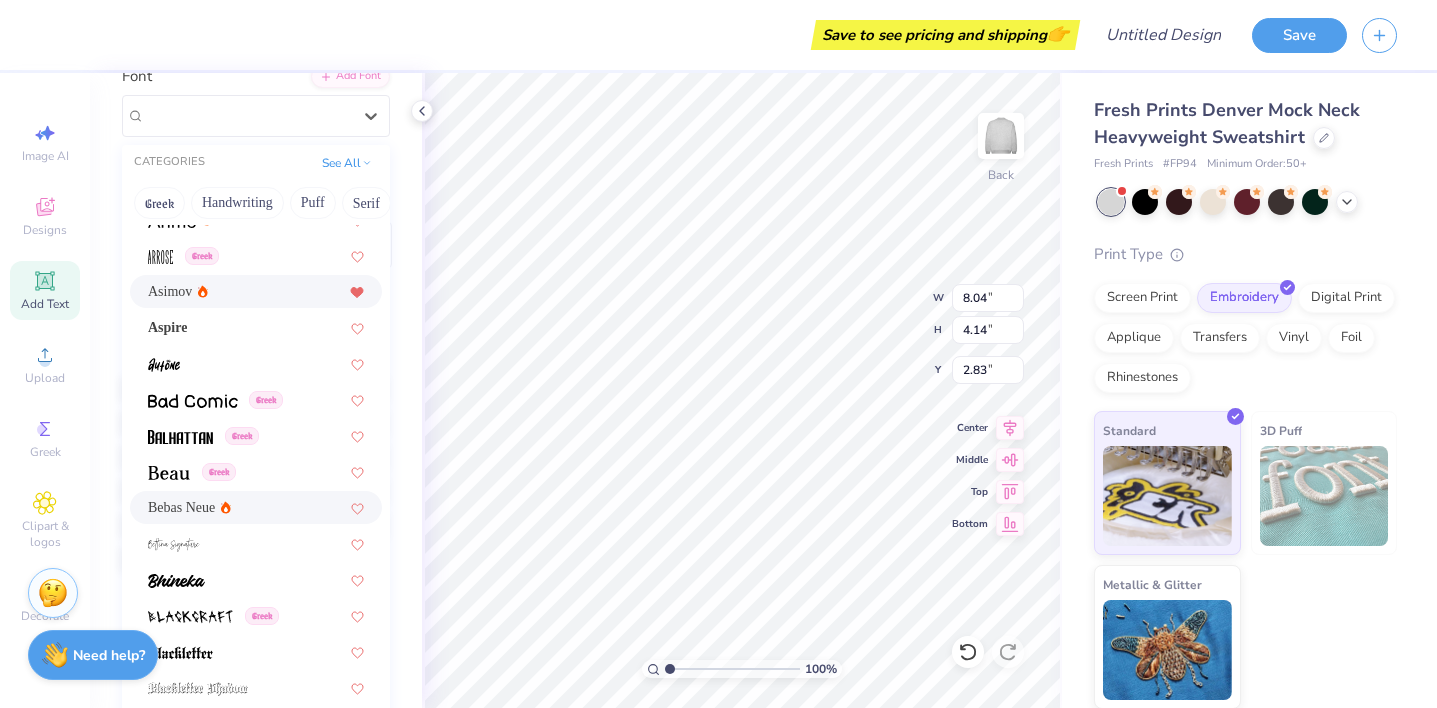 click 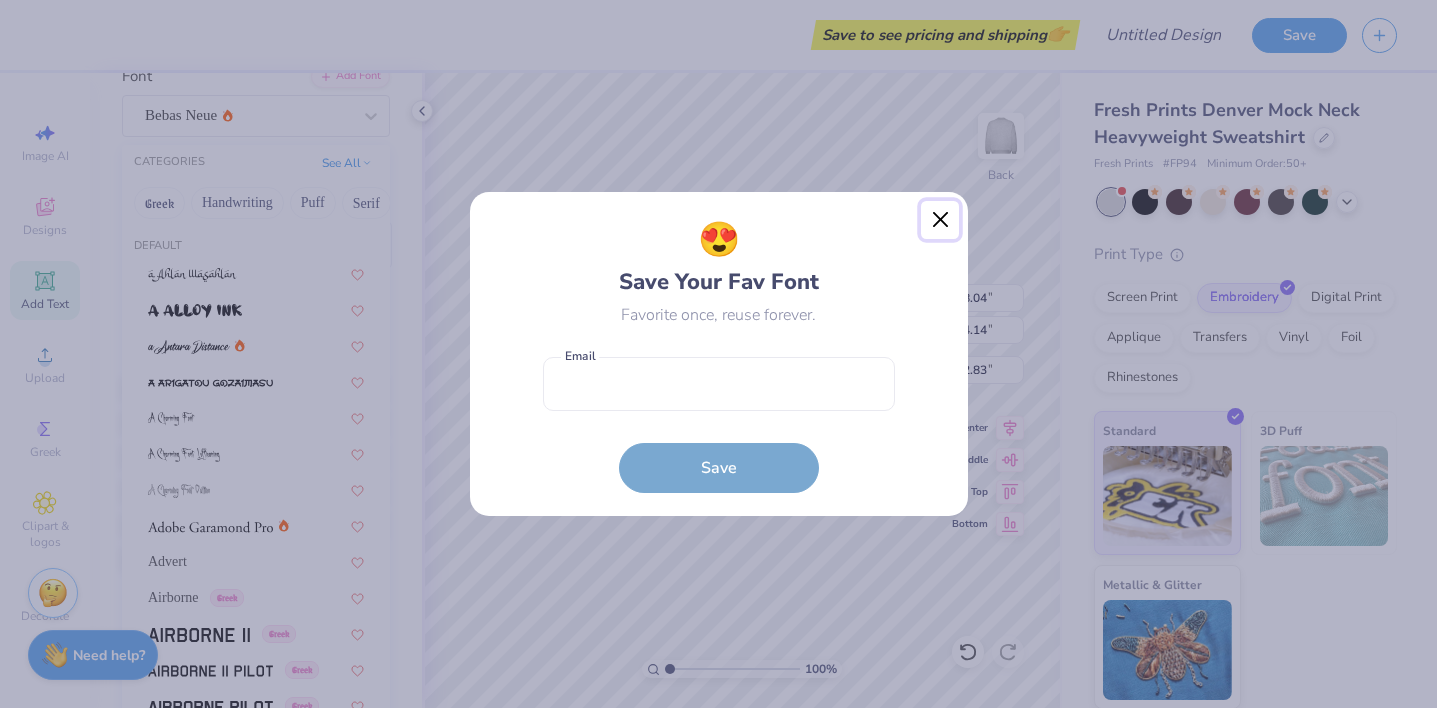 click at bounding box center (940, 220) 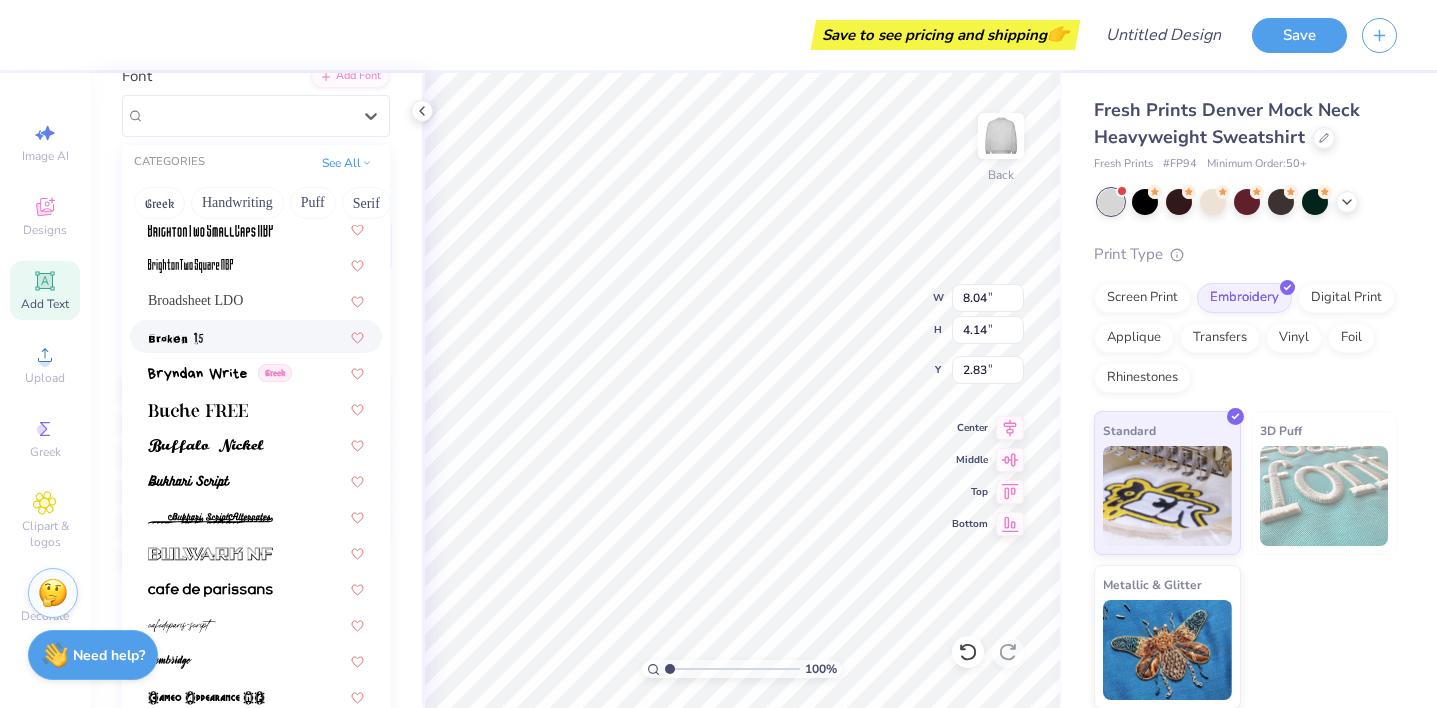 scroll, scrollTop: 1666, scrollLeft: 0, axis: vertical 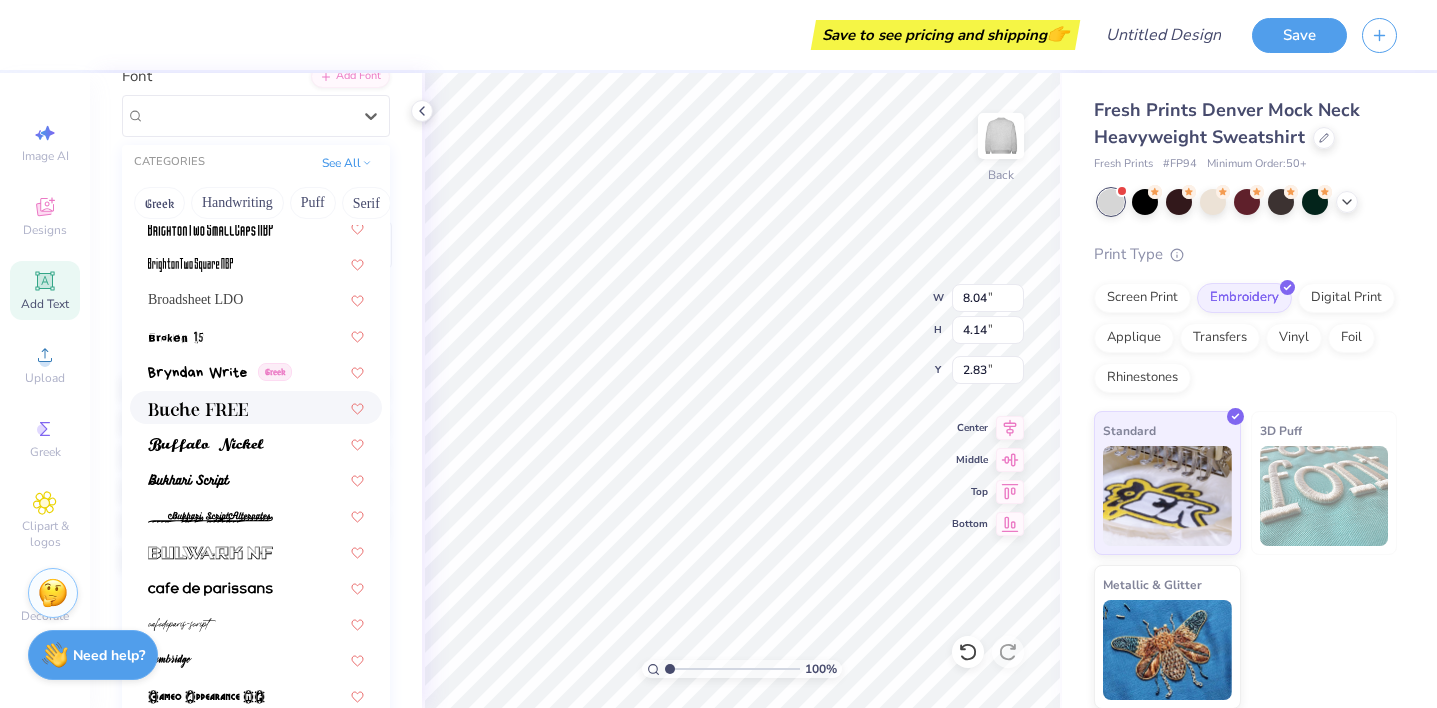 click at bounding box center [256, 407] 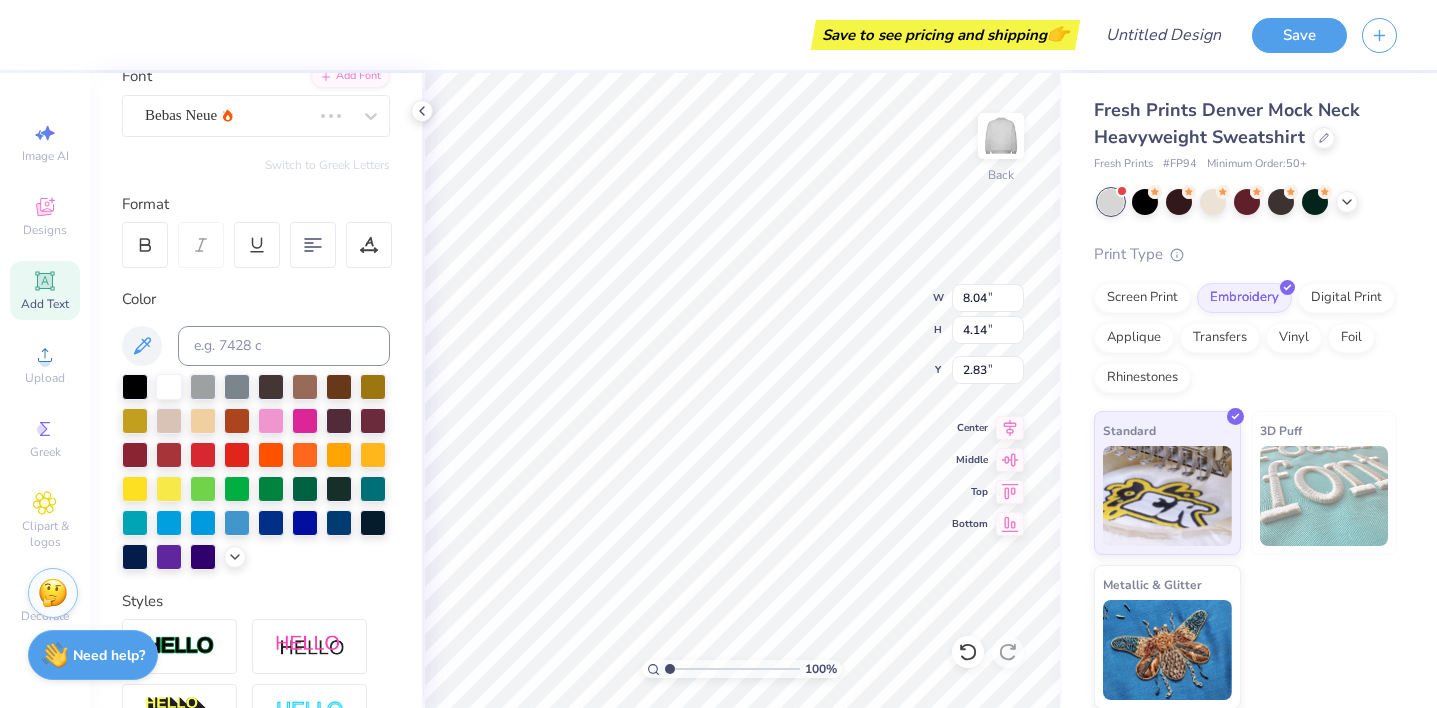 type on "11.43" 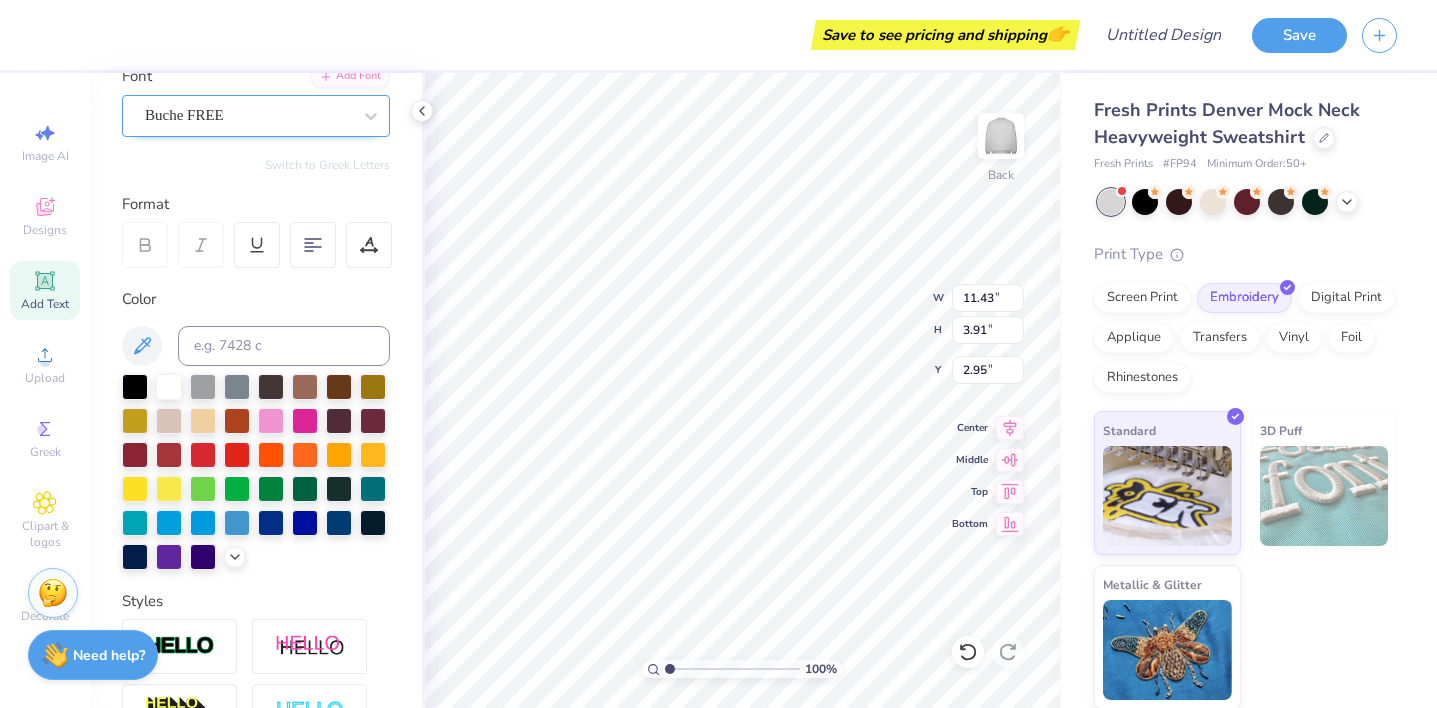 click on "Buche FREE" at bounding box center [248, 115] 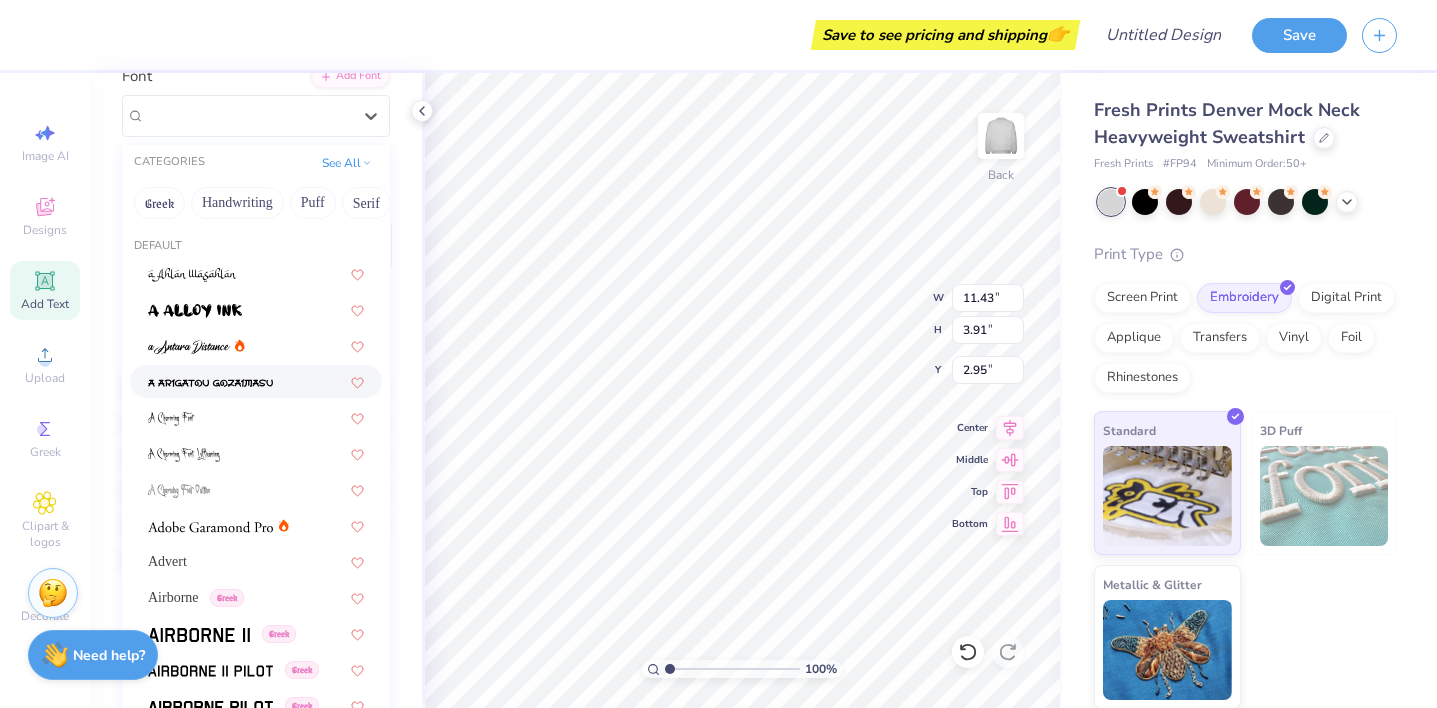 scroll, scrollTop: 135, scrollLeft: 0, axis: vertical 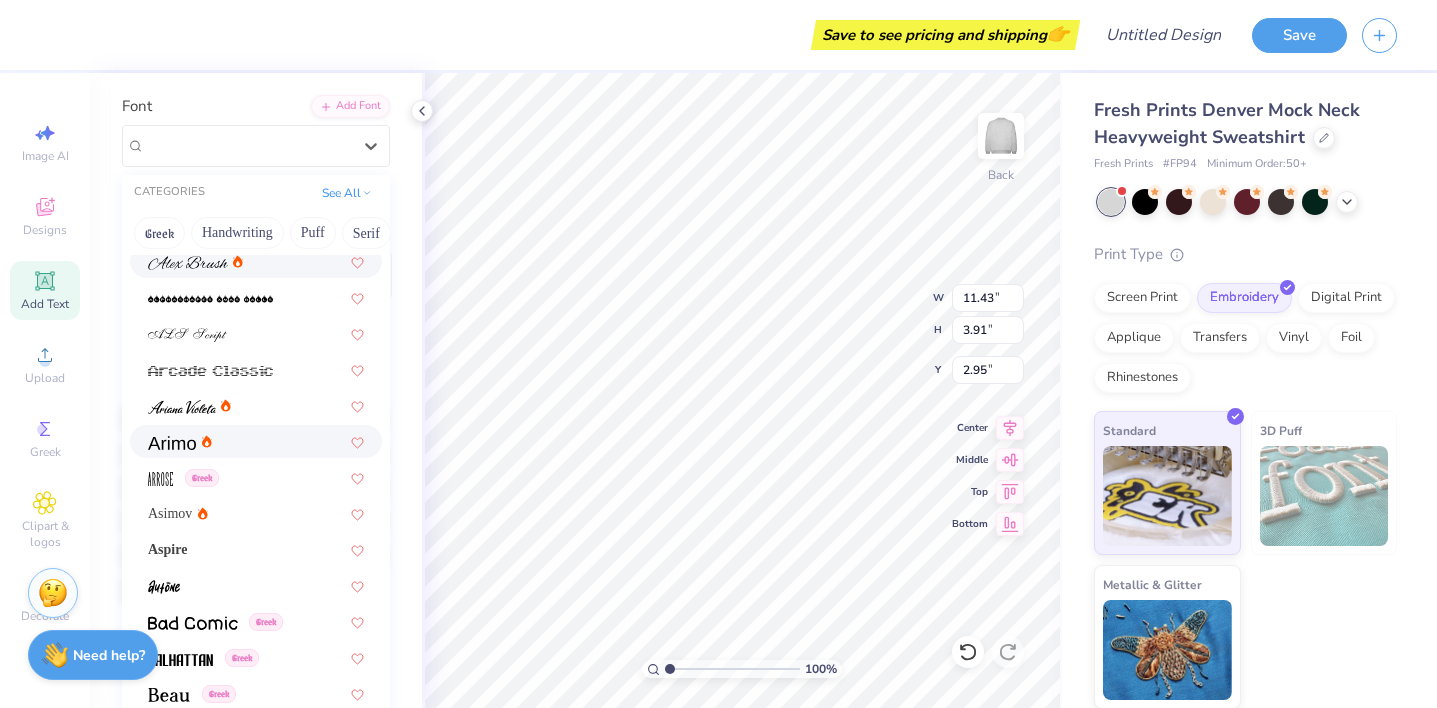 click at bounding box center [256, 441] 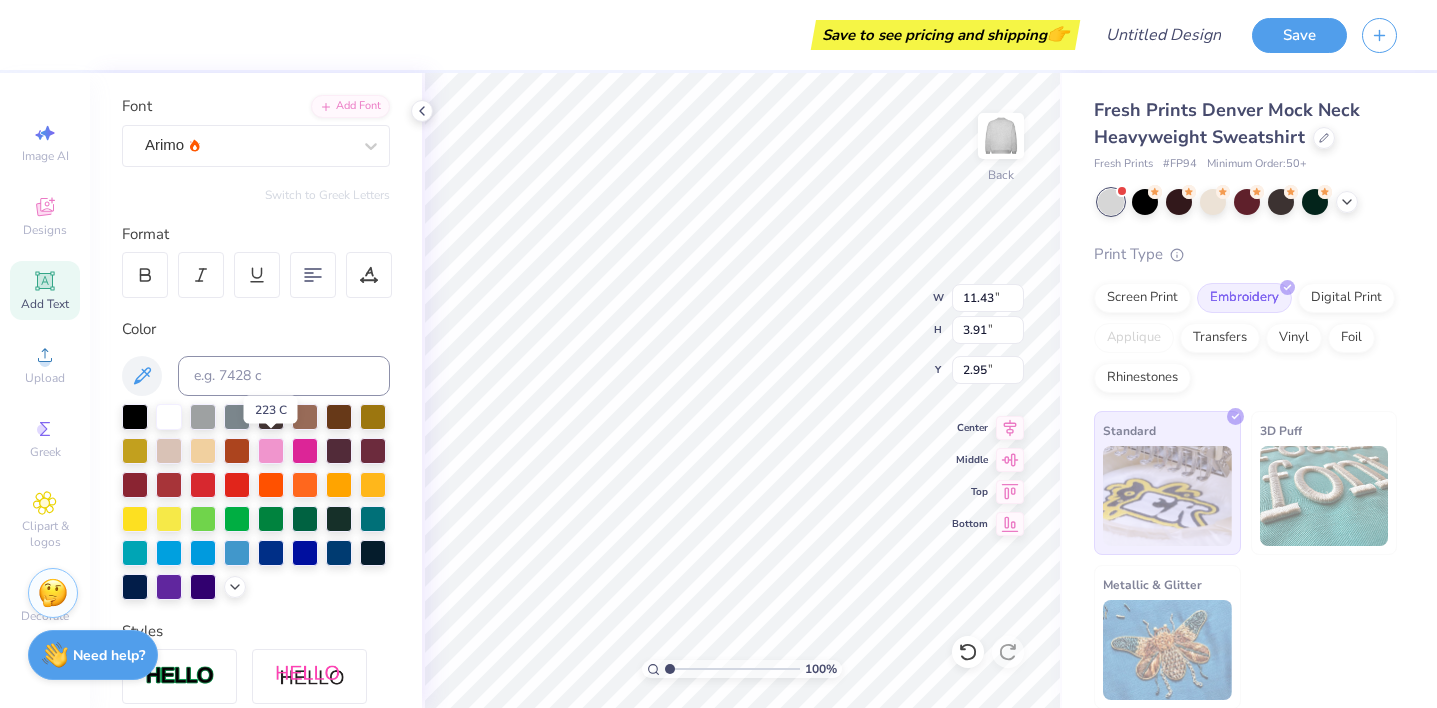type on "12.22" 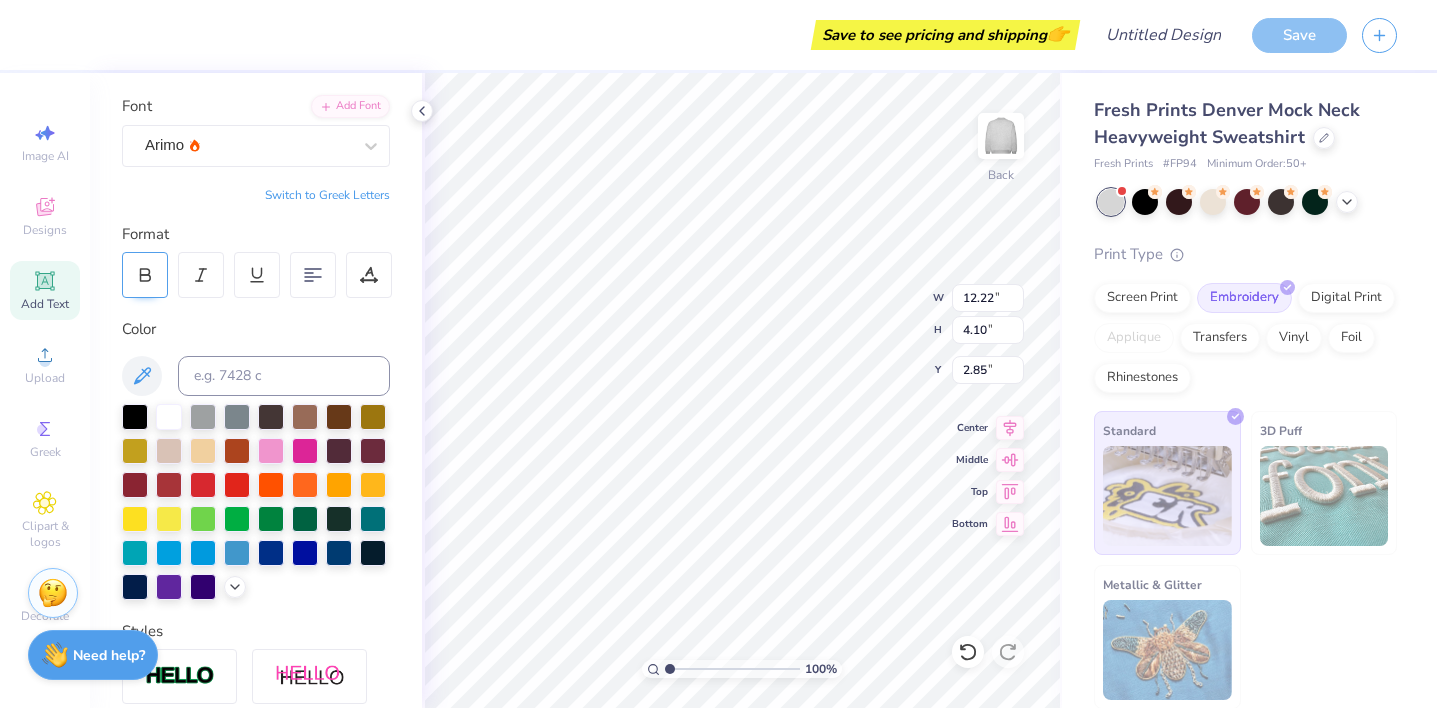 click 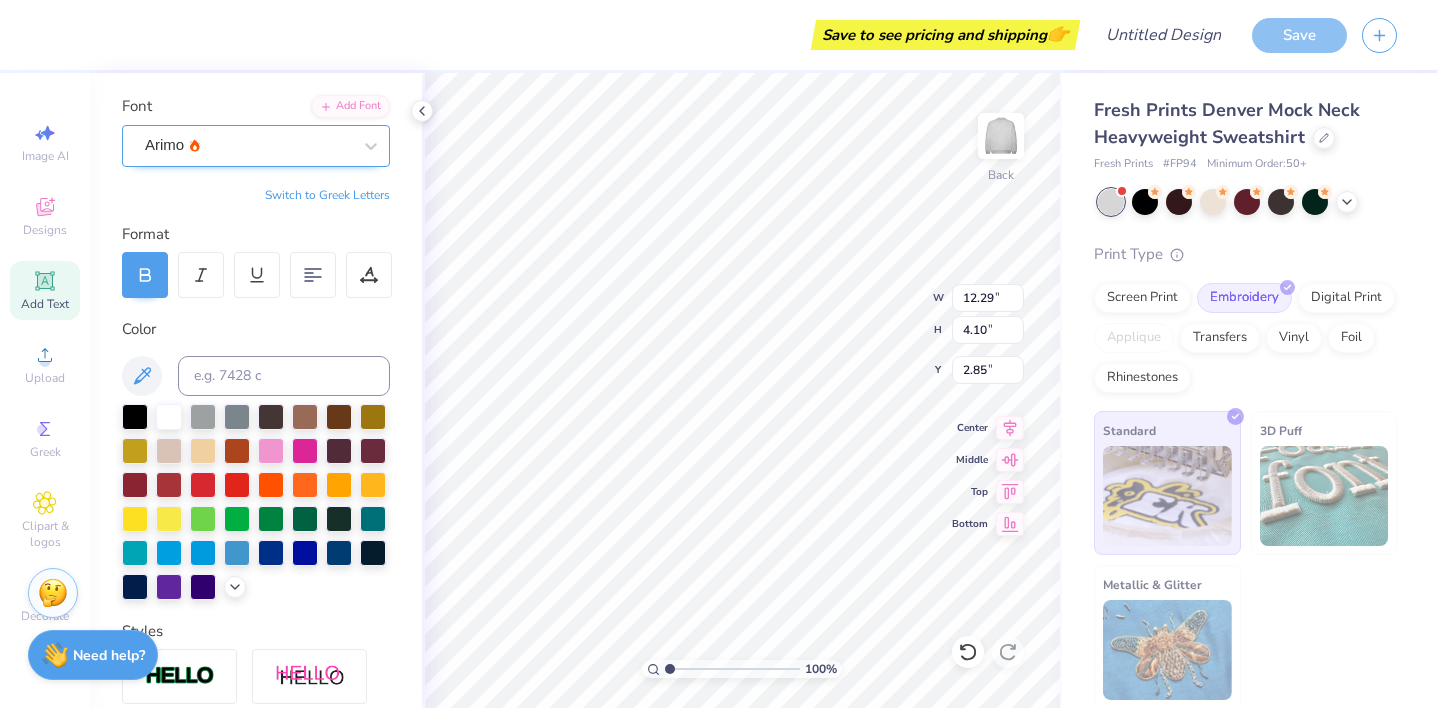 click on "Arimo" at bounding box center [248, 145] 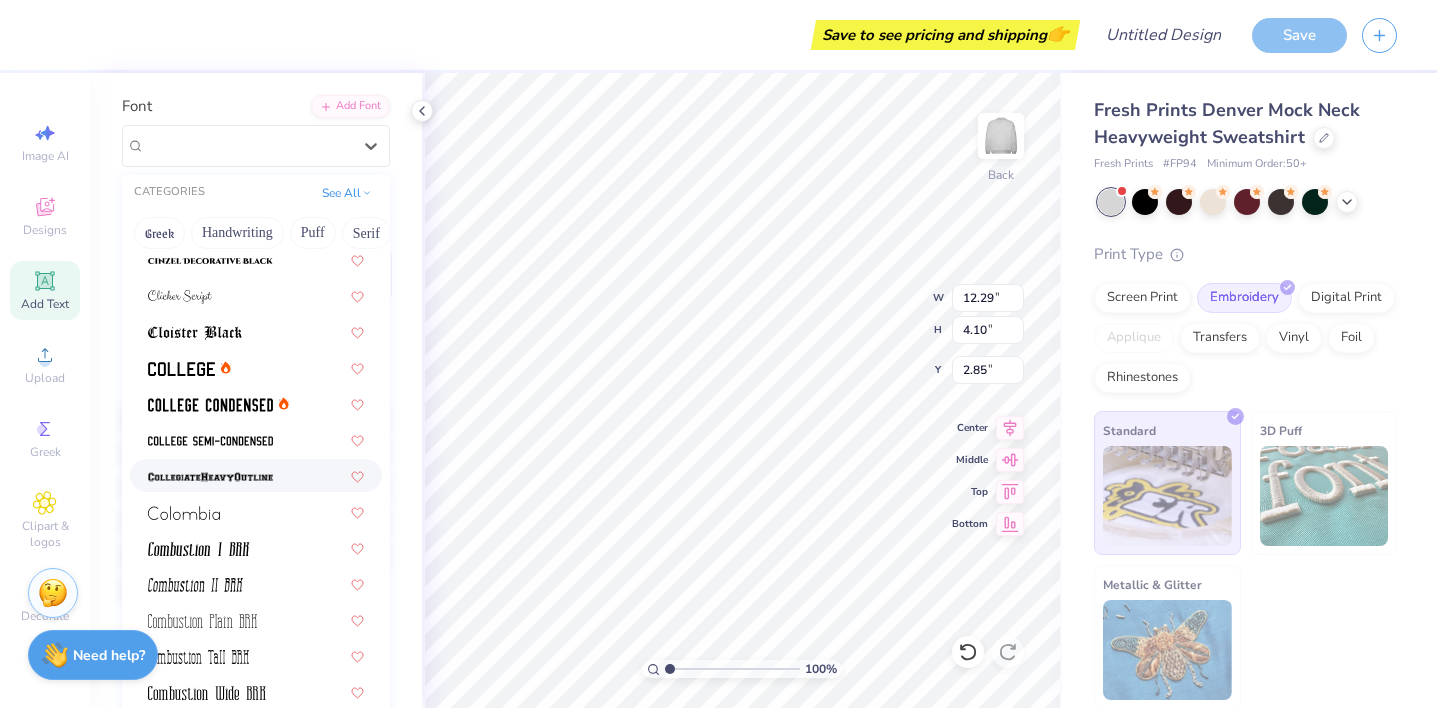 scroll, scrollTop: 2533, scrollLeft: 0, axis: vertical 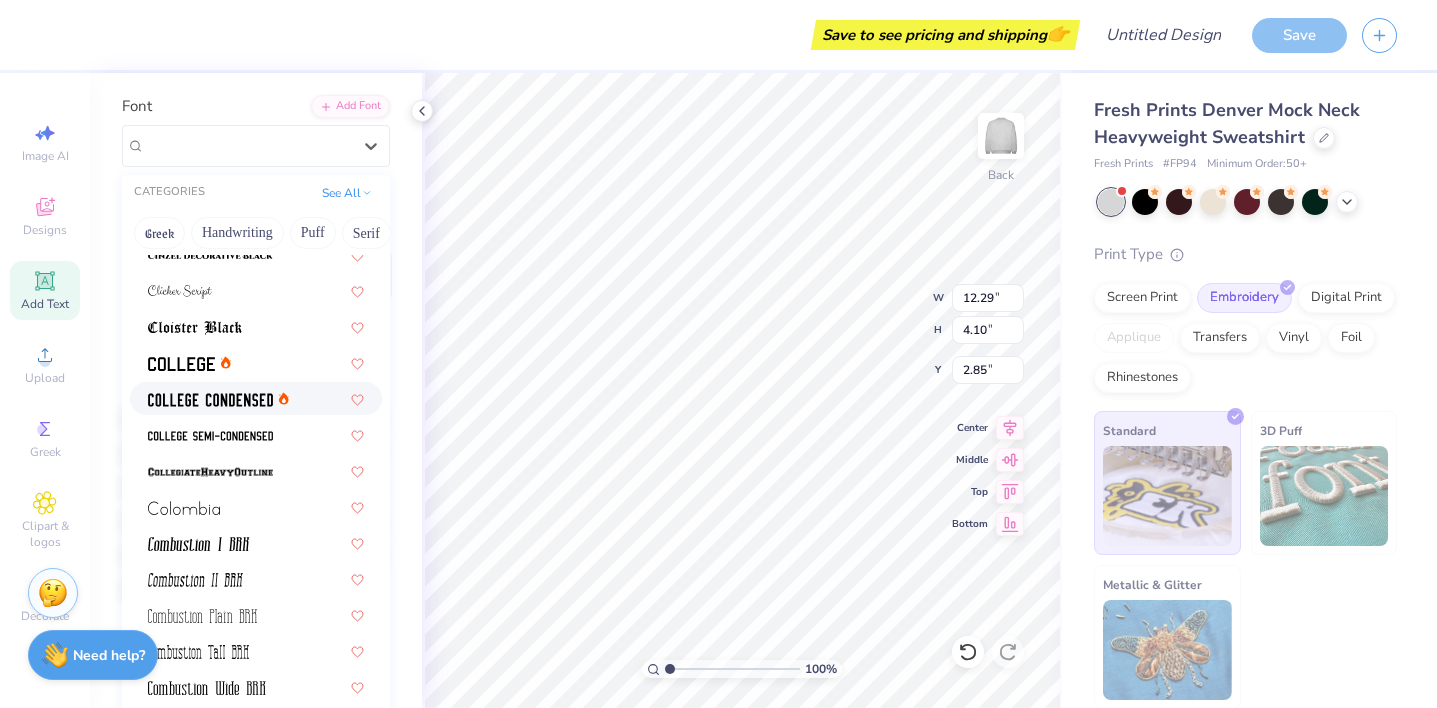 click at bounding box center [256, 398] 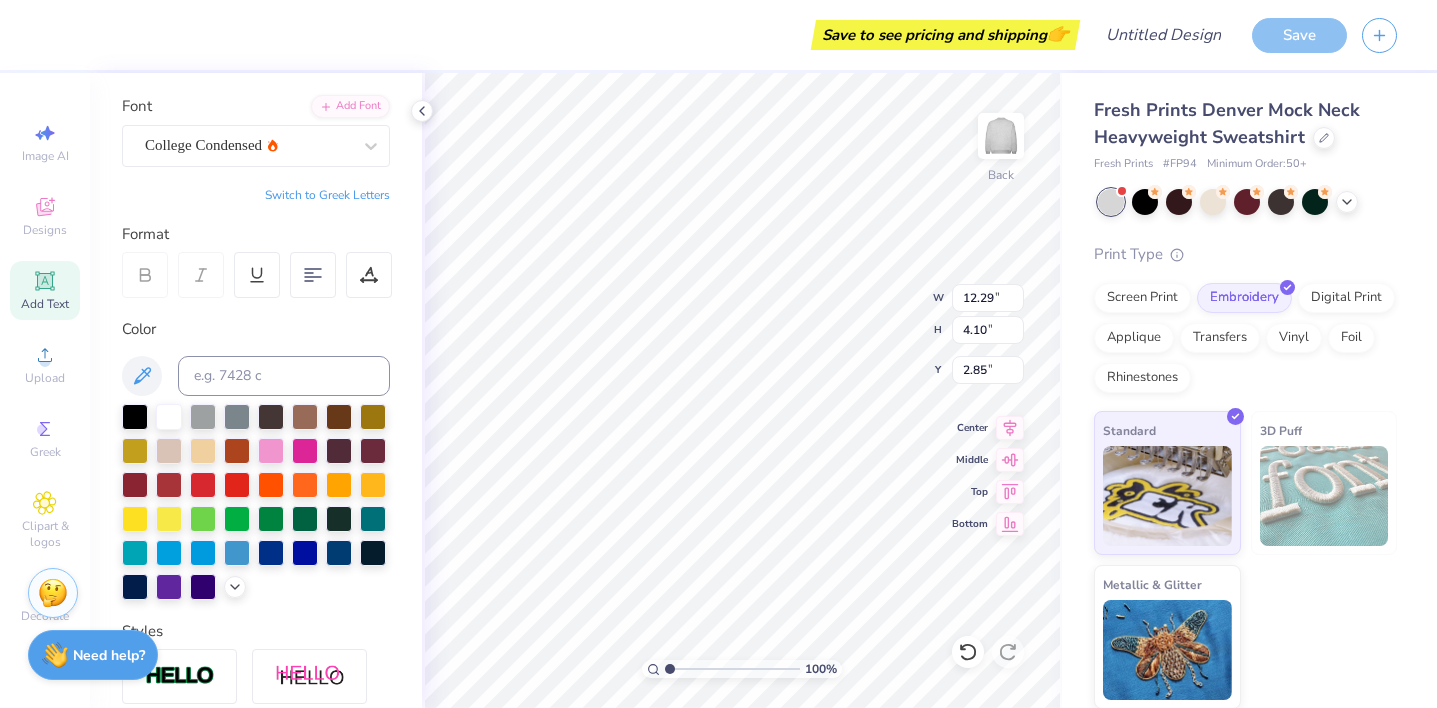 type on "8.49" 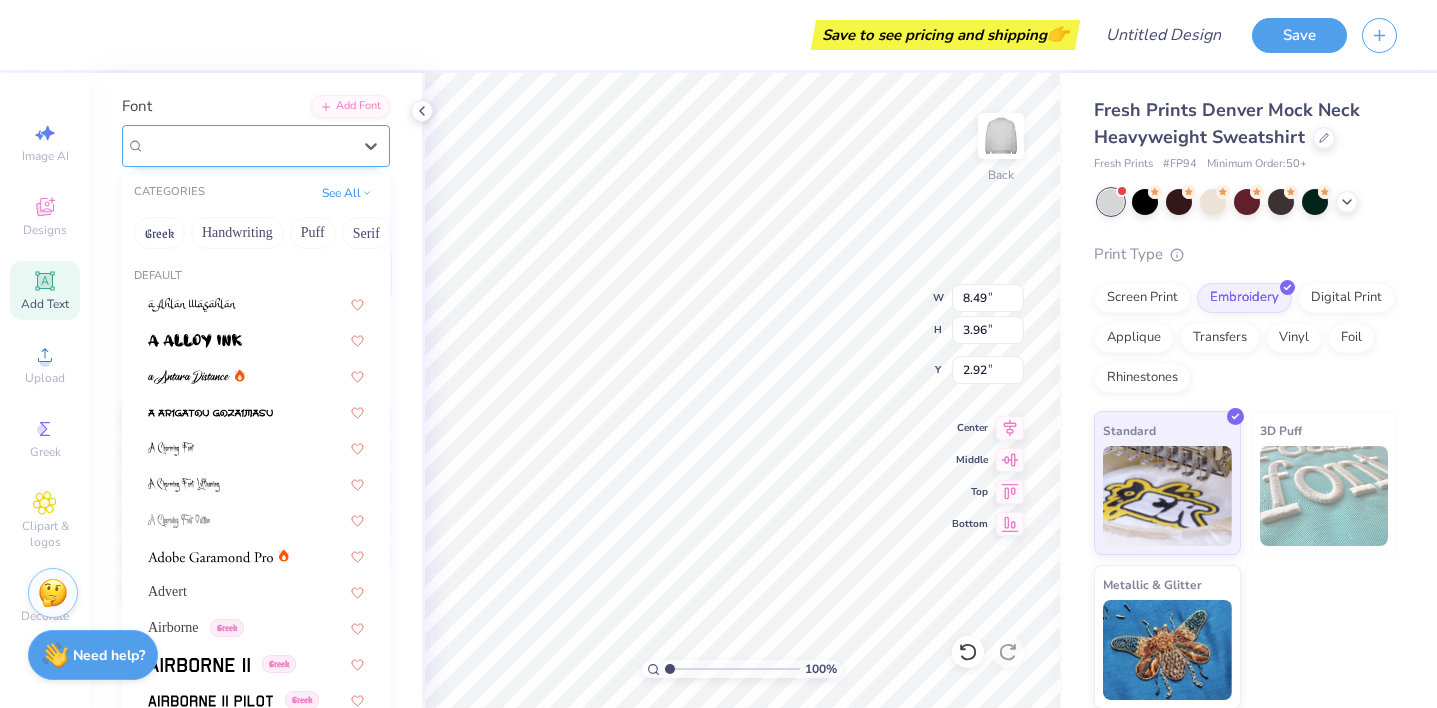 click on "College Condensed" at bounding box center [248, 145] 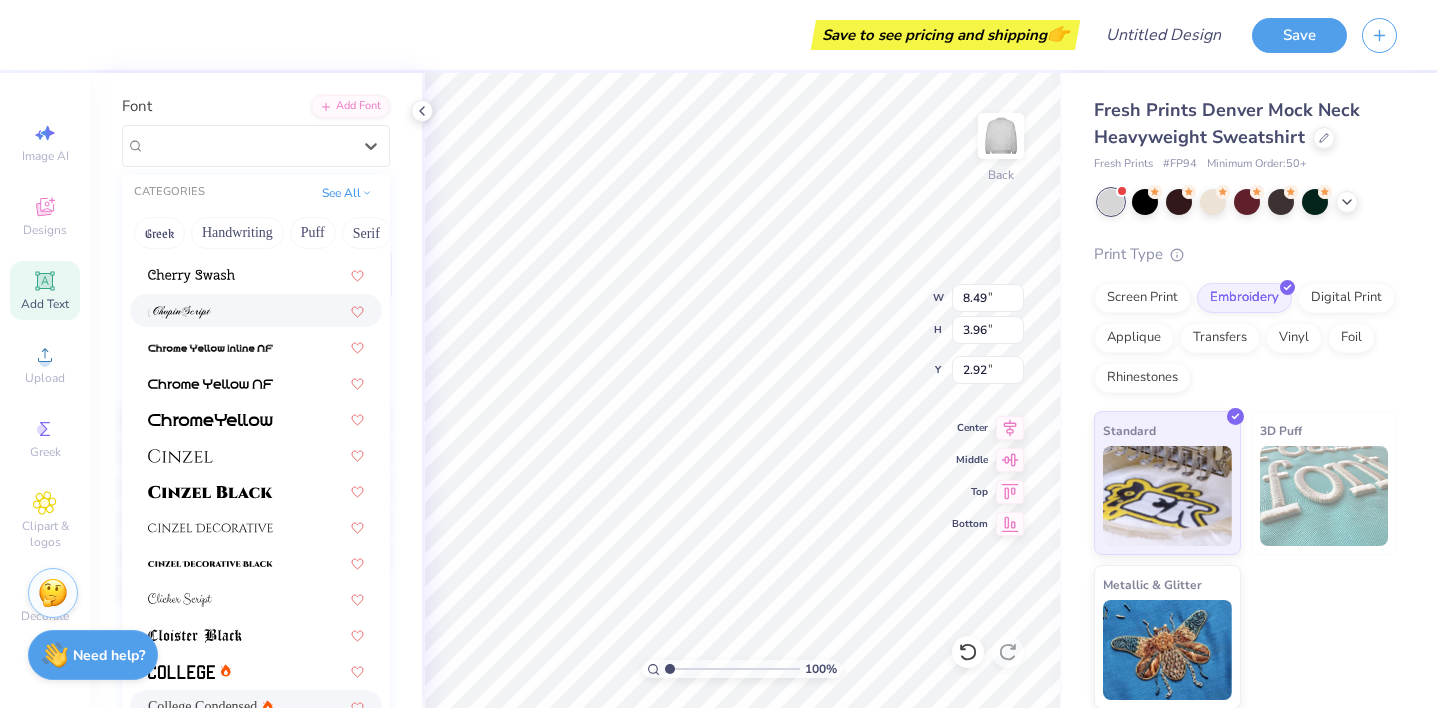 scroll, scrollTop: 2232, scrollLeft: 0, axis: vertical 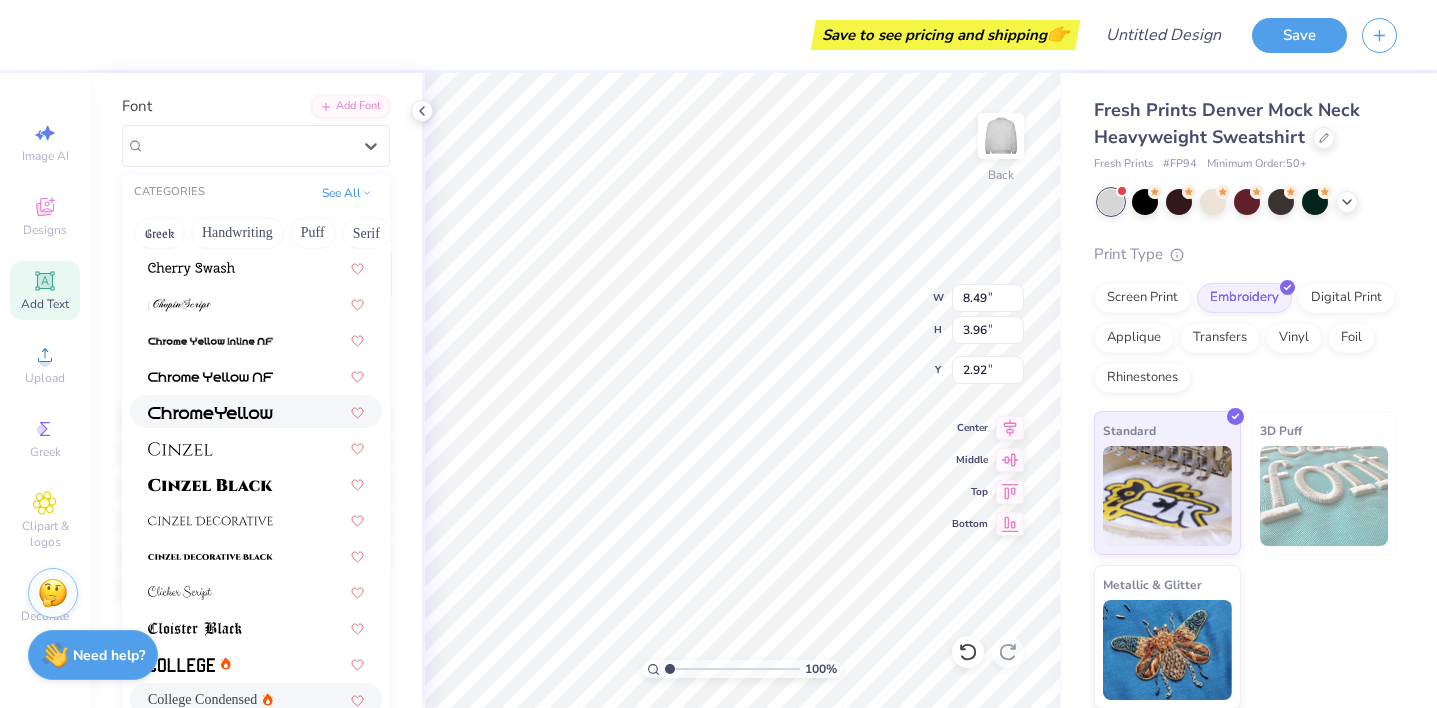 click at bounding box center [256, 411] 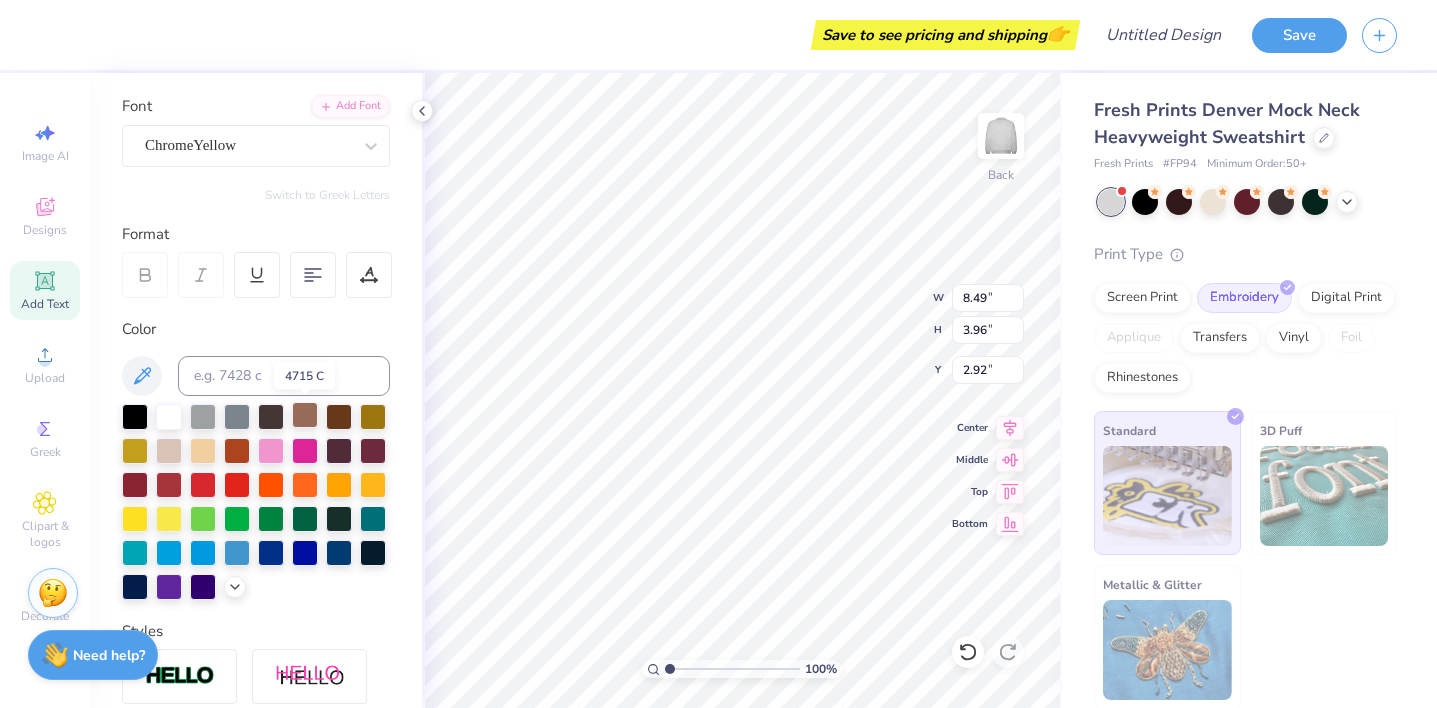 type on "13.64" 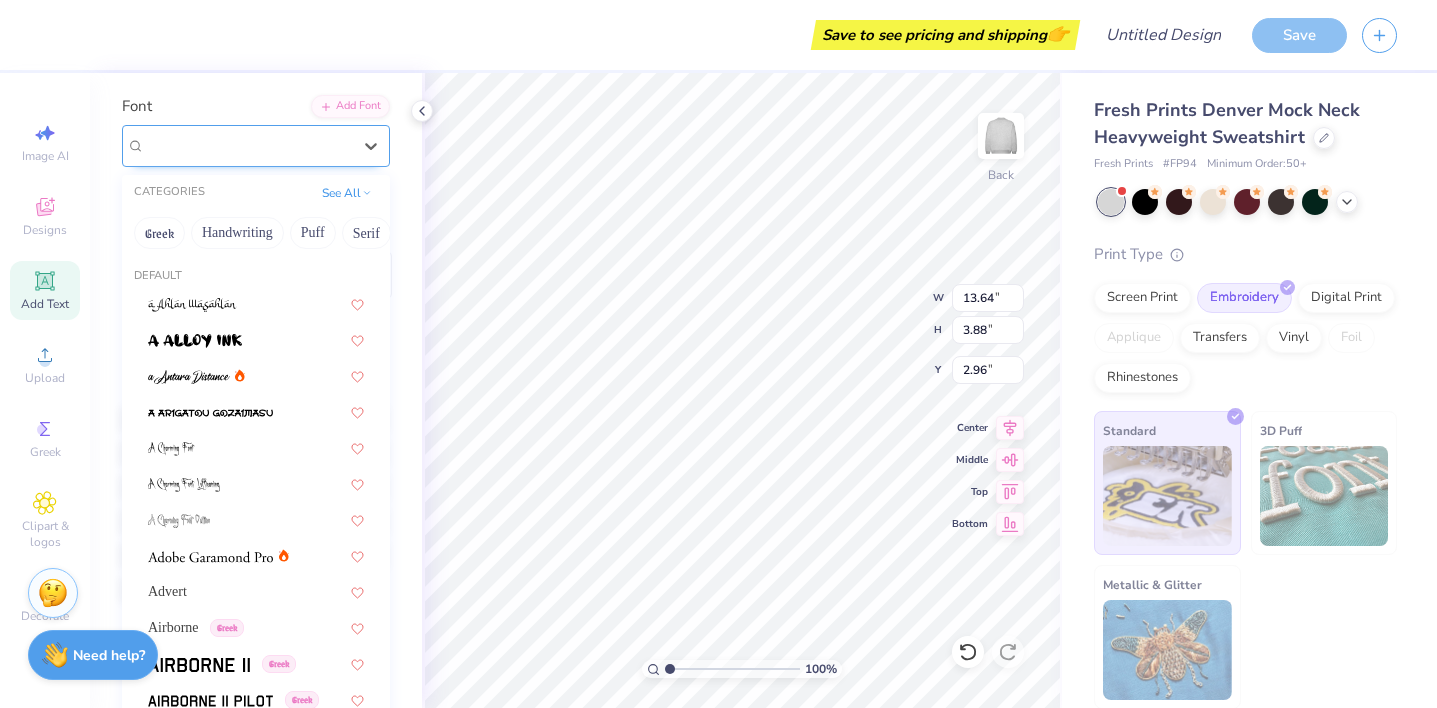 click at bounding box center [248, 145] 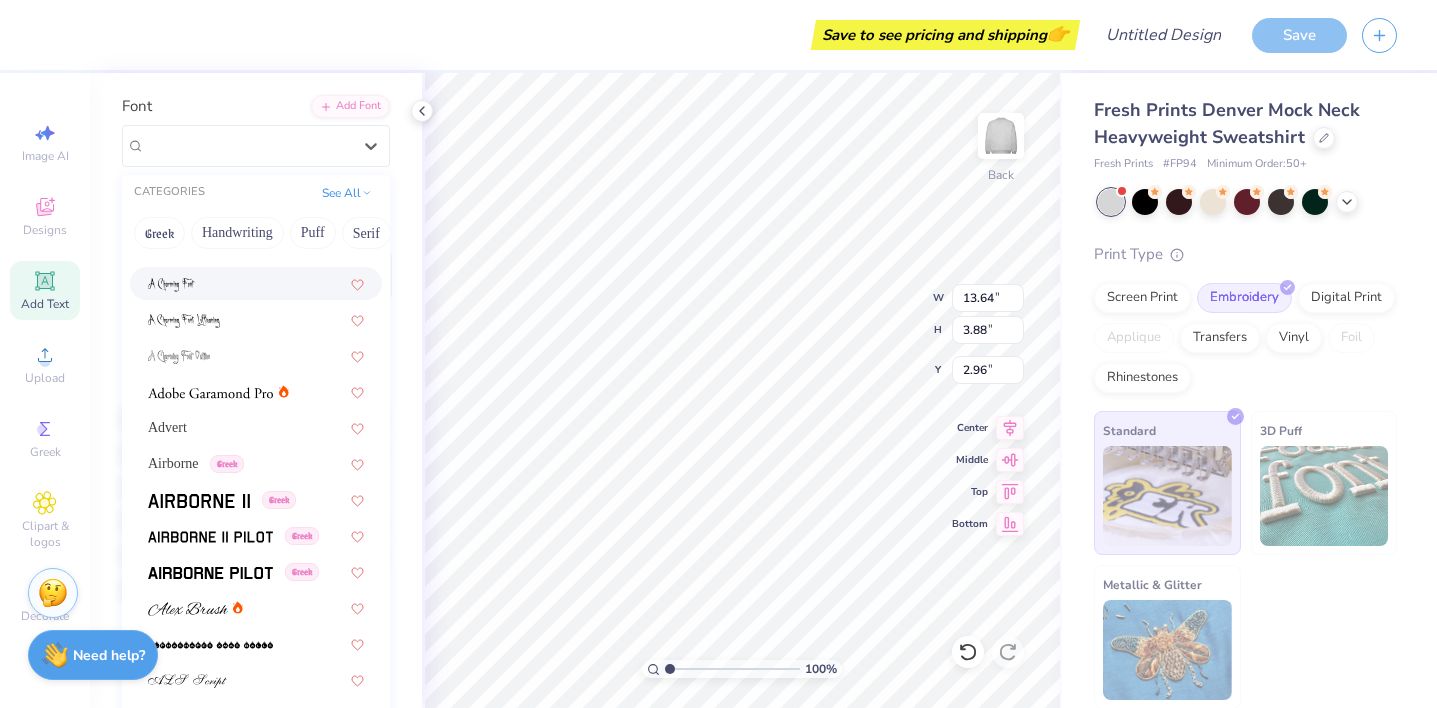 scroll, scrollTop: 166, scrollLeft: 0, axis: vertical 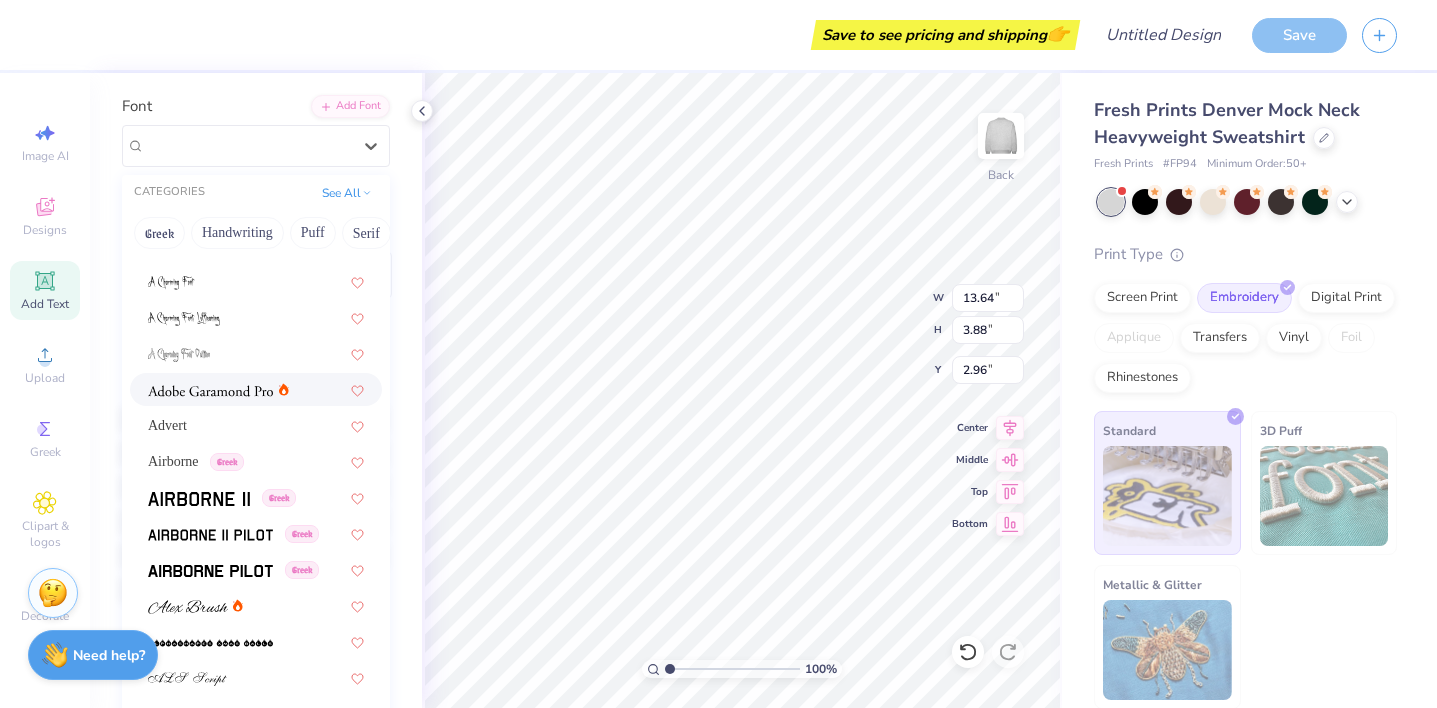 click at bounding box center (256, 389) 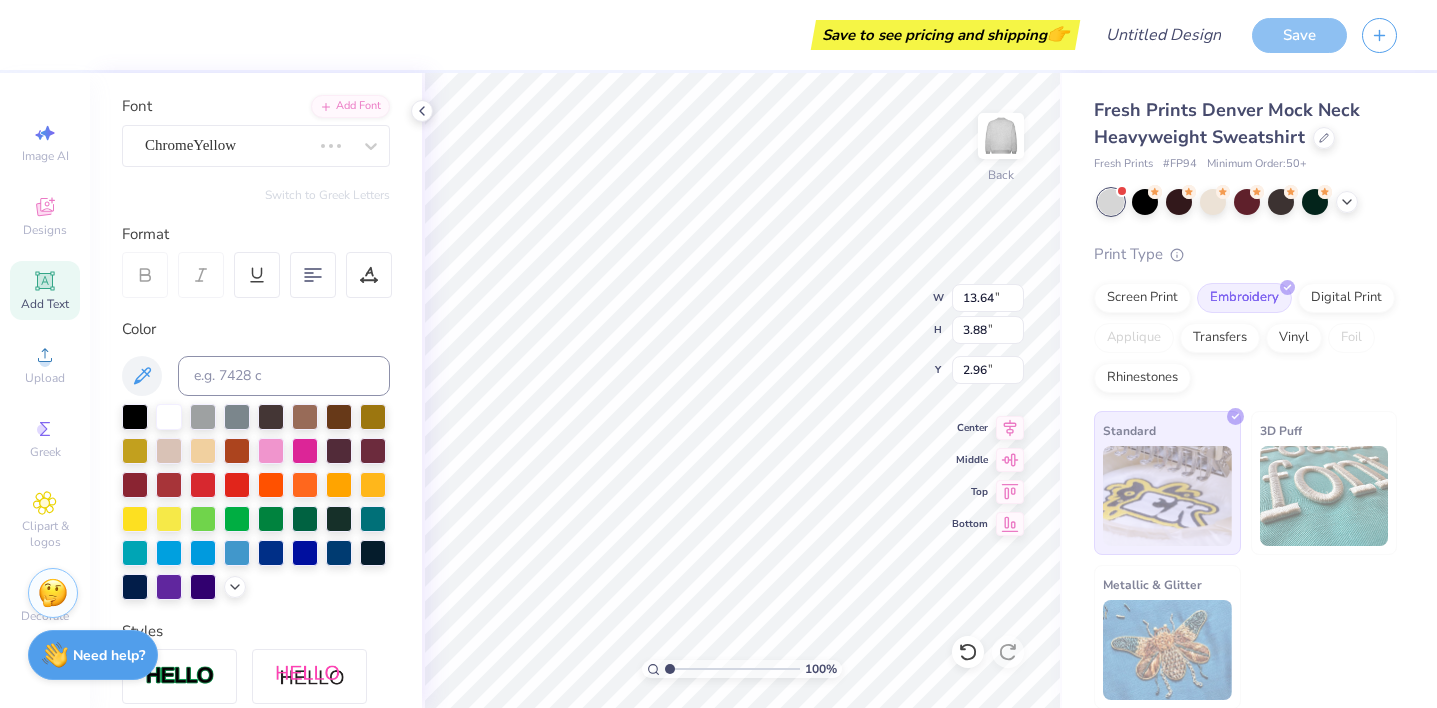 type on "10.66" 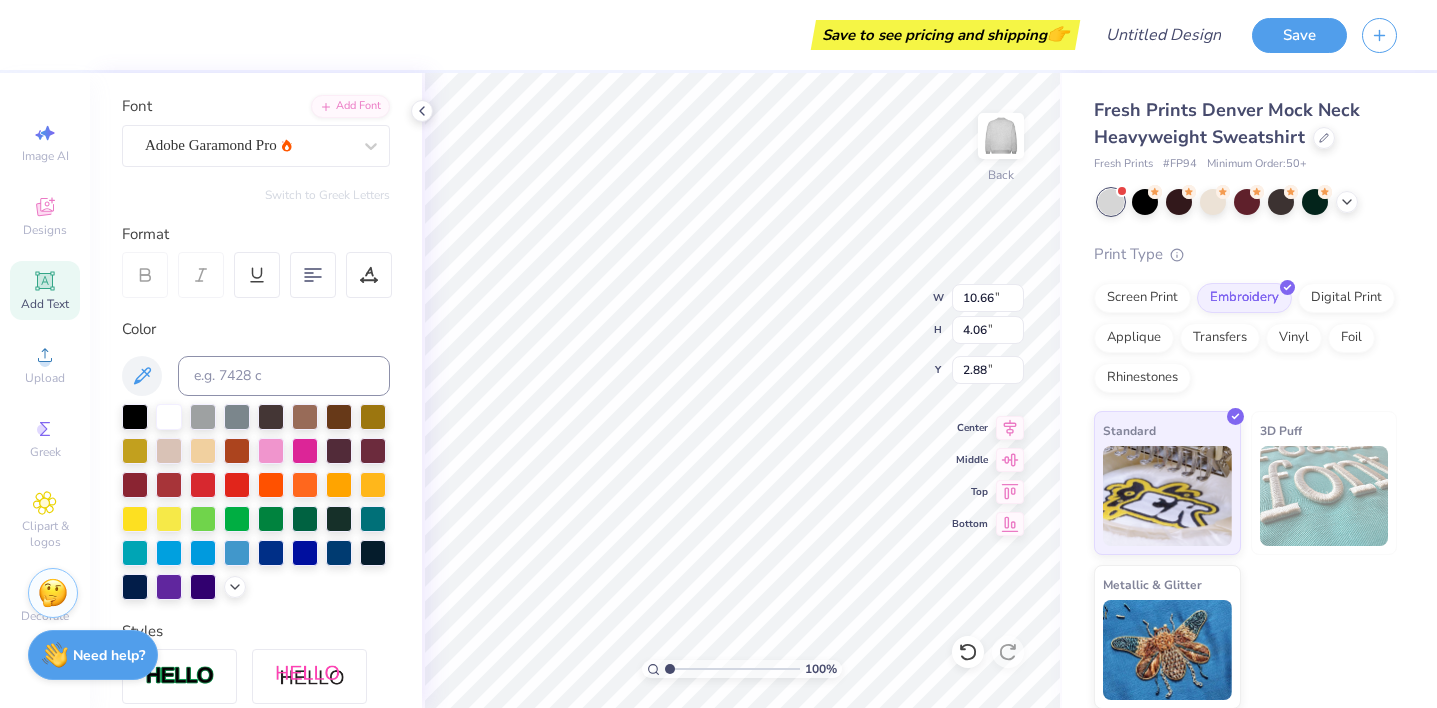 click 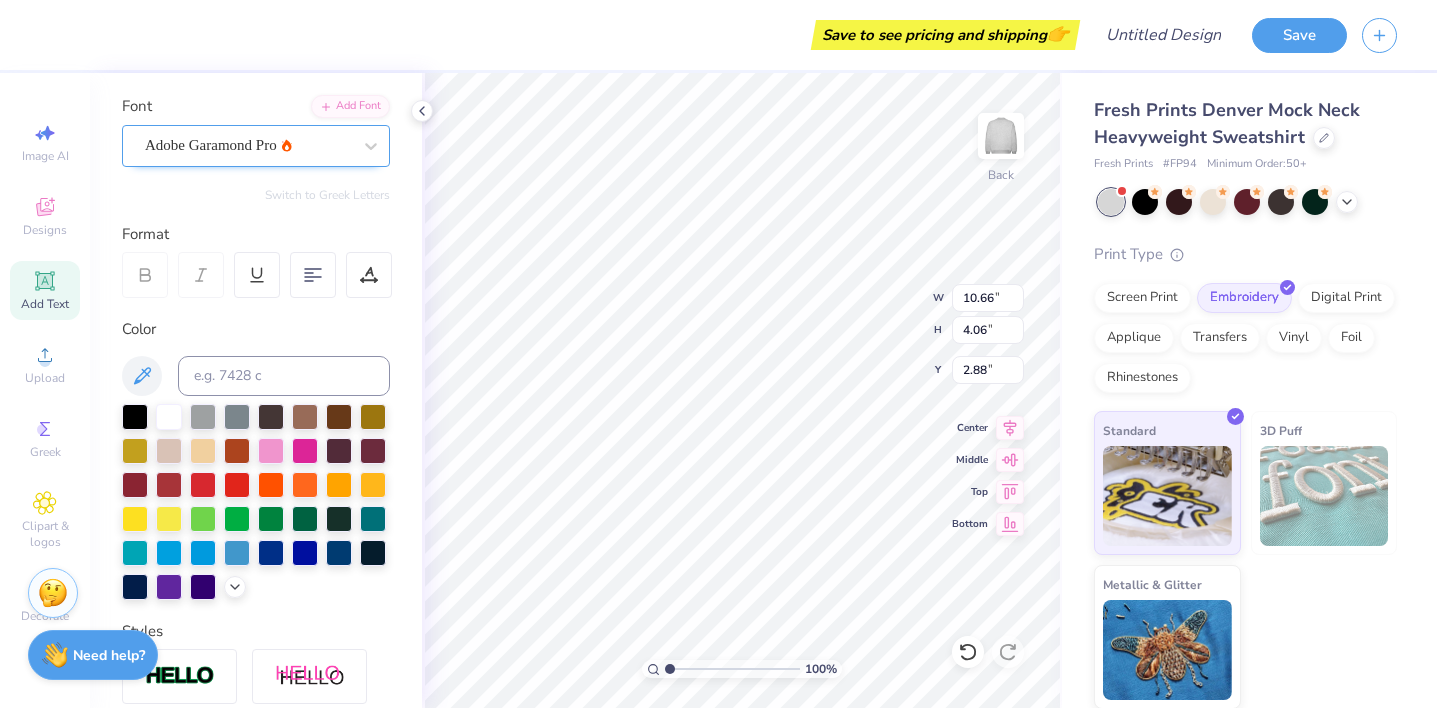 click on "Adobe Garamond Pro" at bounding box center (248, 145) 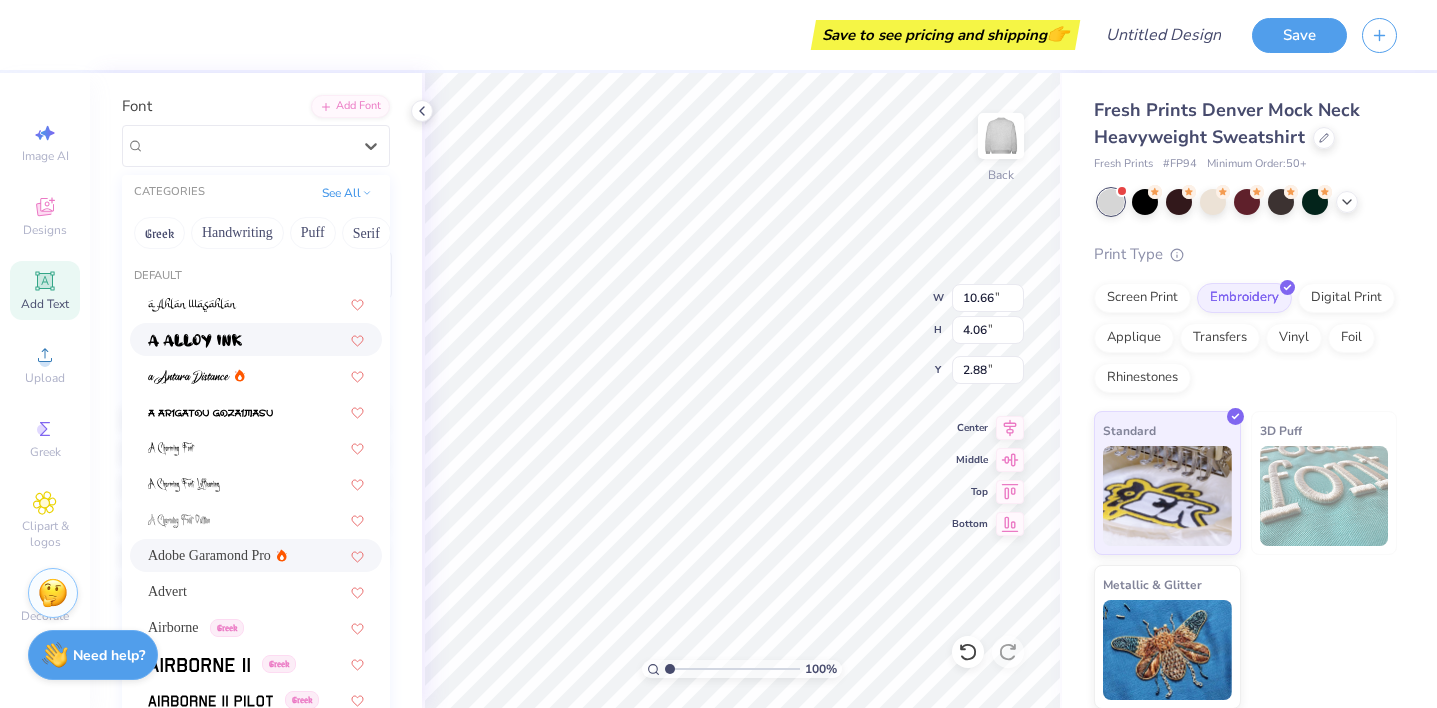 click at bounding box center [256, 339] 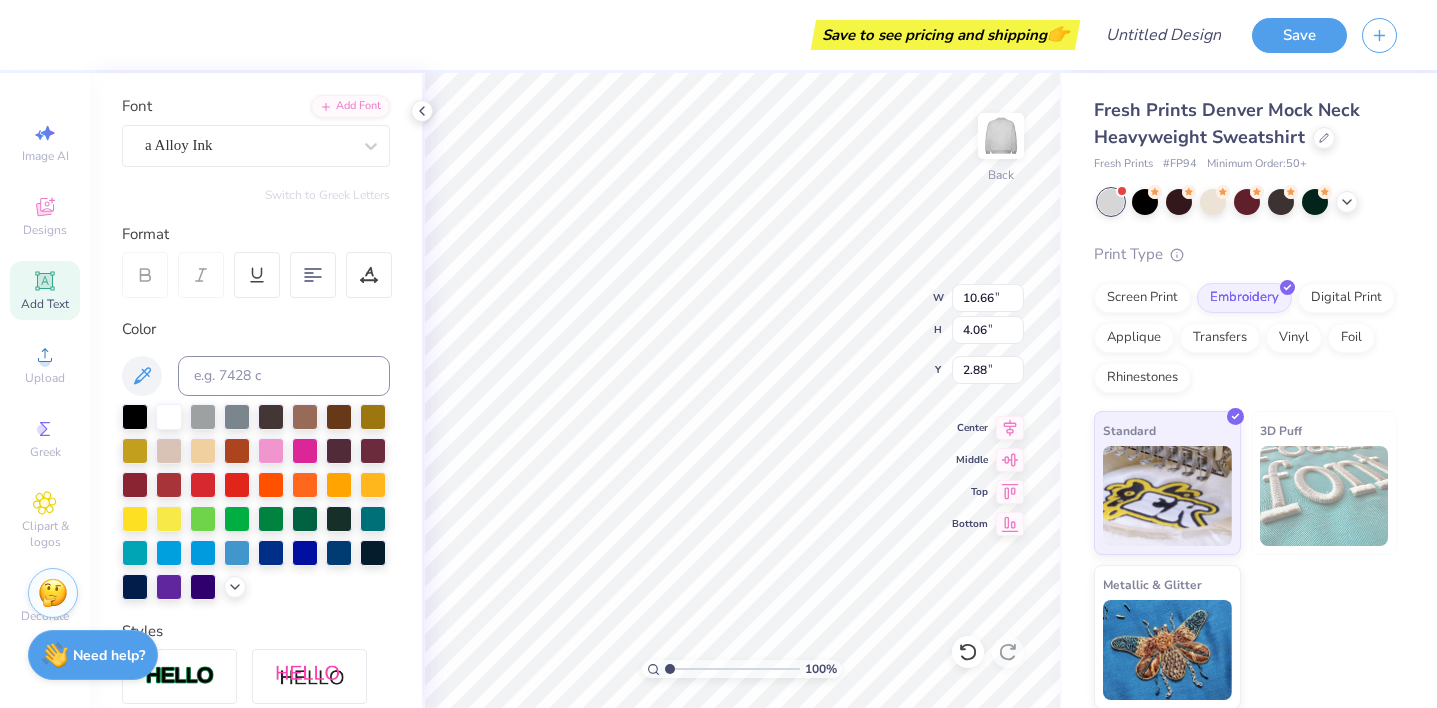 type on "11.04" 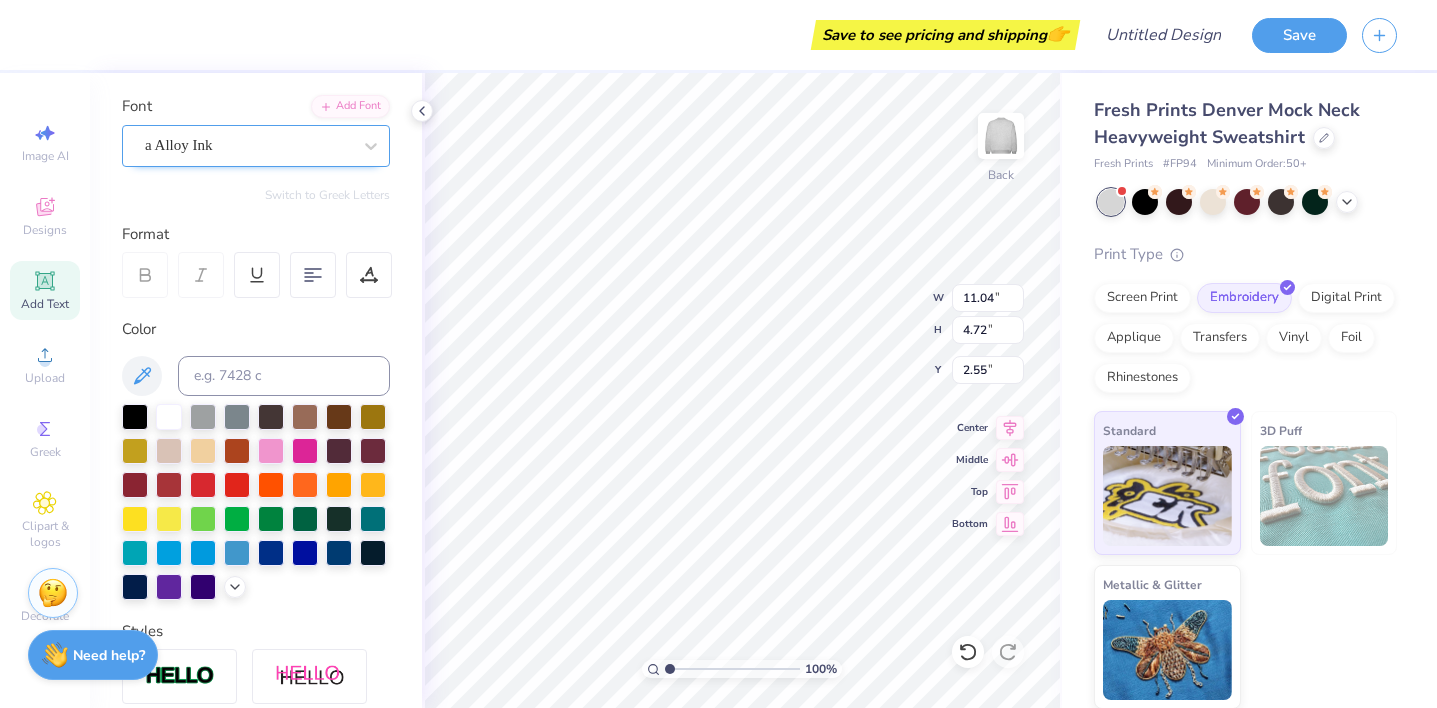 click on "a Alloy Ink" at bounding box center (248, 145) 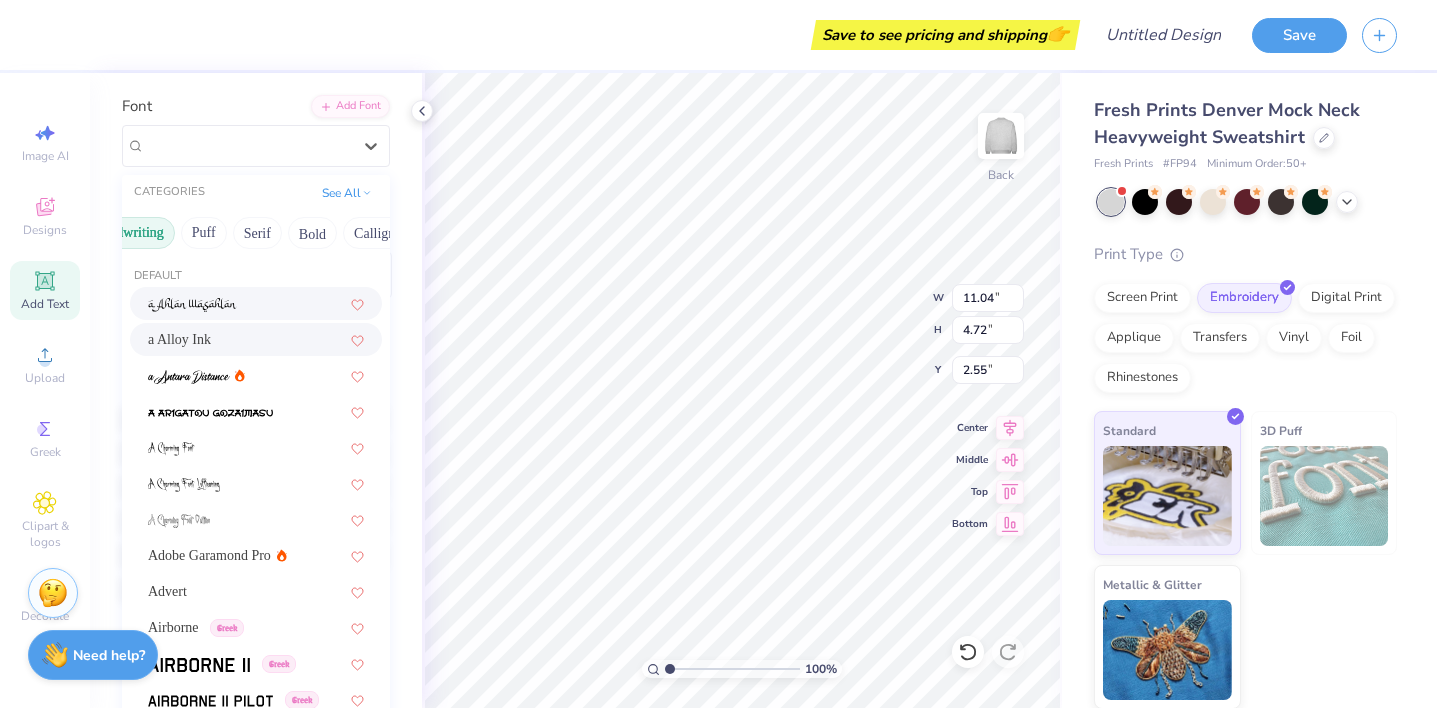 scroll, scrollTop: 0, scrollLeft: 124, axis: horizontal 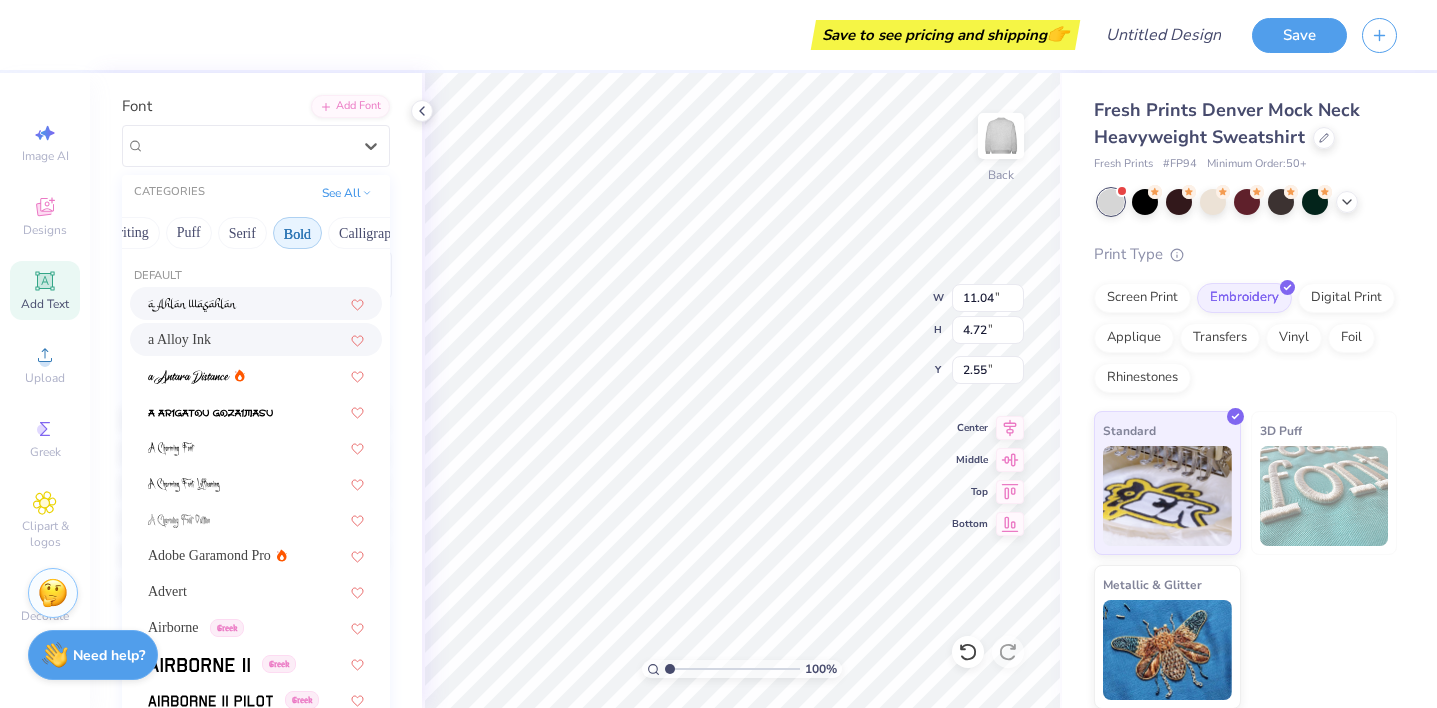 click on "Bold" at bounding box center (297, 233) 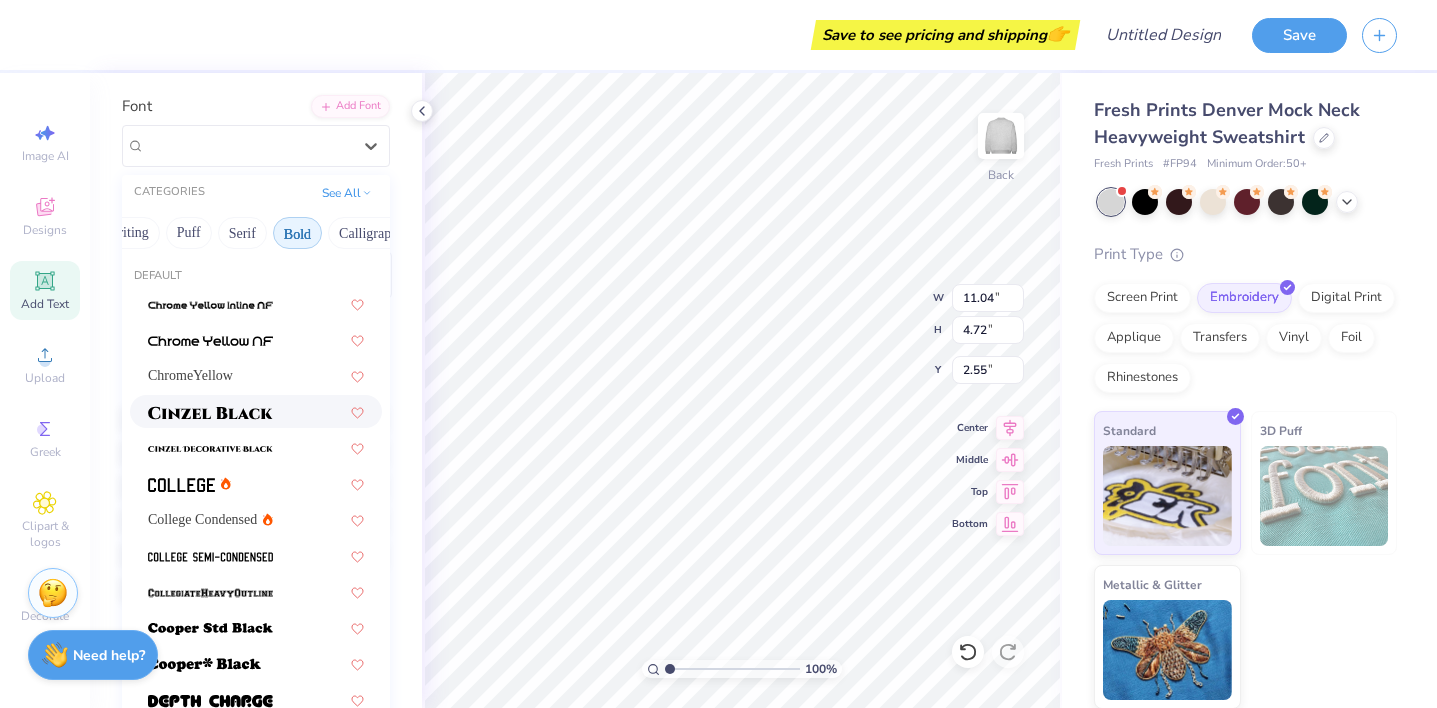 click at bounding box center (256, 411) 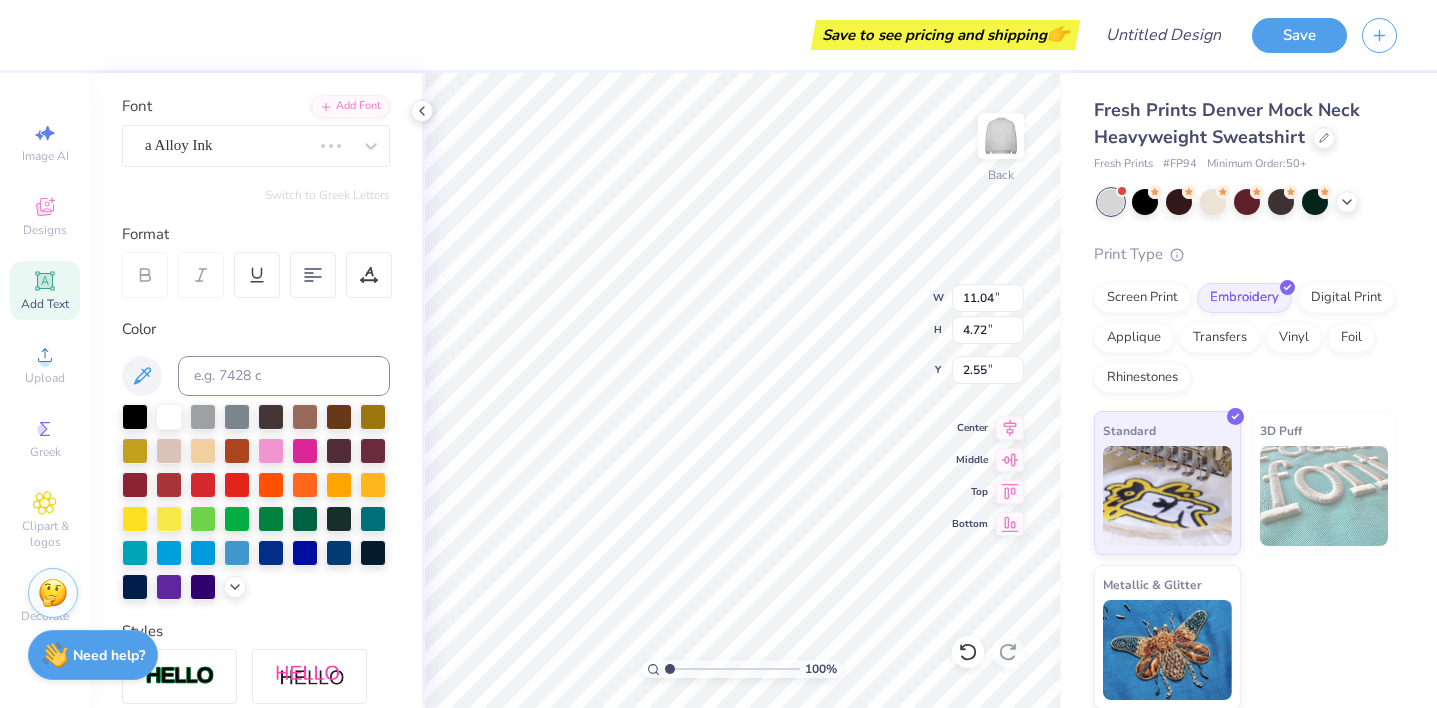 type on "13.59" 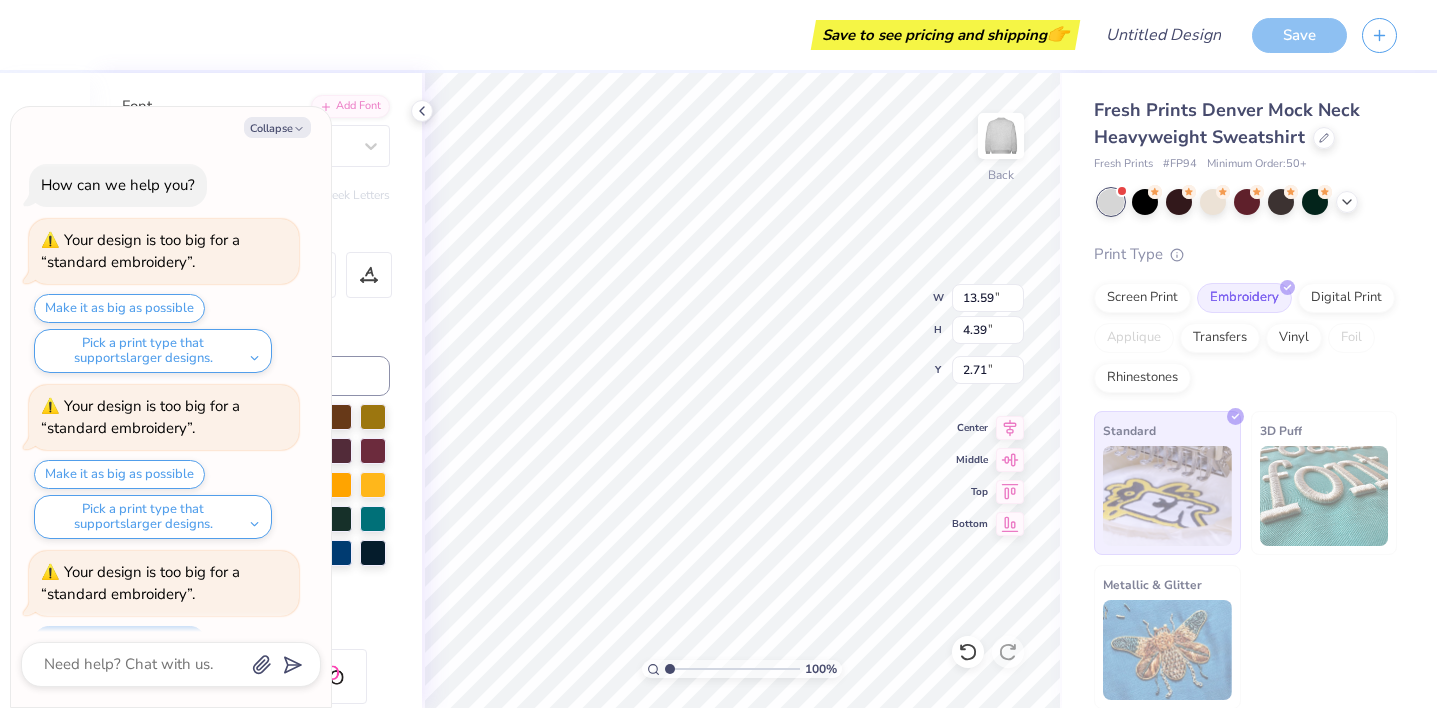 scroll, scrollTop: 254, scrollLeft: 0, axis: vertical 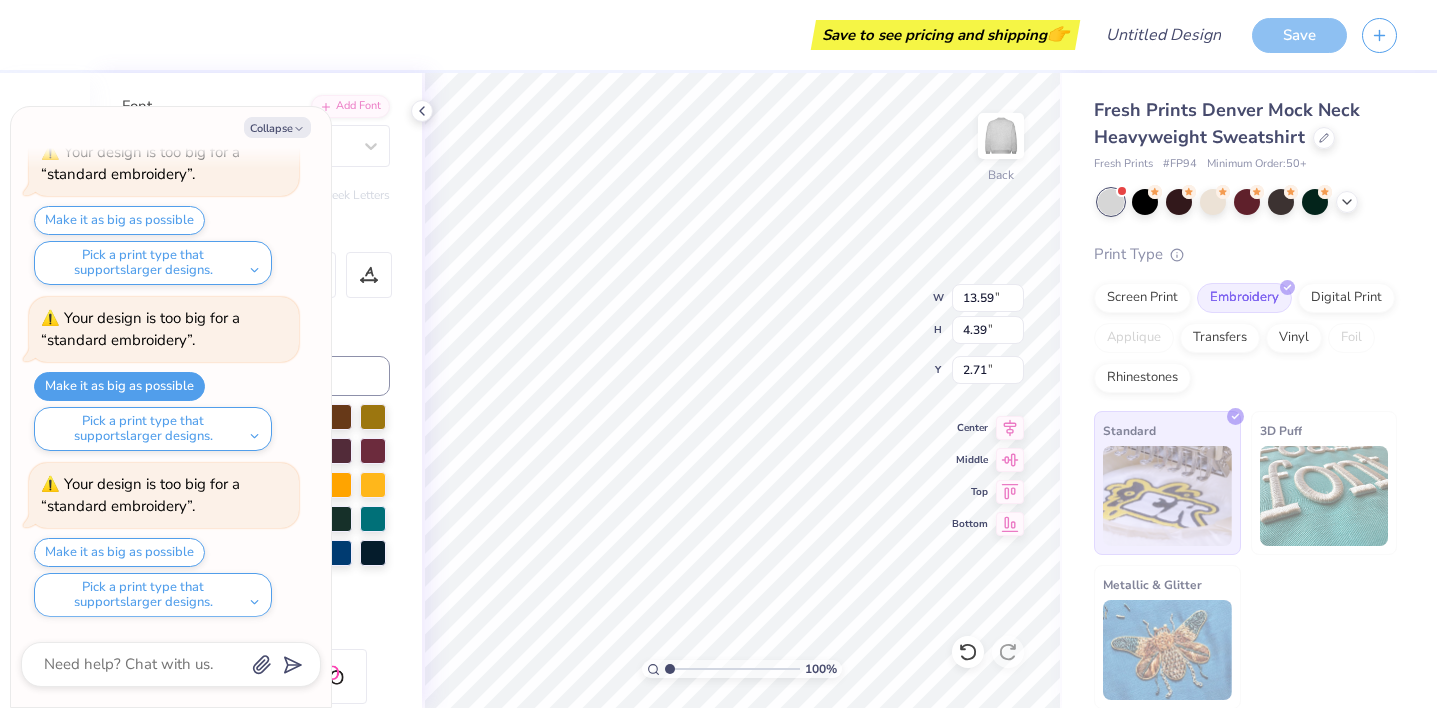 type on "x" 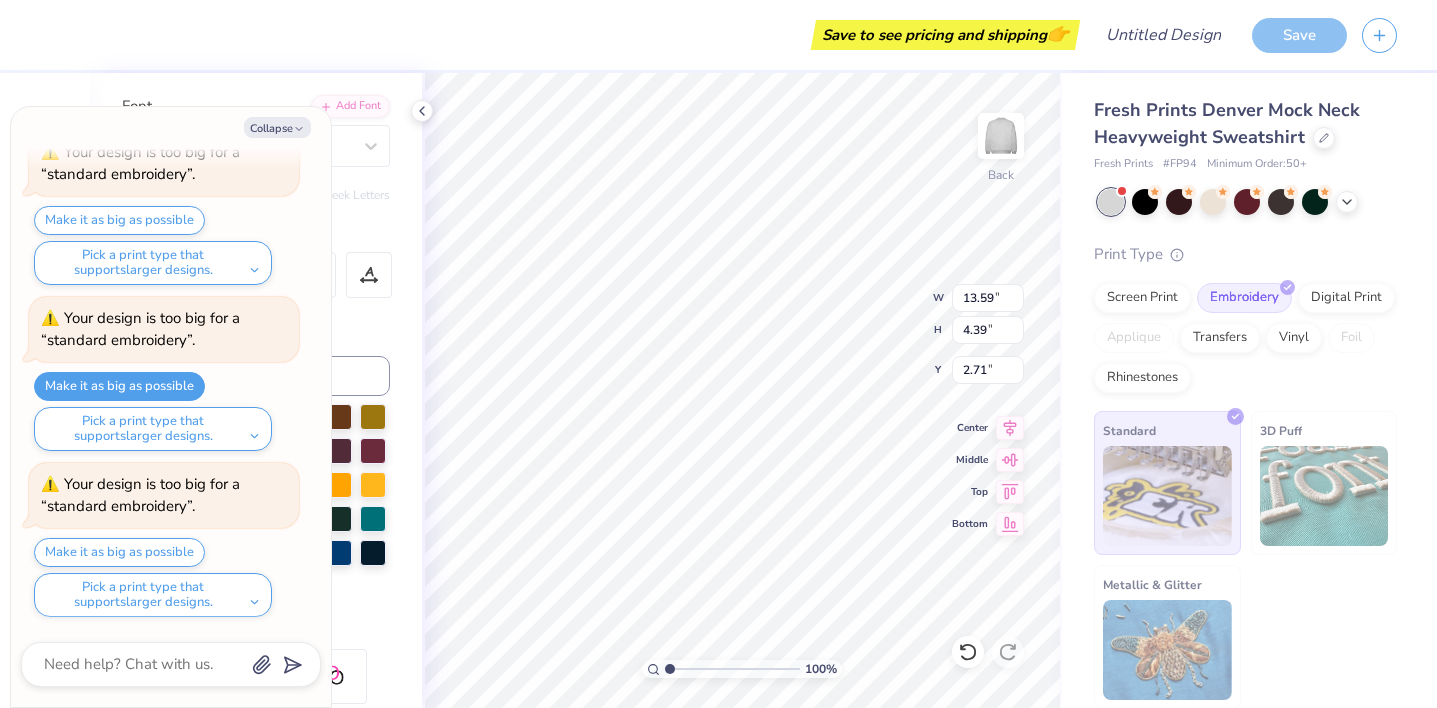 type on "11.26" 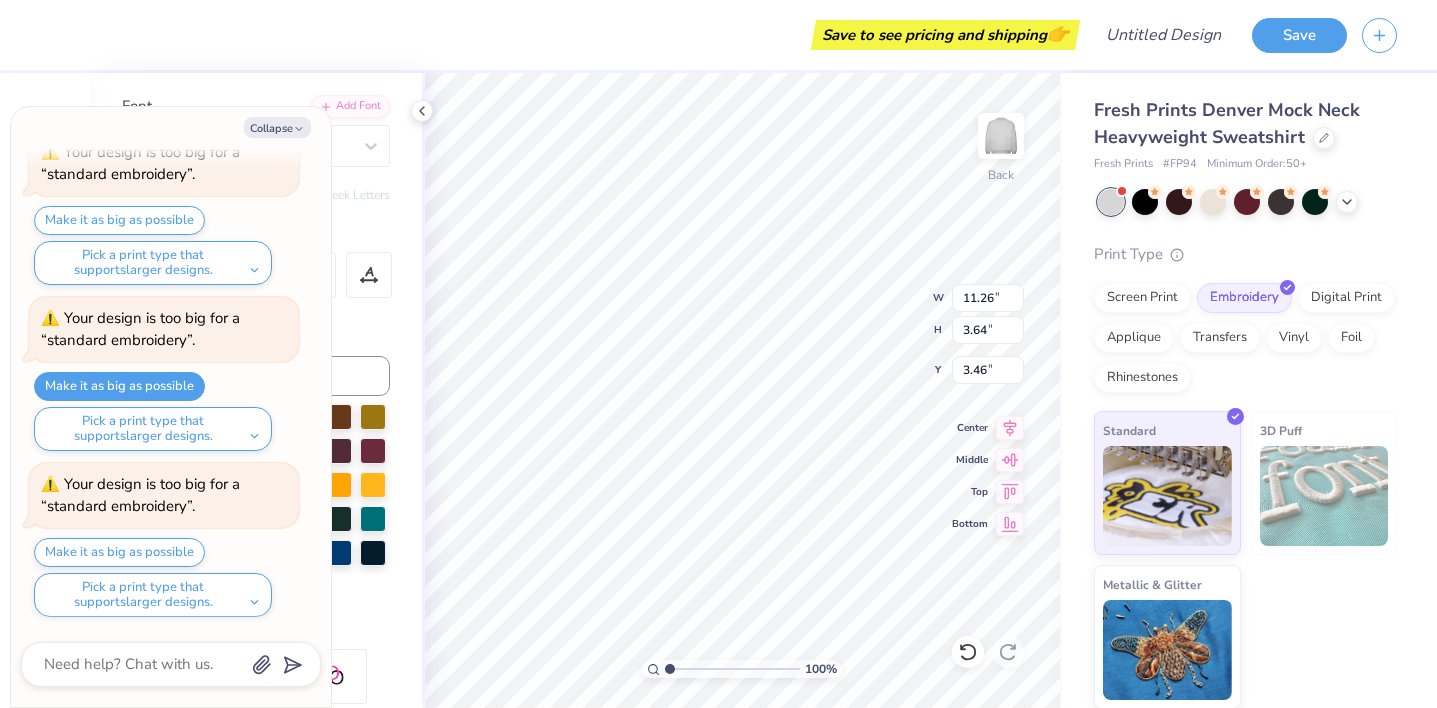 type on "x" 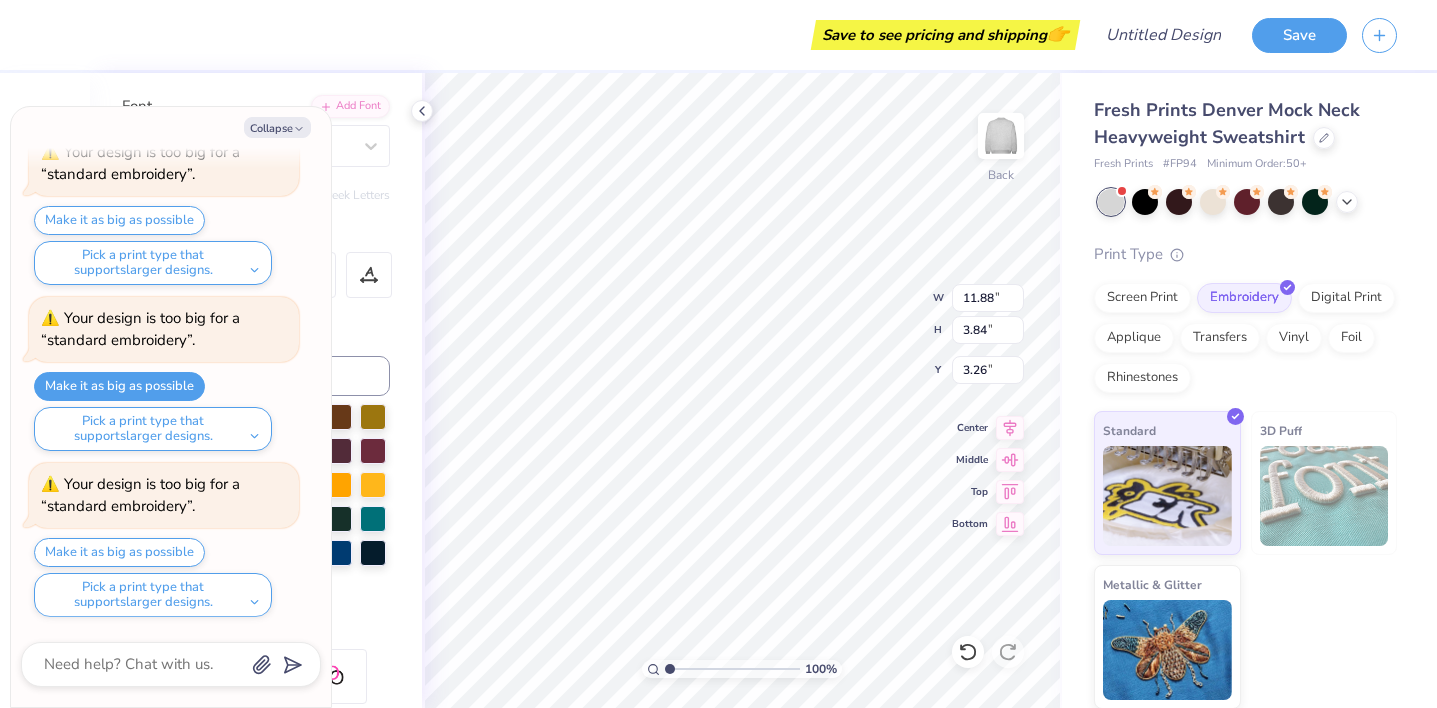 type on "x" 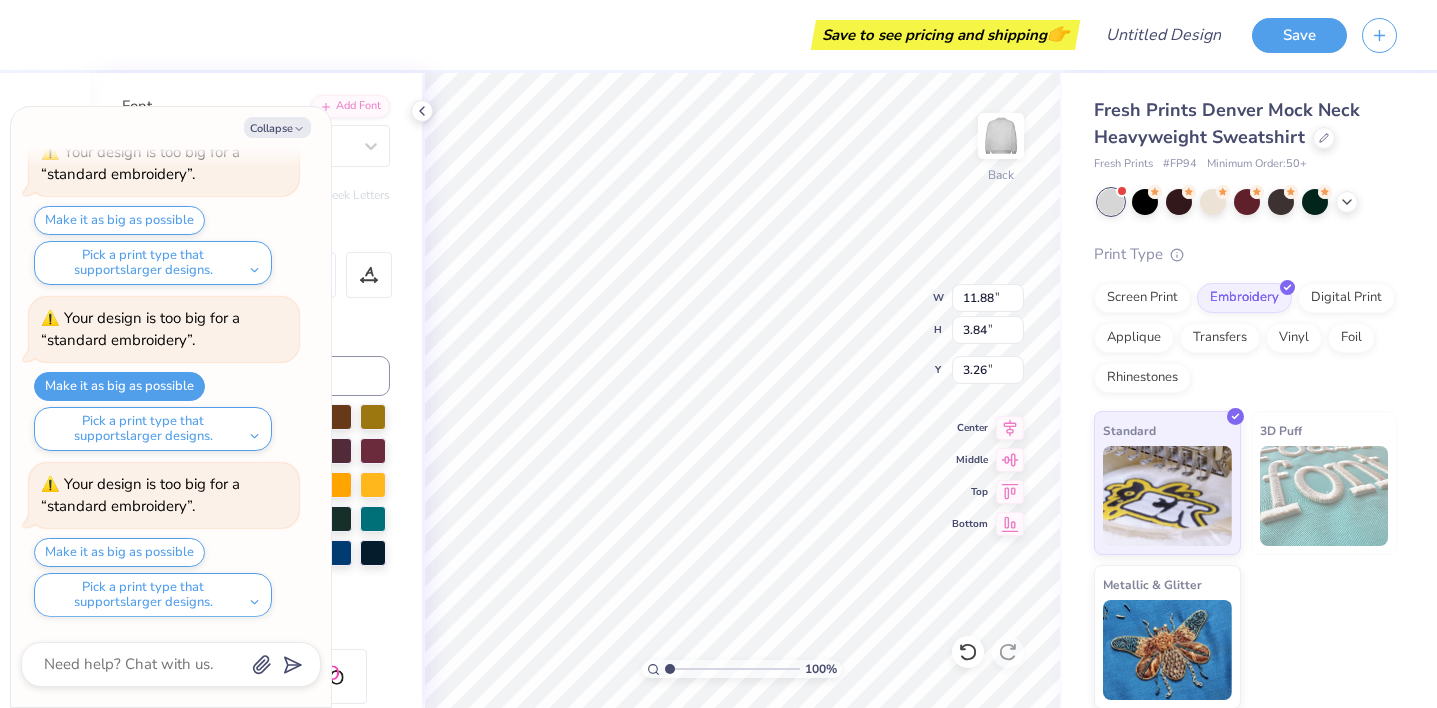 type on "3.00" 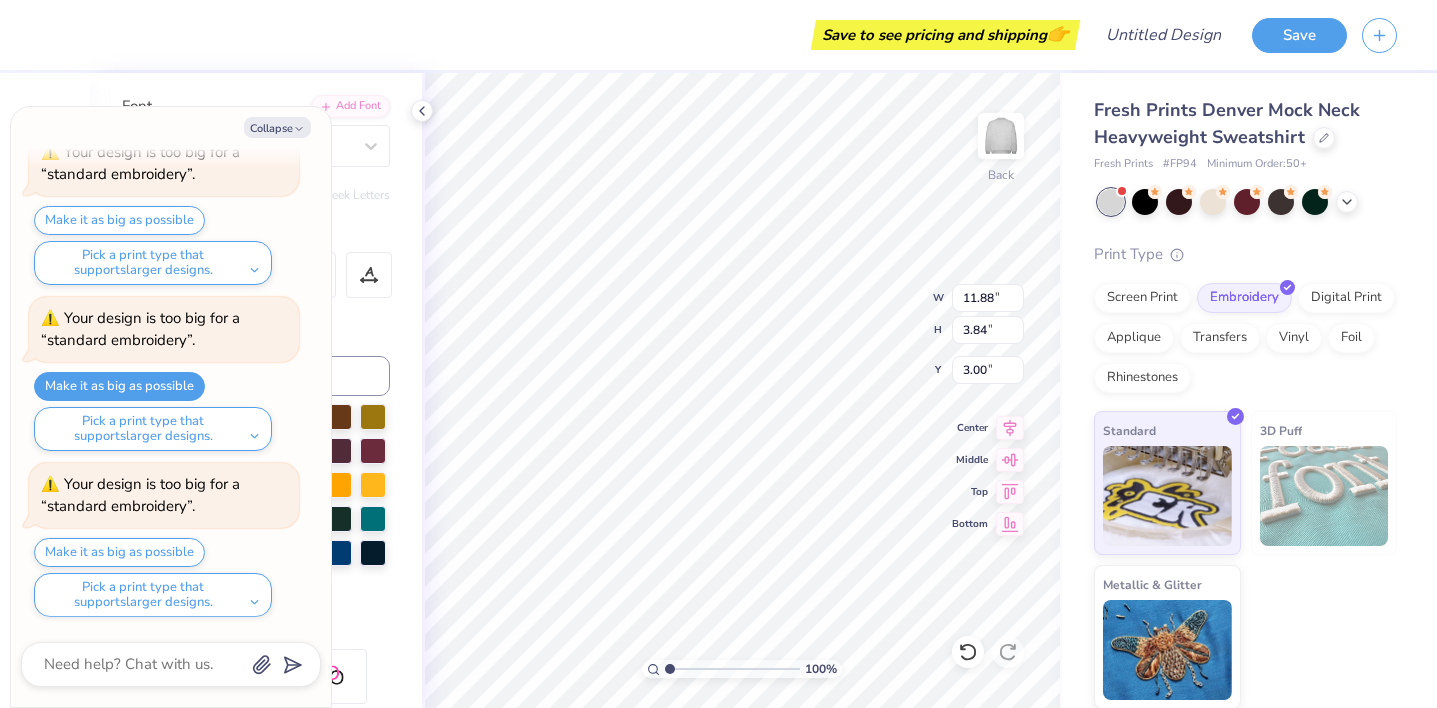 type on "x" 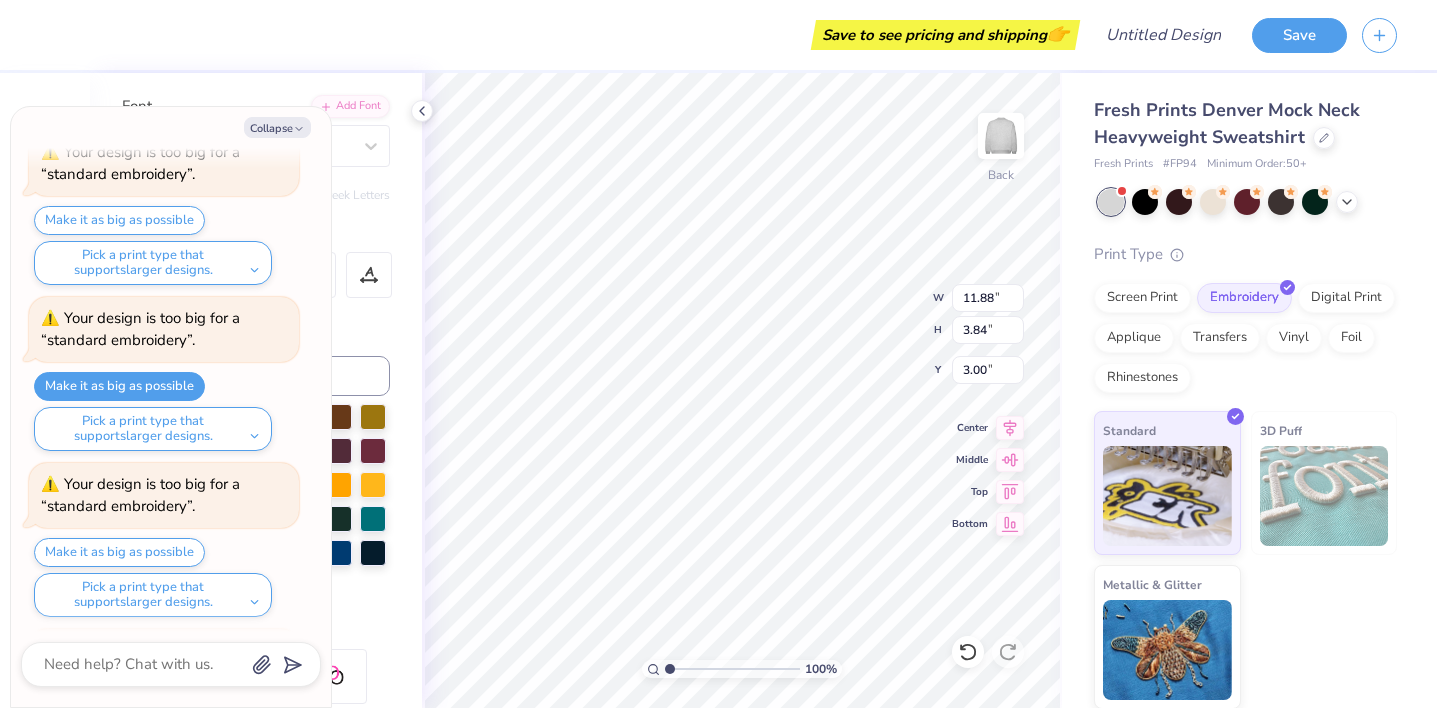 scroll, scrollTop: 420, scrollLeft: 0, axis: vertical 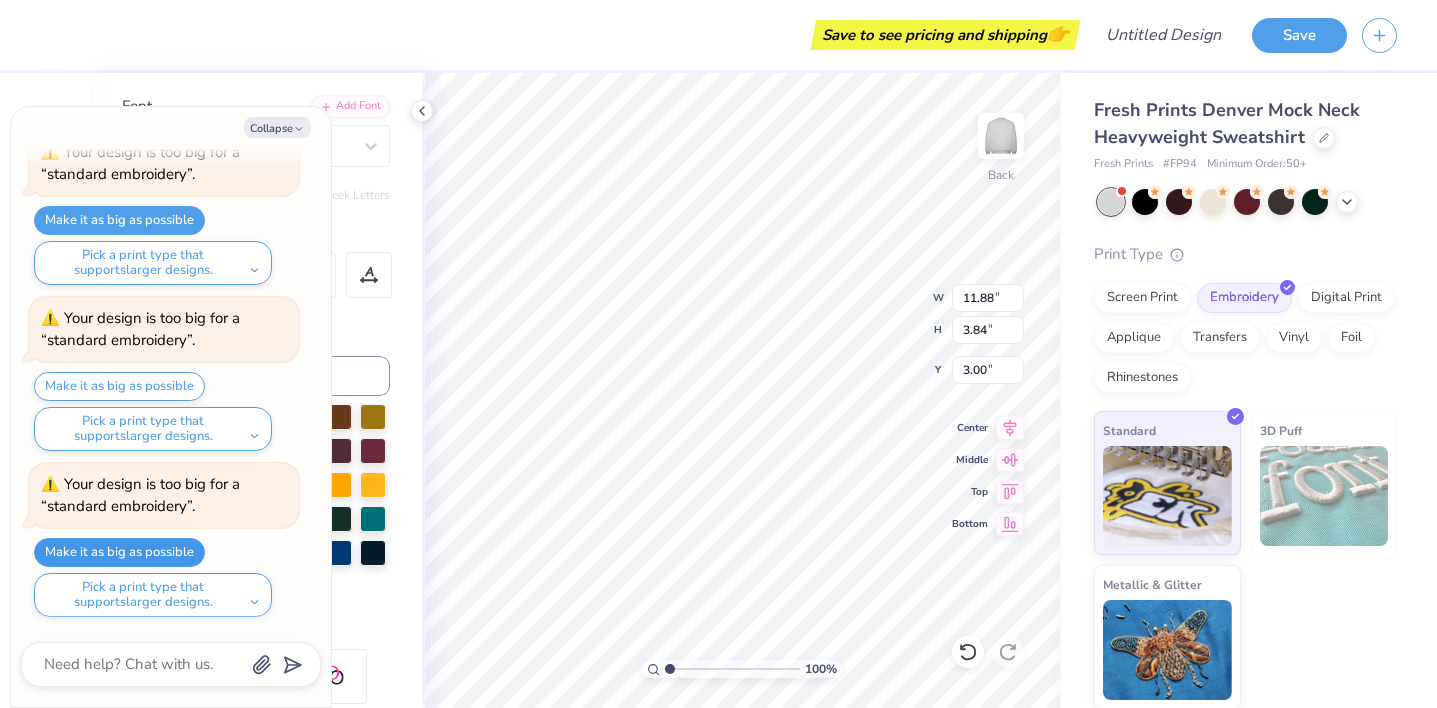click on "Make it as big as possible" at bounding box center (119, 552) 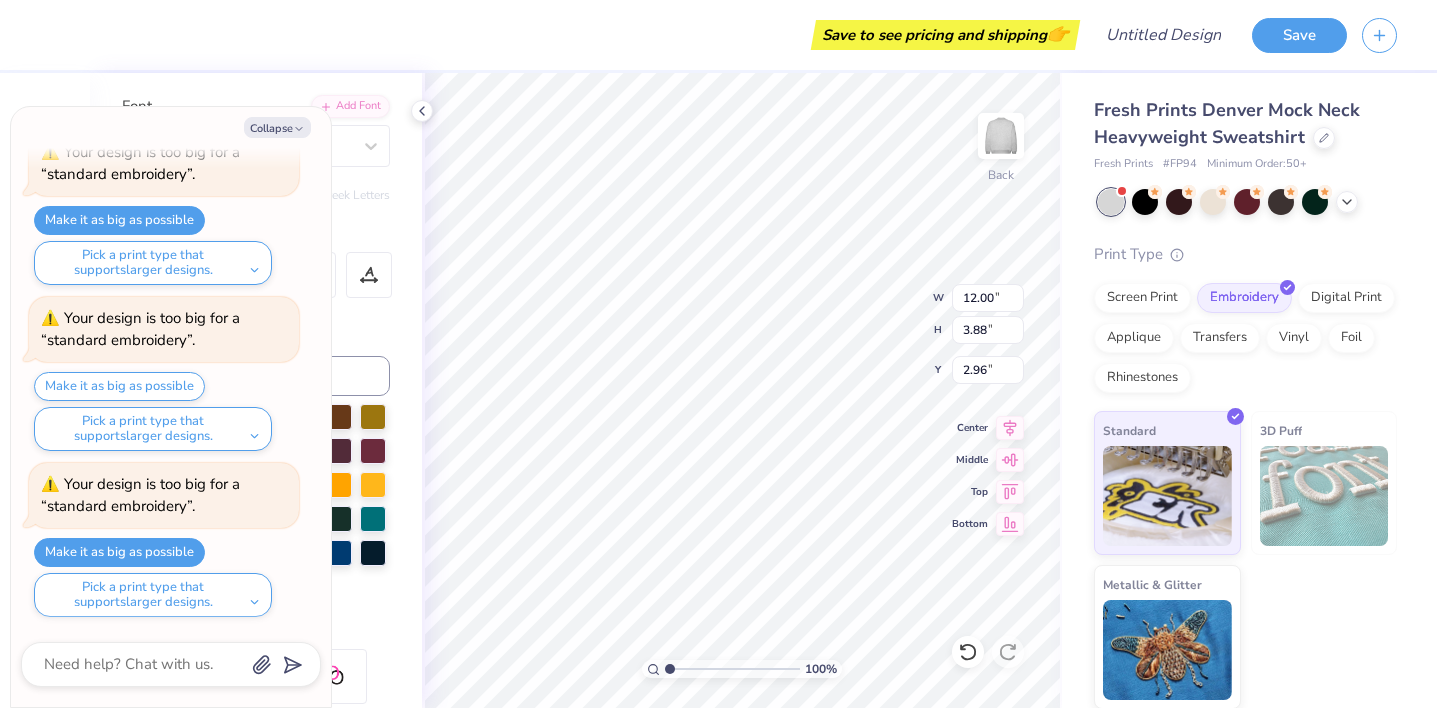 type on "x" 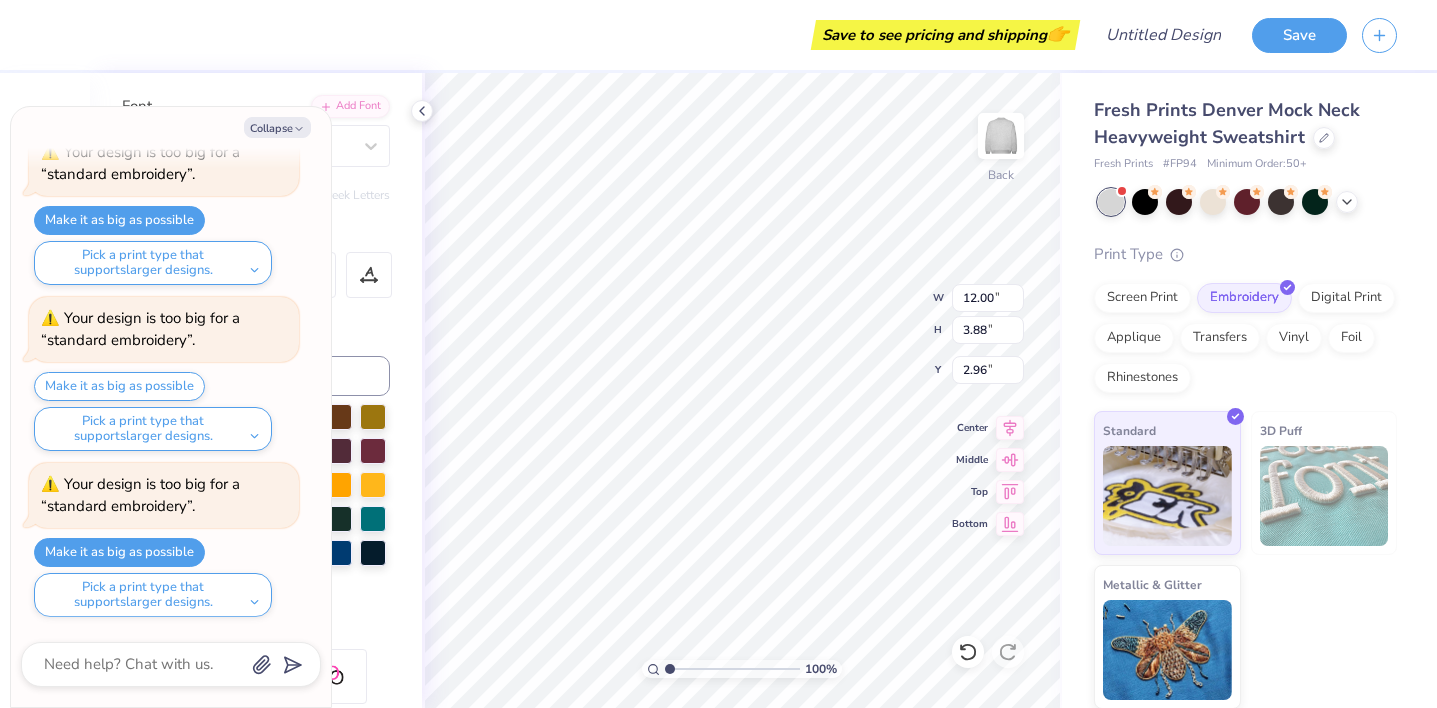 type on "3.00" 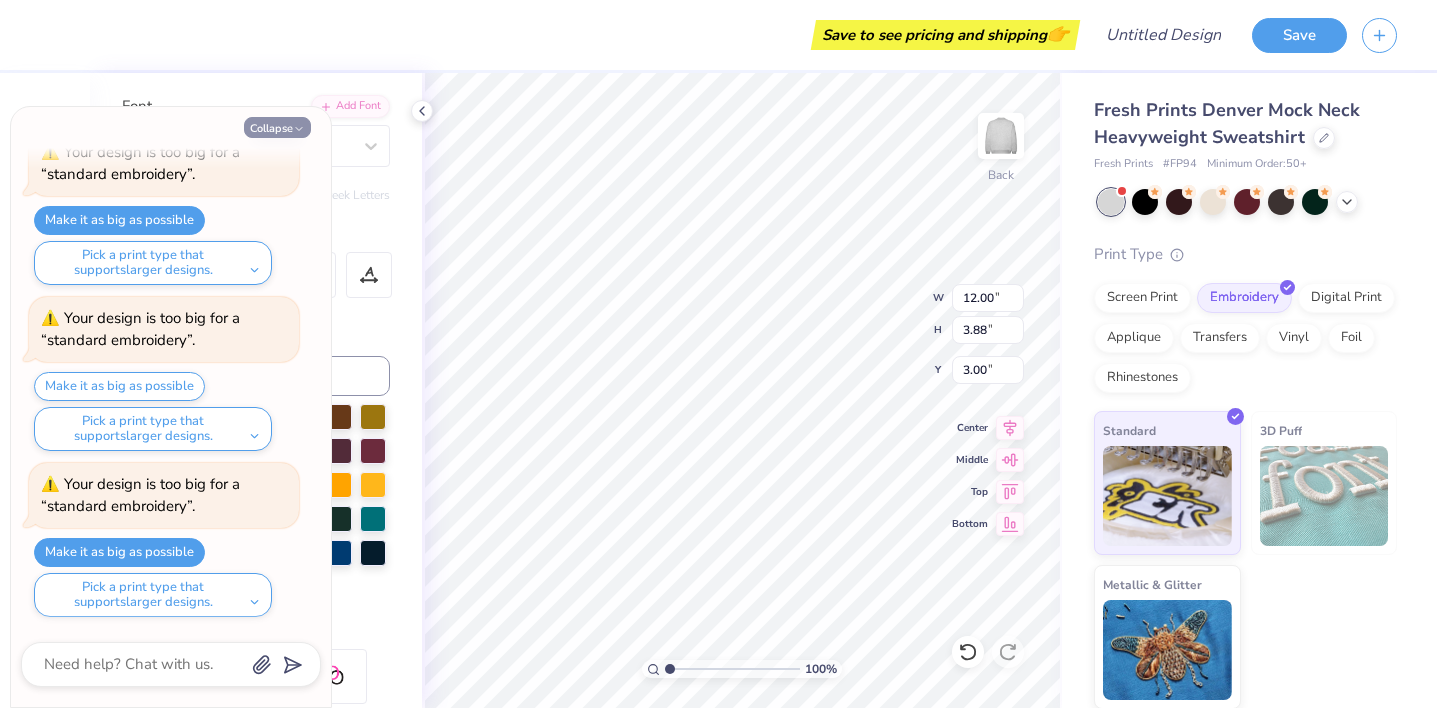 click on "Collapse" at bounding box center (277, 127) 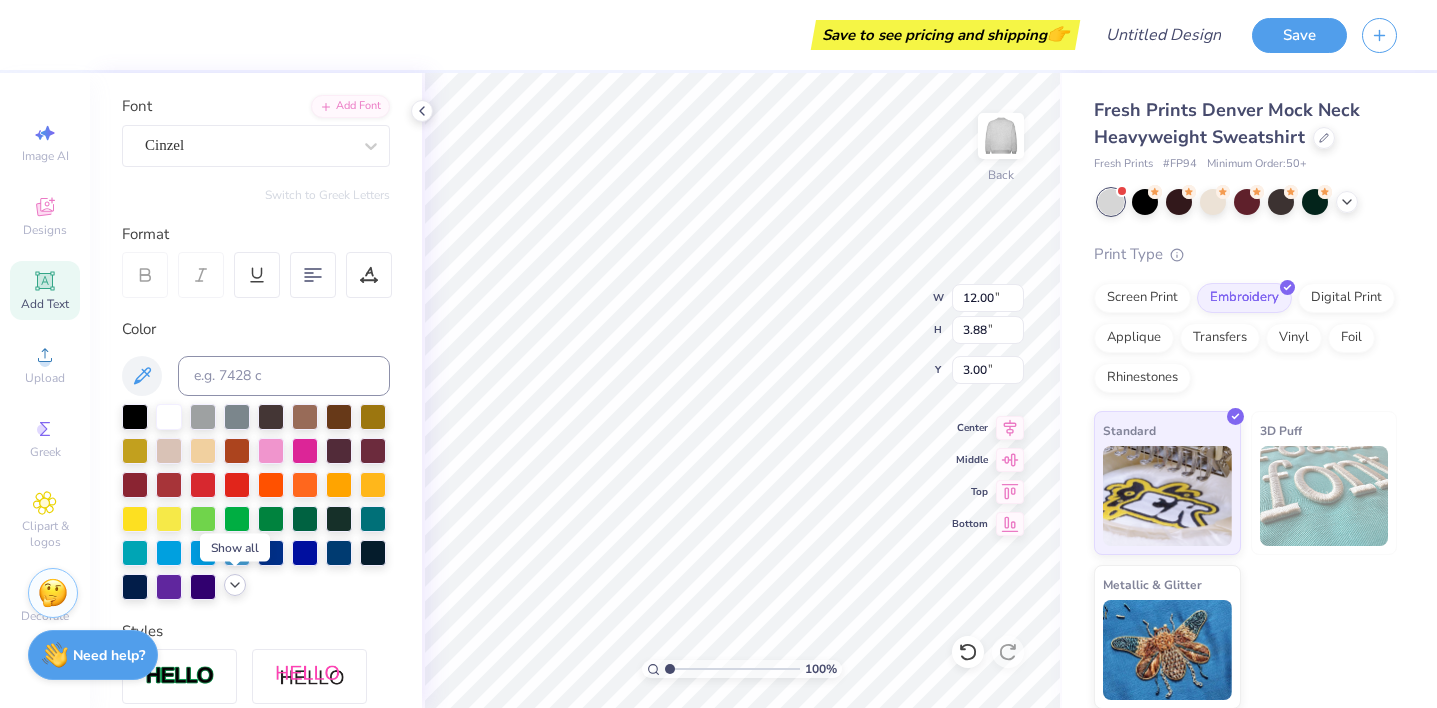 click 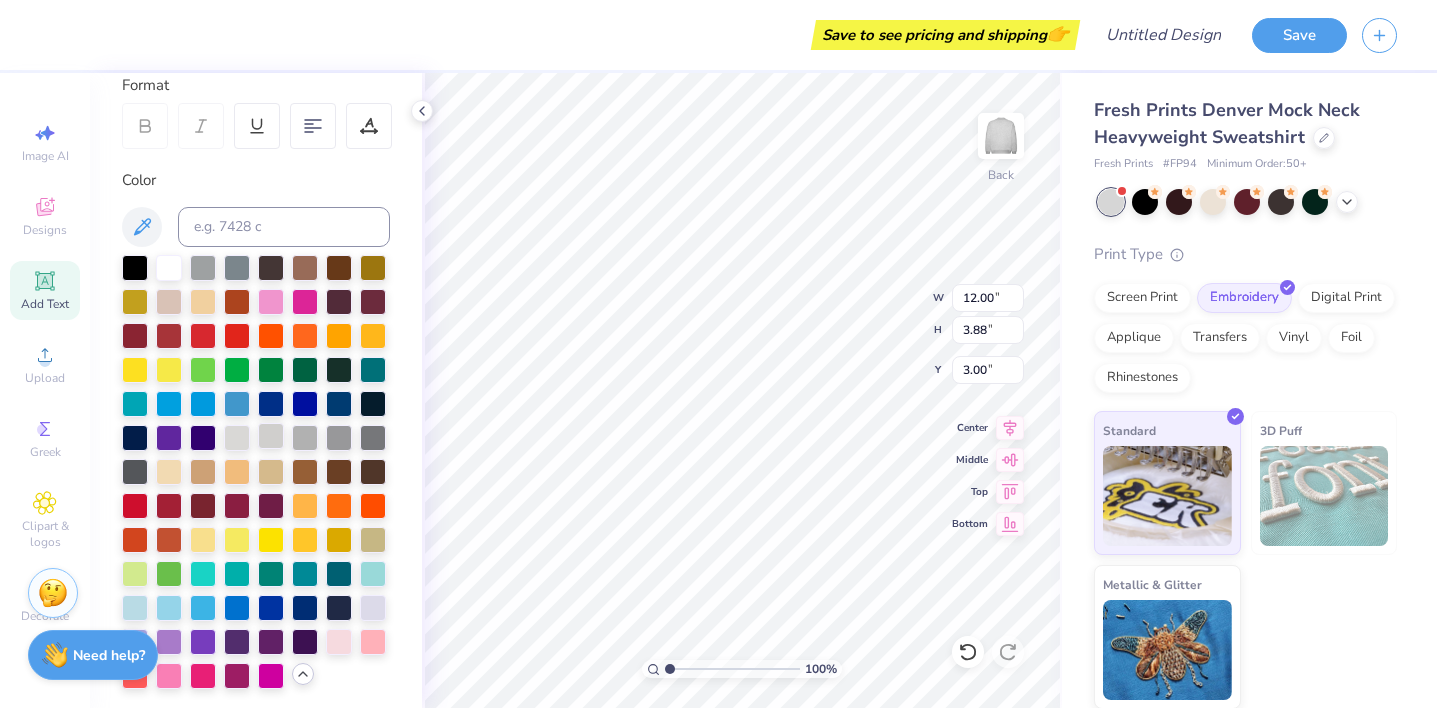 scroll, scrollTop: 320, scrollLeft: 0, axis: vertical 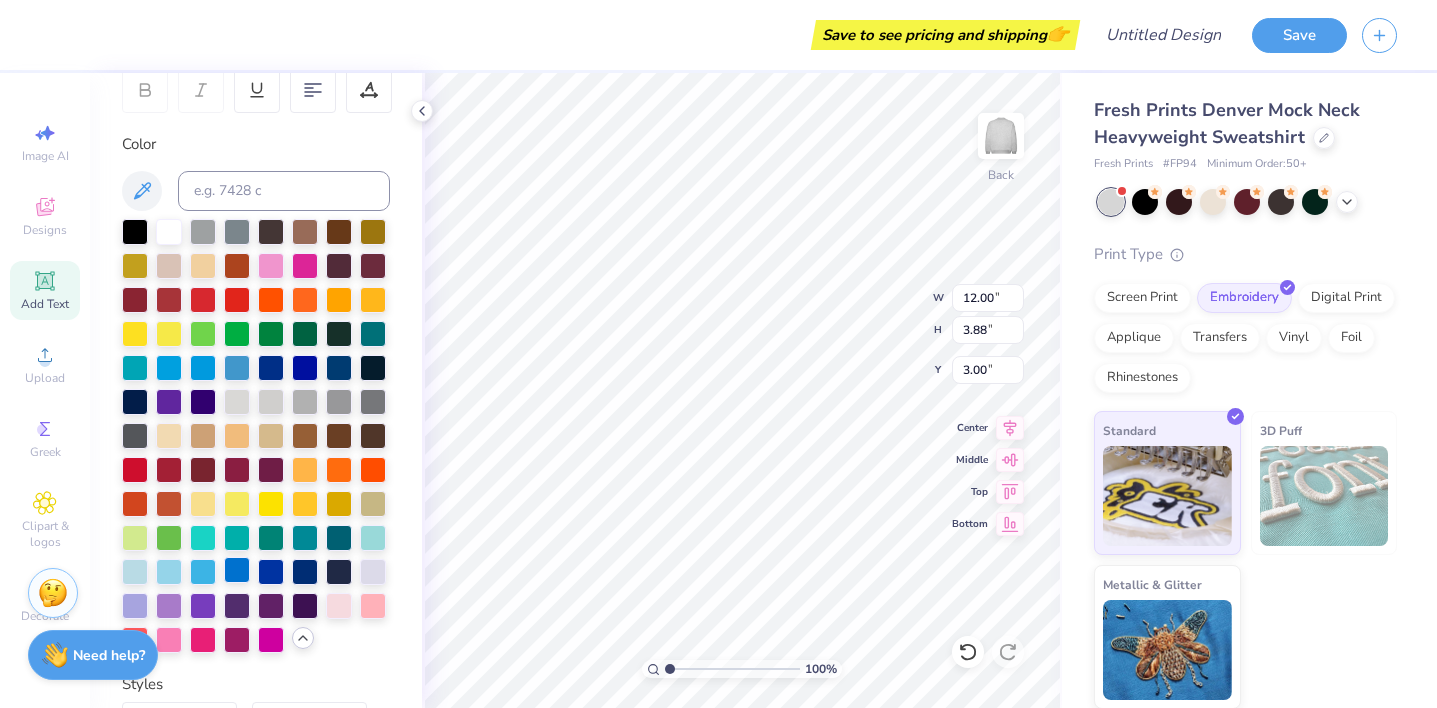 click at bounding box center [237, 570] 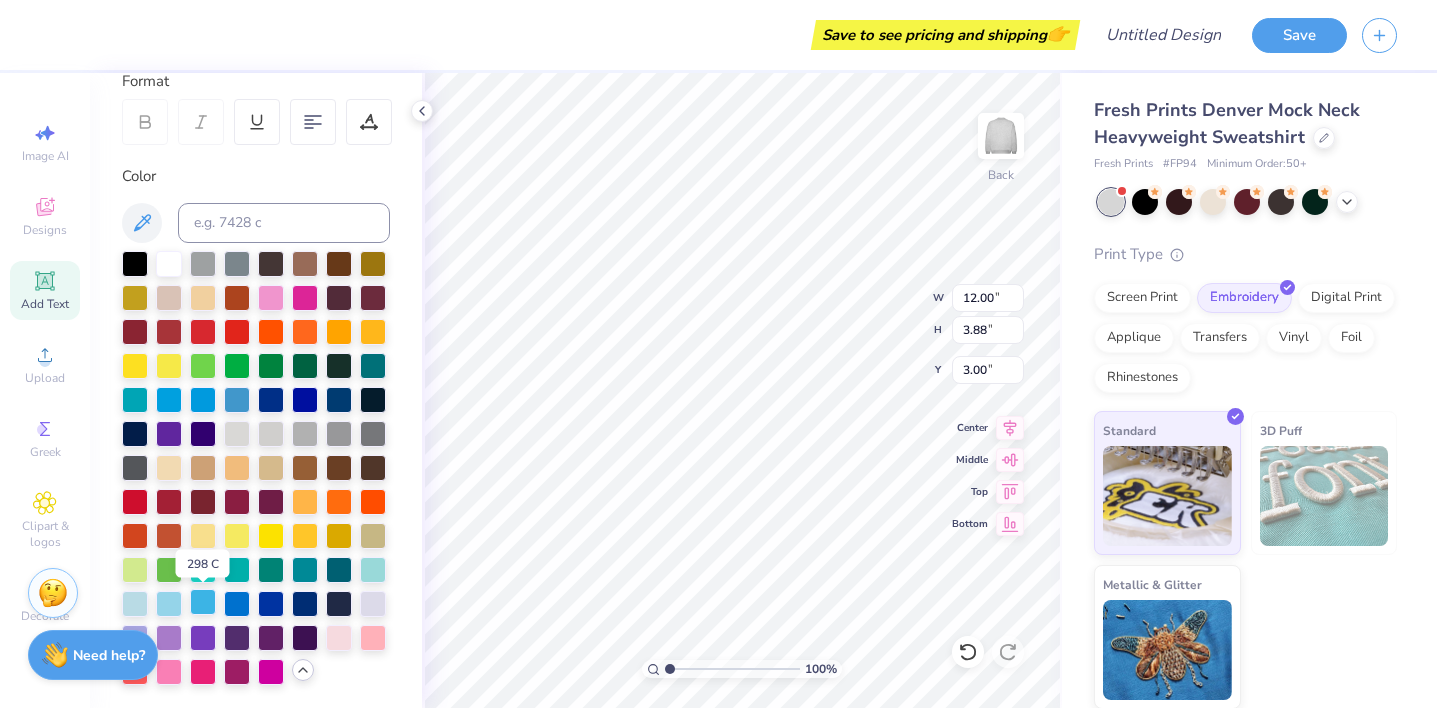 scroll, scrollTop: 286, scrollLeft: 0, axis: vertical 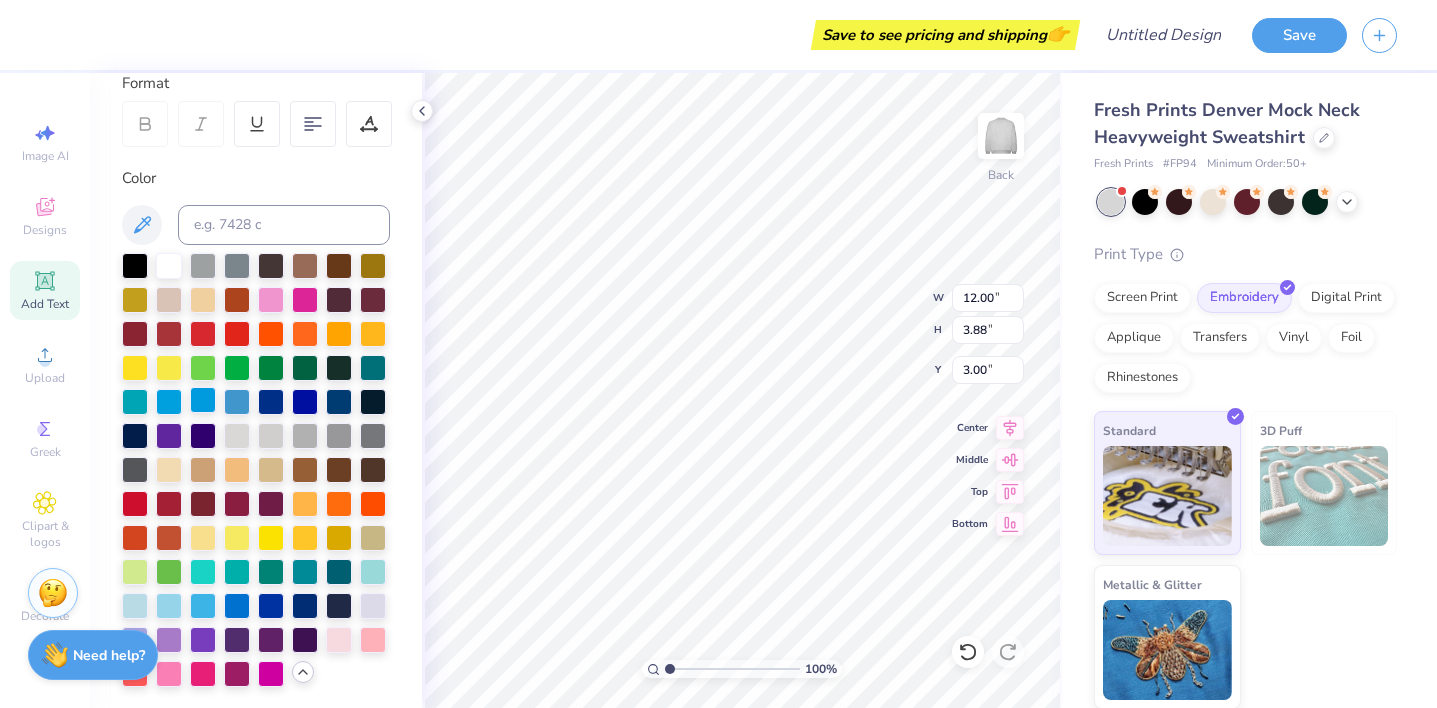 click at bounding box center [203, 400] 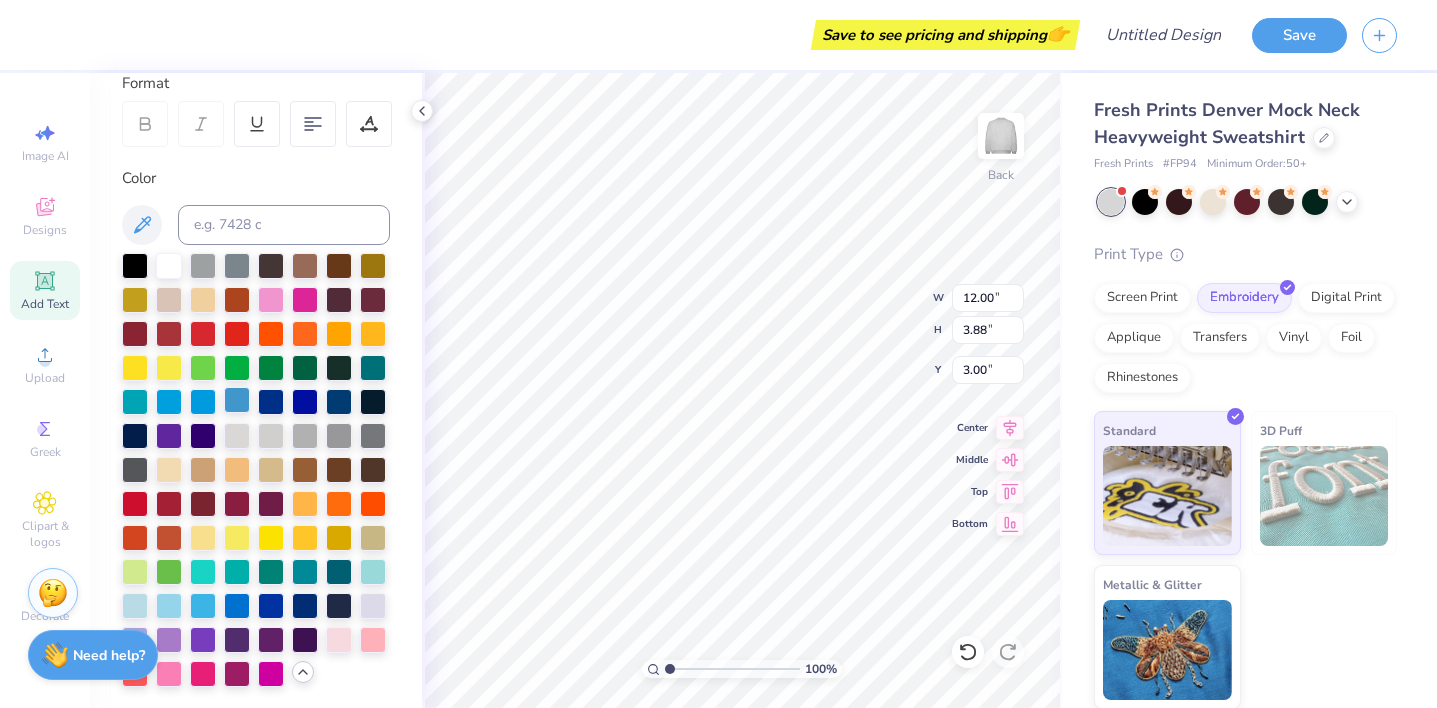 click at bounding box center (237, 400) 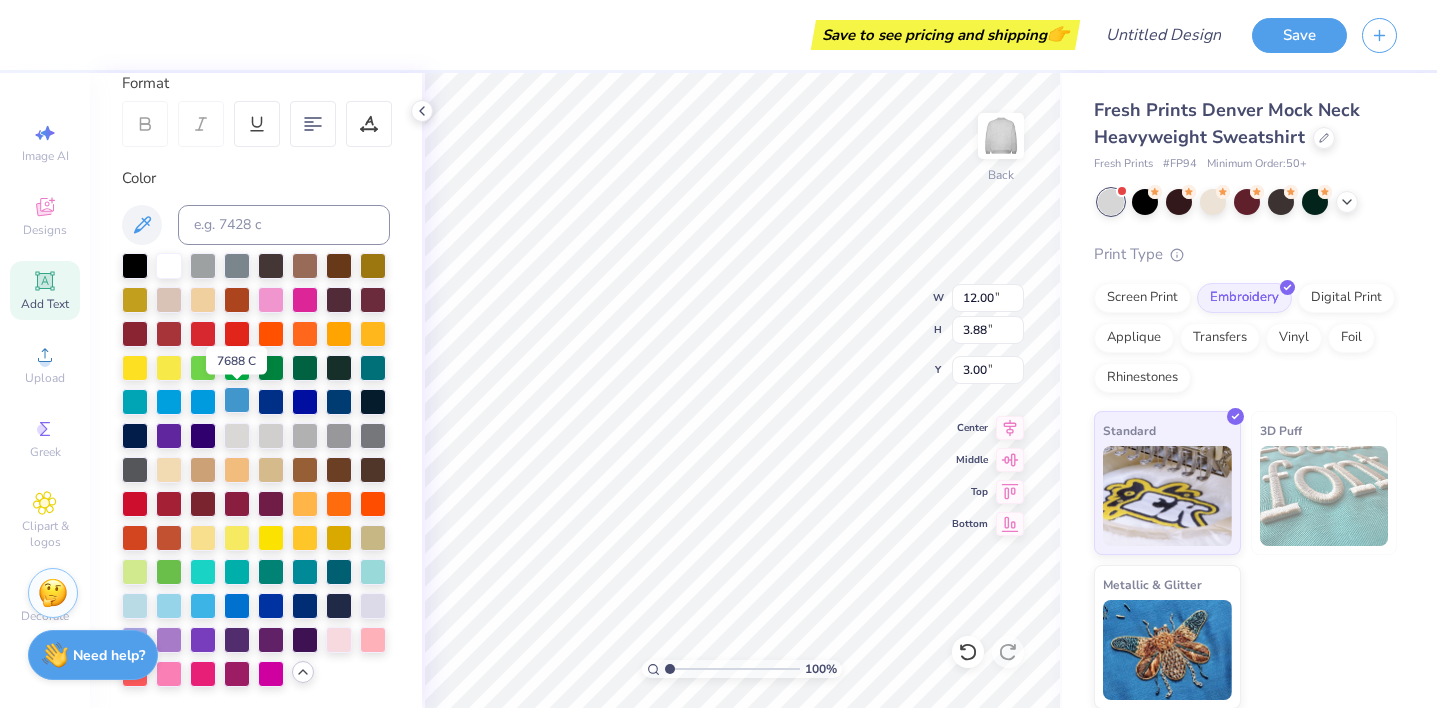 click at bounding box center [237, 400] 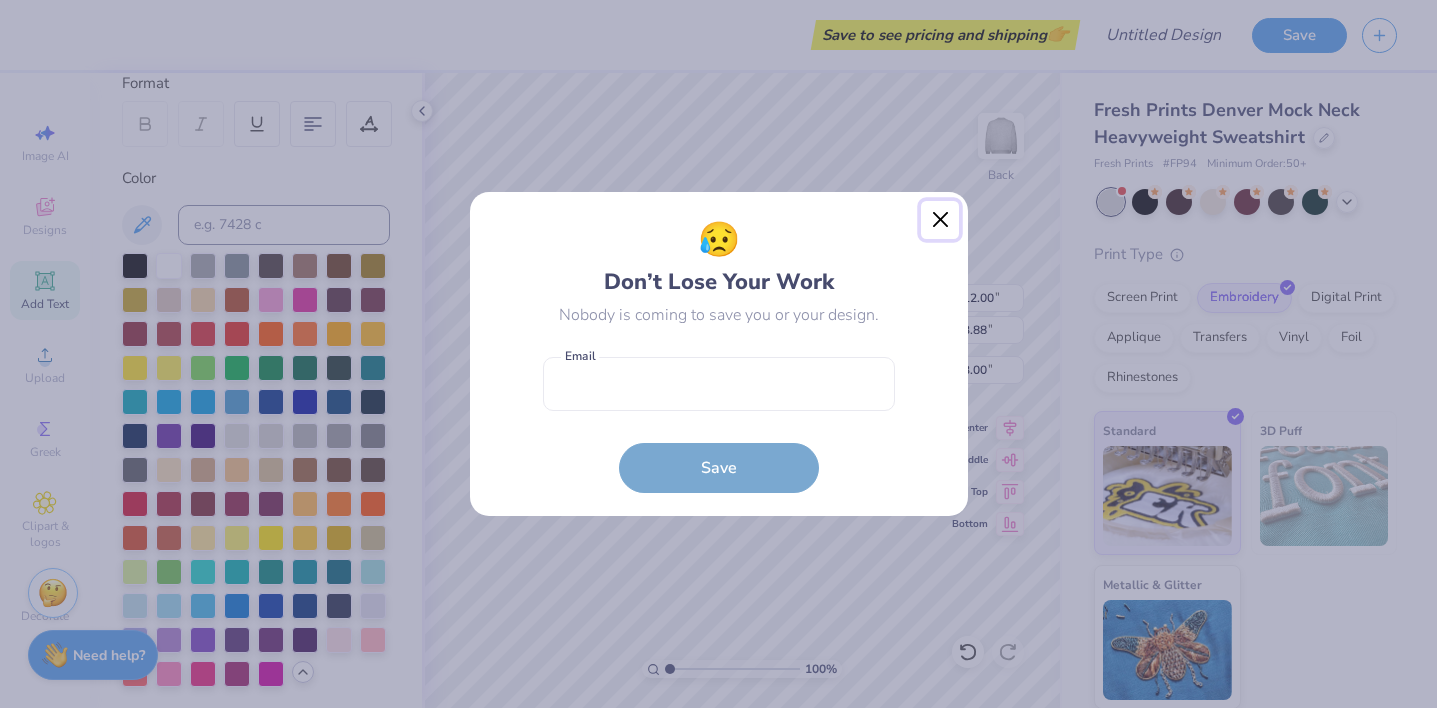 click at bounding box center [940, 220] 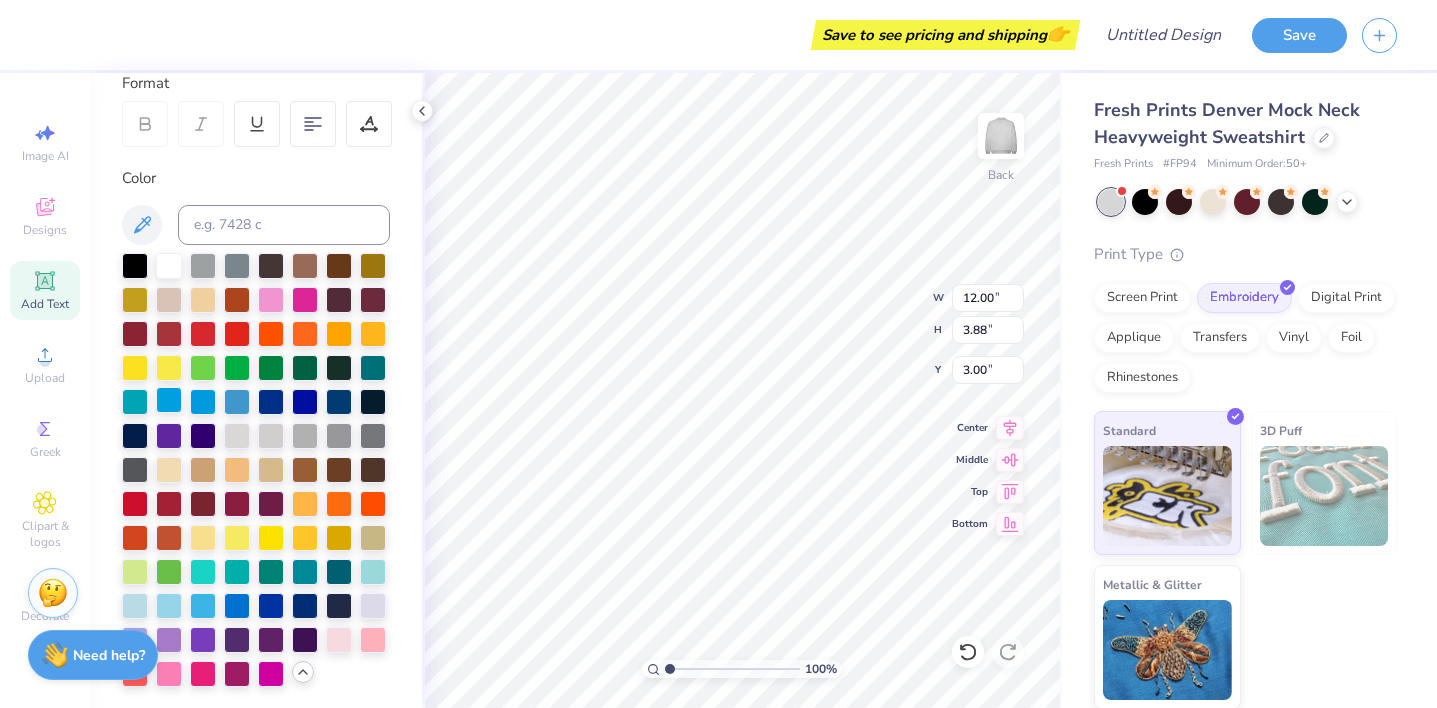 click at bounding box center (169, 400) 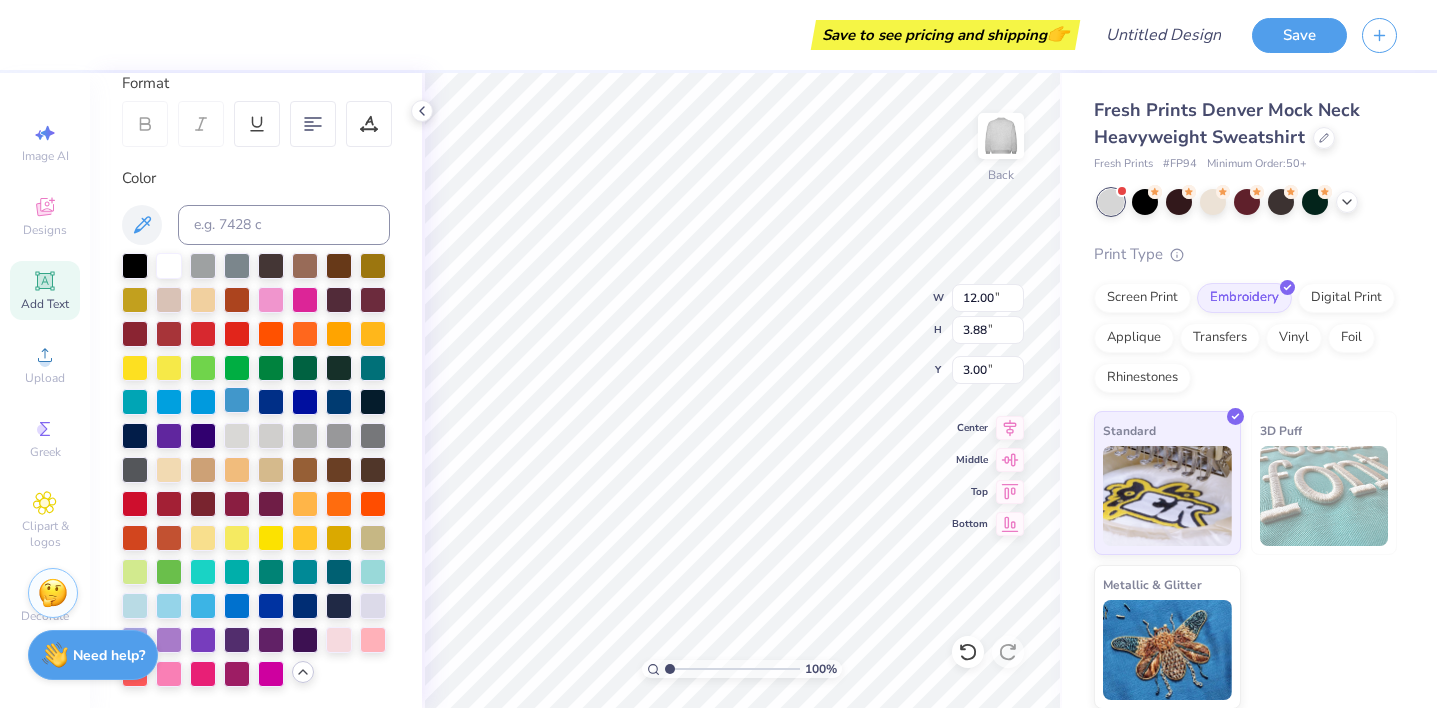 click at bounding box center (237, 400) 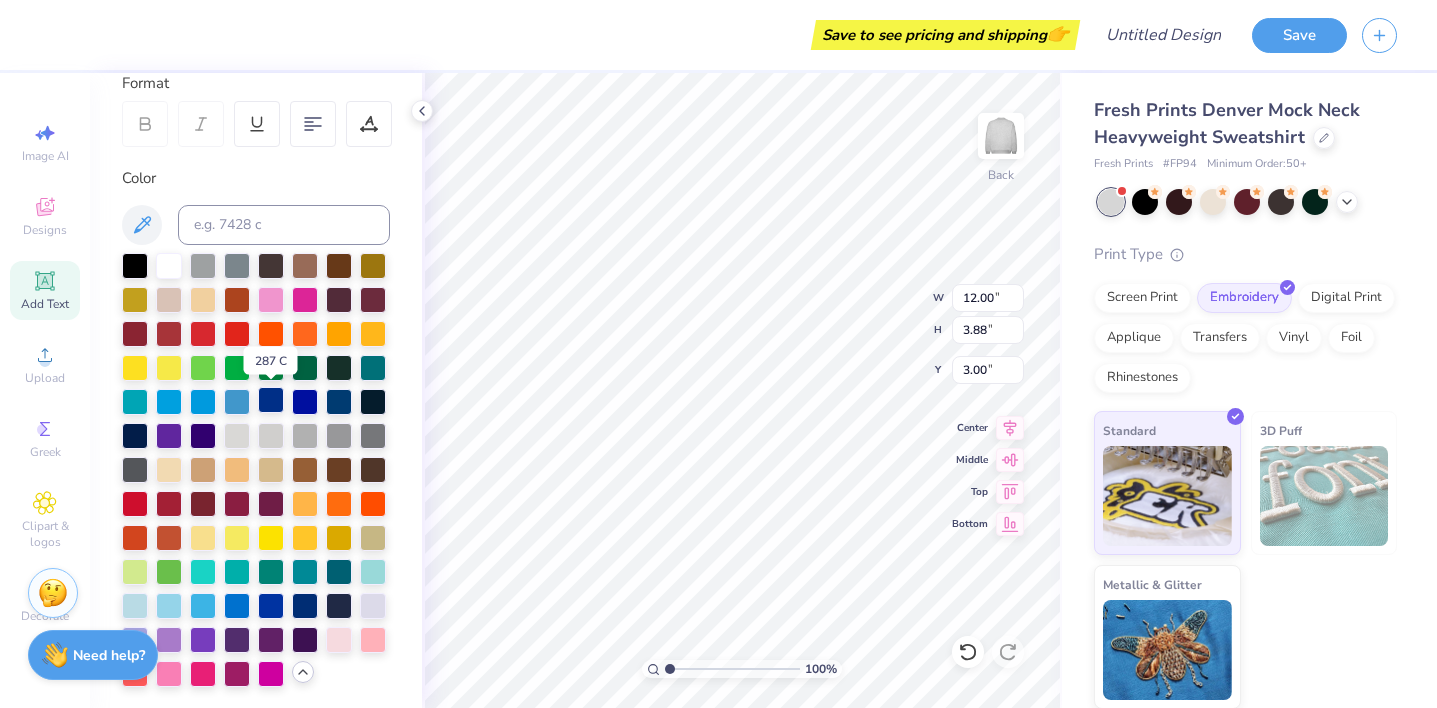 click at bounding box center (271, 400) 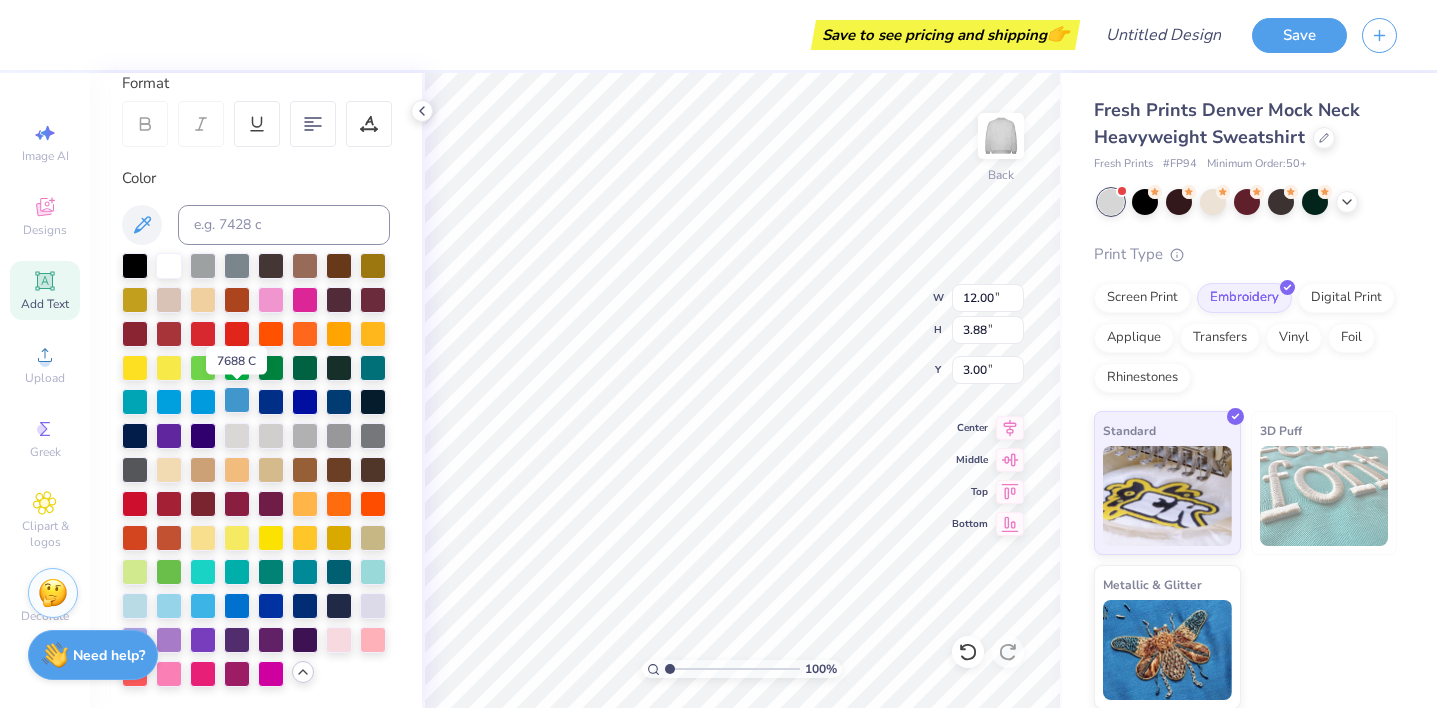 click at bounding box center [237, 400] 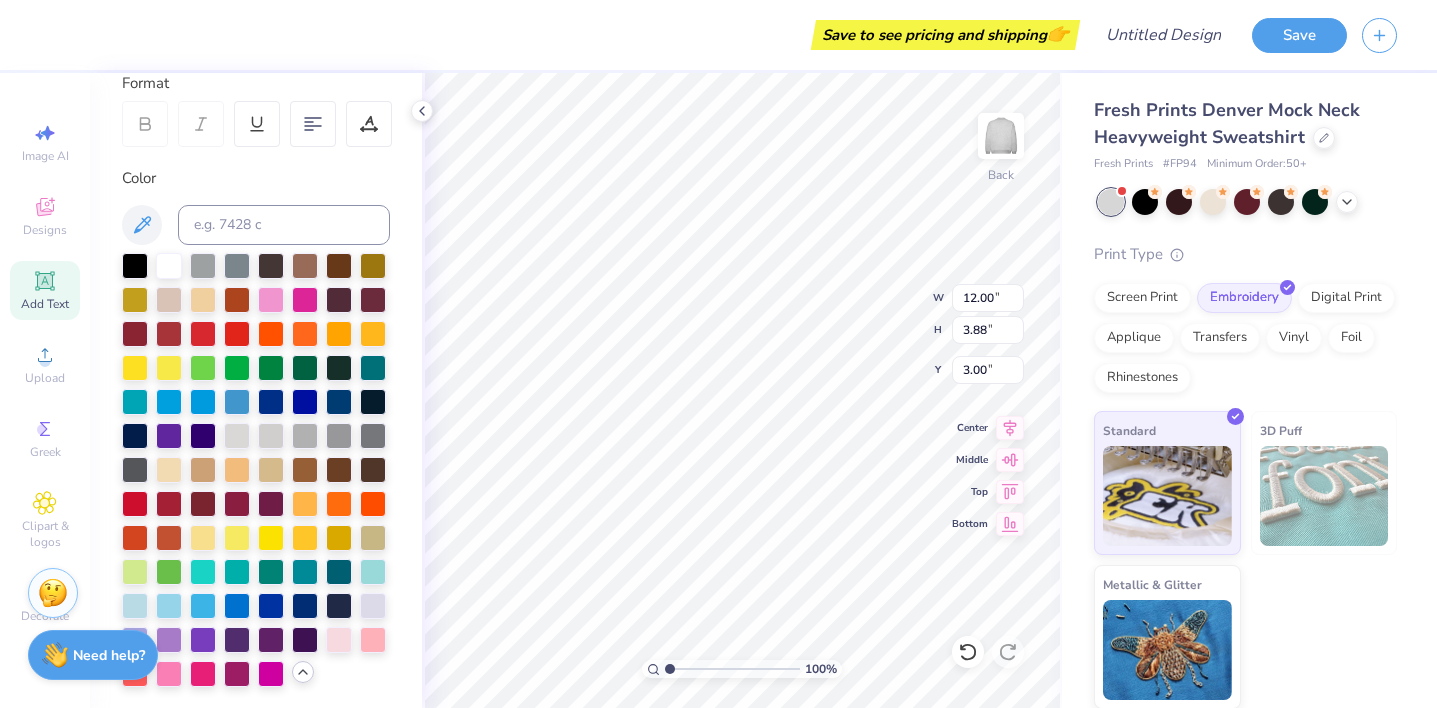 scroll, scrollTop: 0, scrollLeft: 0, axis: both 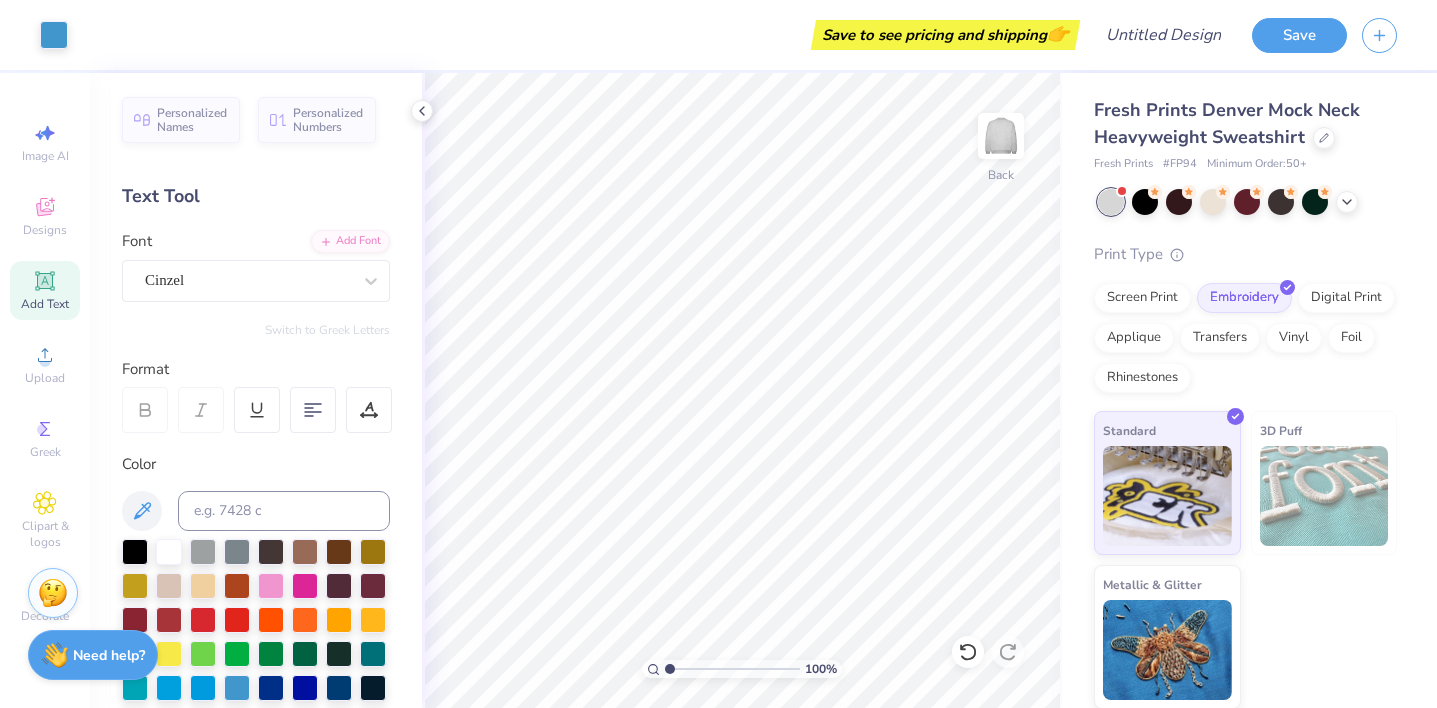 click 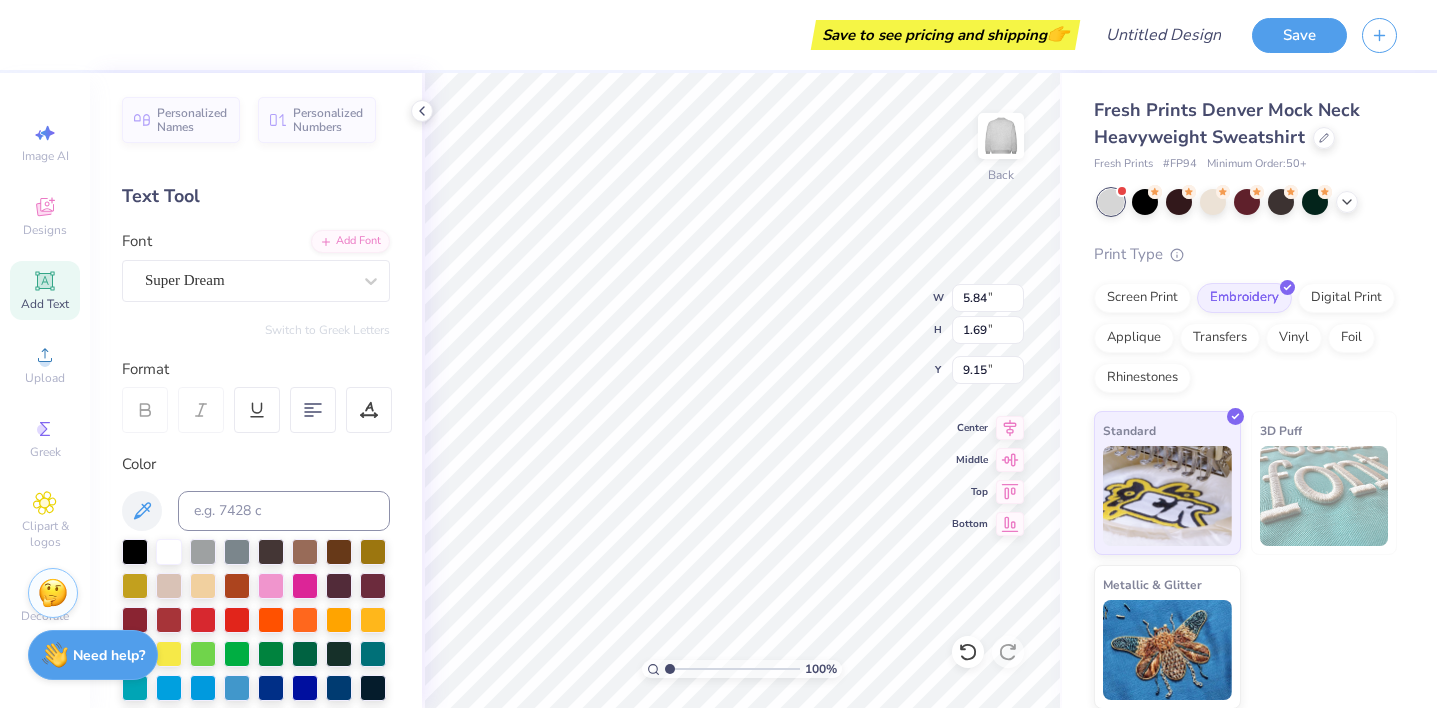 scroll, scrollTop: 0, scrollLeft: 0, axis: both 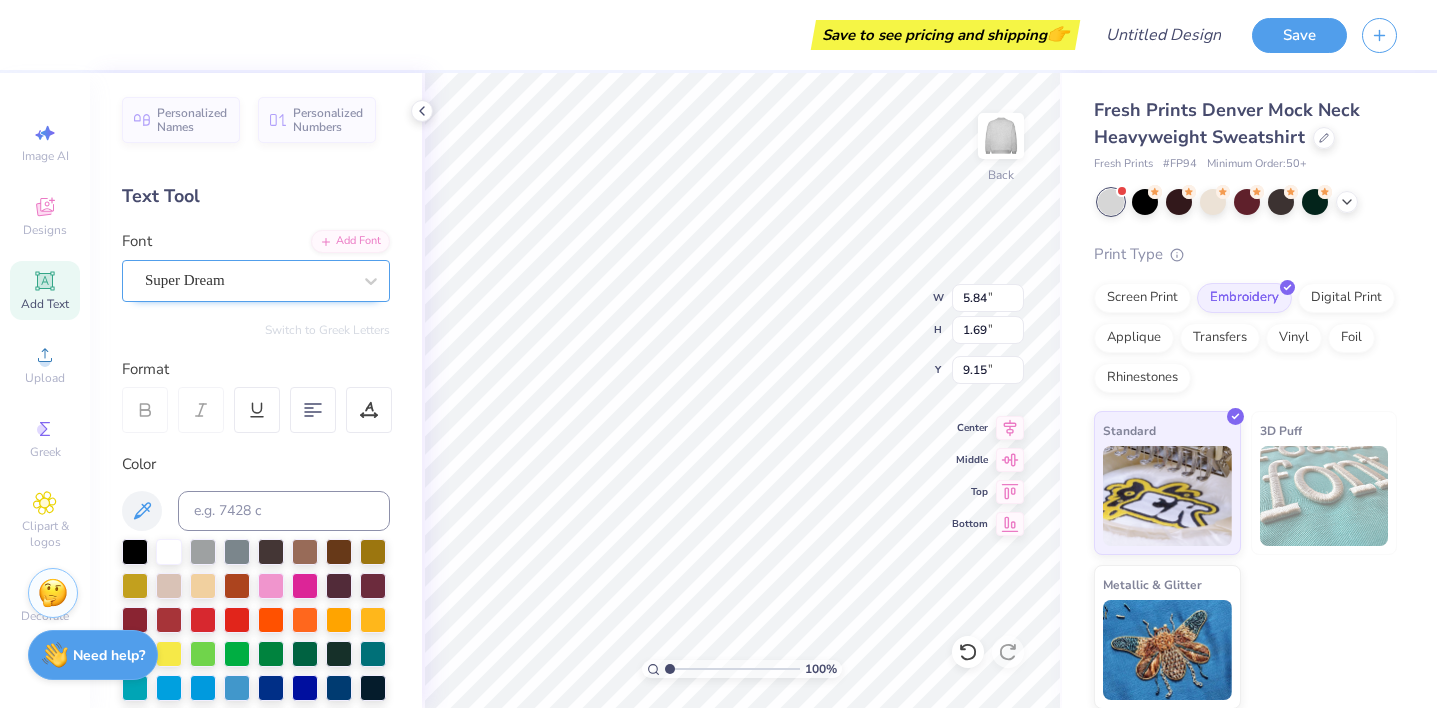 type on "KAPPA KAPPA GAMMA" 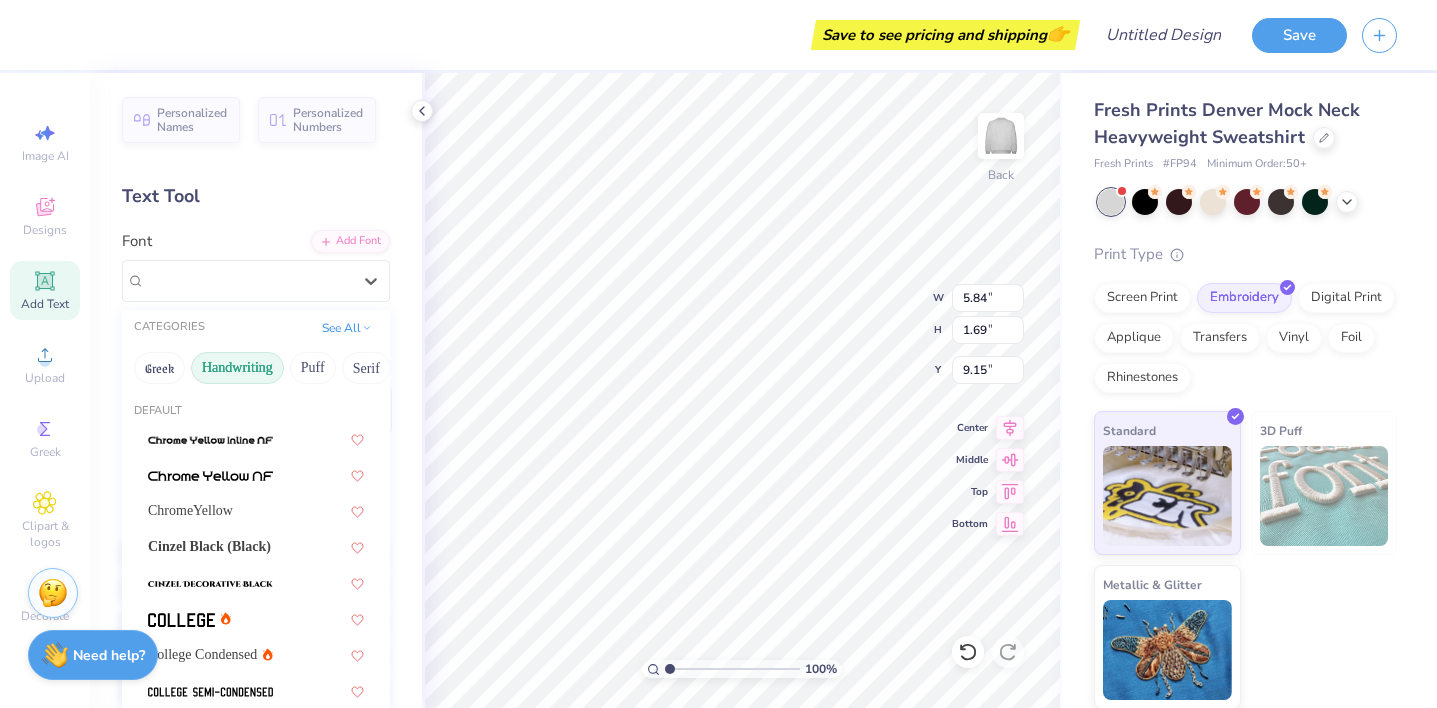 click on "Handwriting" at bounding box center [237, 368] 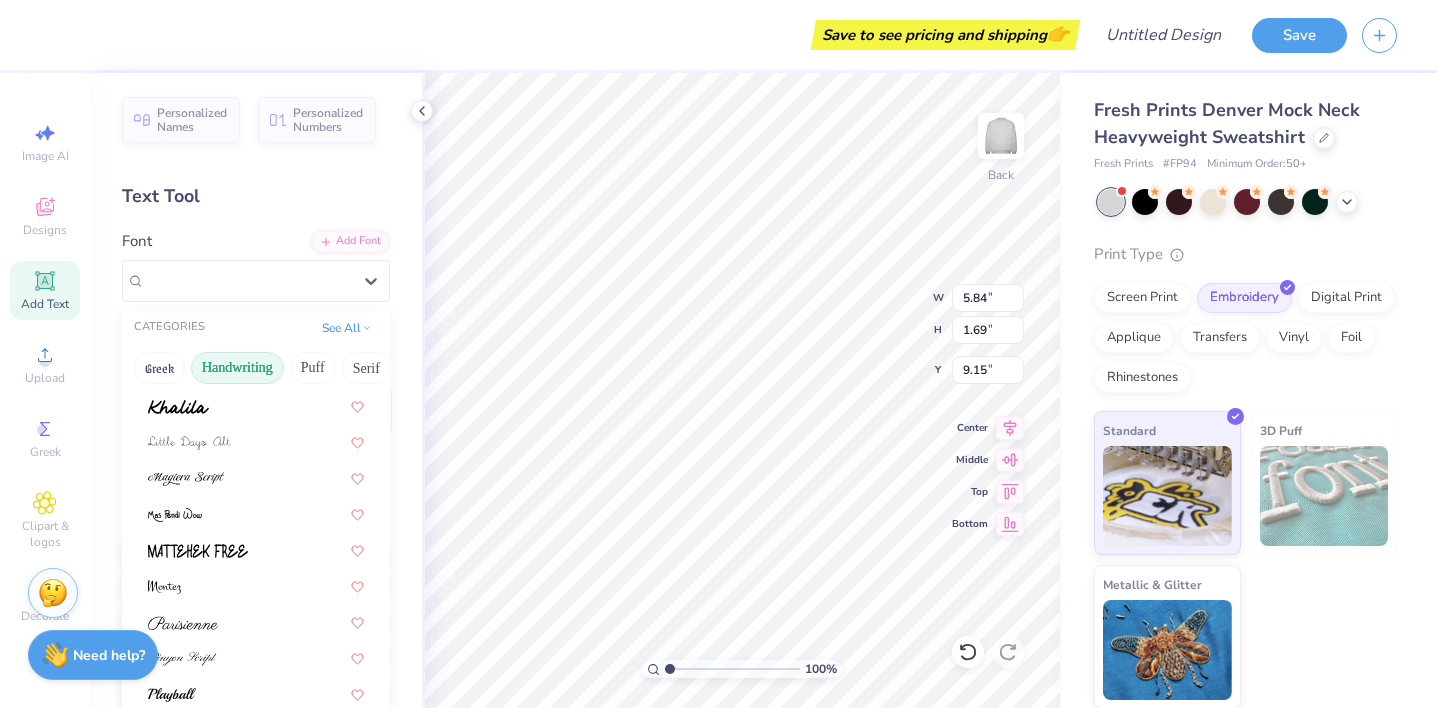 scroll, scrollTop: 454, scrollLeft: 0, axis: vertical 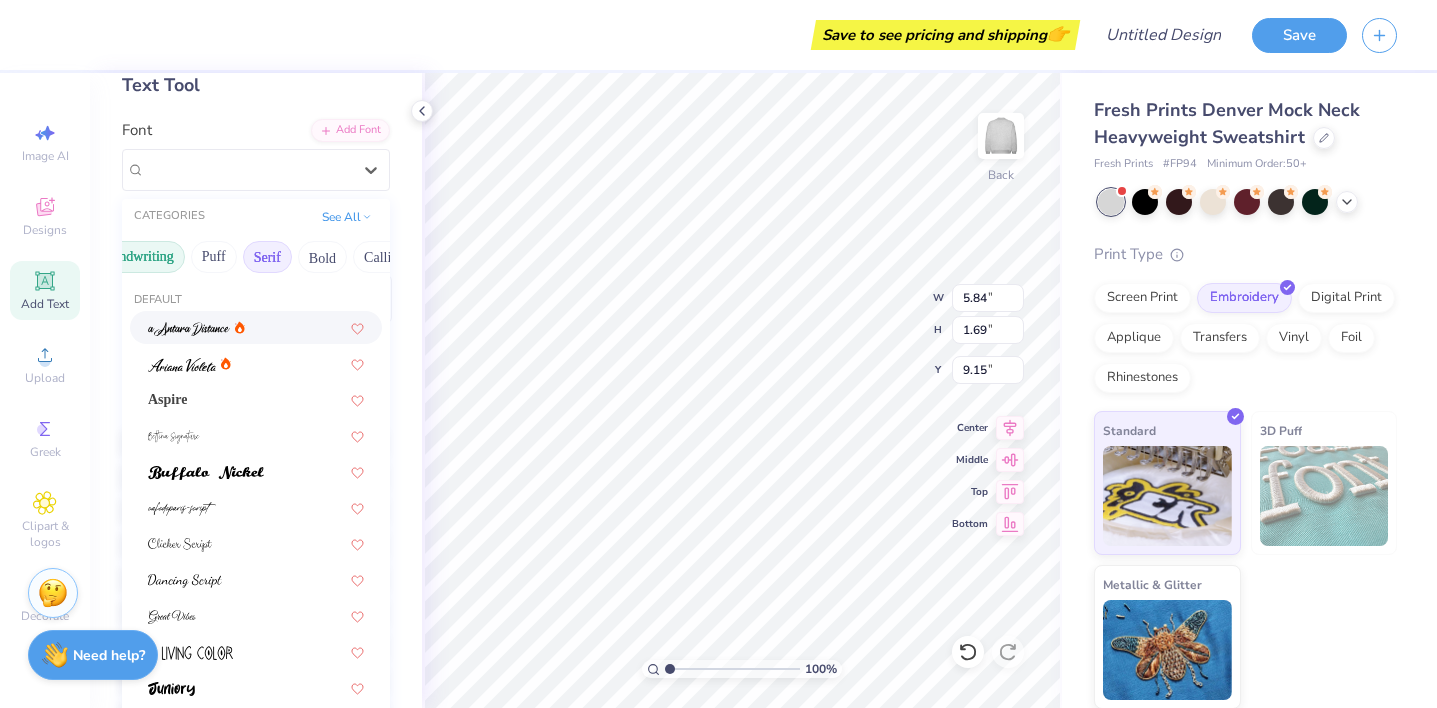 click on "Serif" at bounding box center (267, 257) 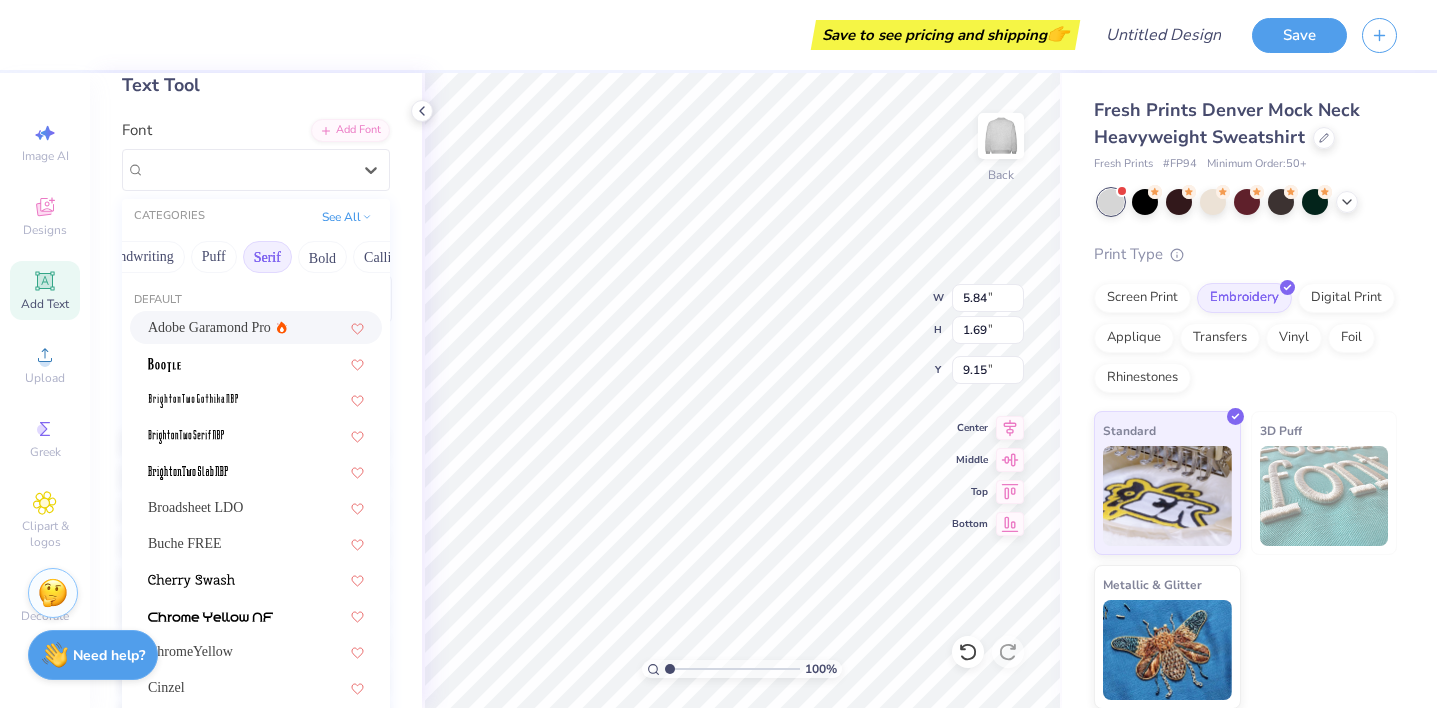click on "Adobe Garamond Pro" at bounding box center (256, 327) 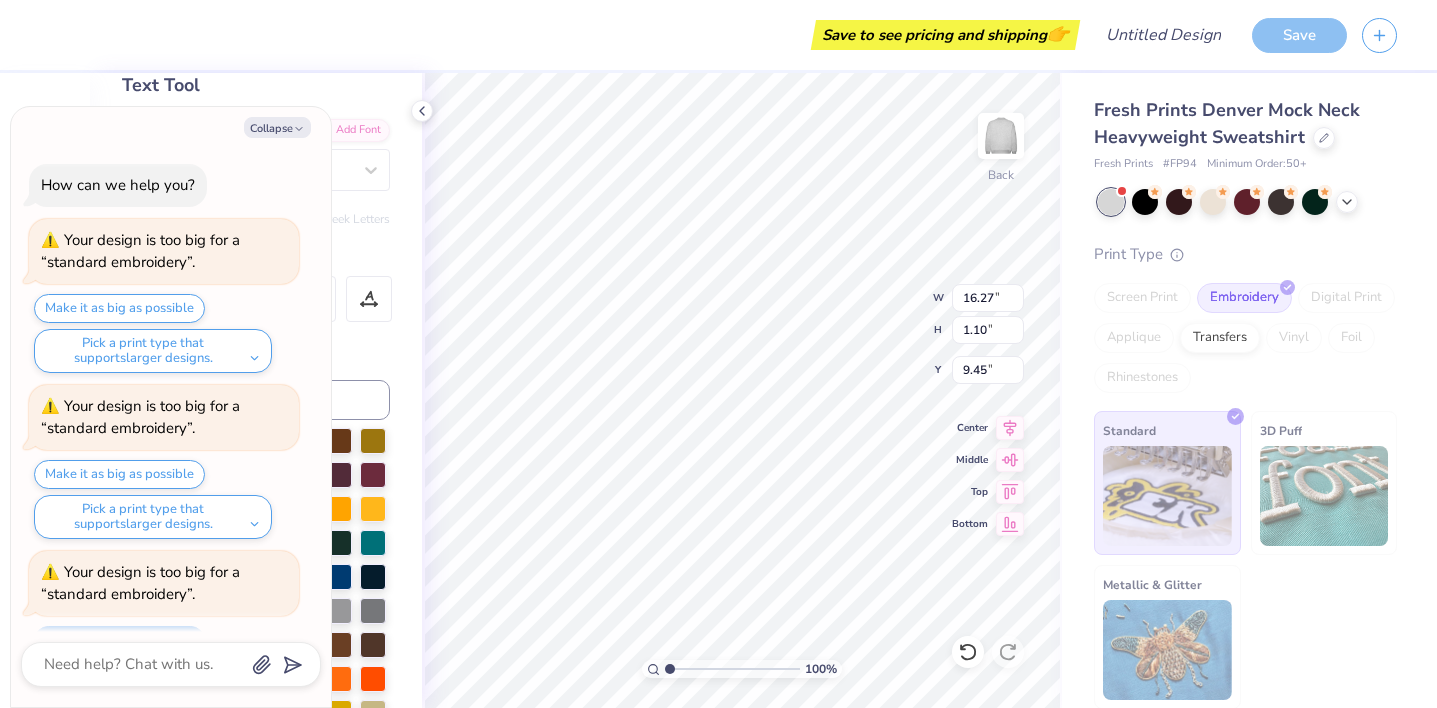 scroll, scrollTop: 586, scrollLeft: 0, axis: vertical 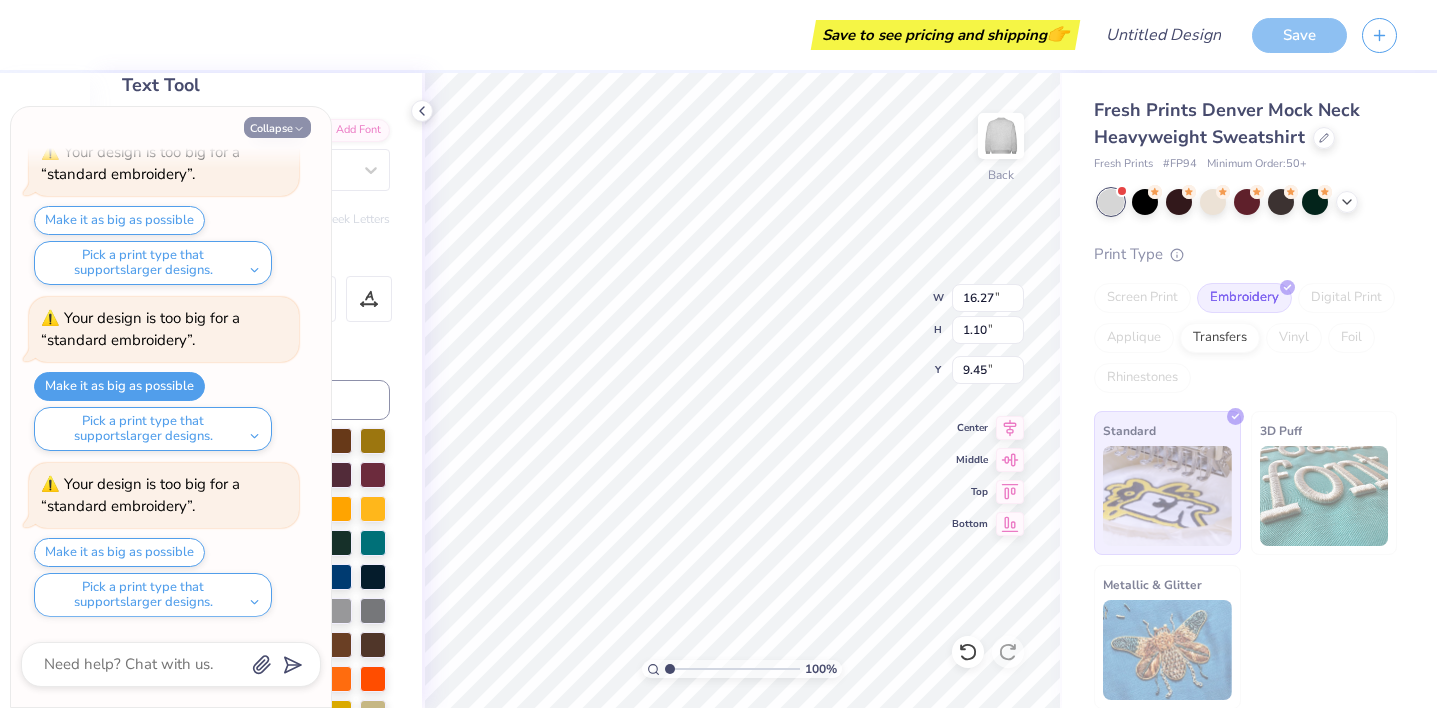 click on "Collapse" at bounding box center [277, 127] 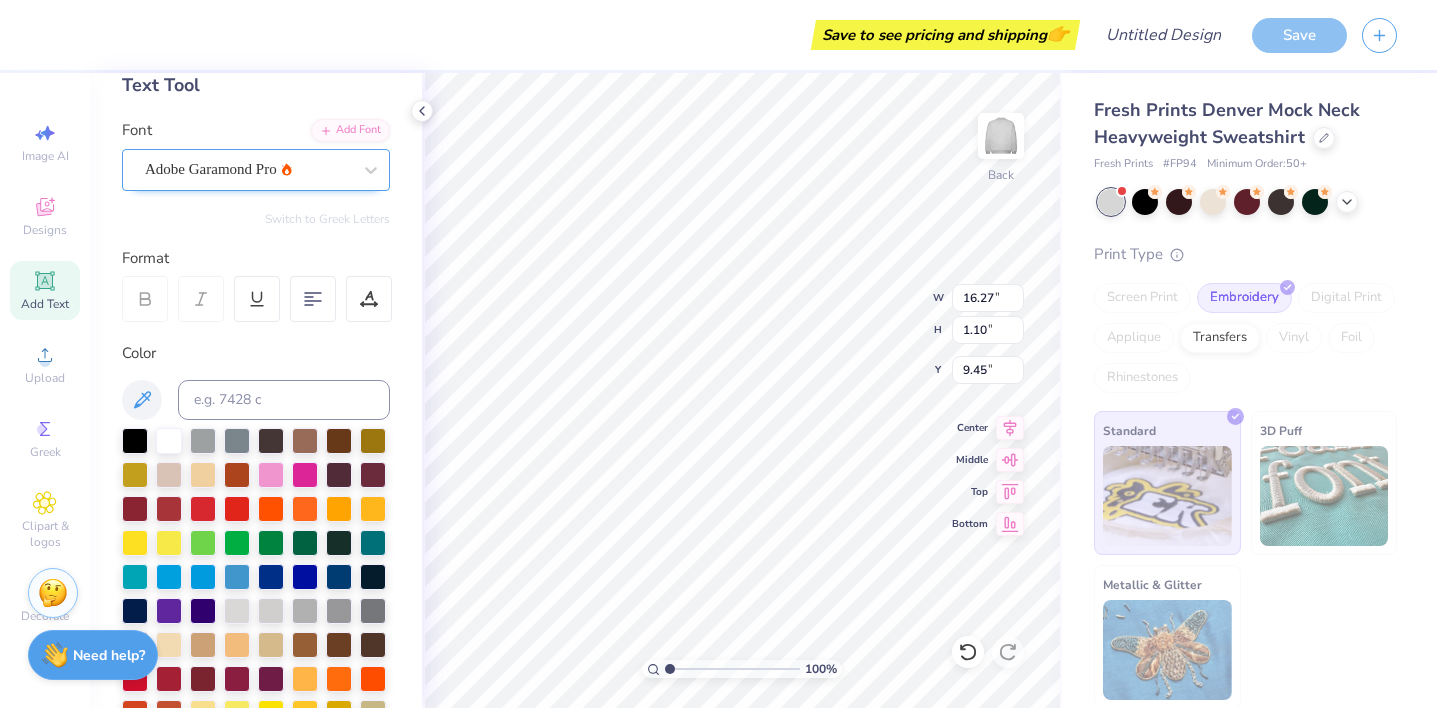 type on "9.48" 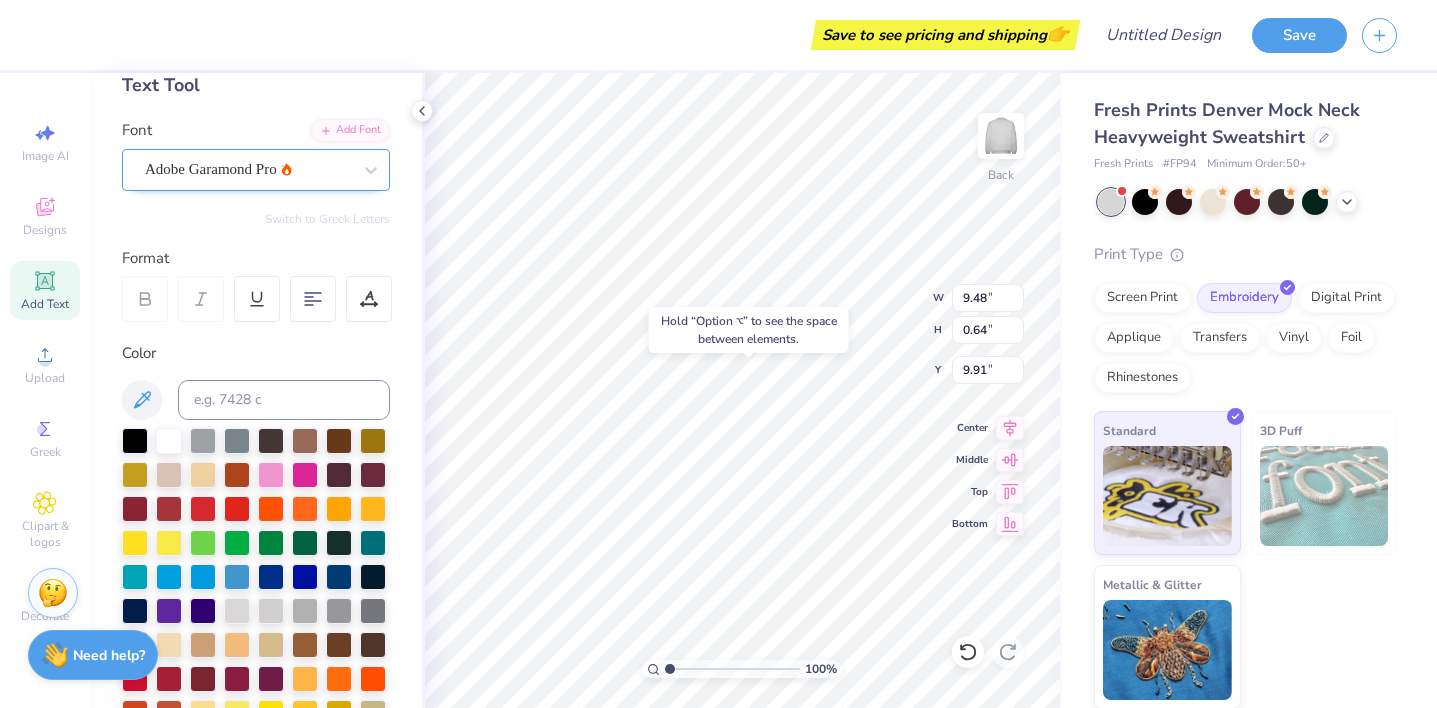 type on "7.61" 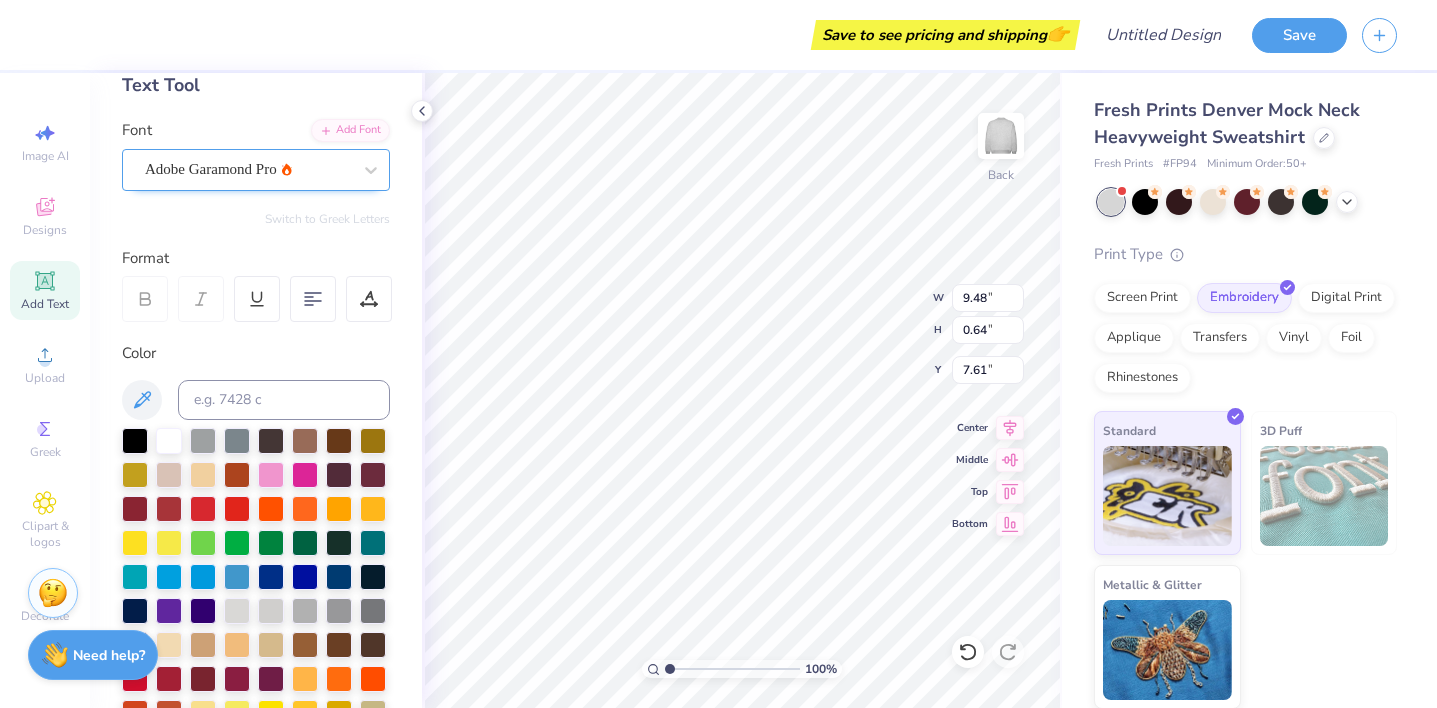 type on "11.99" 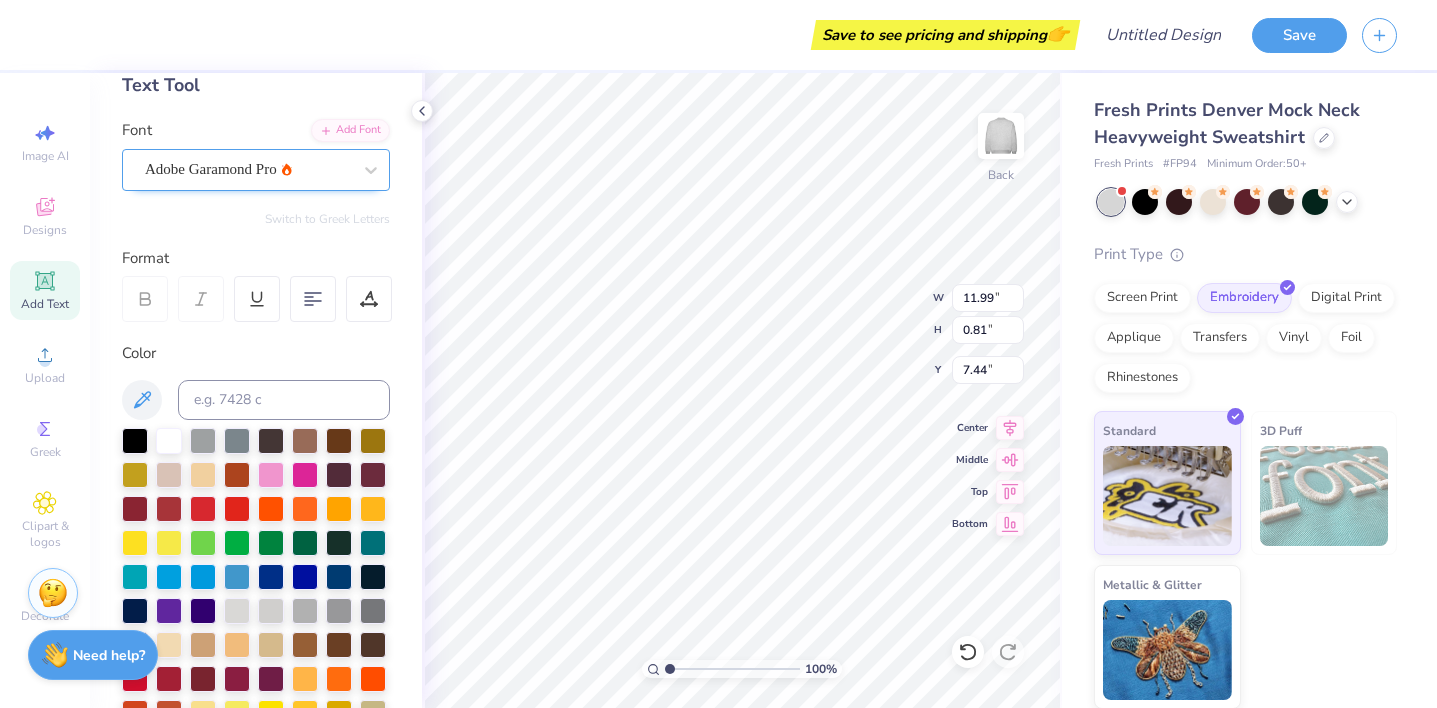type on "7.35" 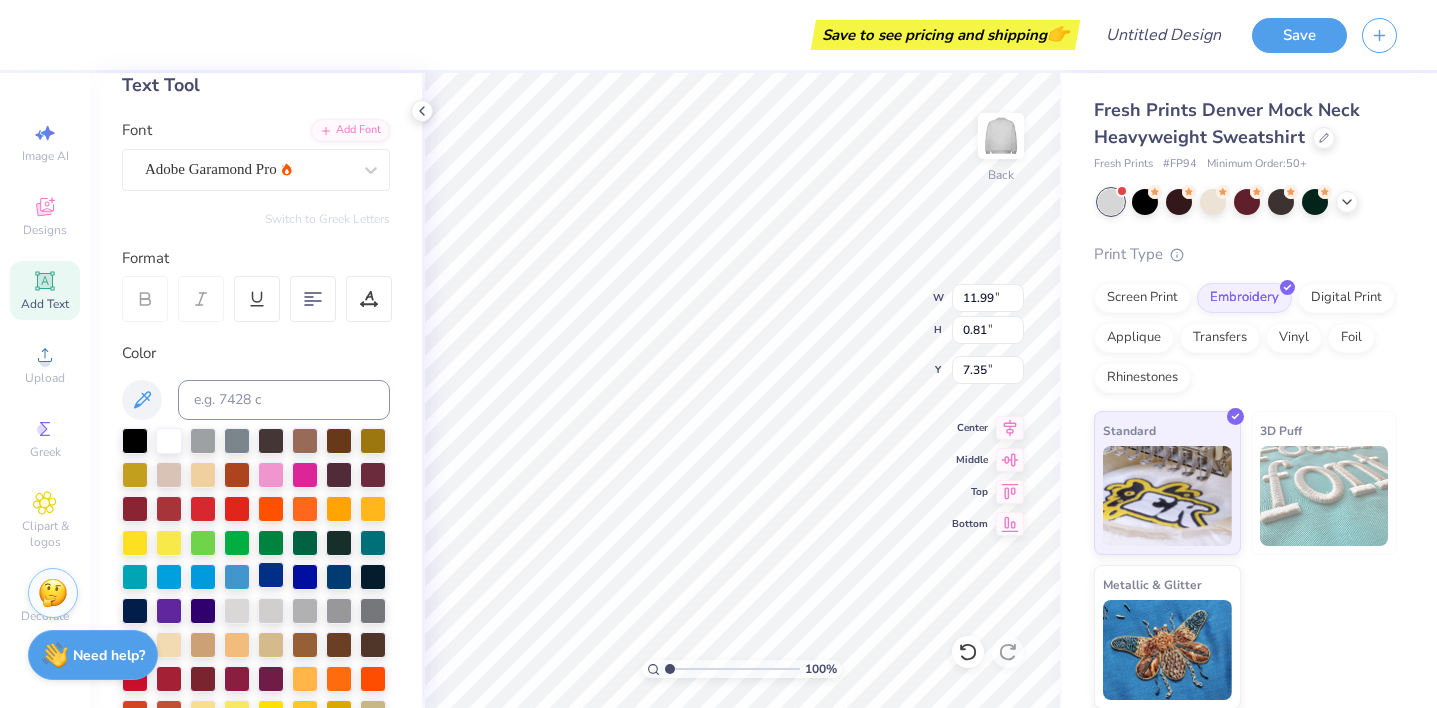 click at bounding box center [271, 575] 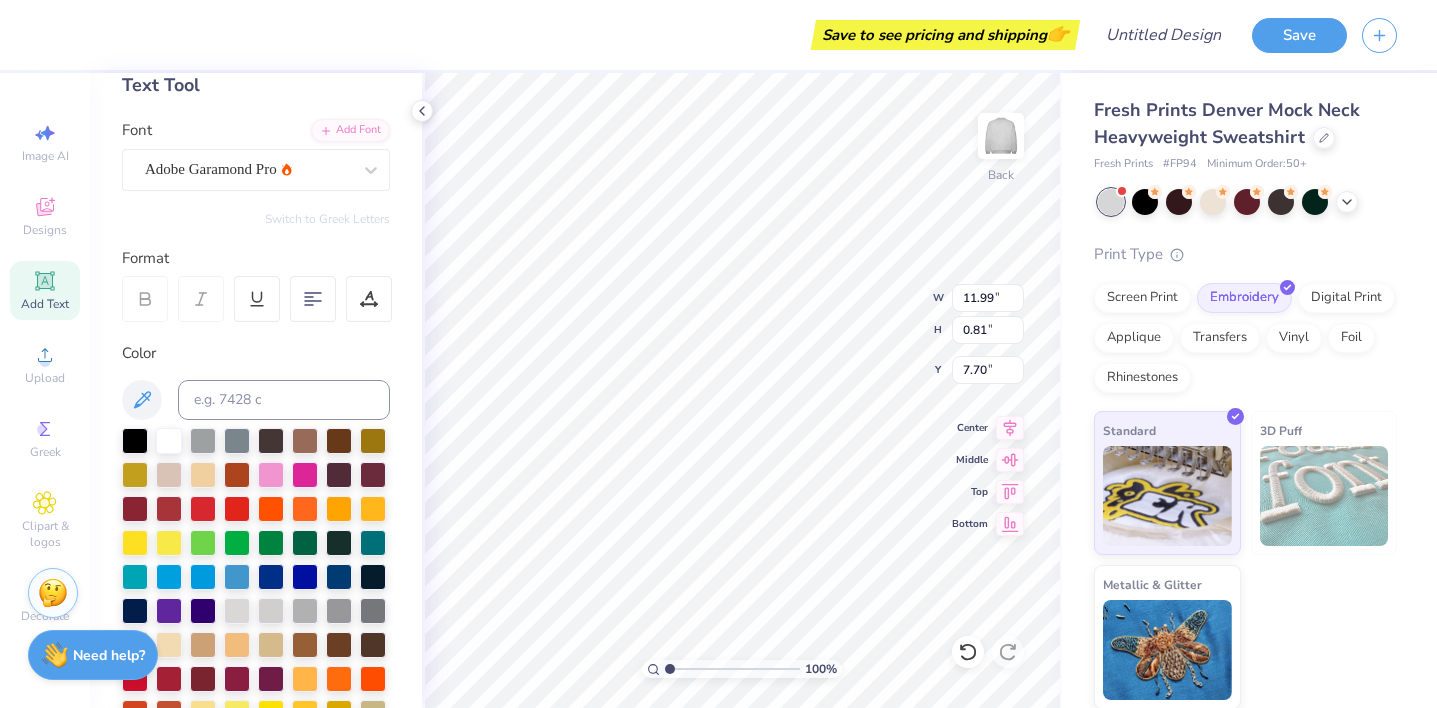 type on "7.70" 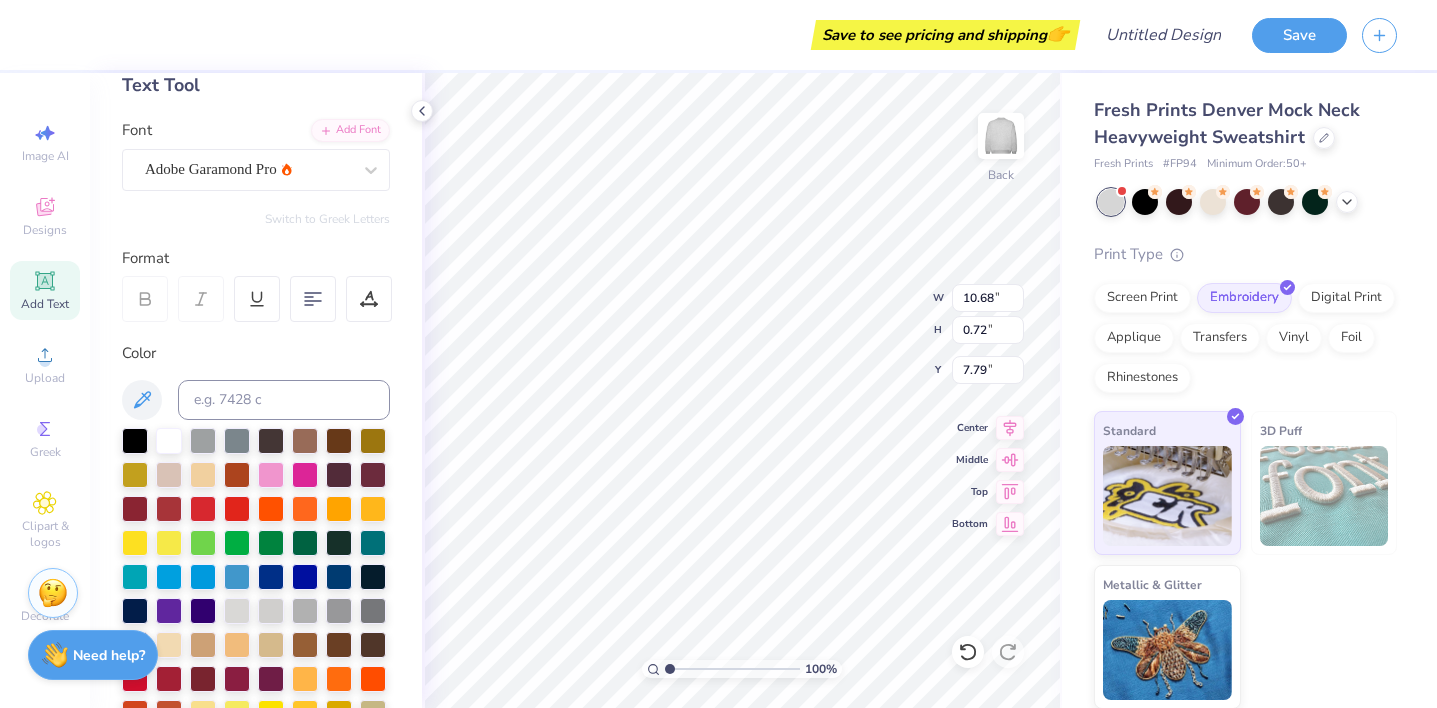 type on "7.80" 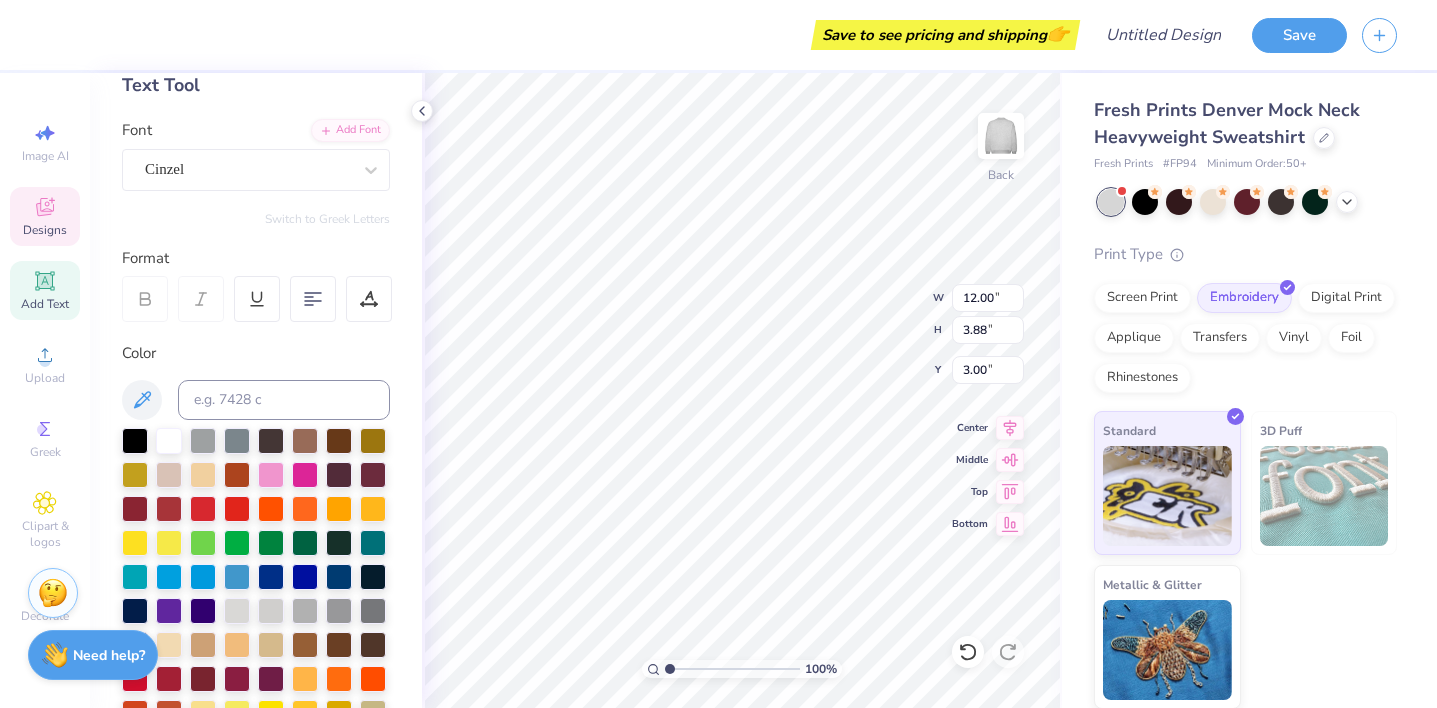 click on "Designs" at bounding box center (45, 216) 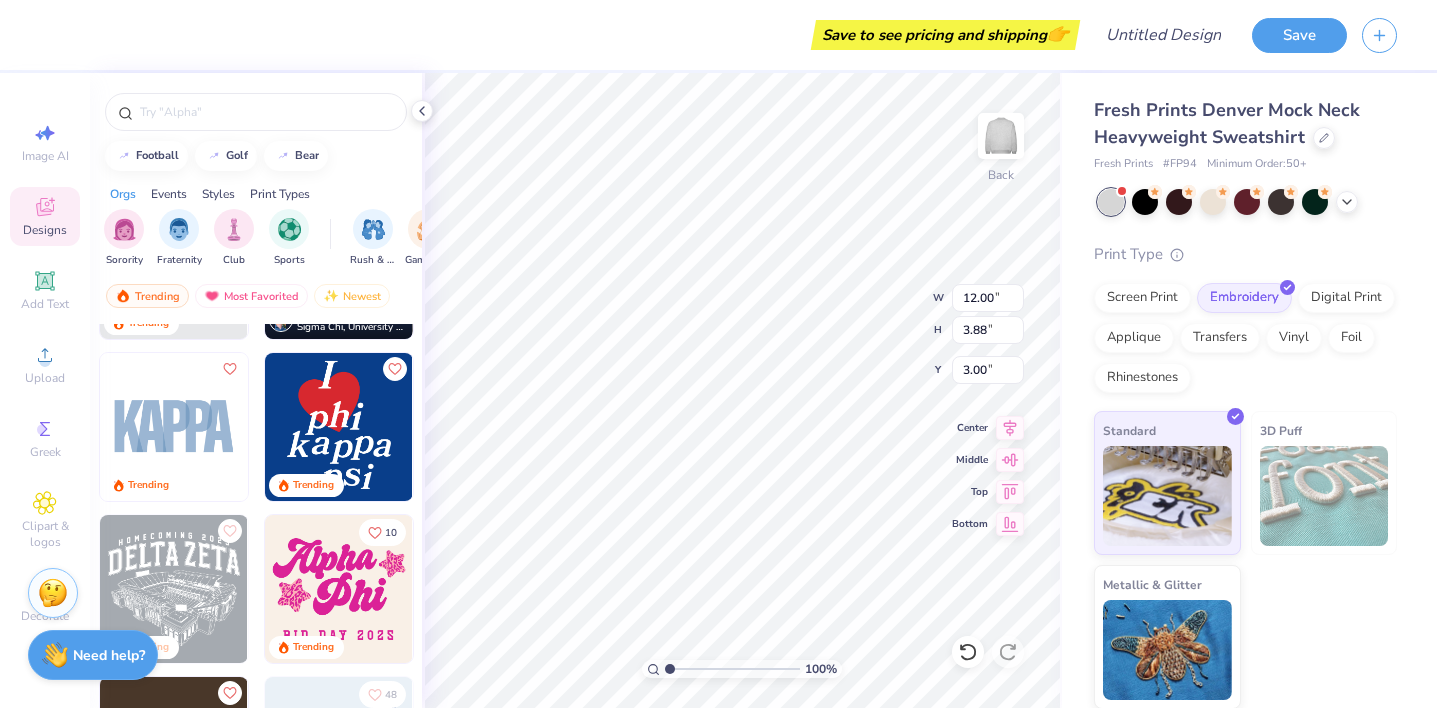 scroll, scrollTop: 4402, scrollLeft: 0, axis: vertical 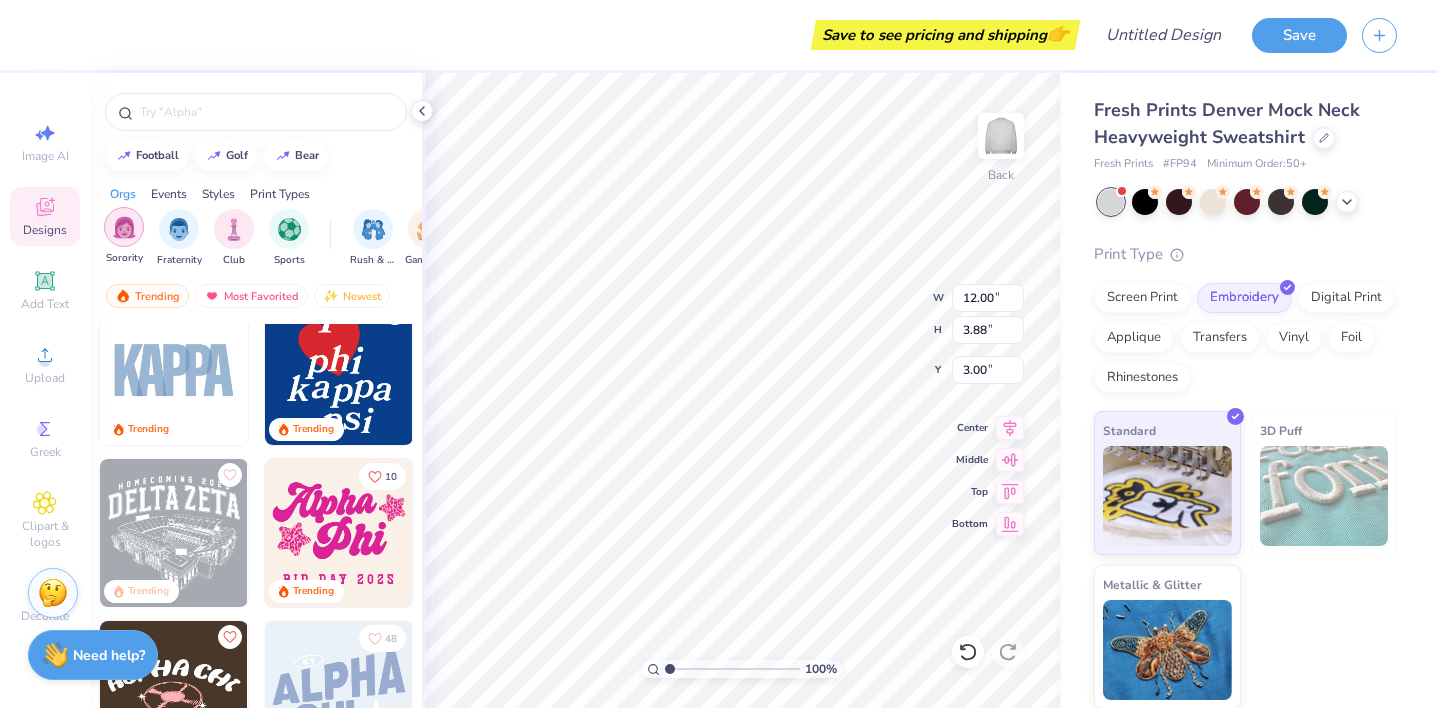 click at bounding box center (124, 227) 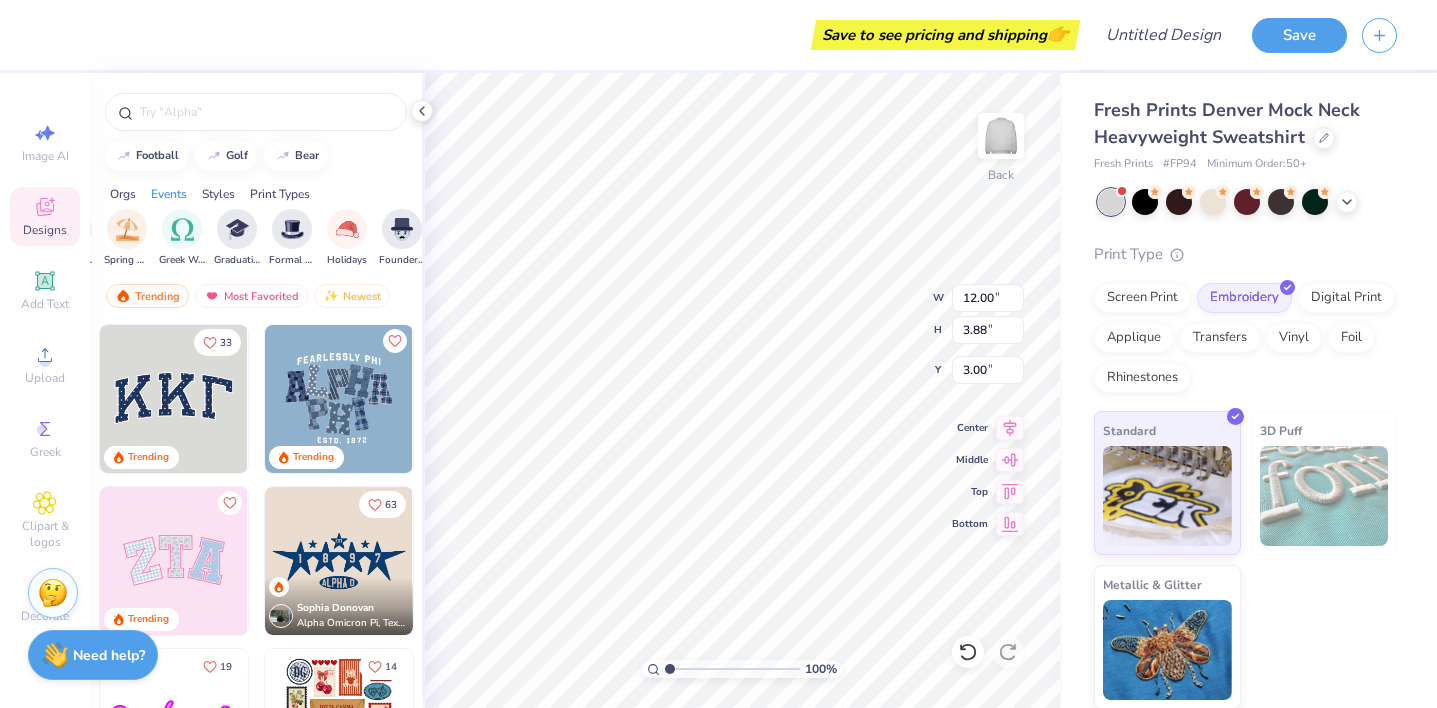 scroll, scrollTop: 0, scrollLeft: 721, axis: horizontal 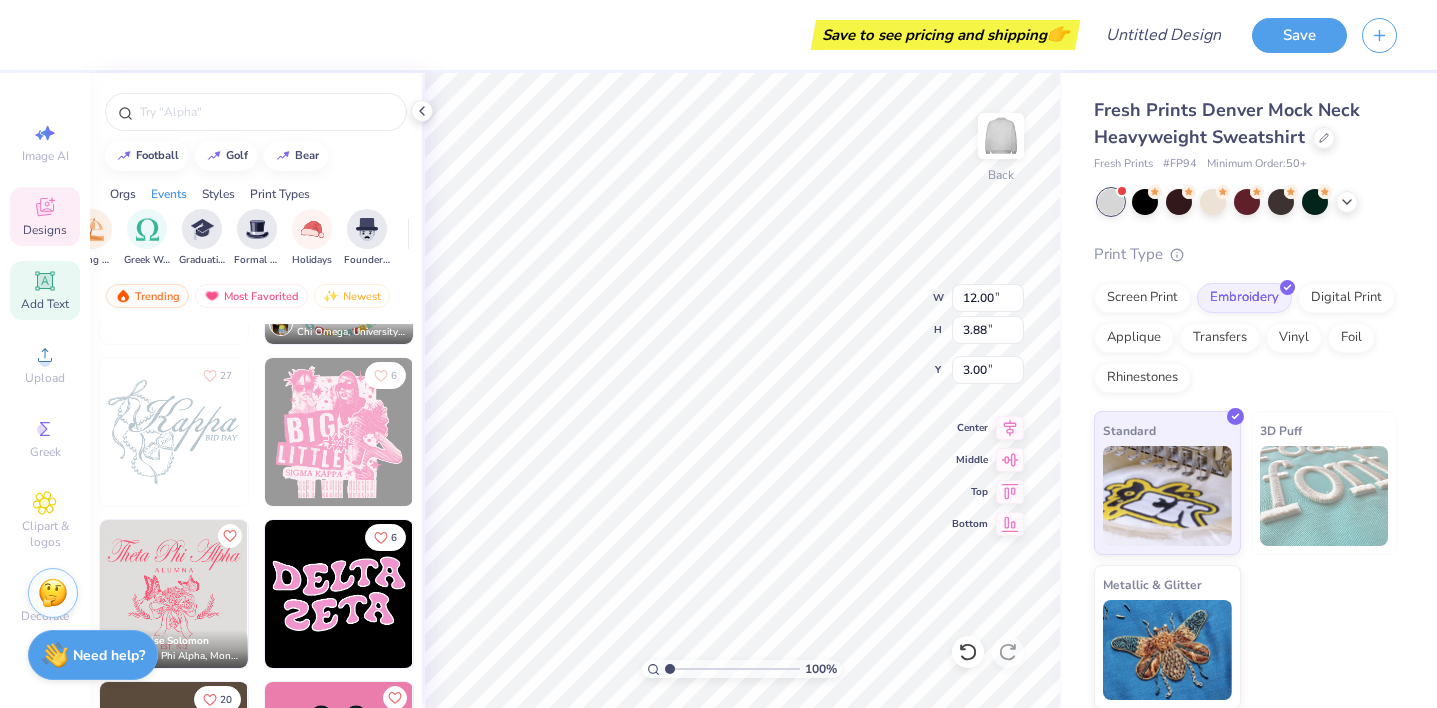 click on "Add Text" at bounding box center [45, 304] 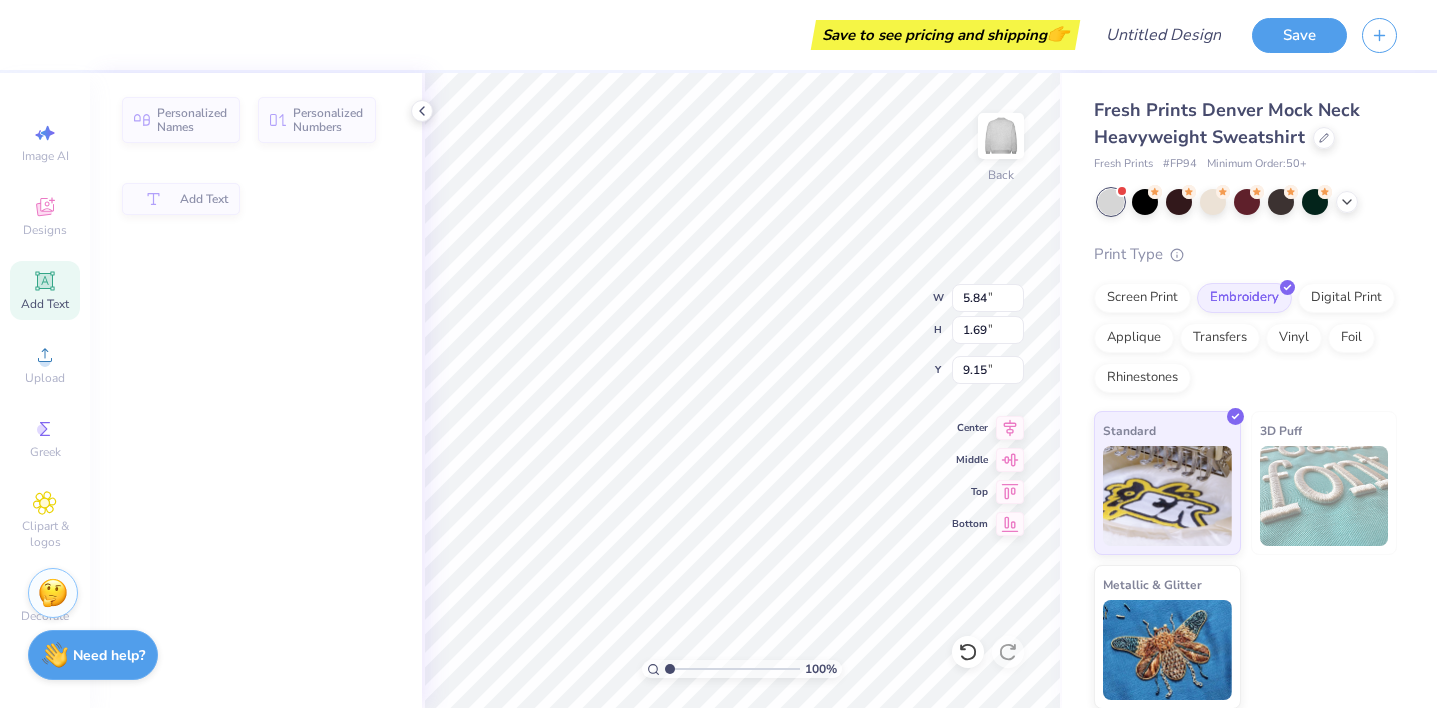 type on "5.84" 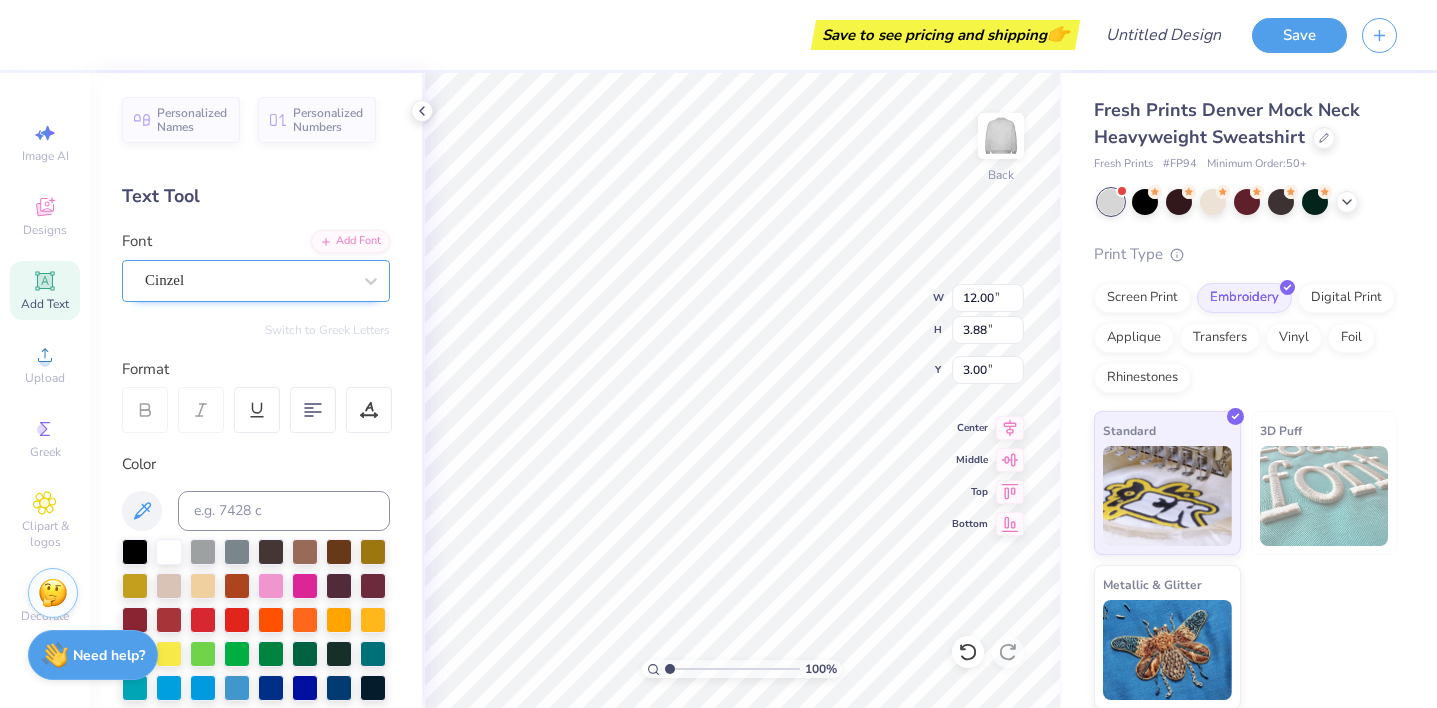click on "Cinzel" at bounding box center [248, 280] 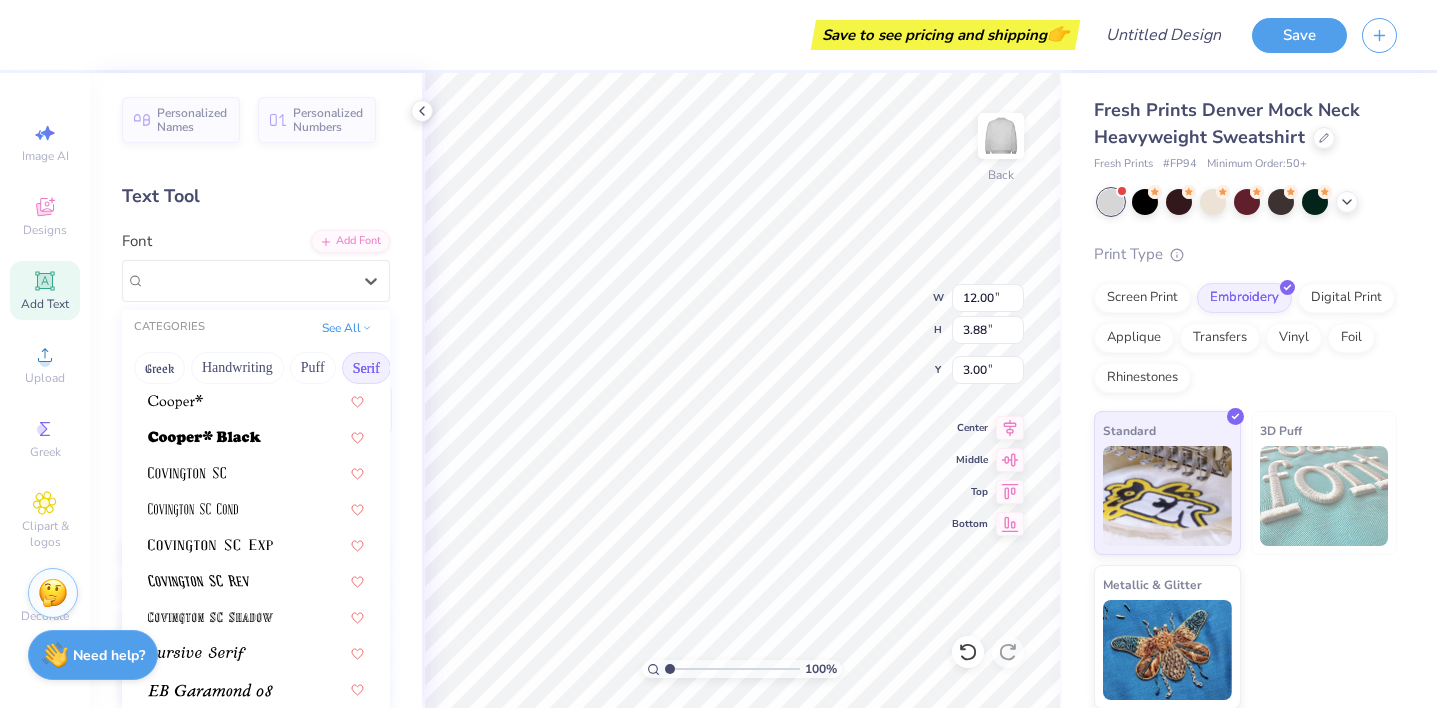 scroll, scrollTop: 941, scrollLeft: 0, axis: vertical 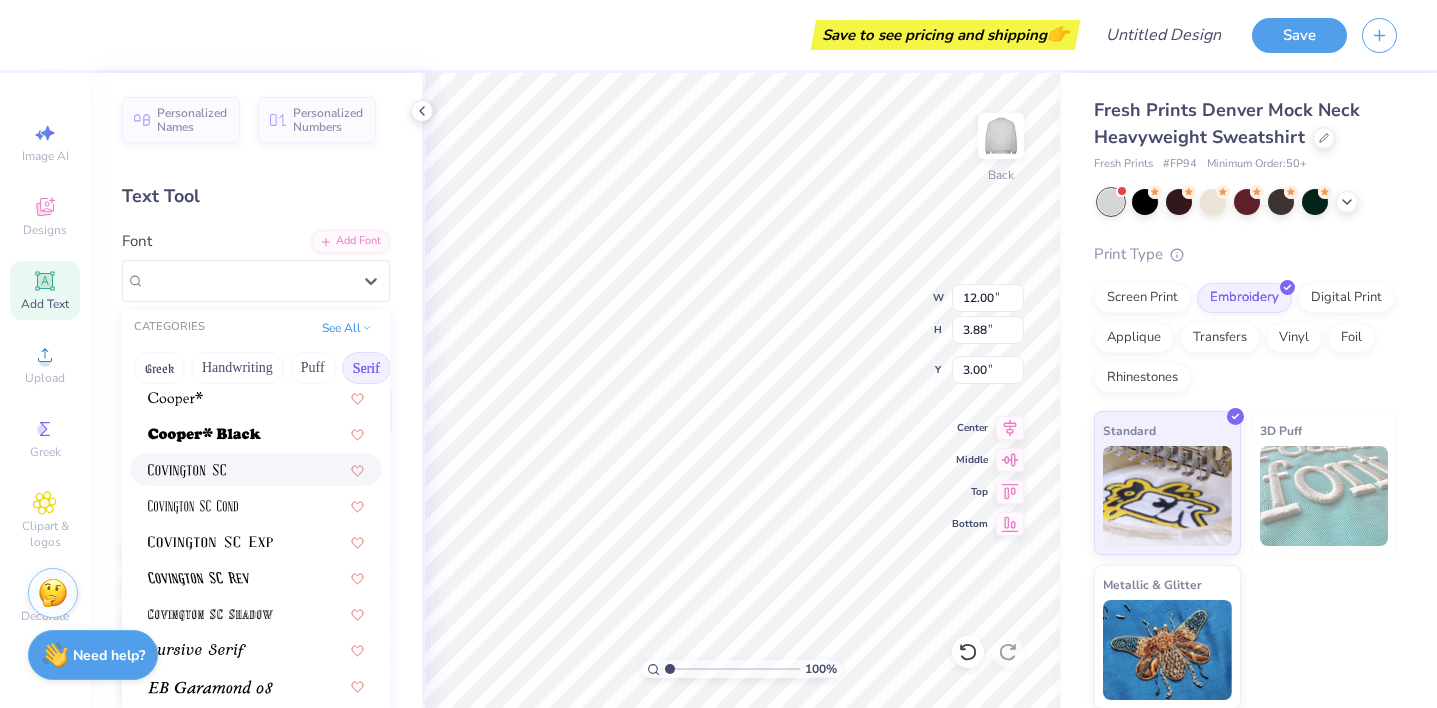 click at bounding box center (256, 469) 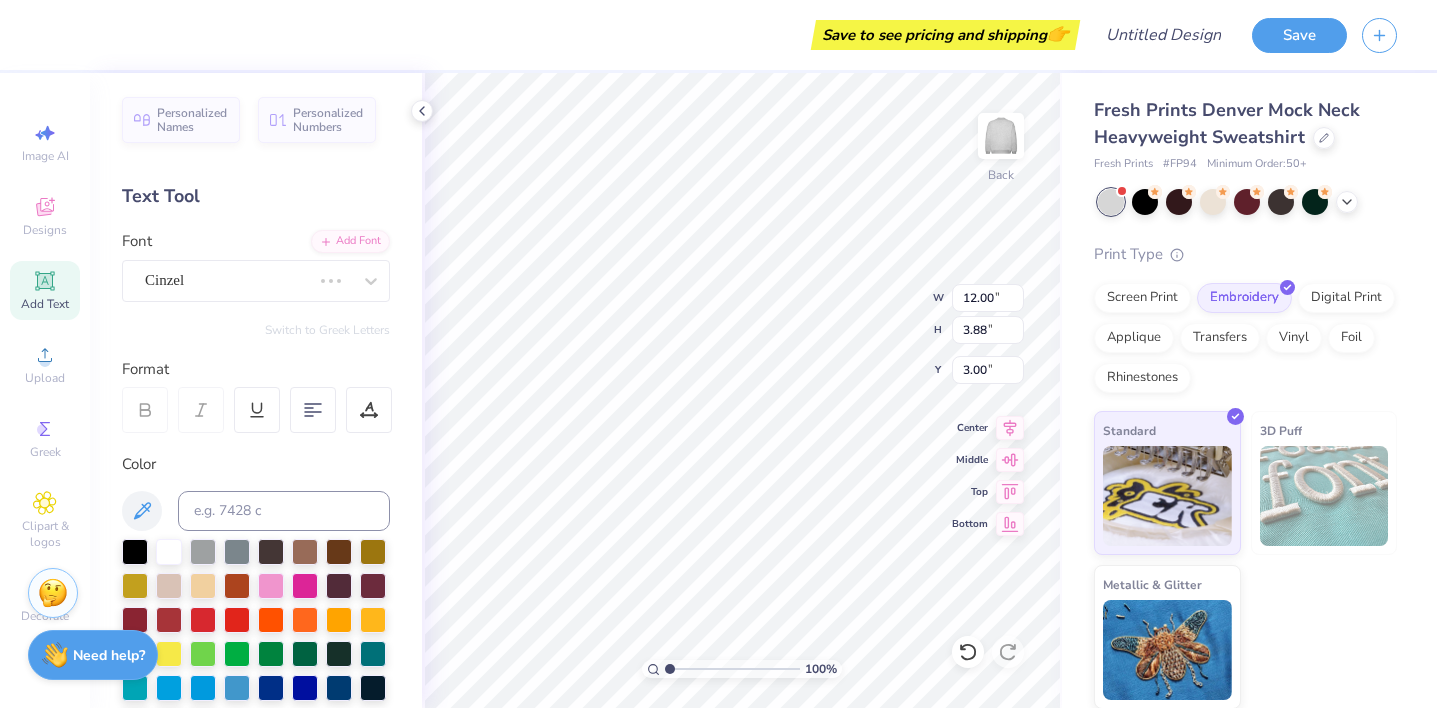 type on "8.48" 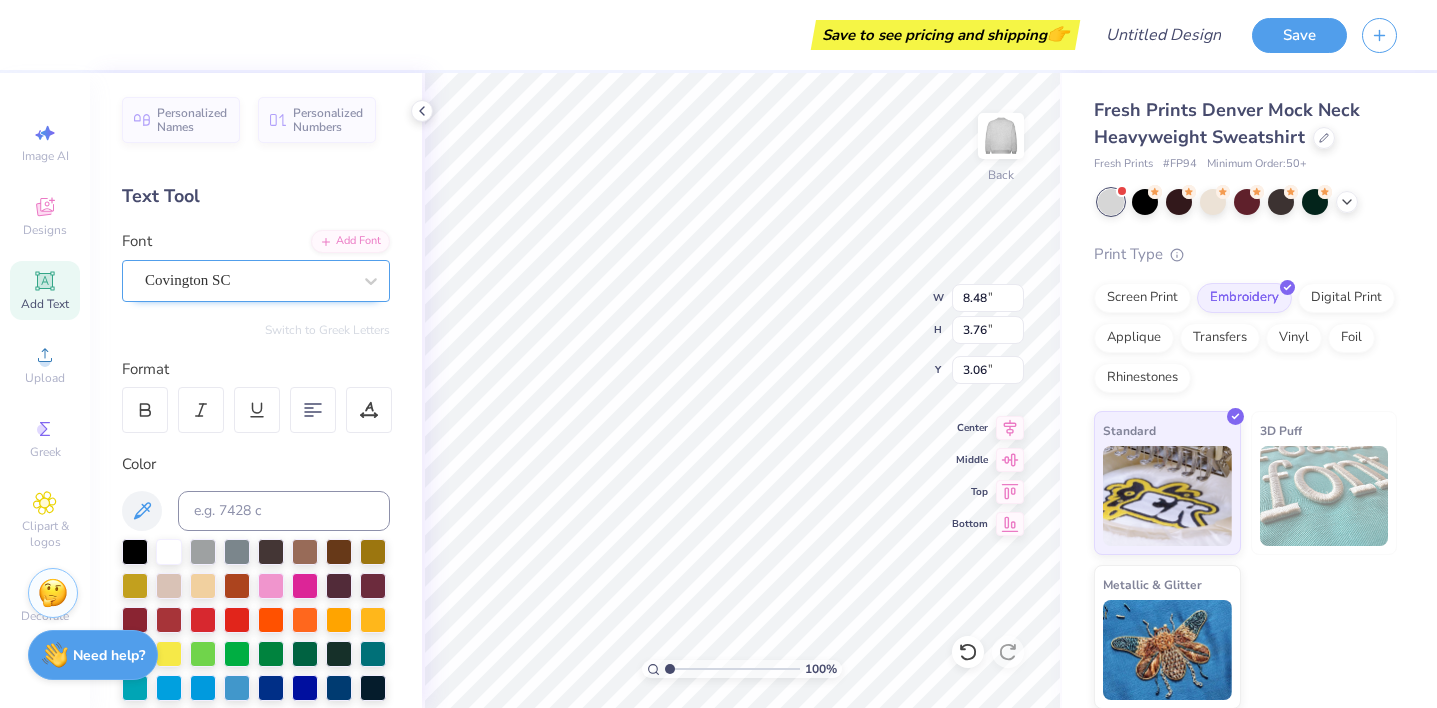 click on "Covington SC" at bounding box center (248, 280) 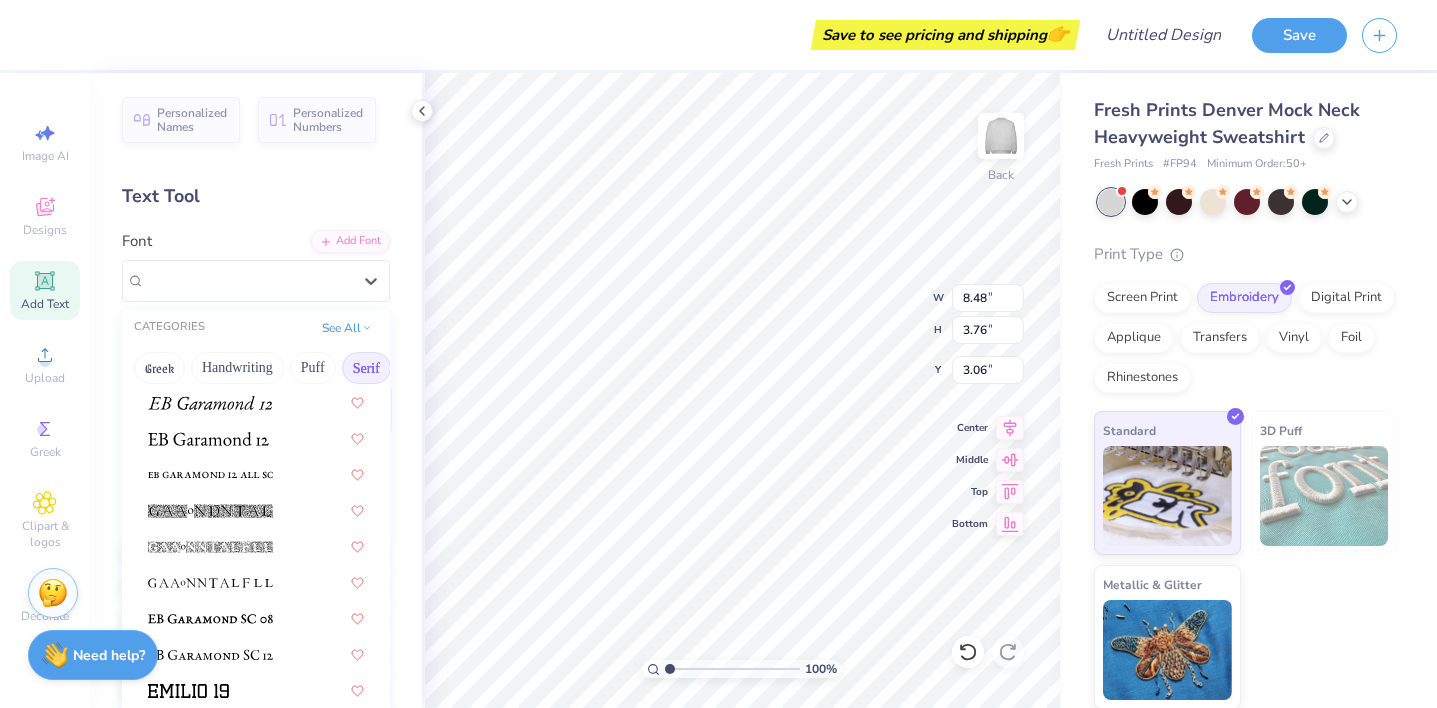 scroll, scrollTop: 1298, scrollLeft: 0, axis: vertical 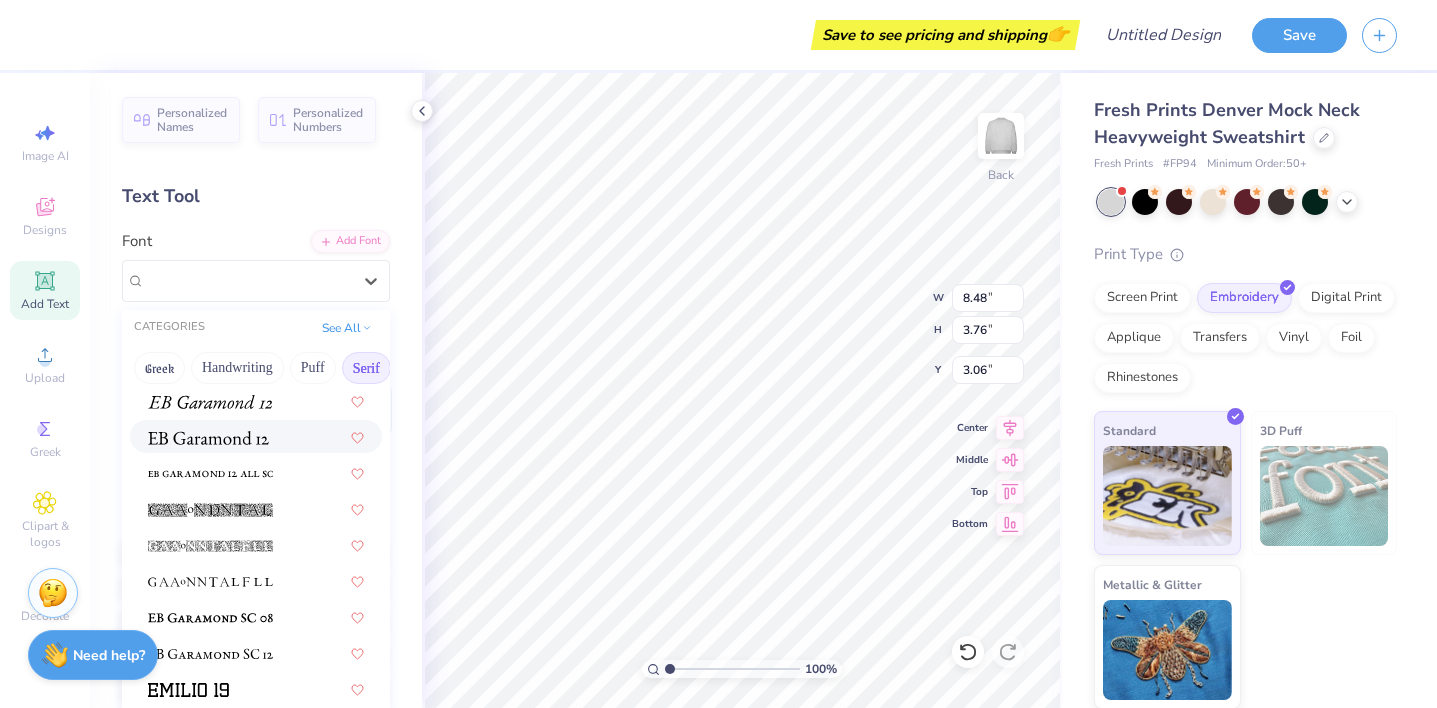 click at bounding box center (208, 436) 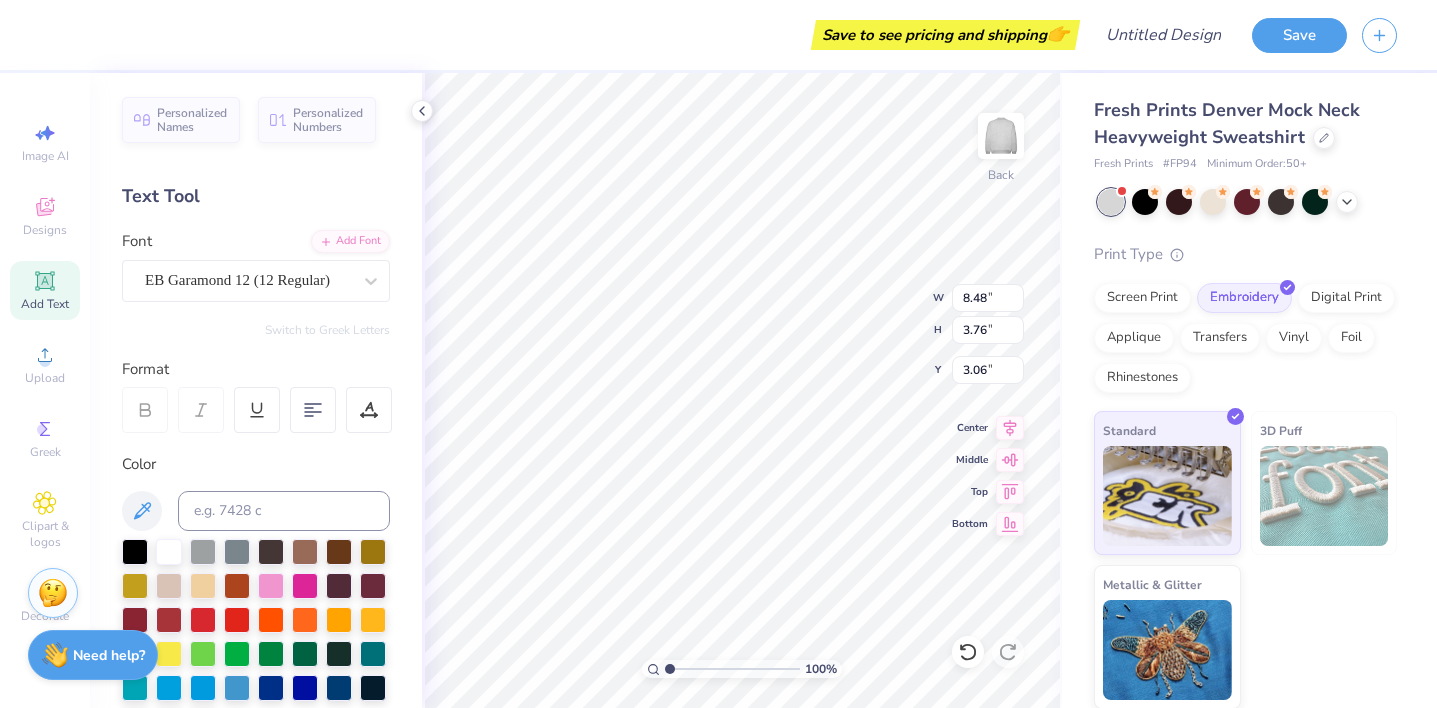 type on "8.44" 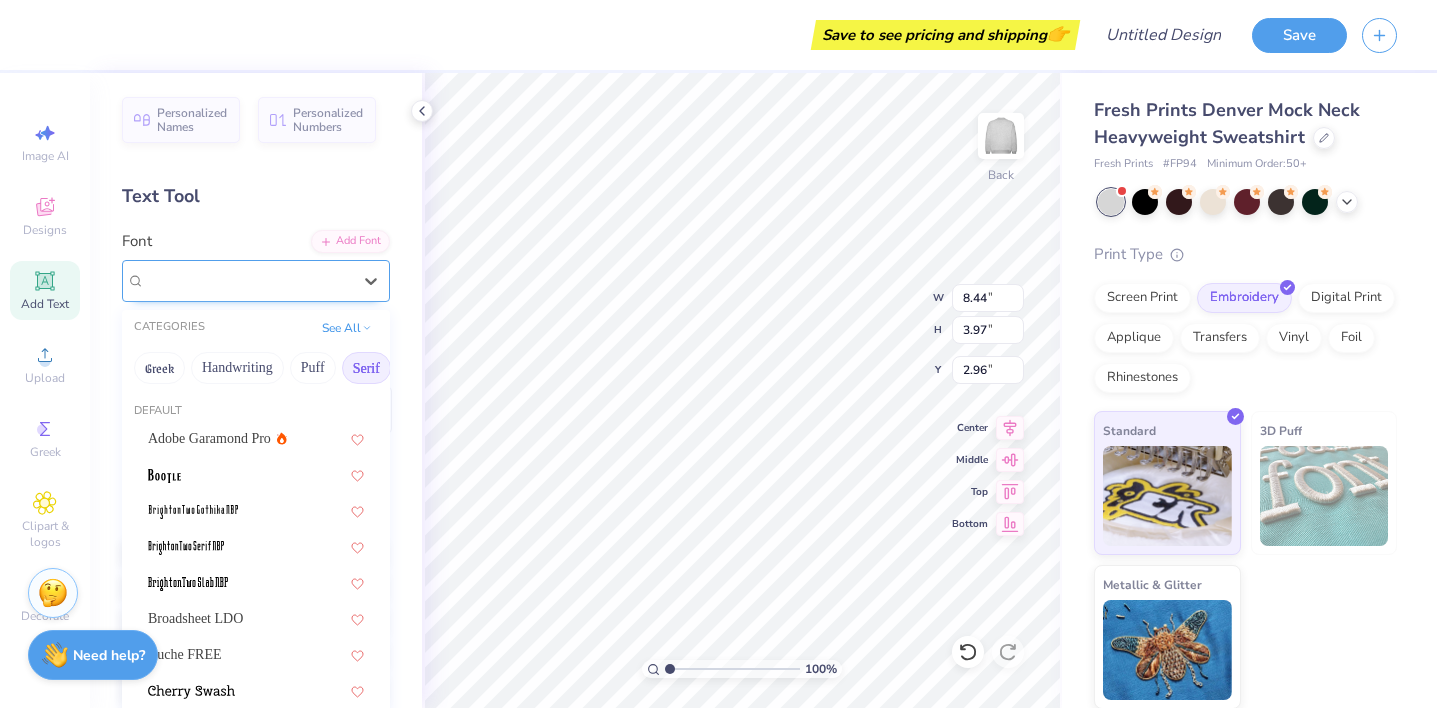 click on "EB Garamond 12 (12 Regular)" at bounding box center (248, 280) 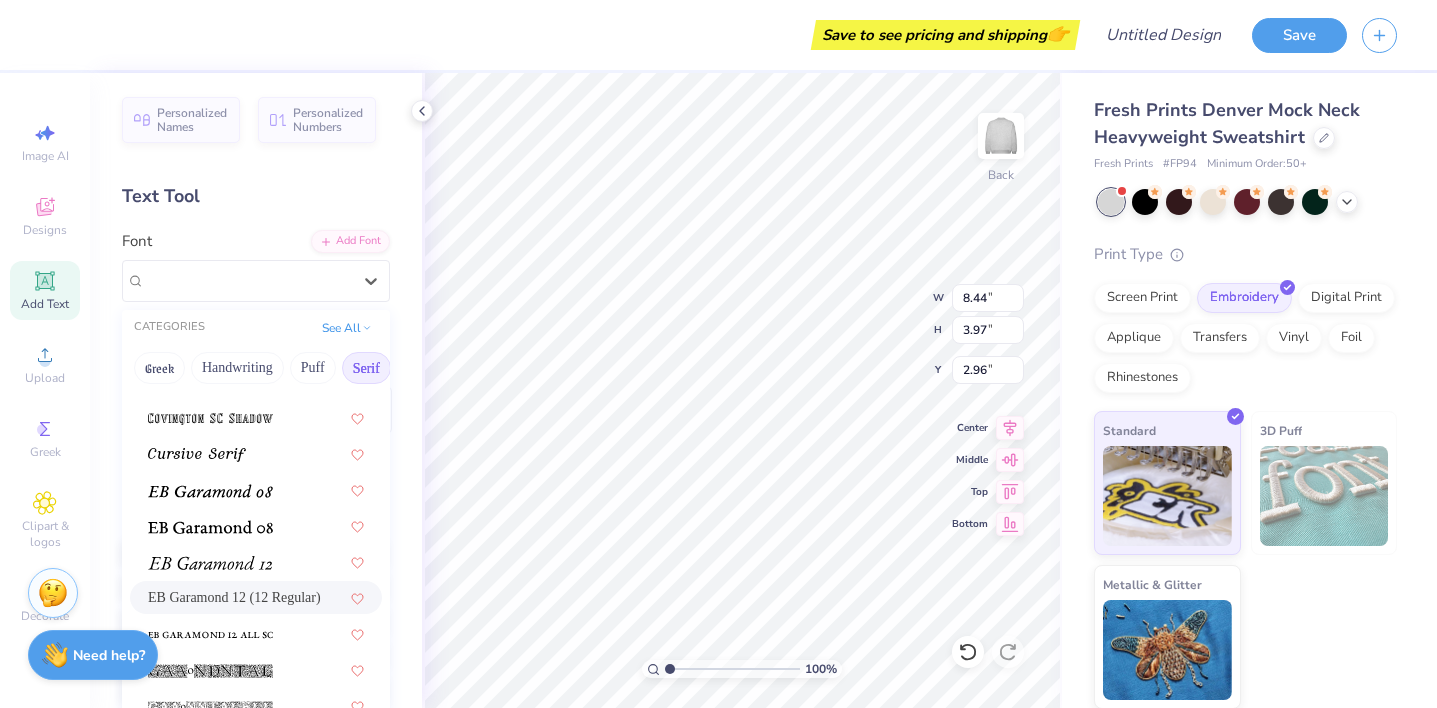 scroll, scrollTop: 1142, scrollLeft: 0, axis: vertical 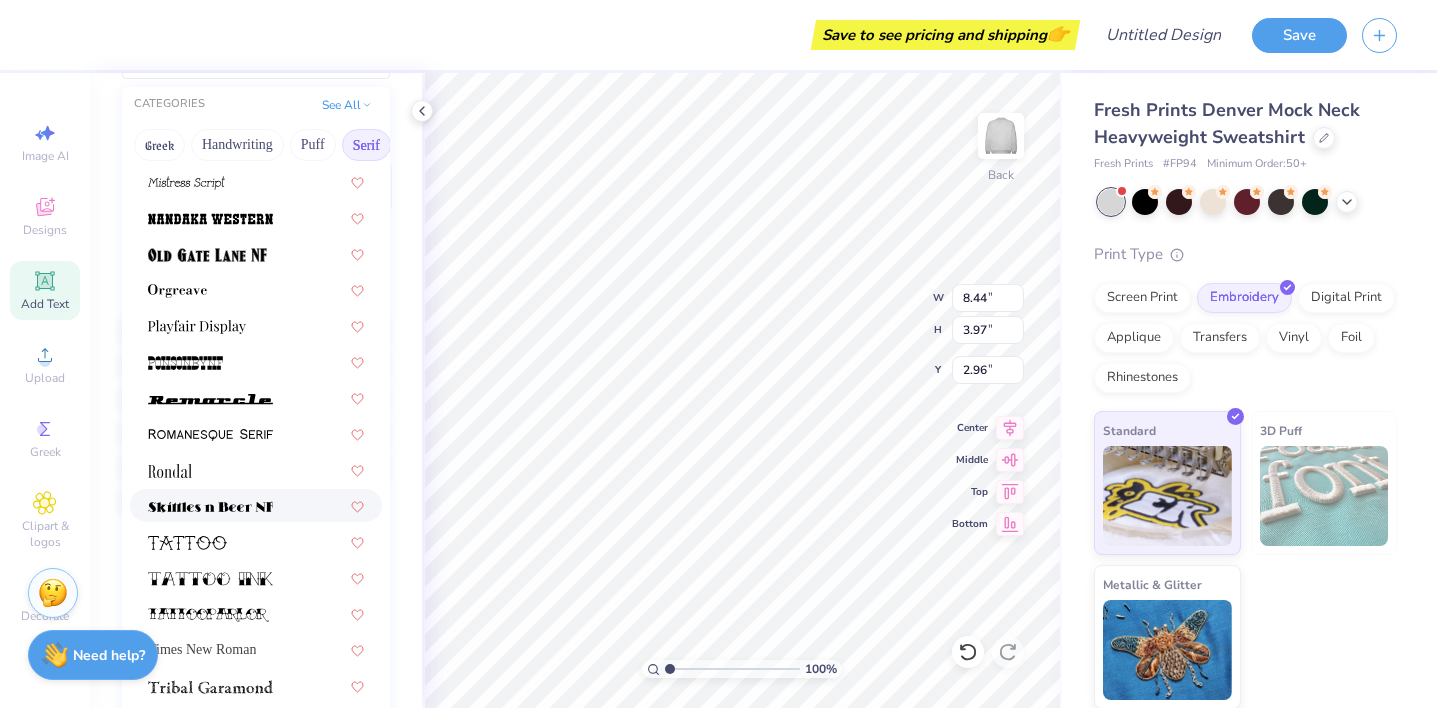 click at bounding box center (256, 505) 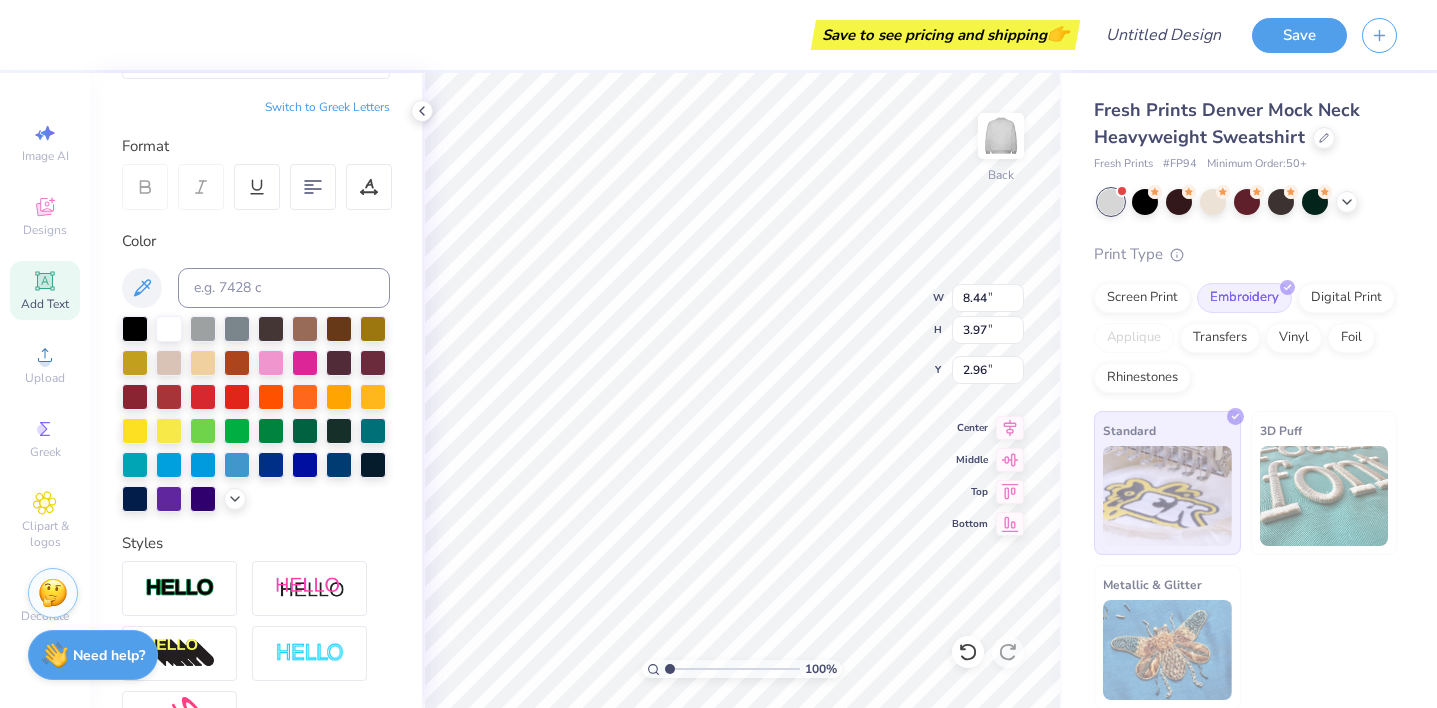 type on "12.06" 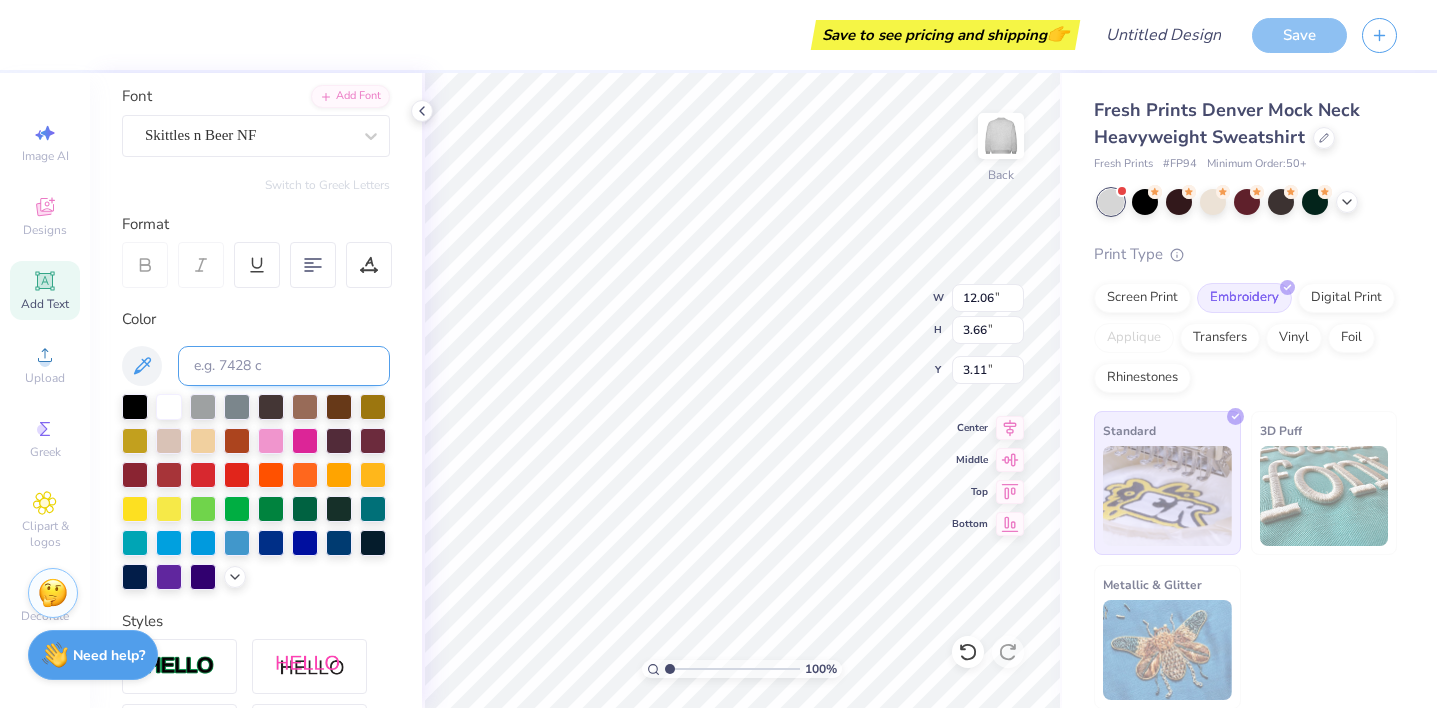 scroll, scrollTop: 137, scrollLeft: 0, axis: vertical 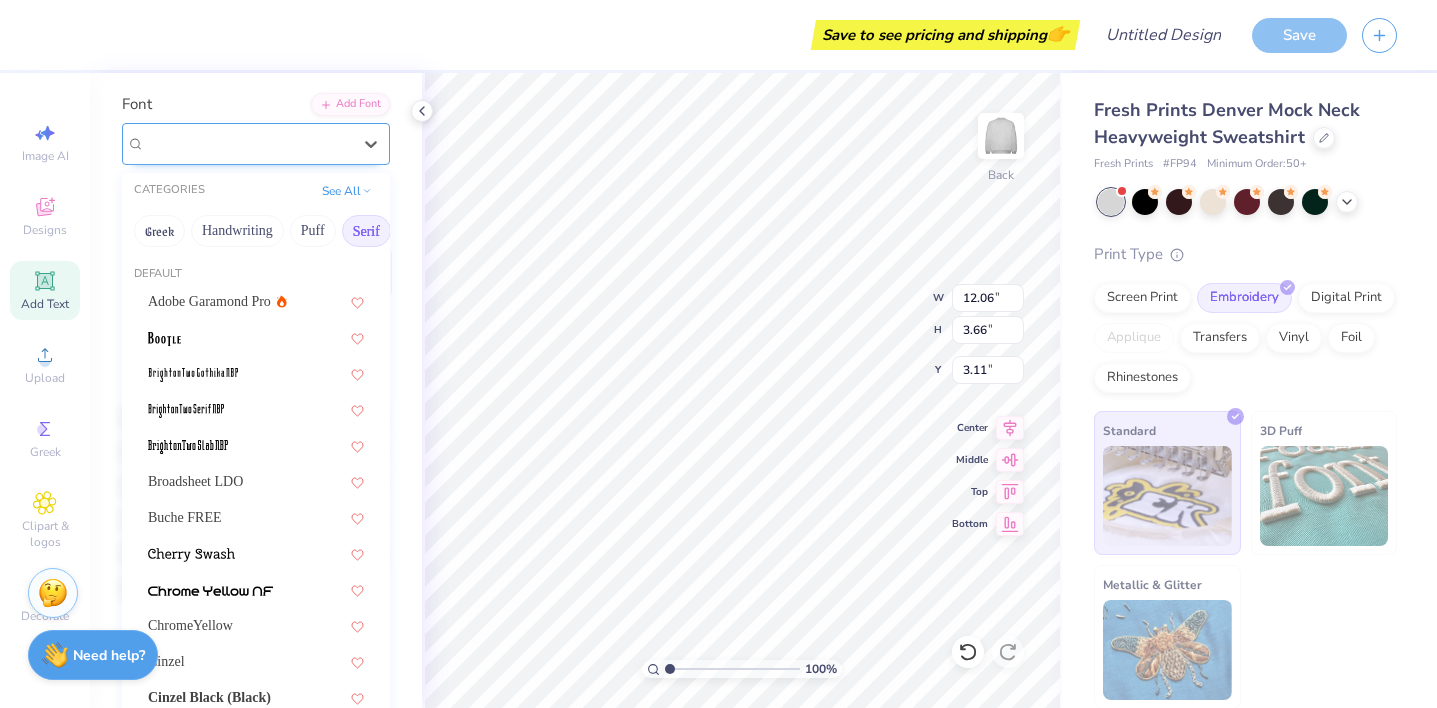 click on "Skittles n Beer NF" at bounding box center (248, 143) 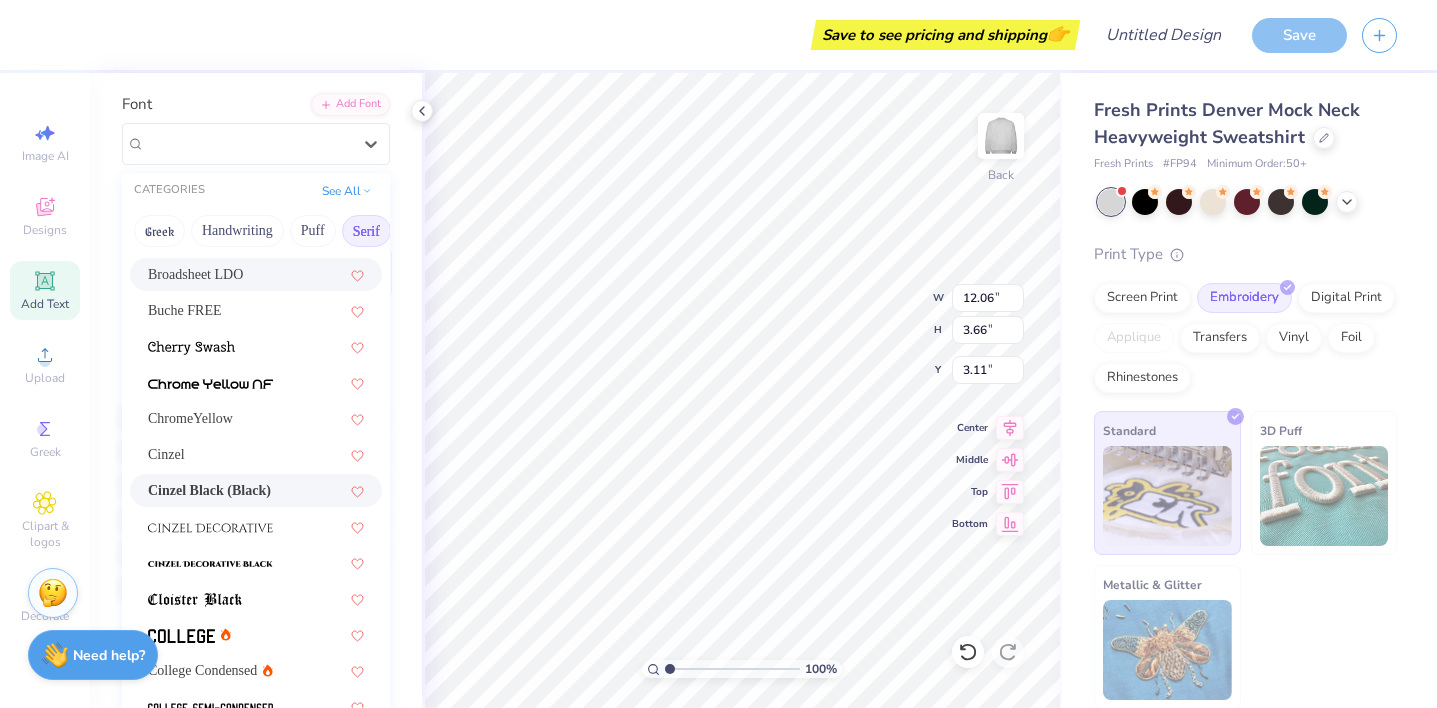 scroll, scrollTop: 208, scrollLeft: 0, axis: vertical 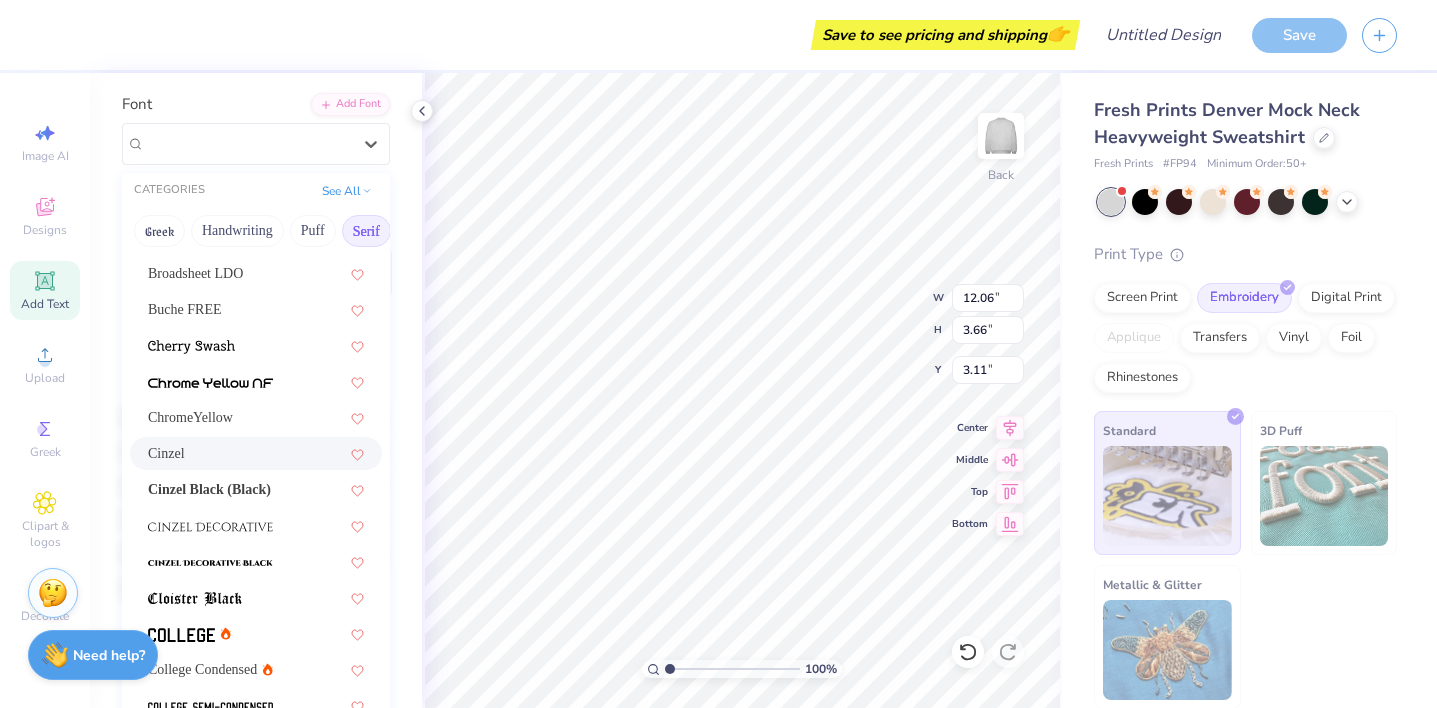 click on "Cinzel" at bounding box center [256, 453] 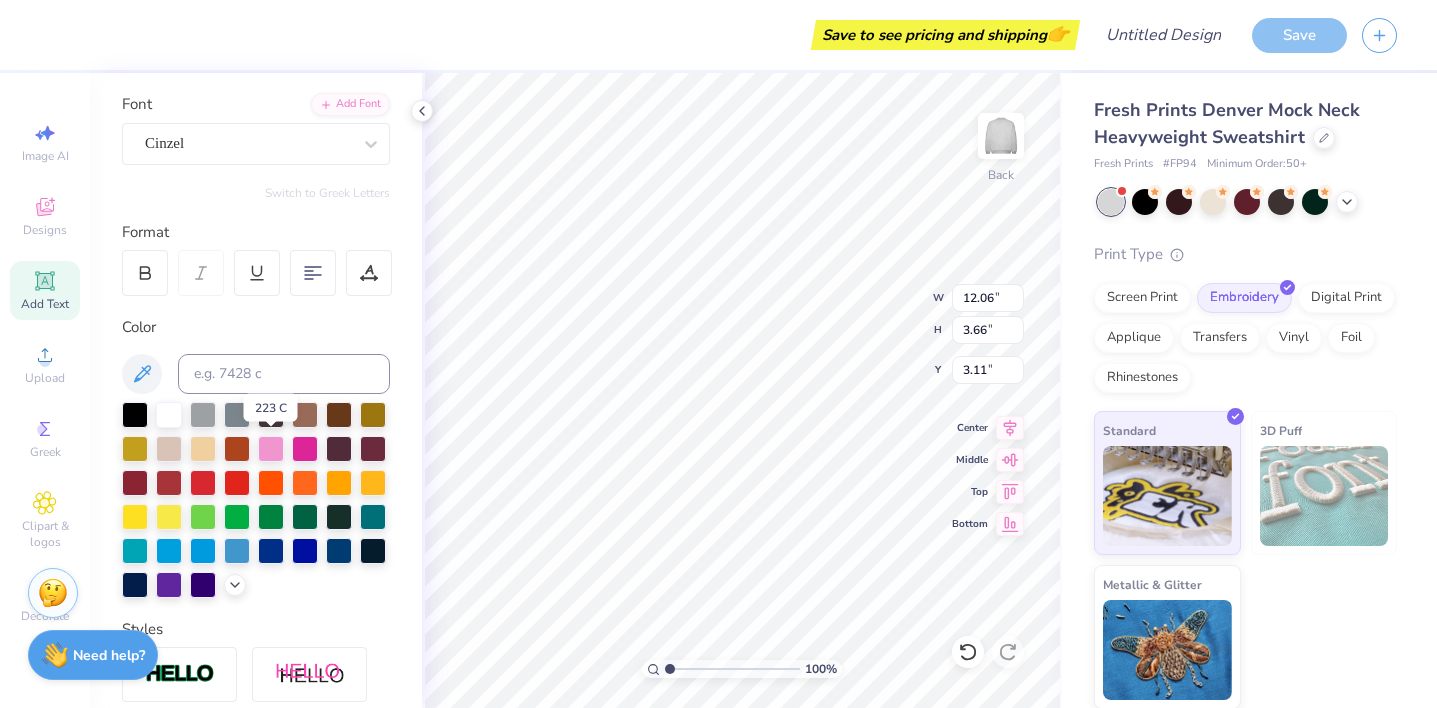 type on "9.82" 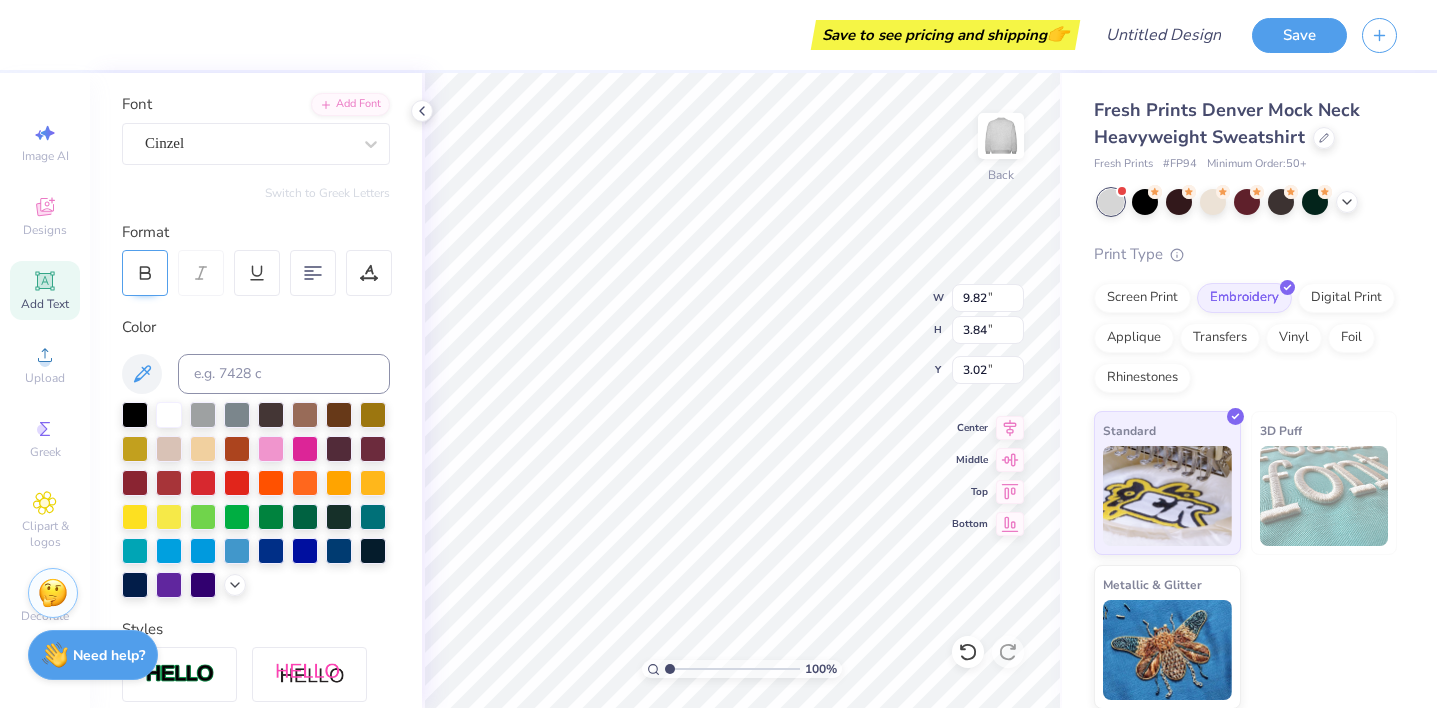 click at bounding box center (145, 273) 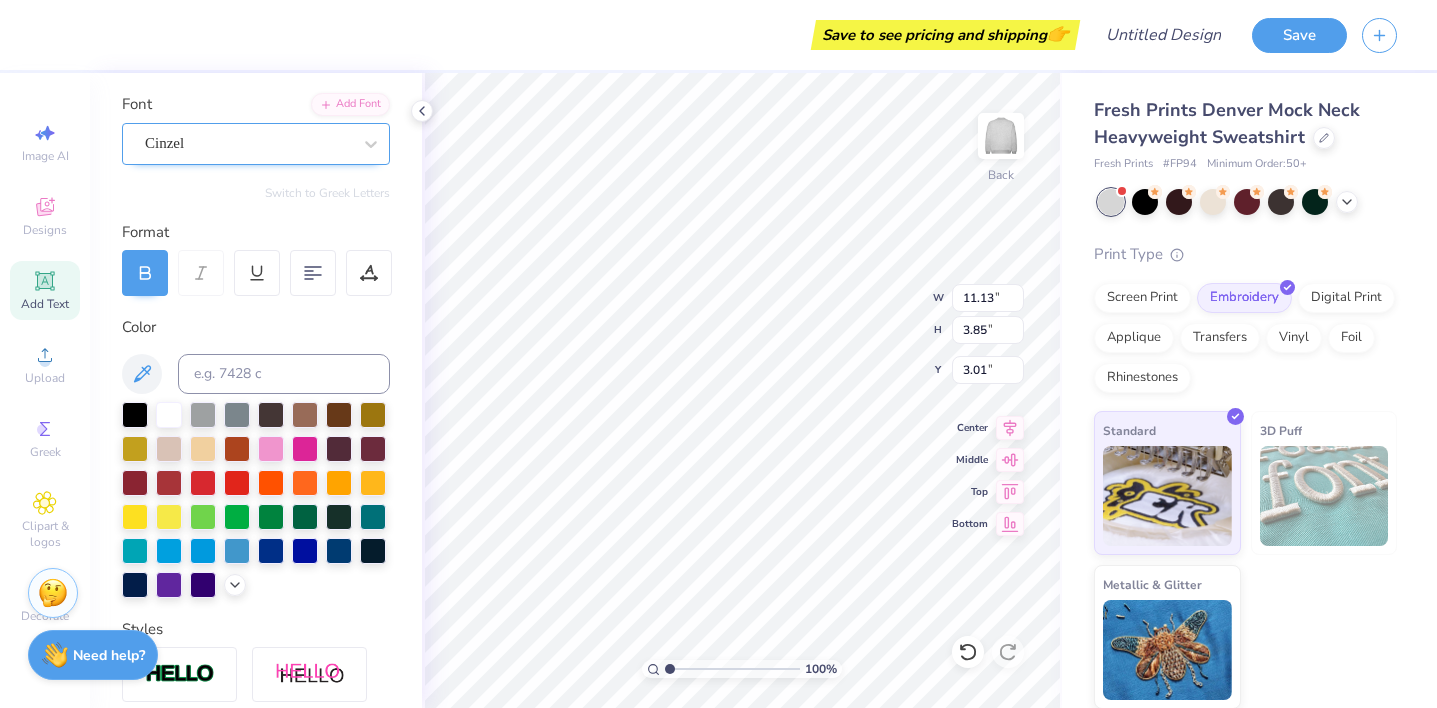 click at bounding box center [248, 143] 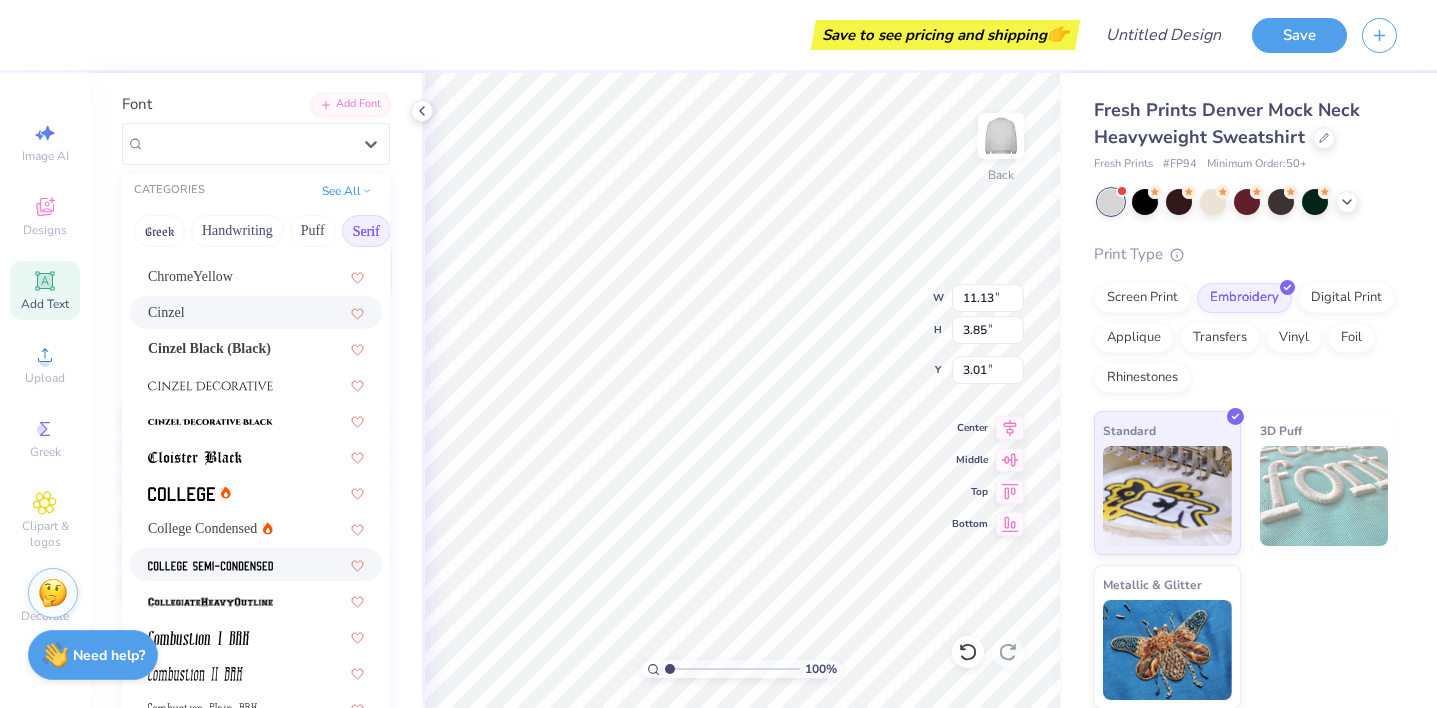 scroll, scrollTop: 246, scrollLeft: 0, axis: vertical 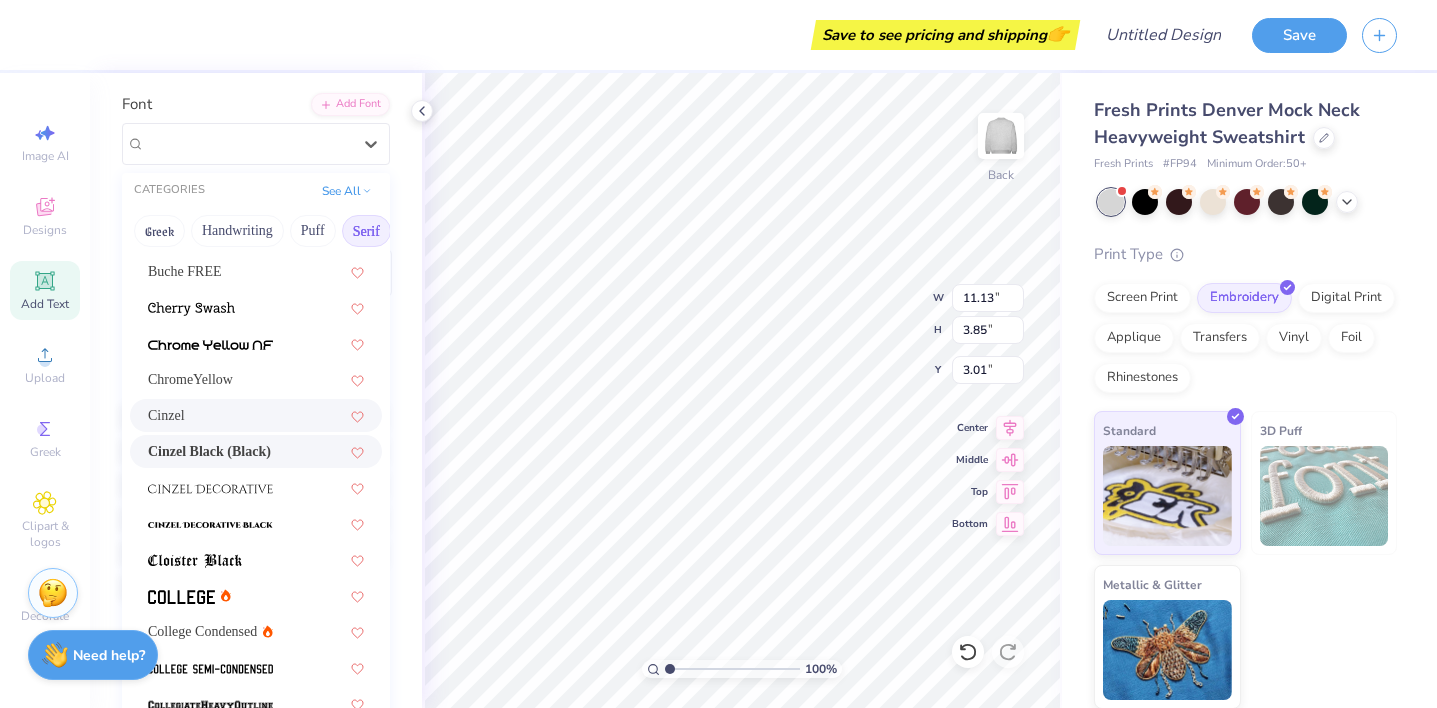 click on "Cinzel Black (Black)" at bounding box center [209, 451] 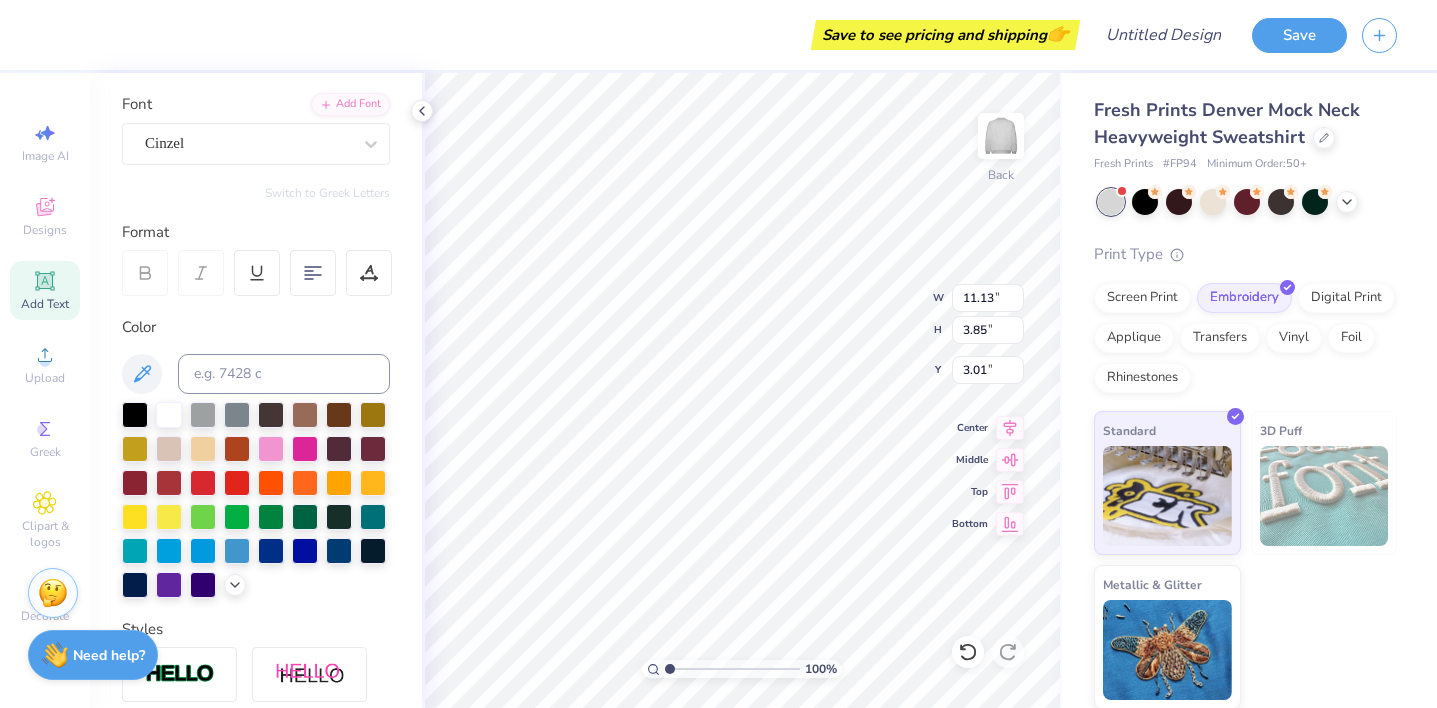 type on "12.00" 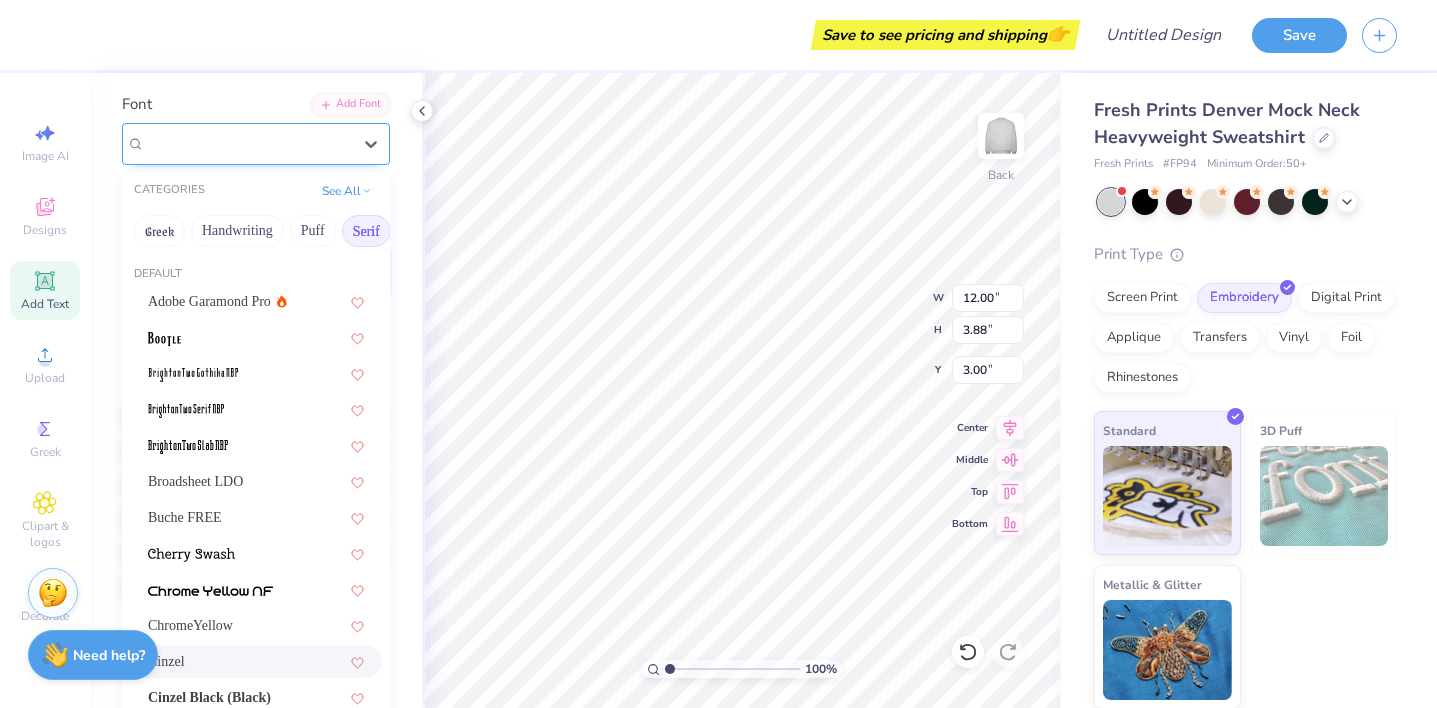 click on "Cinzel" at bounding box center [248, 143] 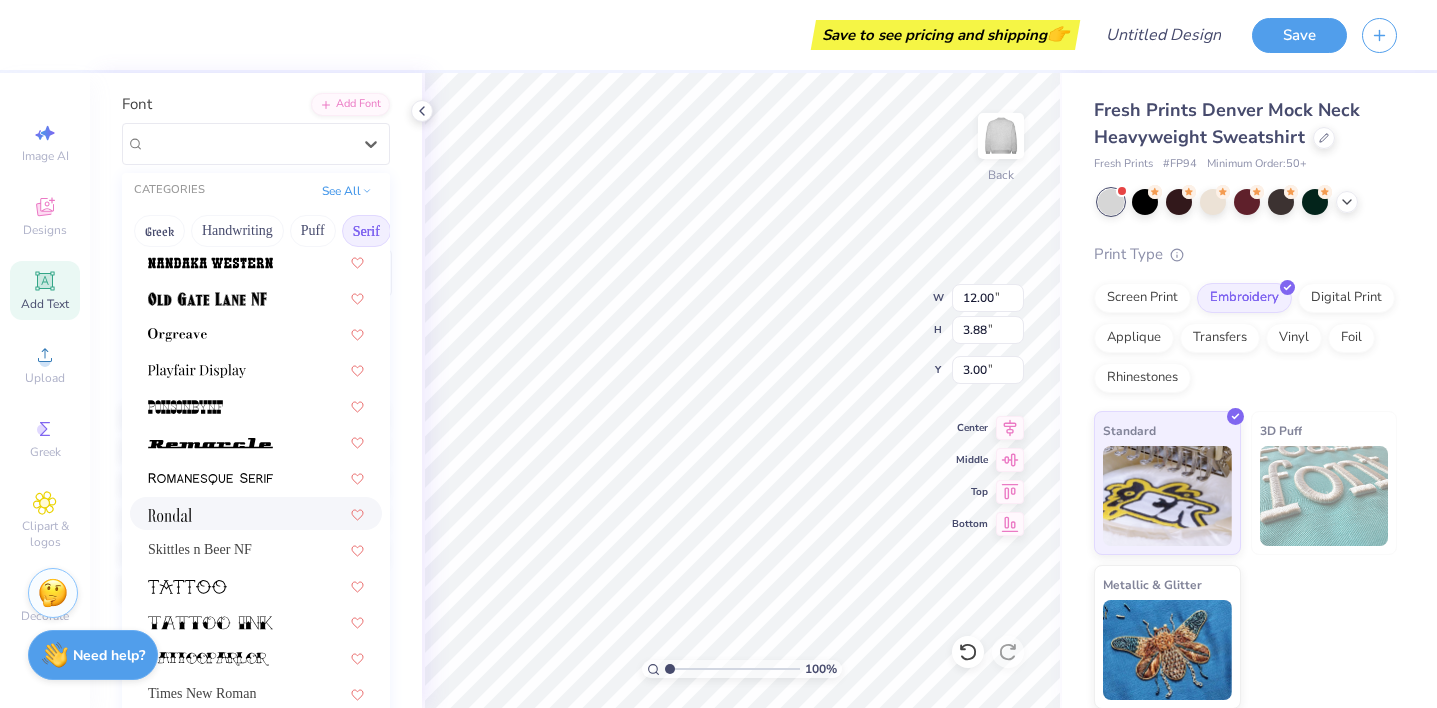 scroll, scrollTop: 2131, scrollLeft: 0, axis: vertical 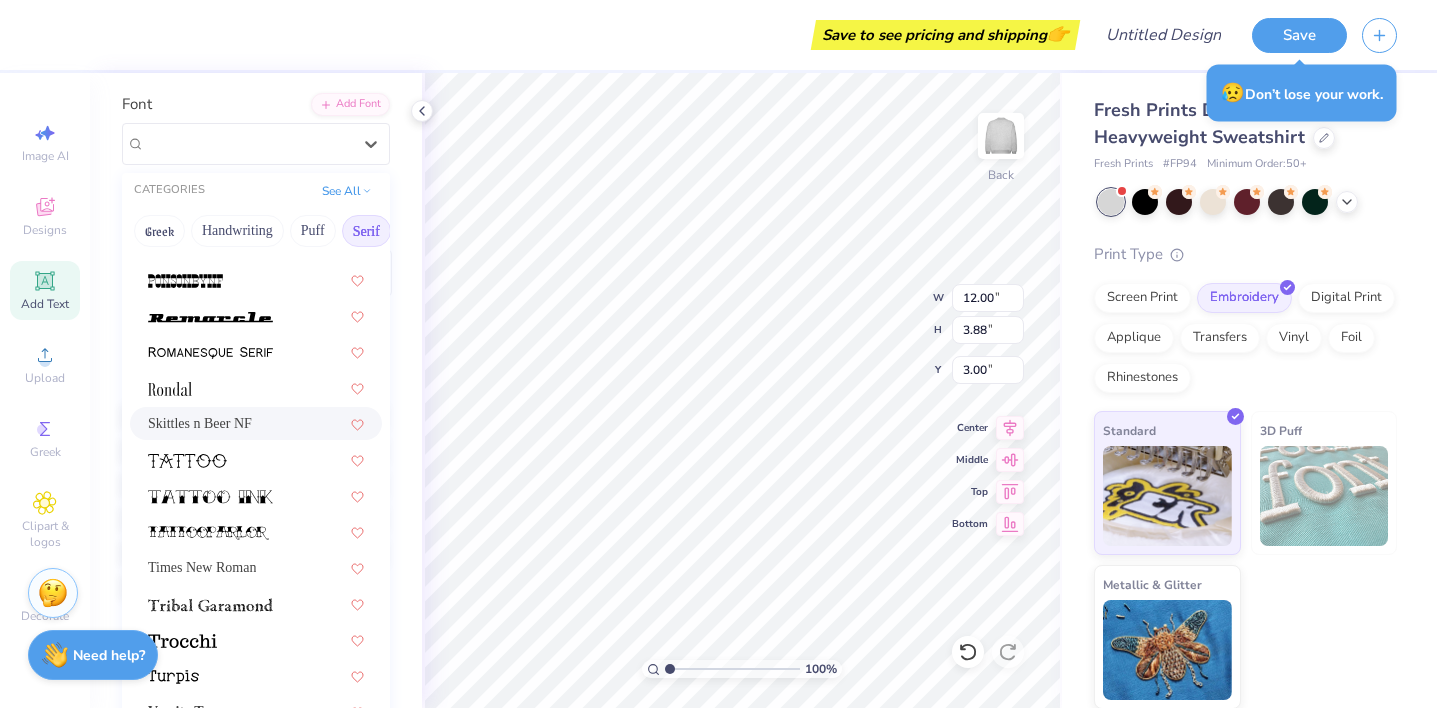 click on "Skittles n Beer NF" at bounding box center [200, 423] 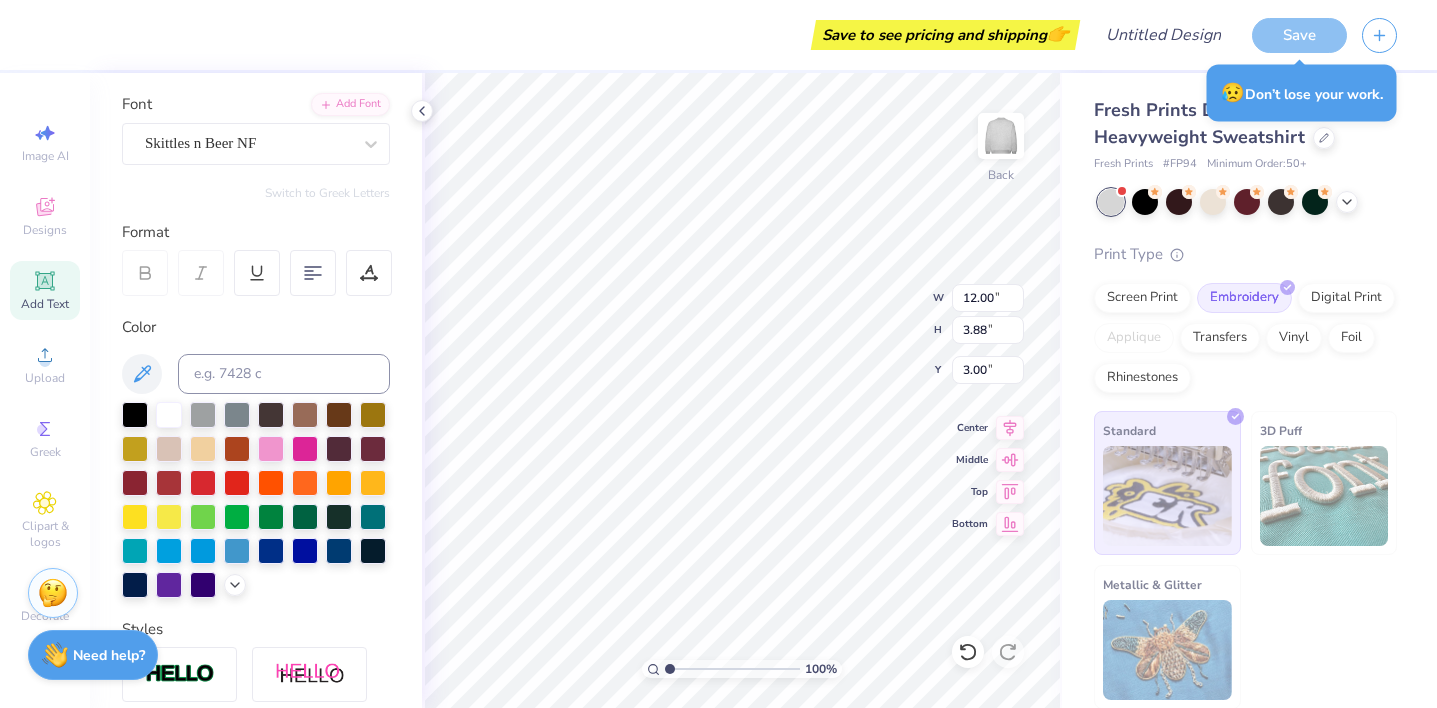 type on "12.06" 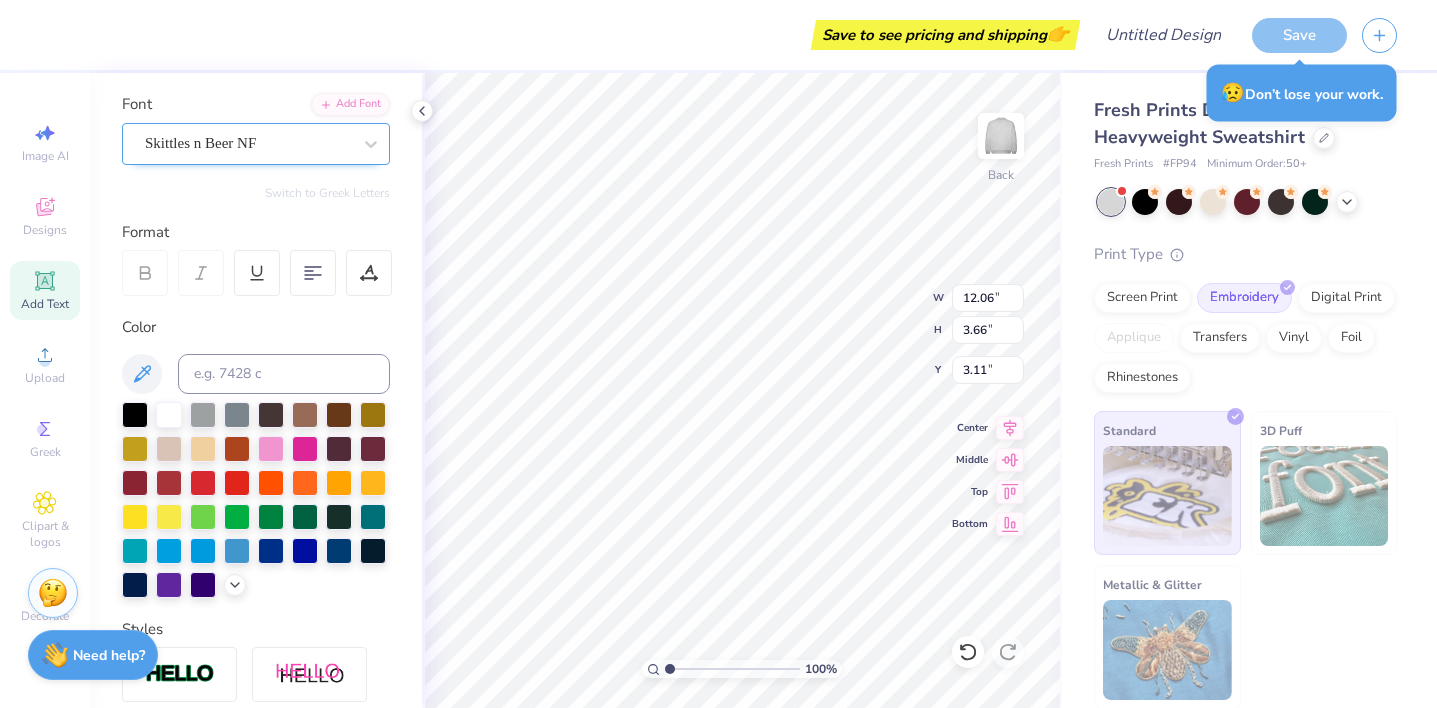 click on "Skittles n Beer NF" at bounding box center [248, 143] 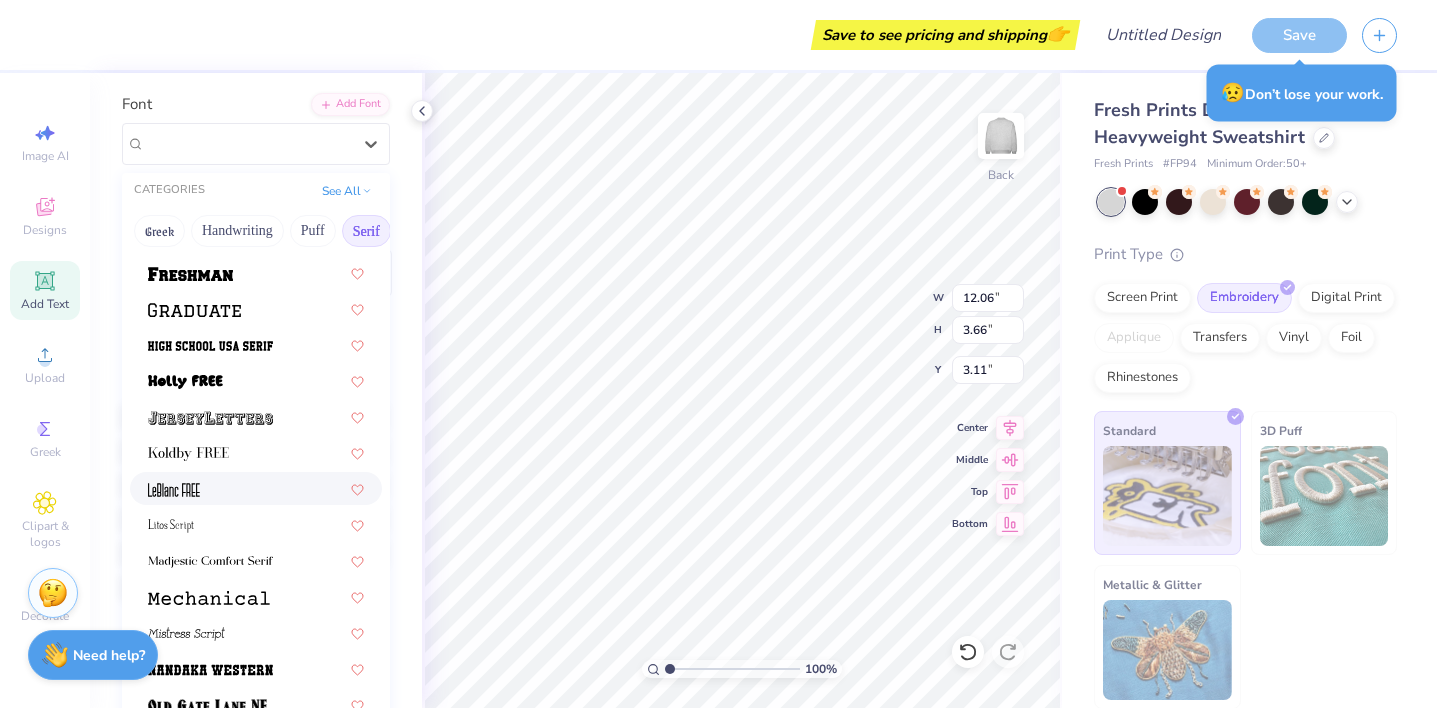 scroll, scrollTop: 2290, scrollLeft: 0, axis: vertical 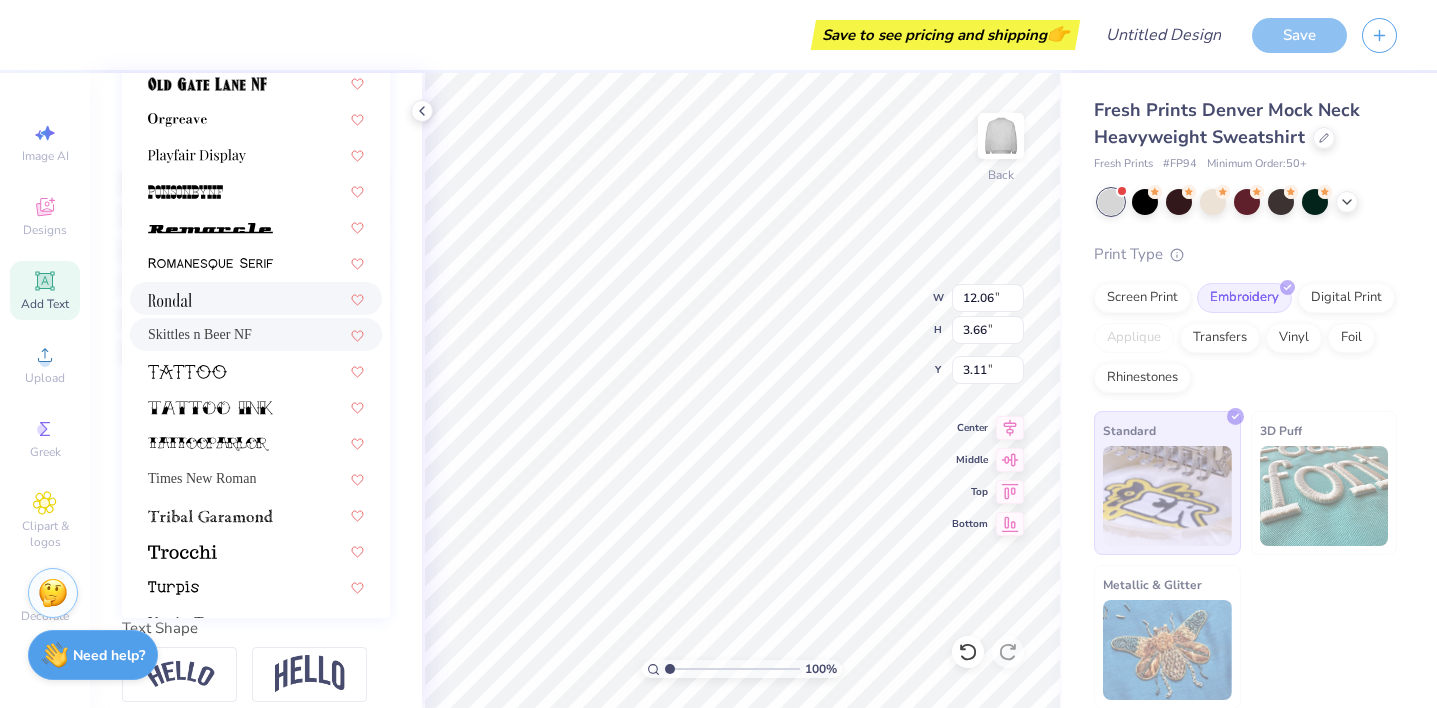 click at bounding box center (256, 298) 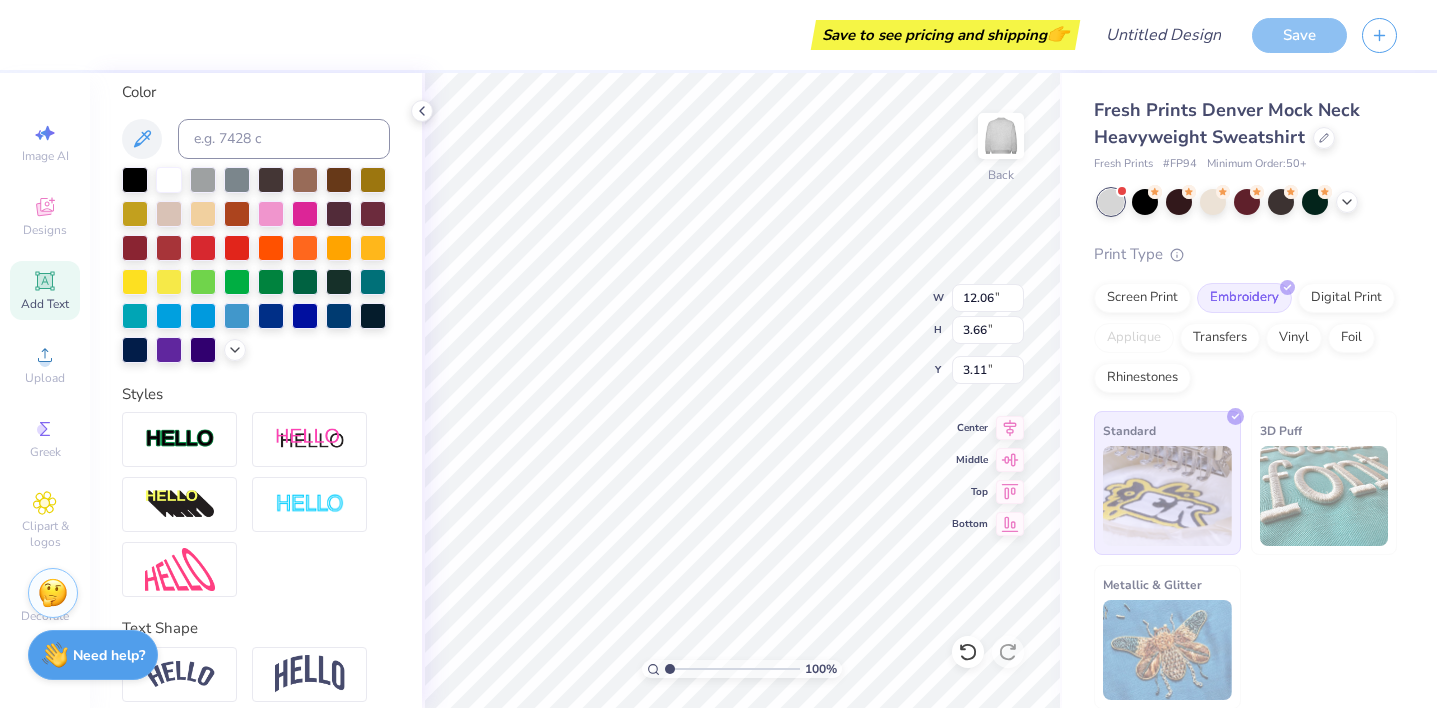 type on "7.57" 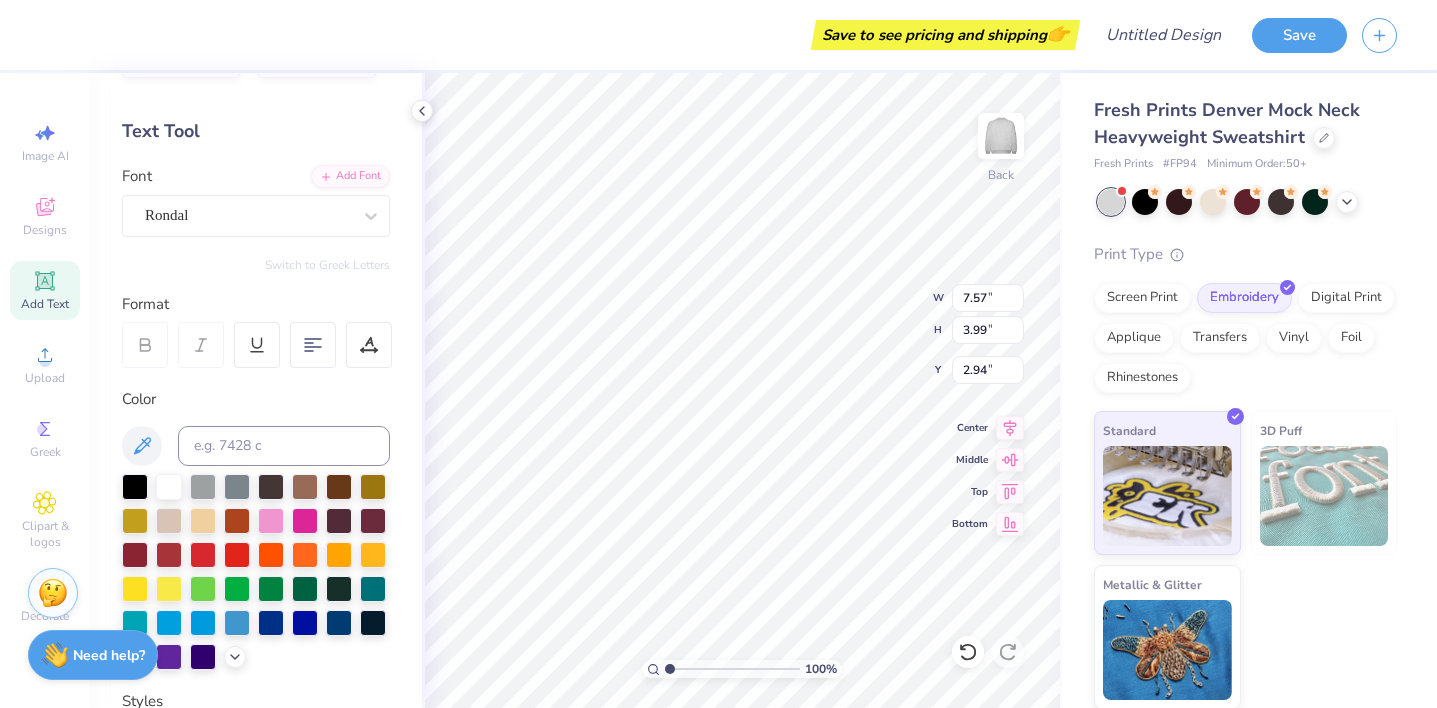 scroll, scrollTop: 62, scrollLeft: 0, axis: vertical 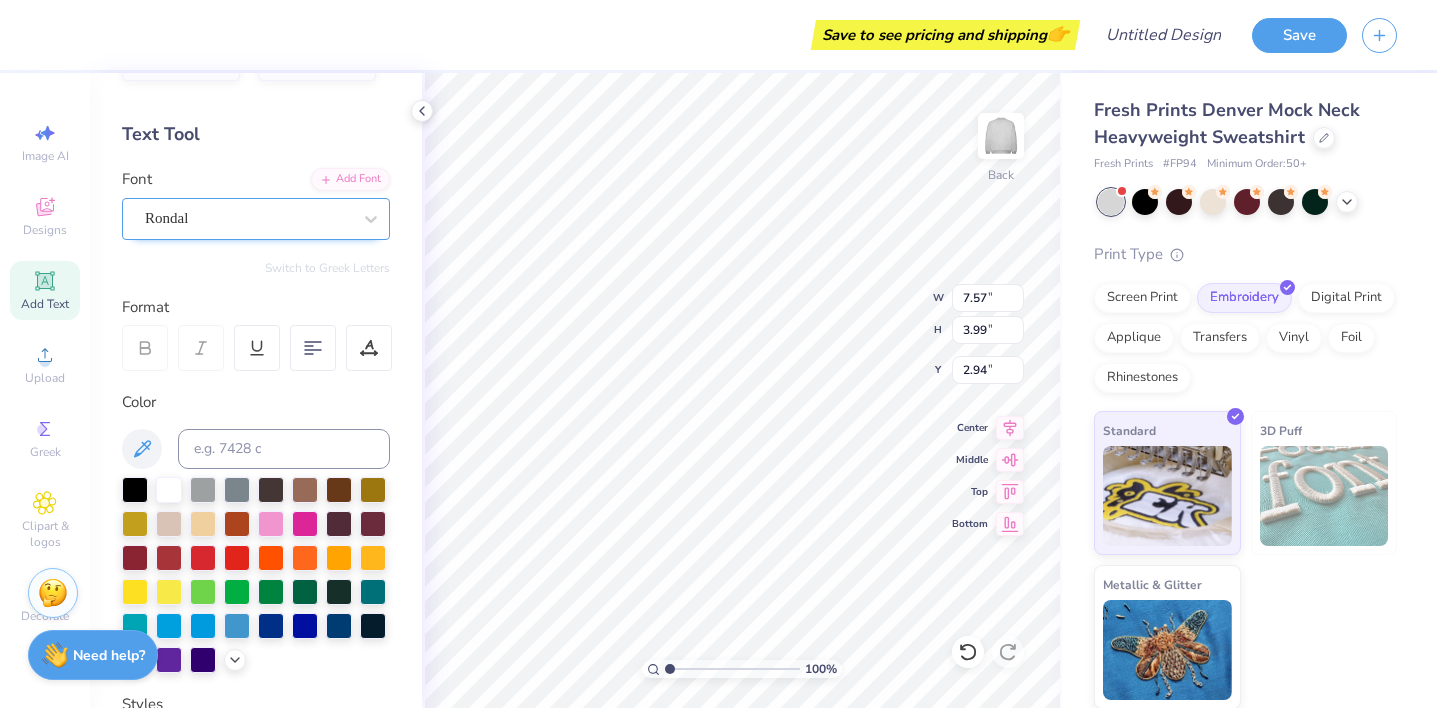 click on "Rondal" at bounding box center [248, 218] 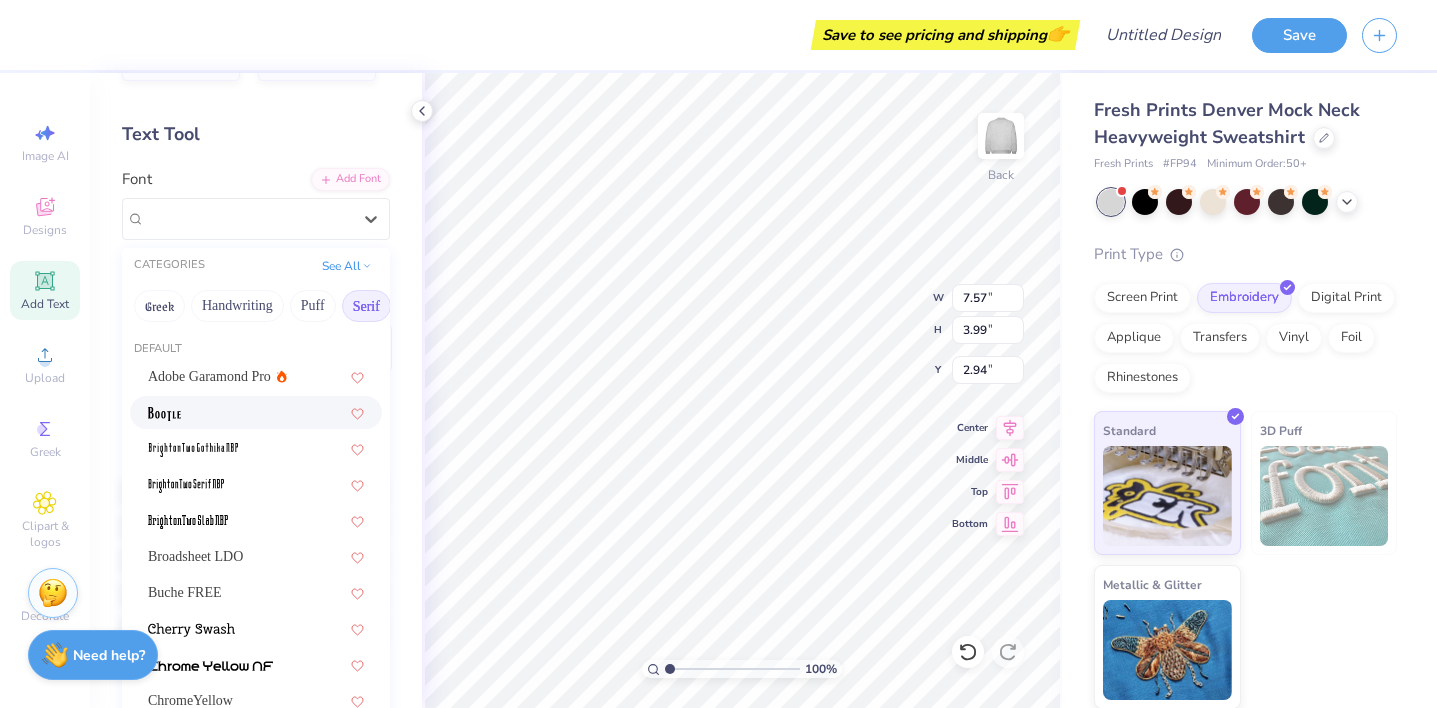 click at bounding box center [256, 412] 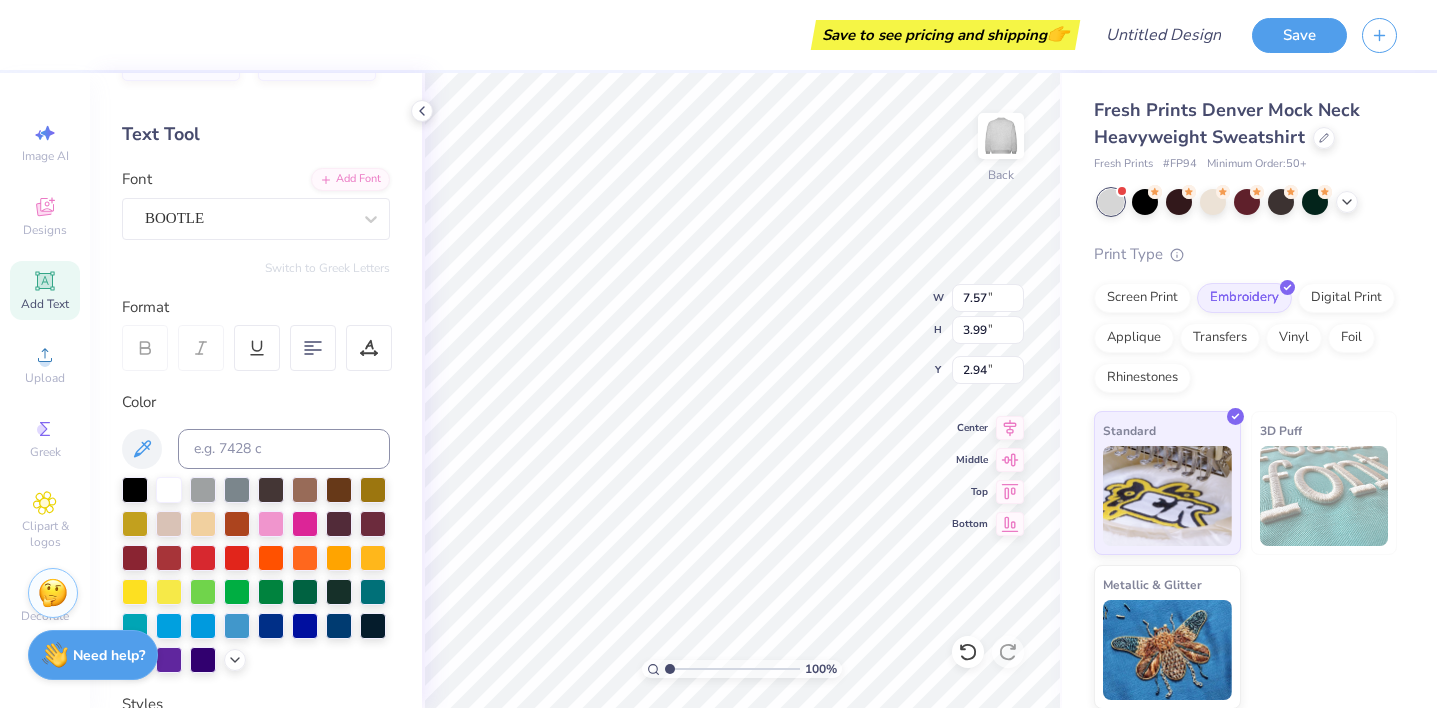 type on "7.07" 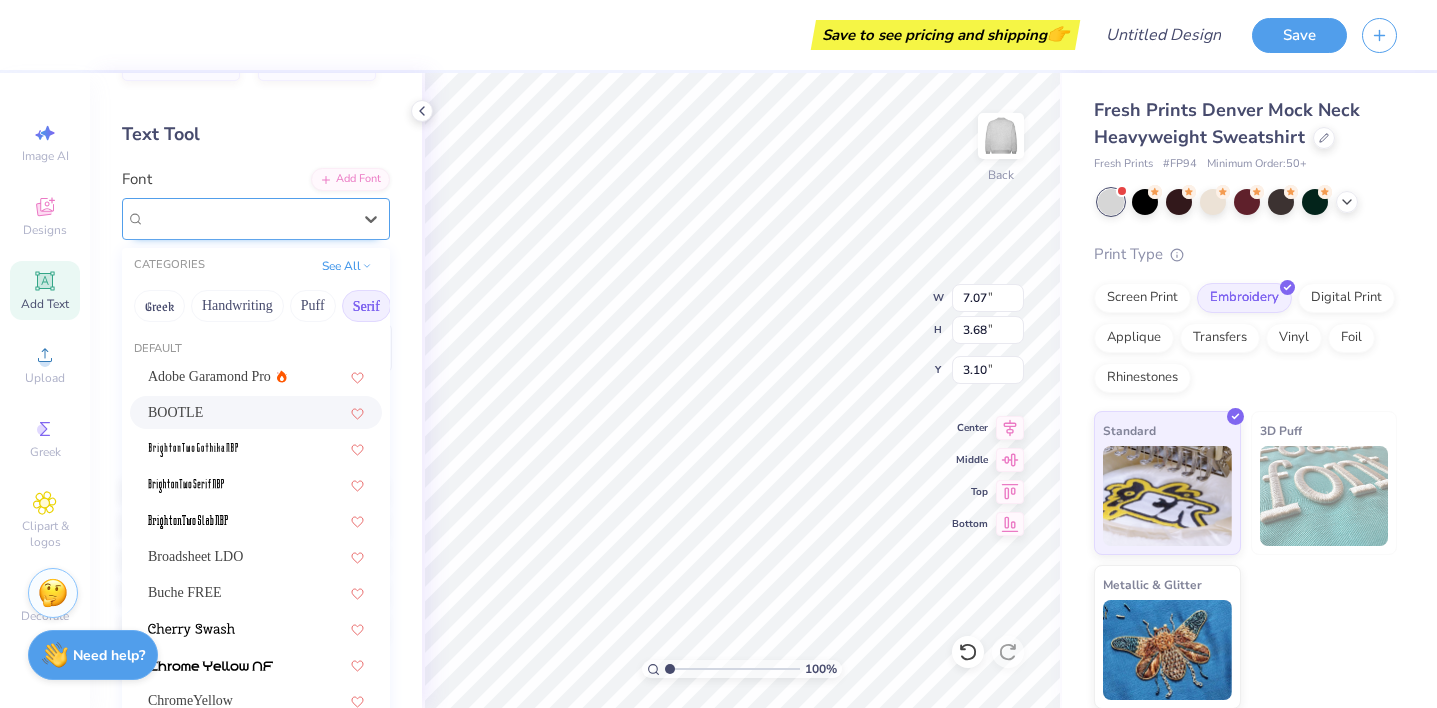 click on "BOOTLE" at bounding box center (248, 218) 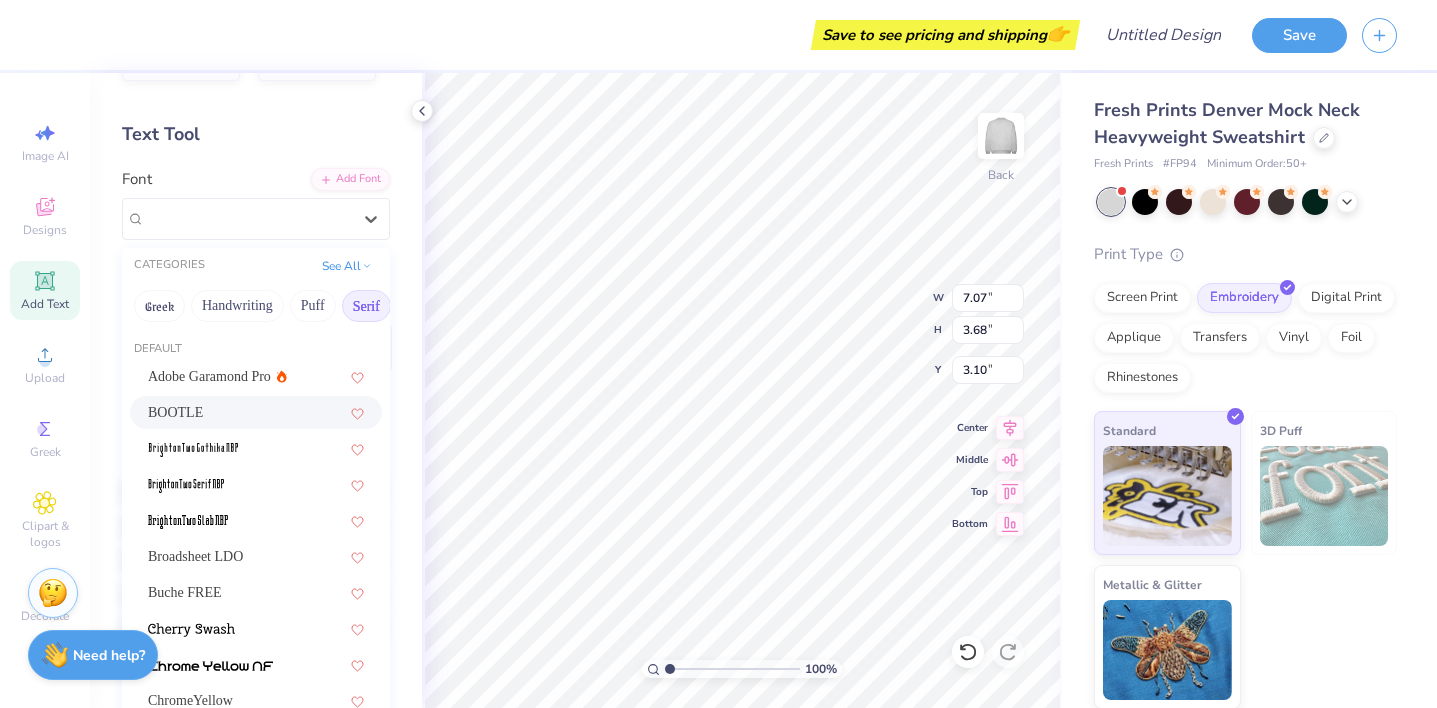scroll, scrollTop: 0, scrollLeft: 0, axis: both 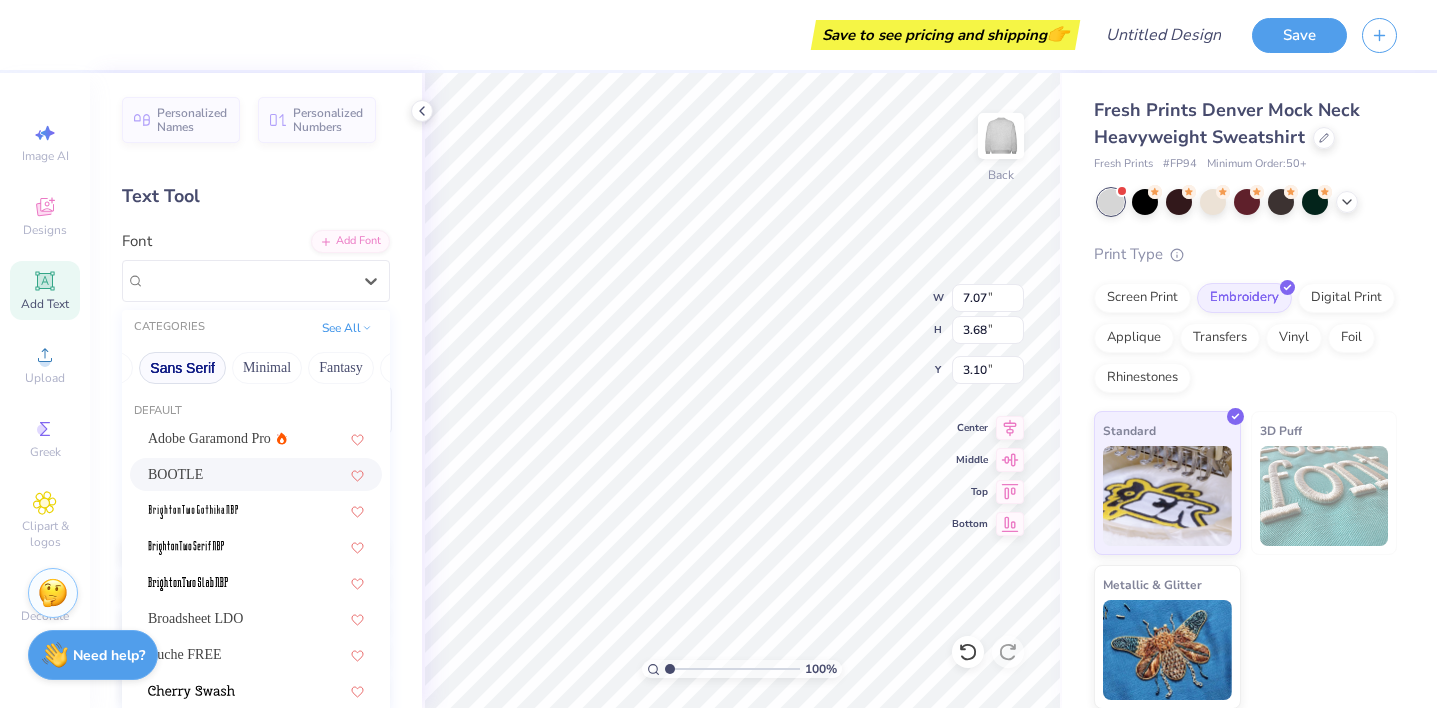 click on "Sans Serif" at bounding box center (182, 368) 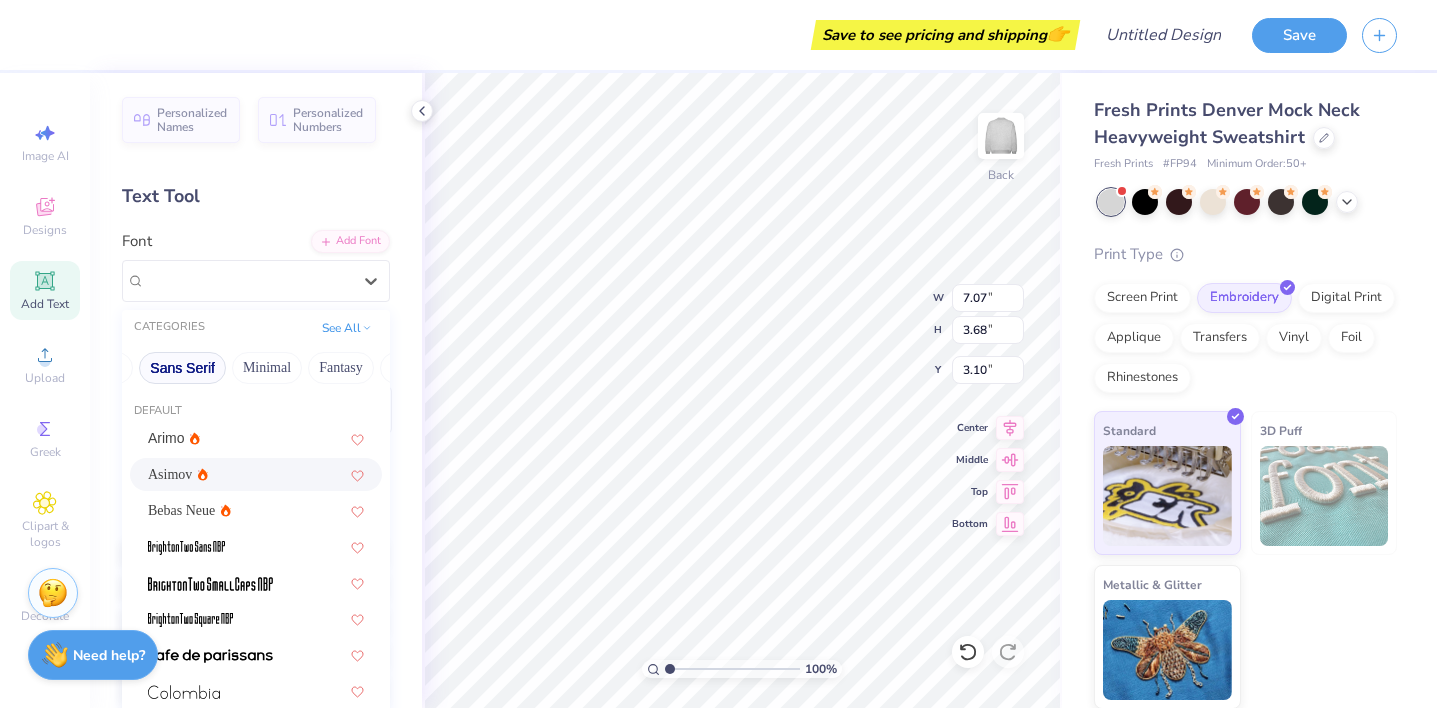 click on "Asimov" at bounding box center (256, 474) 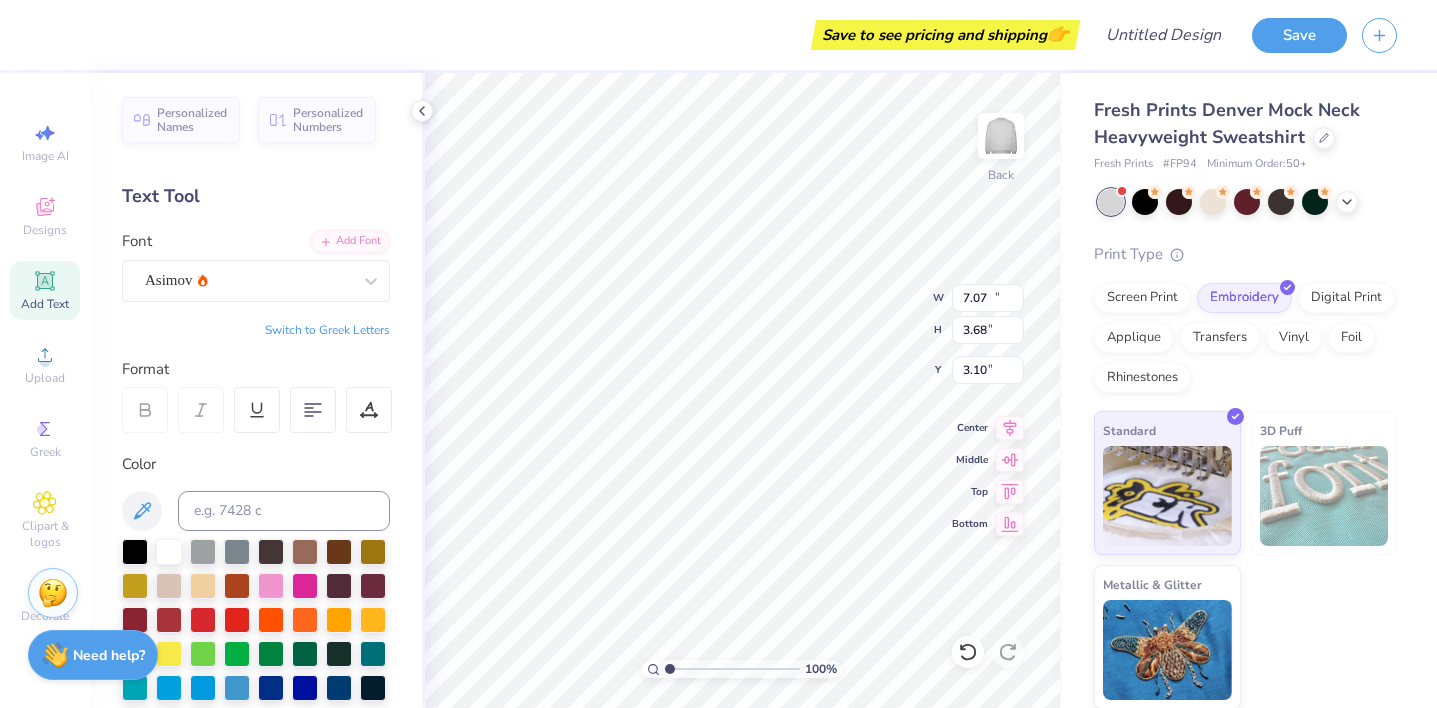 type on "11.07" 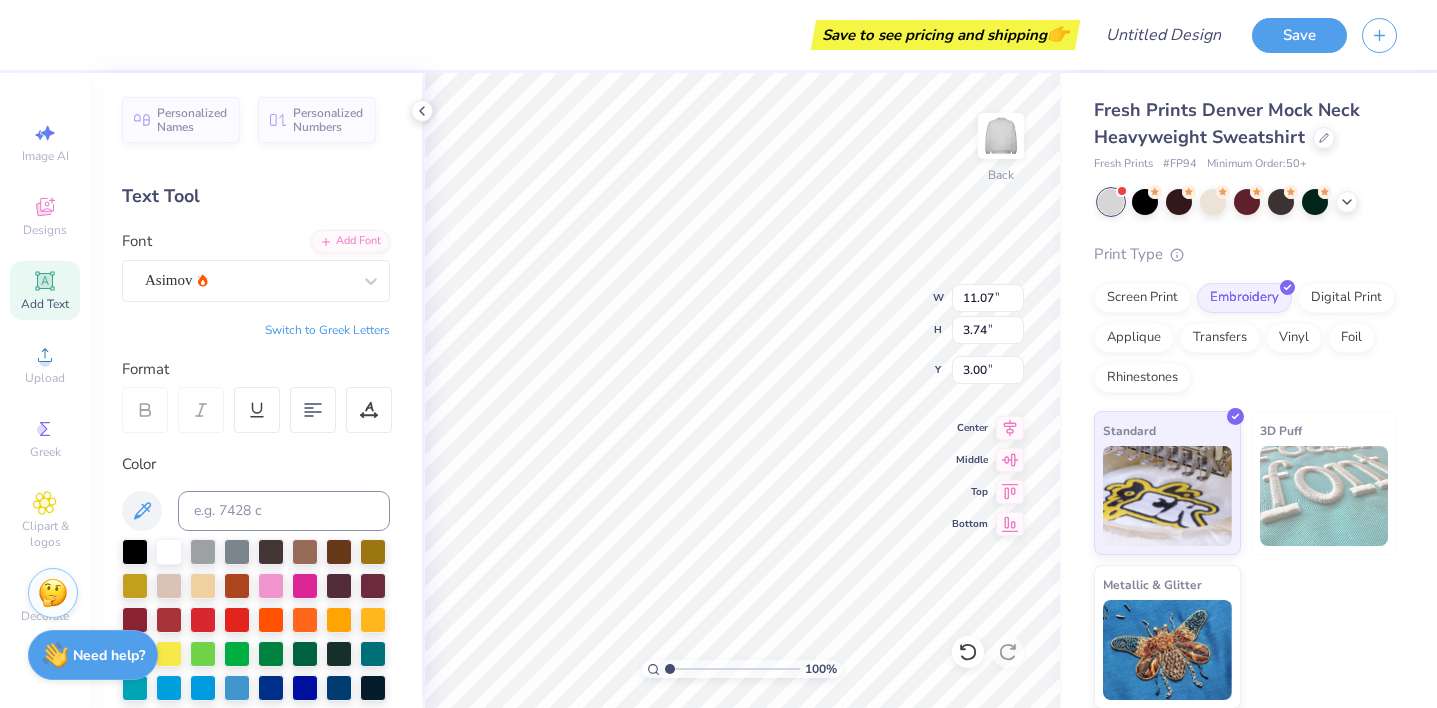 type on "[YEAR]" 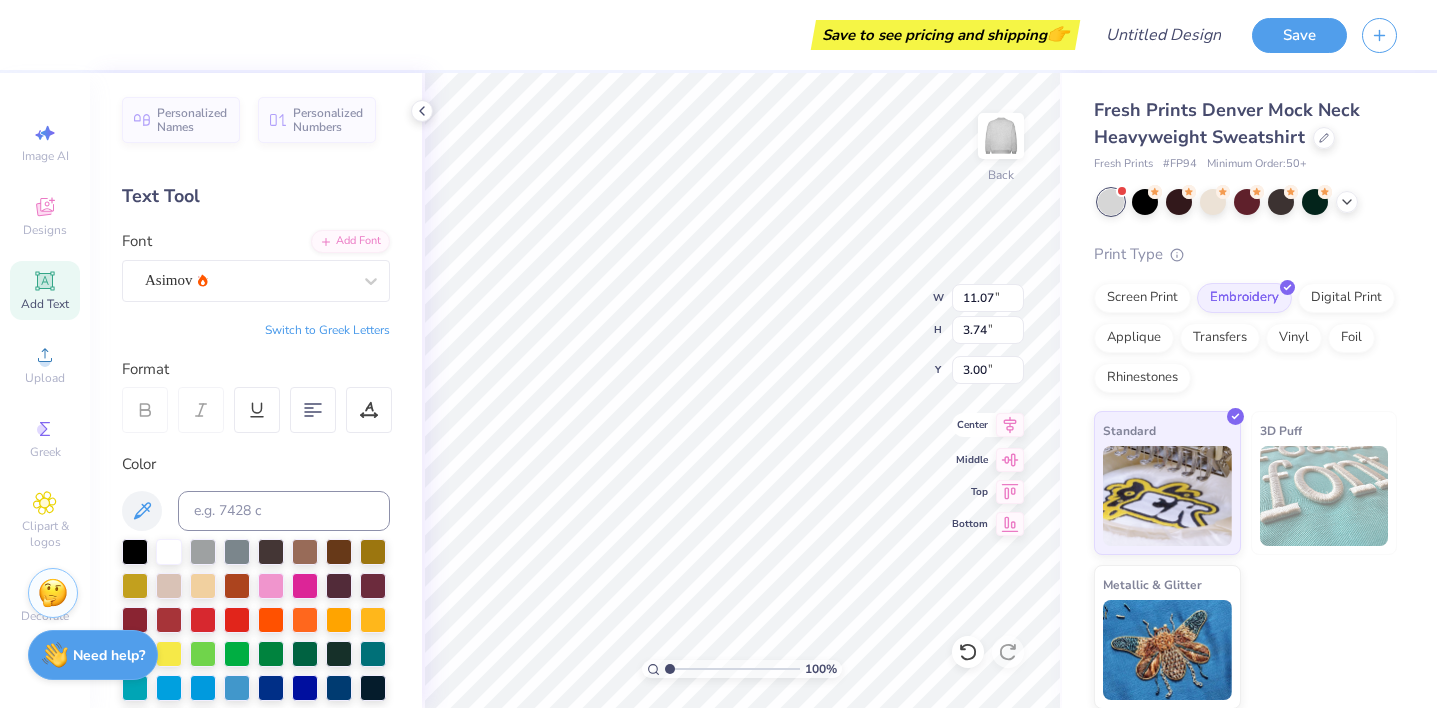 click 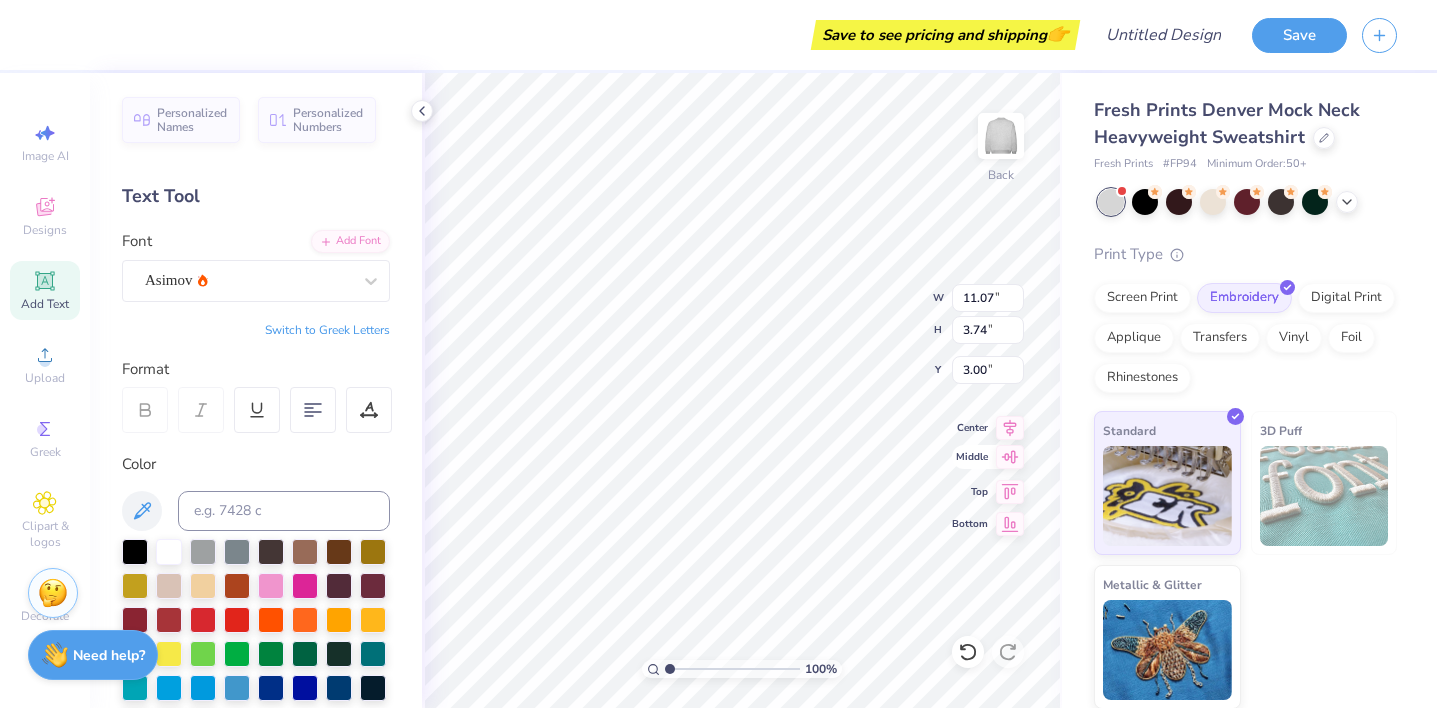 click 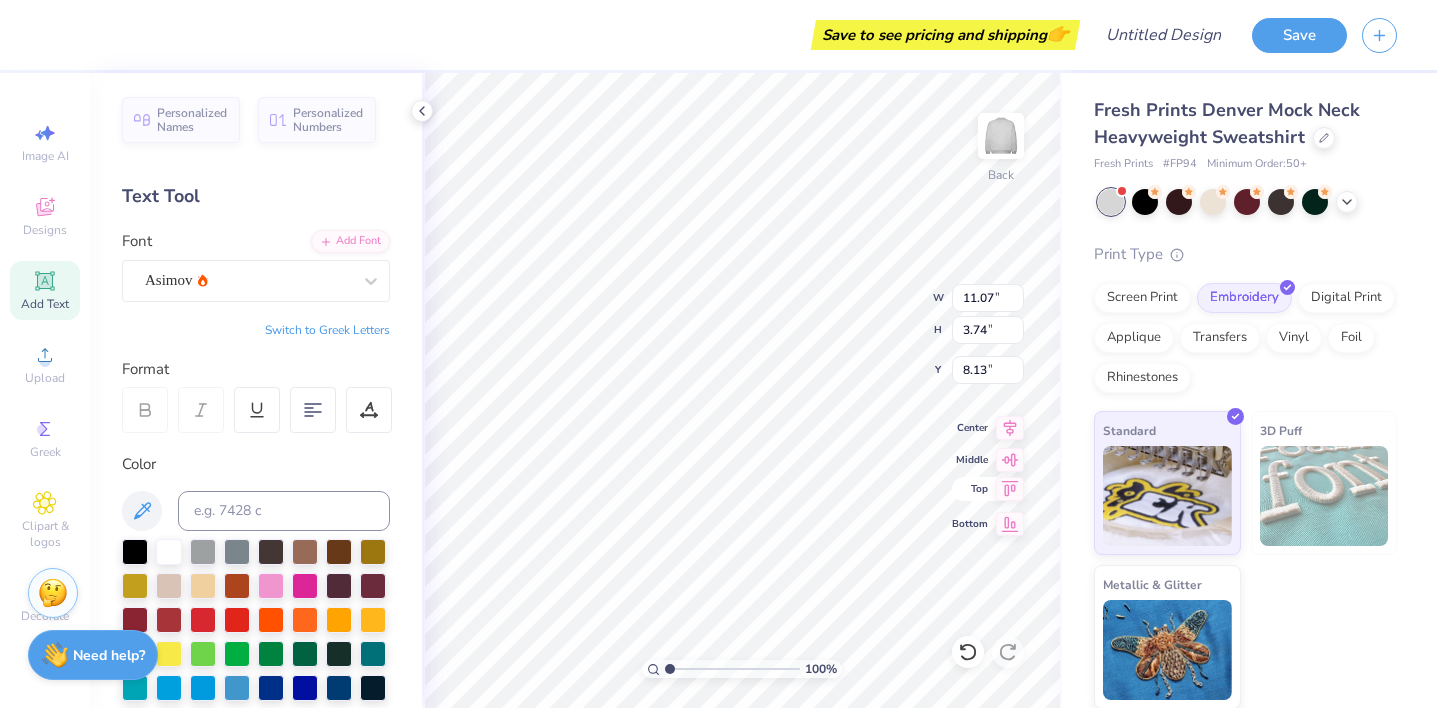 type on "3.00" 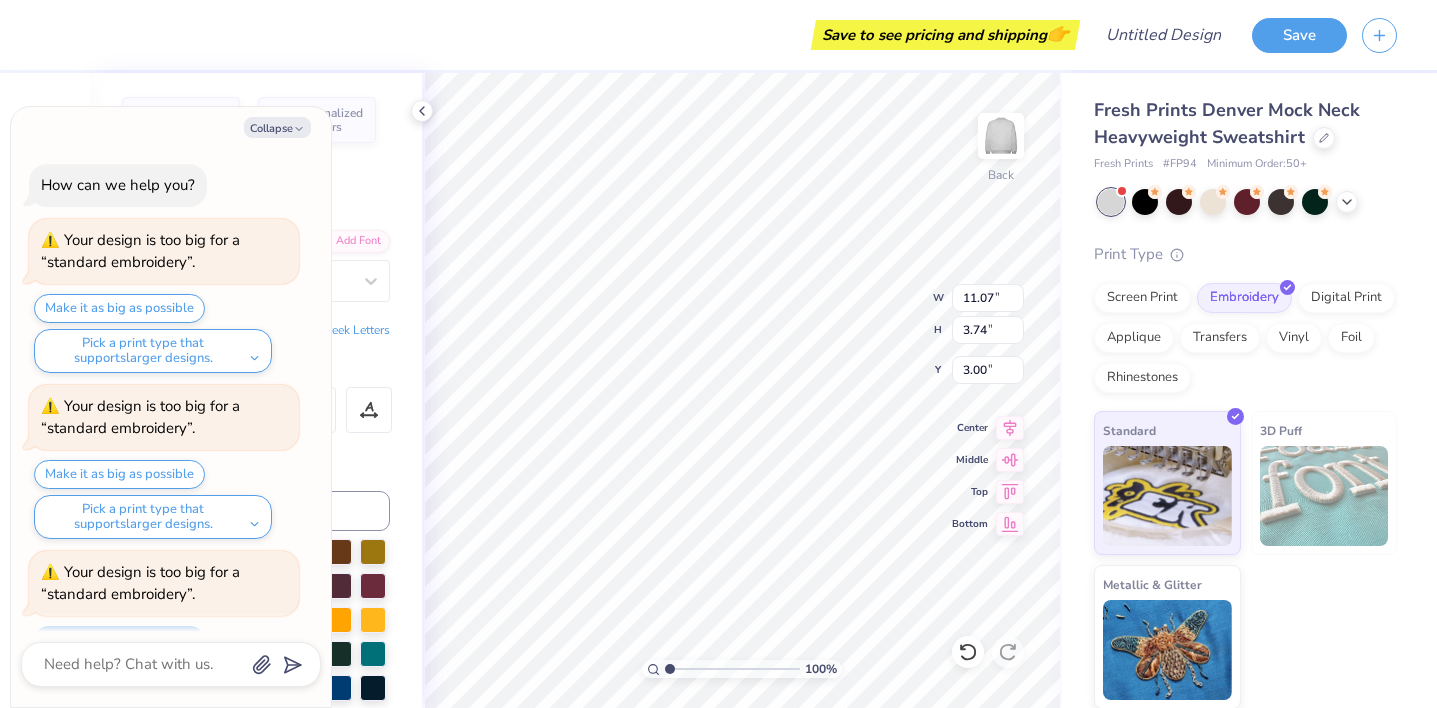 scroll, scrollTop: 752, scrollLeft: 0, axis: vertical 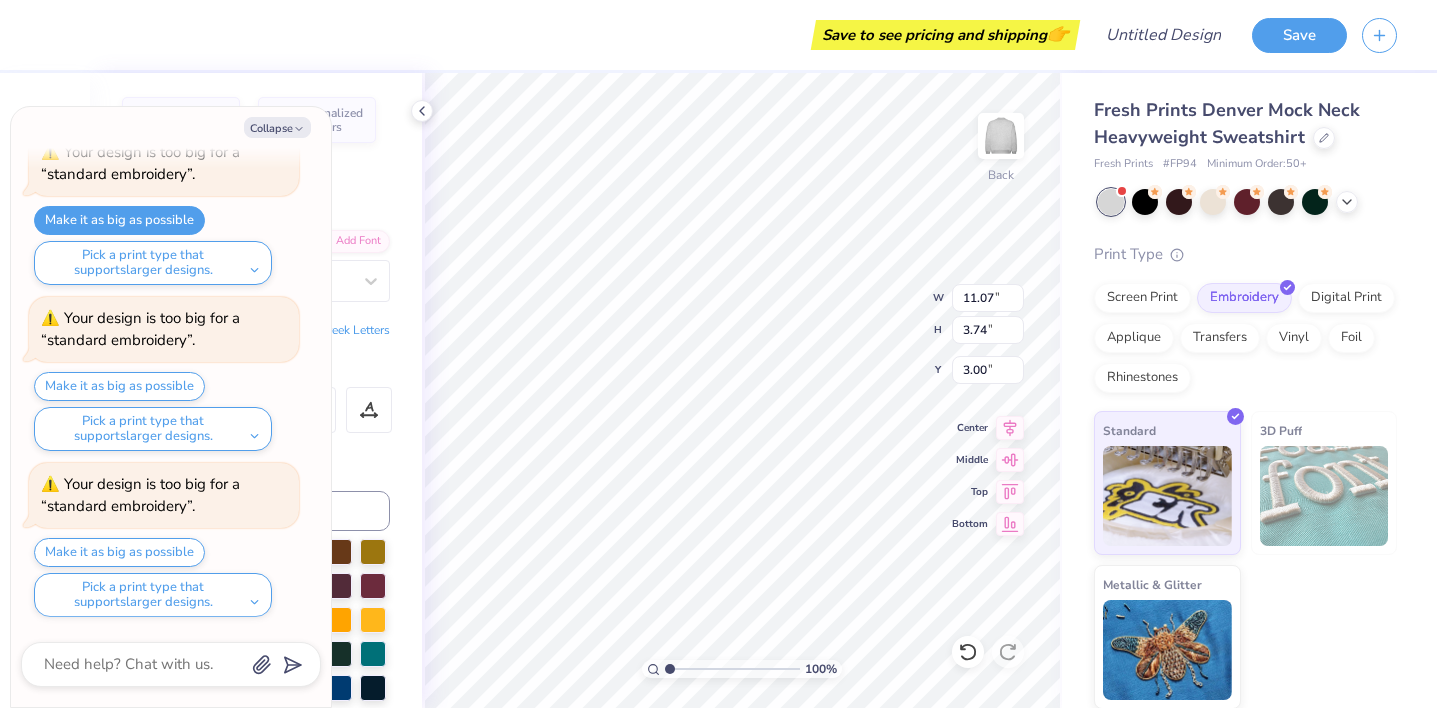 type on "x" 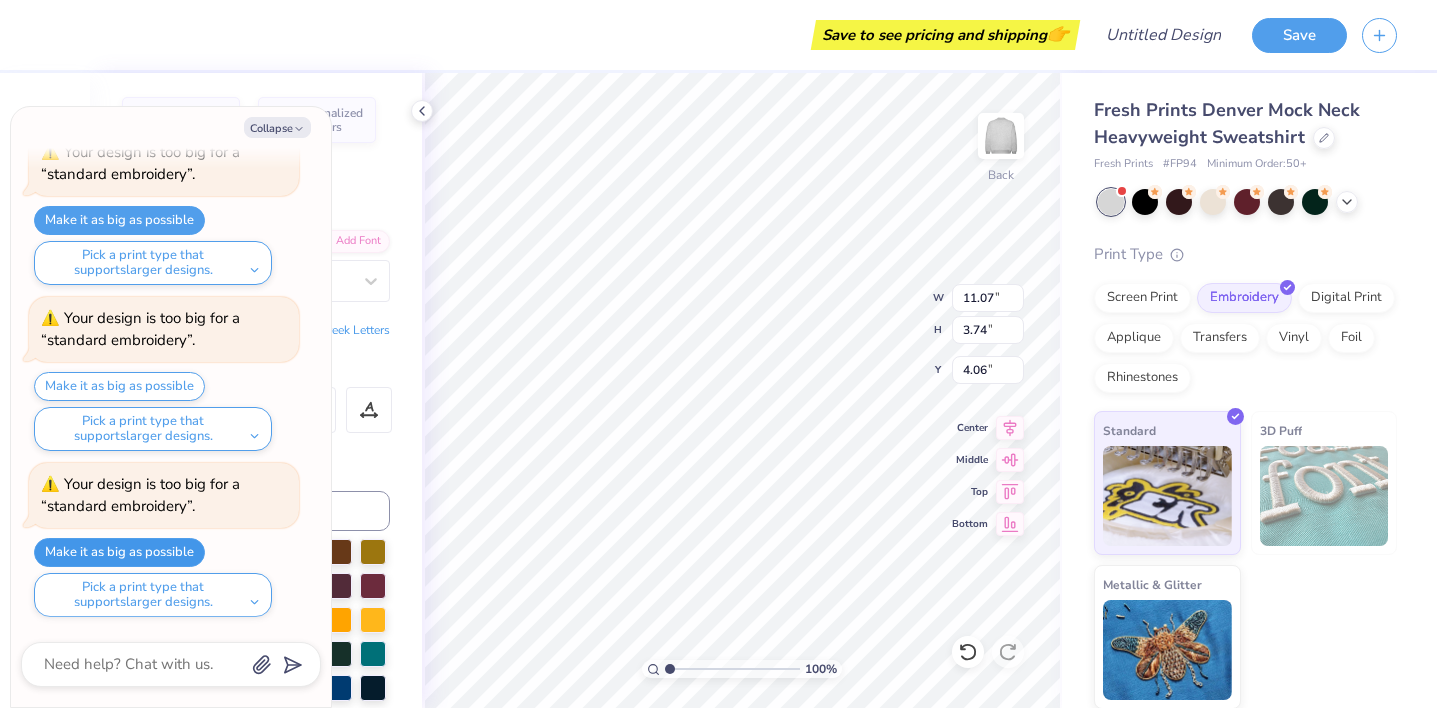 click on "Make it as big as possible" at bounding box center [119, 552] 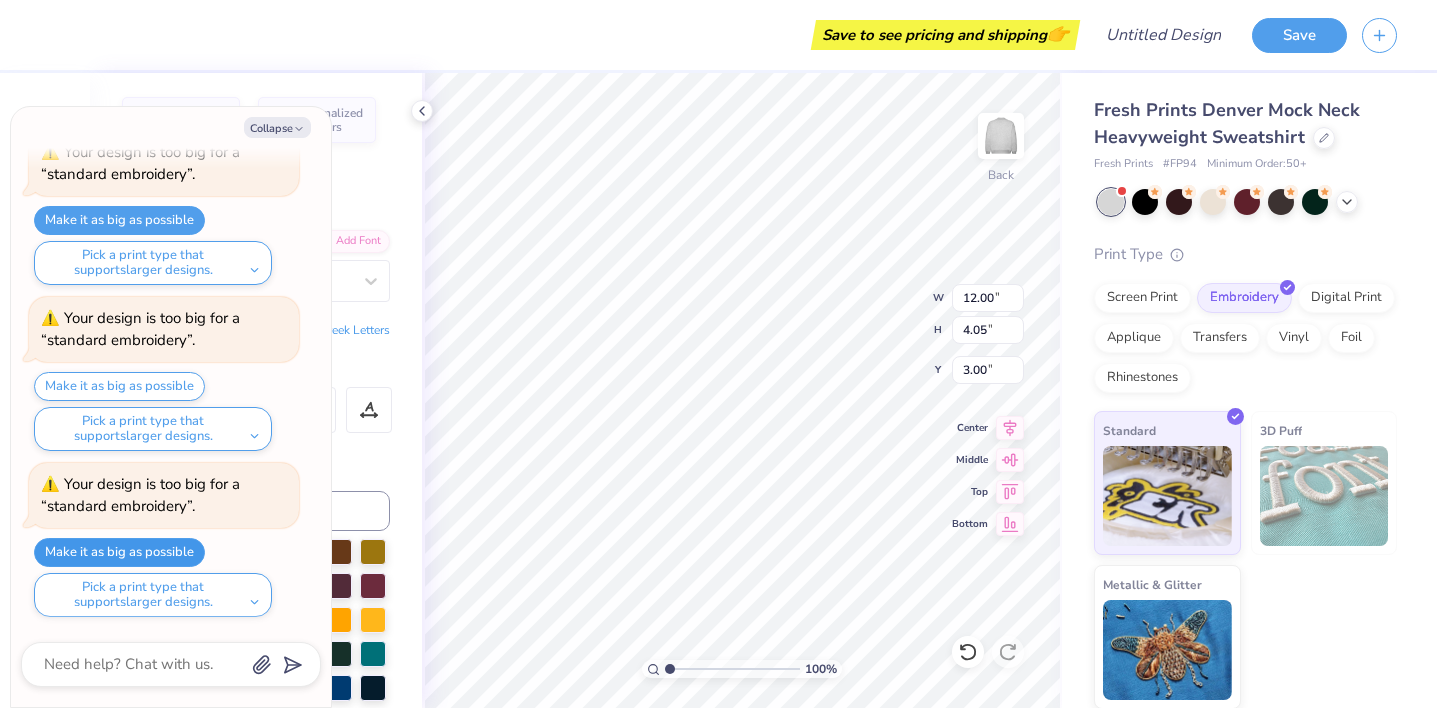 click on "Make it as big as possible" at bounding box center (119, 552) 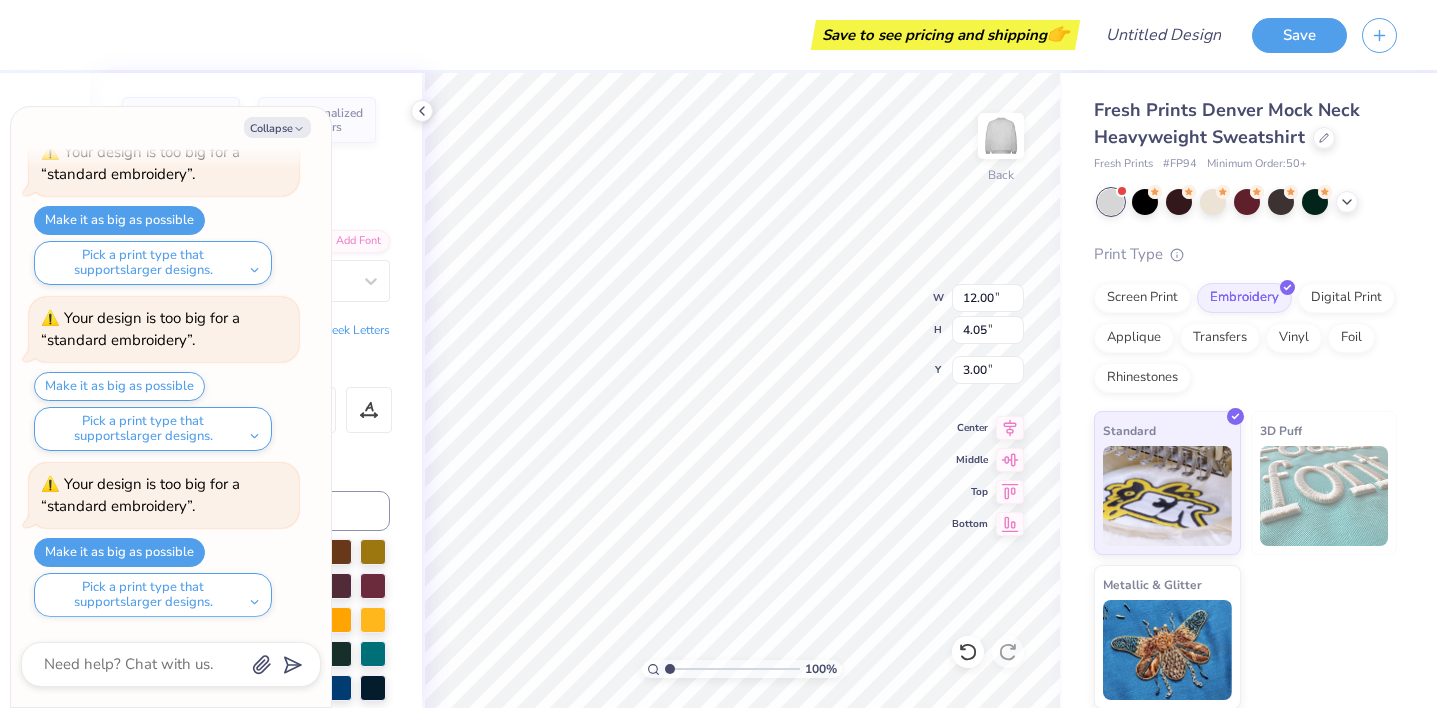 type on "x" 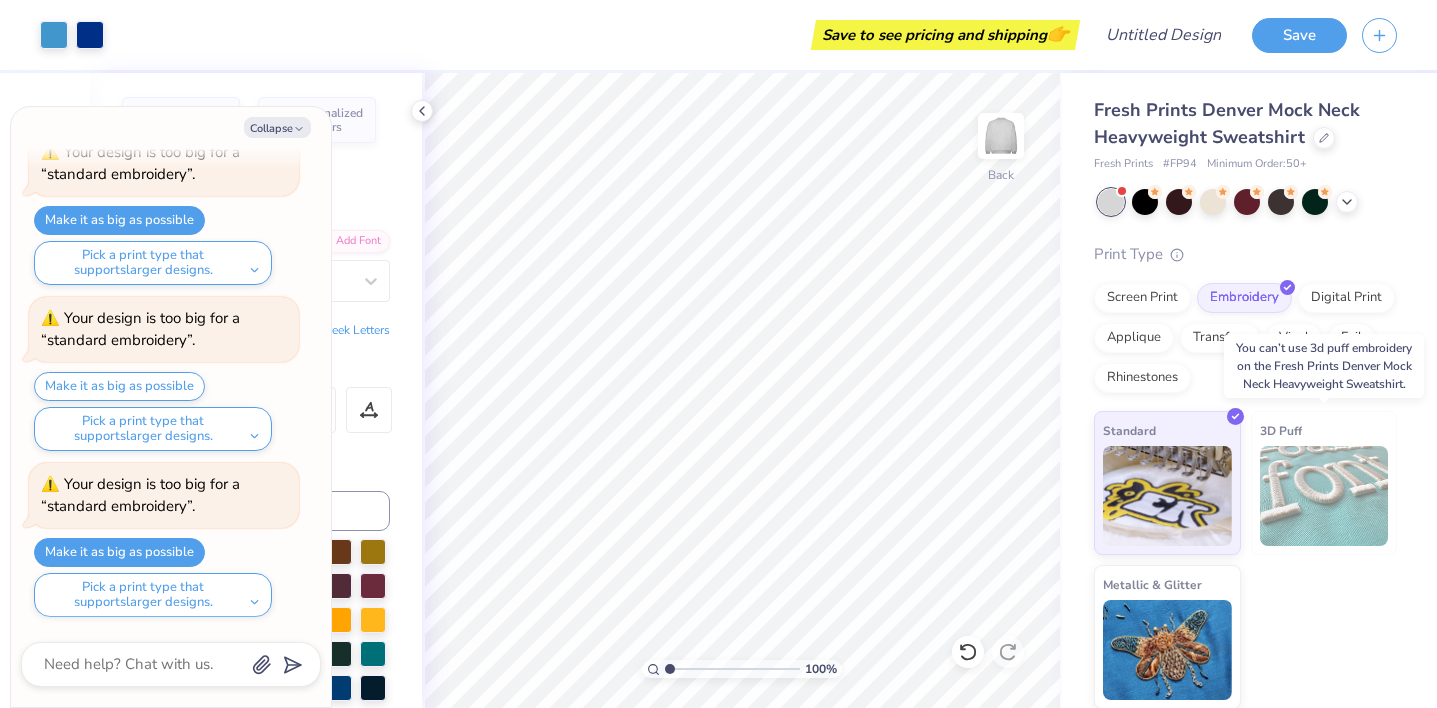 scroll, scrollTop: 1, scrollLeft: 0, axis: vertical 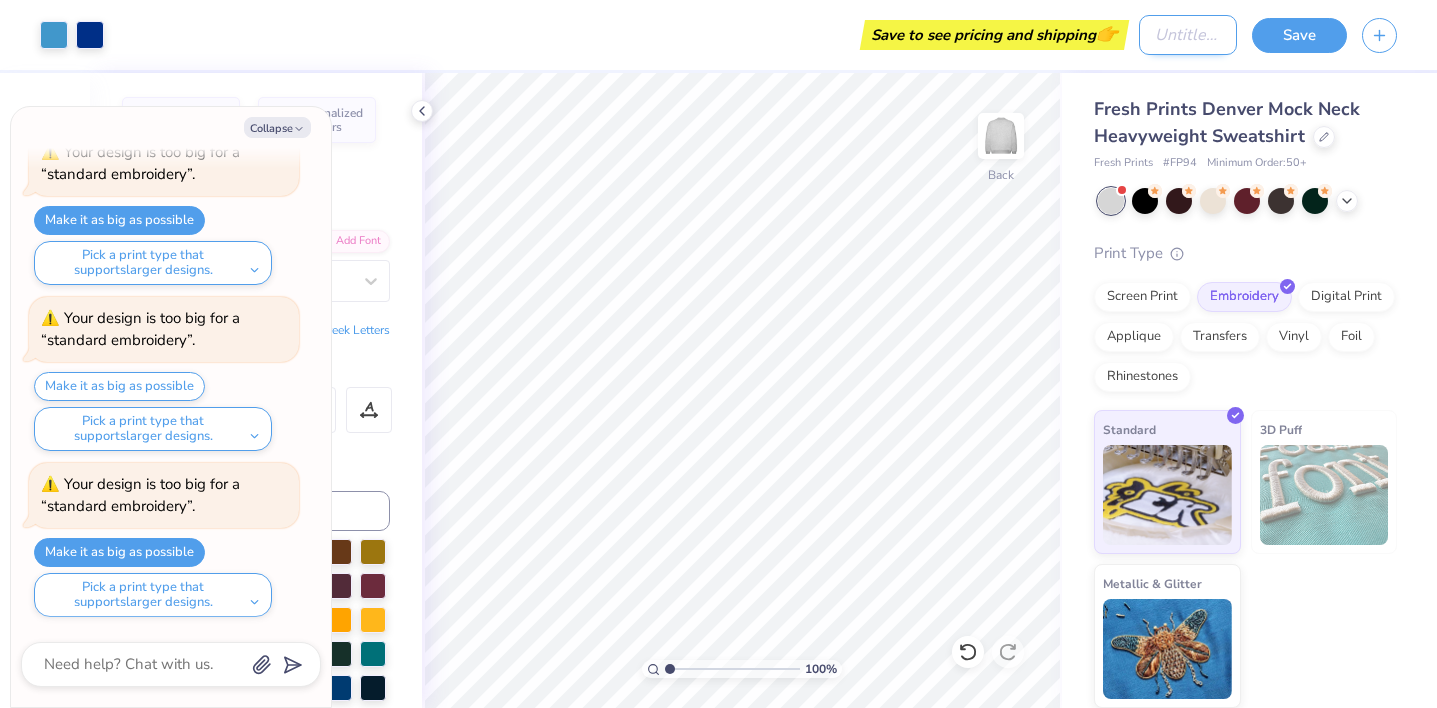 click on "Design Title" at bounding box center (1188, 35) 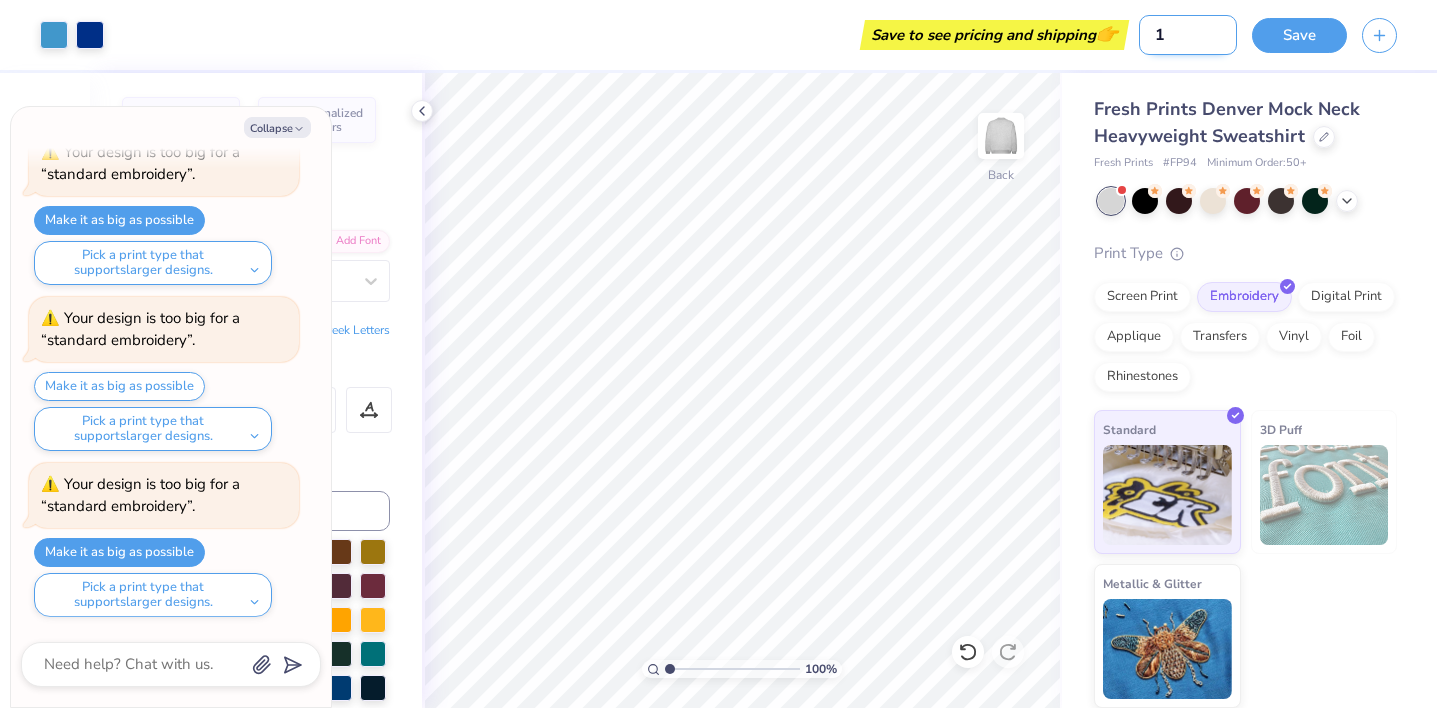 type on "1" 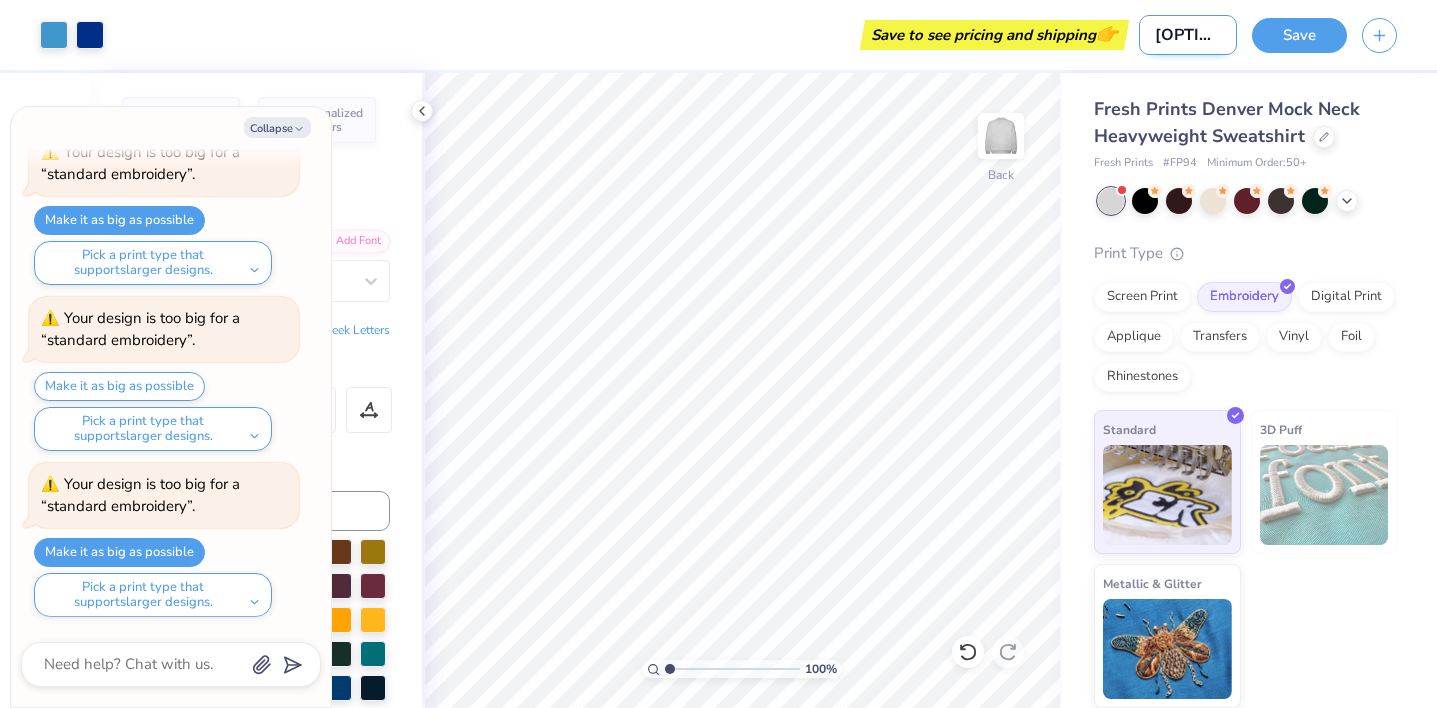 type on "1 OP" 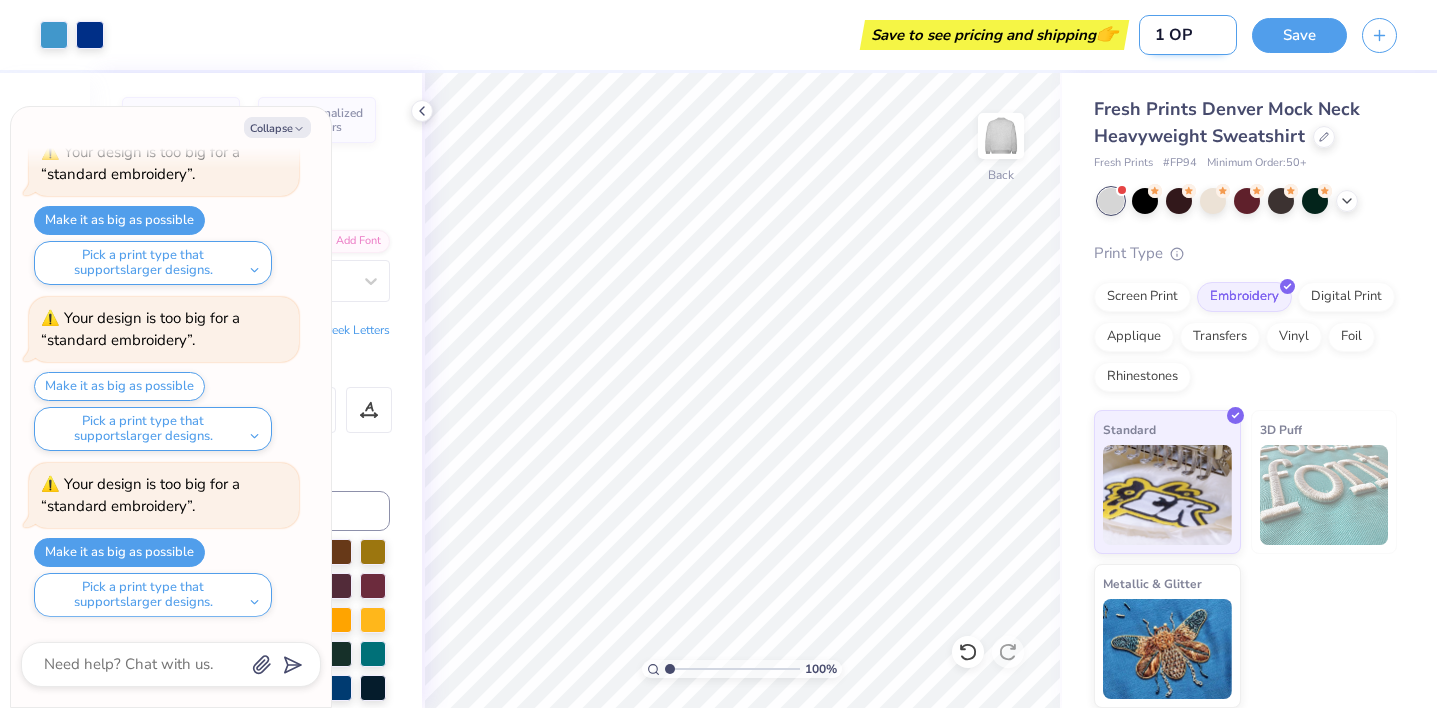 type on "[OPTION]" 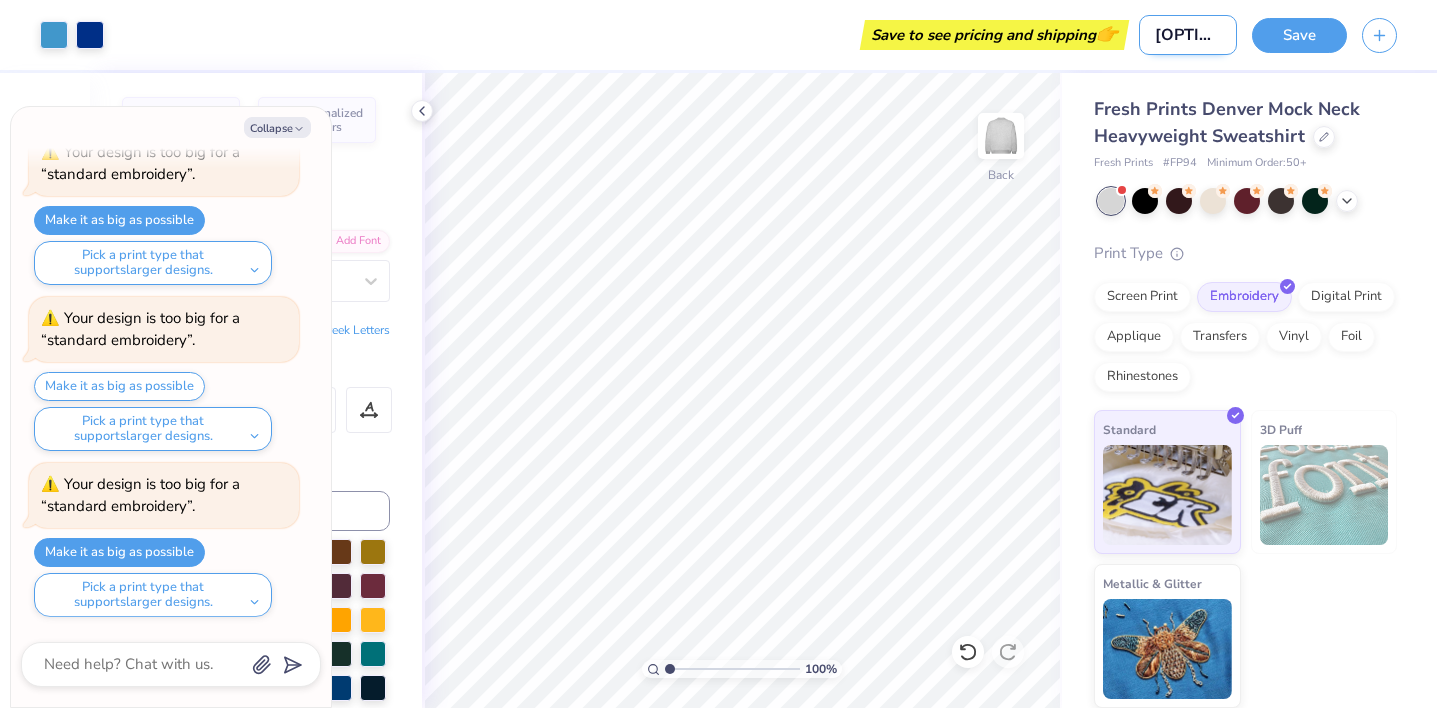 type on "1 OPTI" 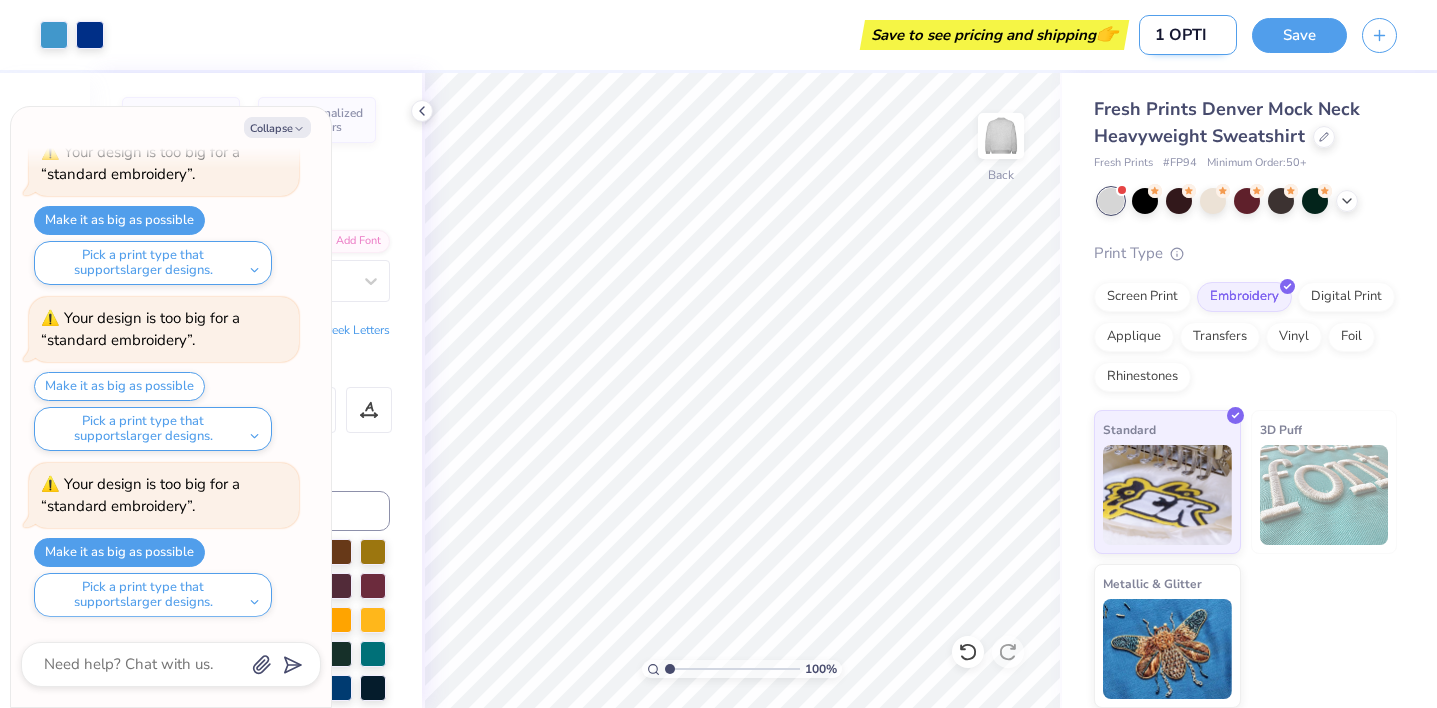 type on "x" 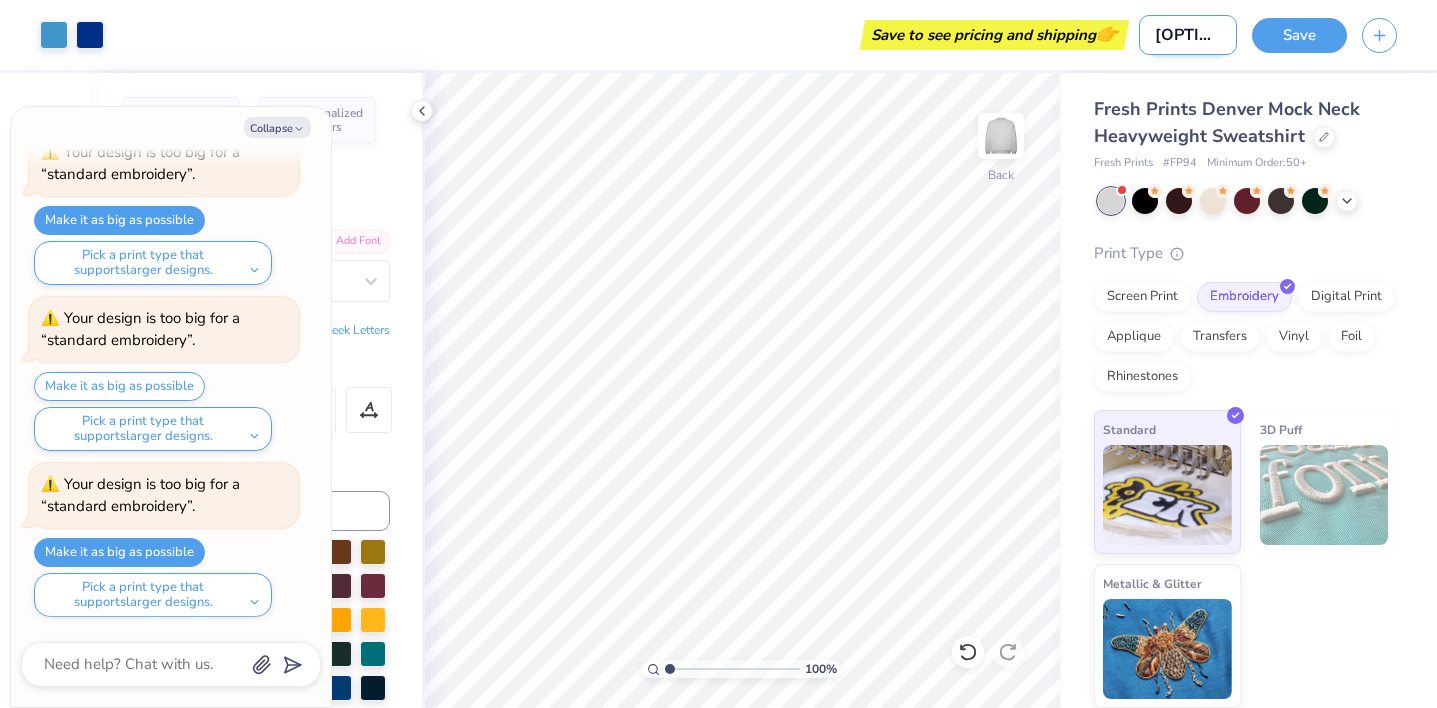 type on "1 OPTION" 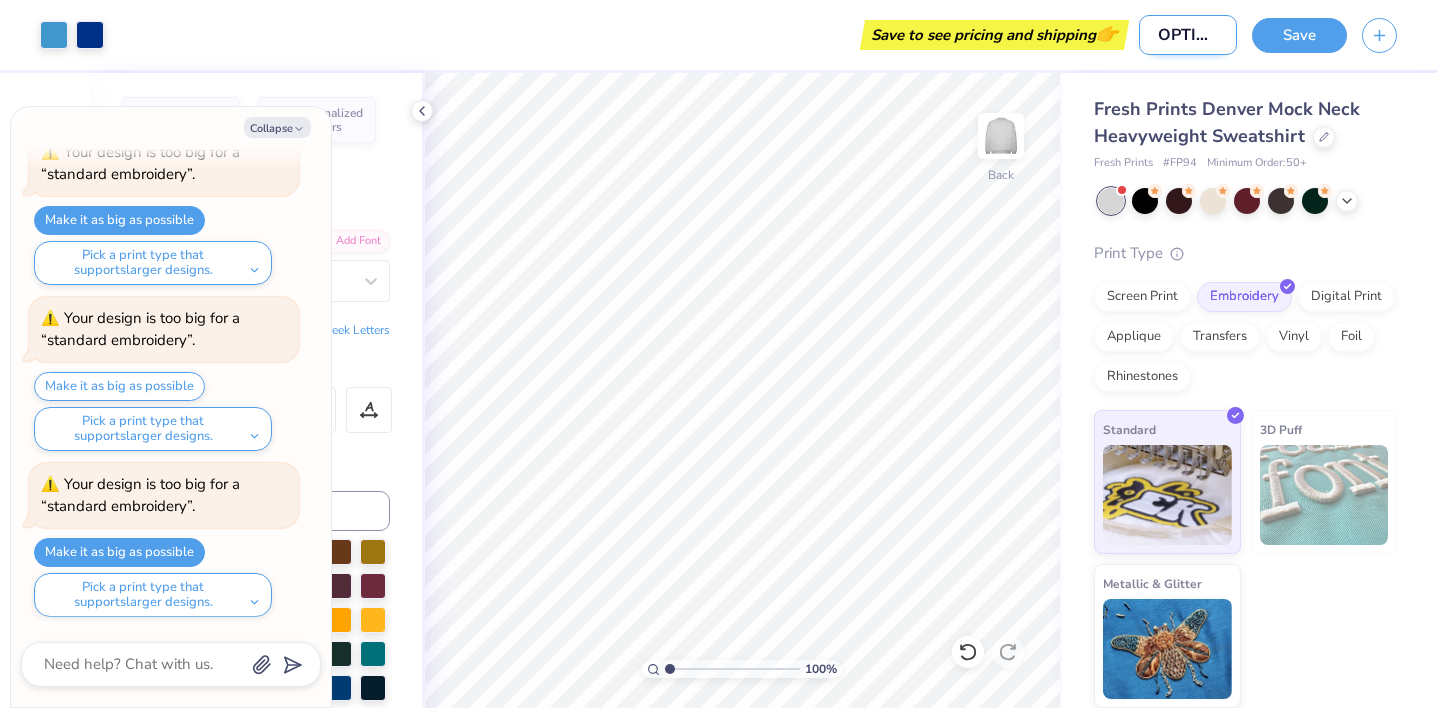 type on "1 OPTION" 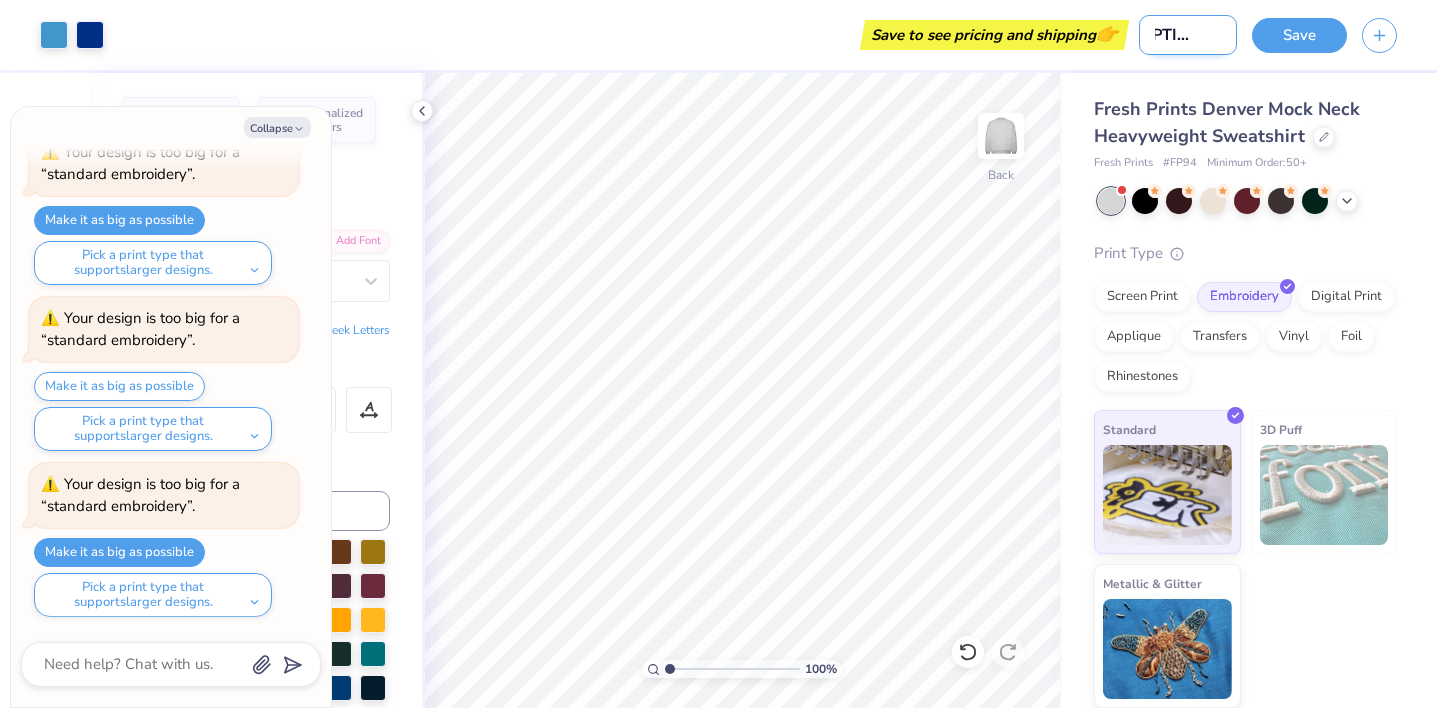 type on "[OPTION] FO" 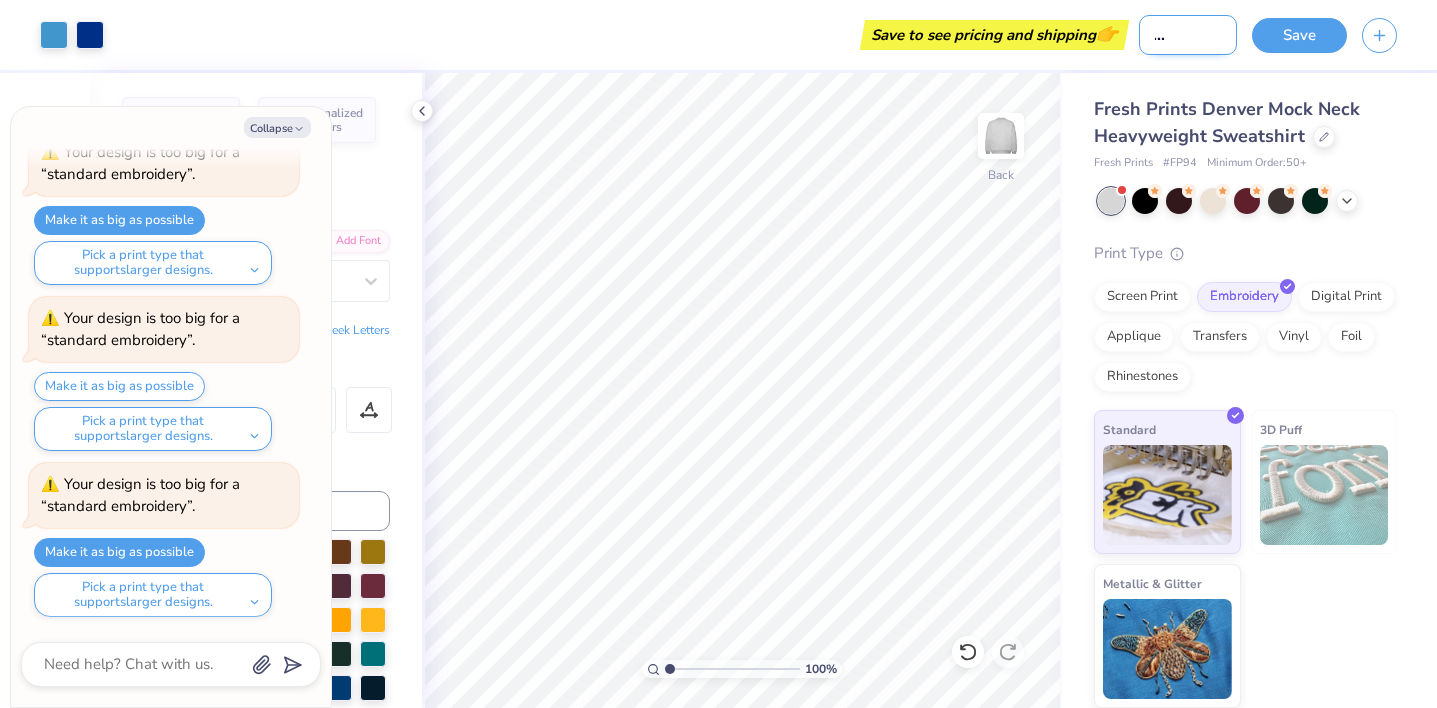 type on "[OPTION] FOR" 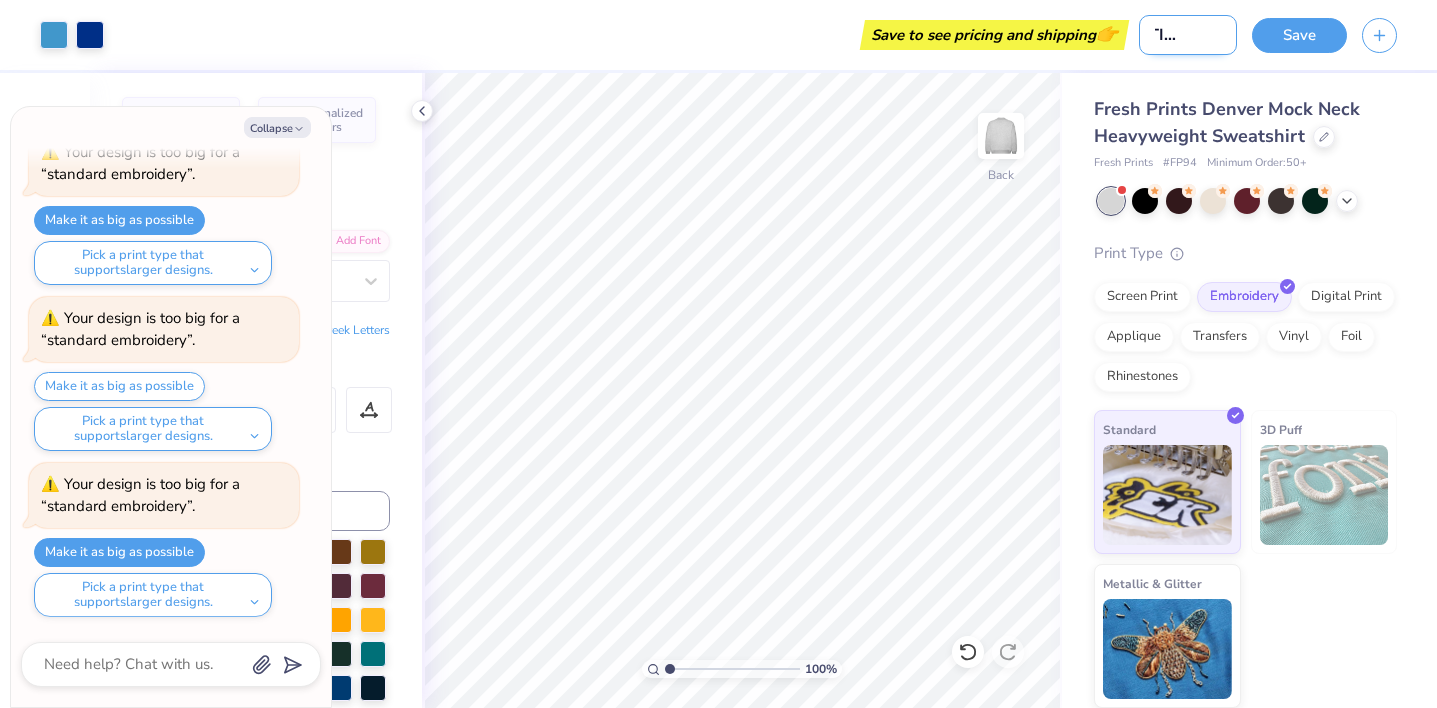 type on "[OPTION] F" 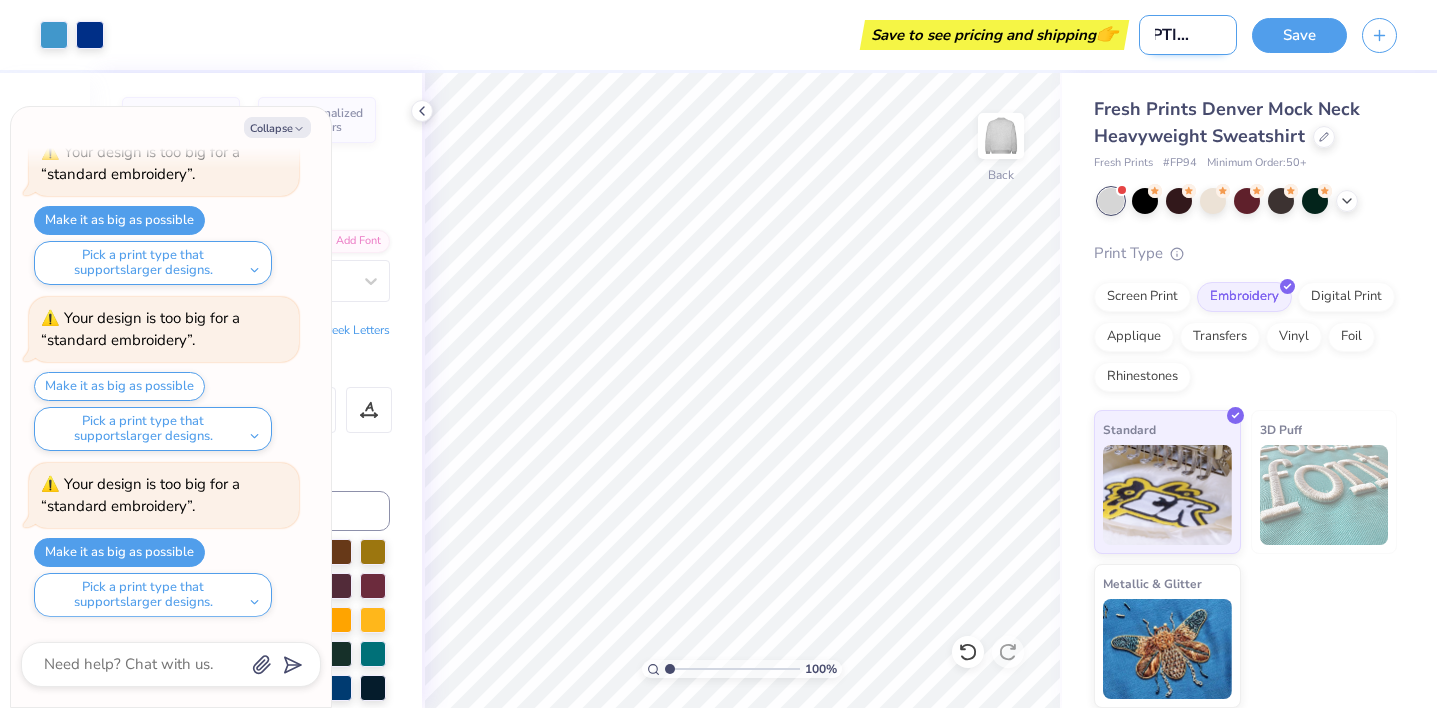 type on "1 OPTION" 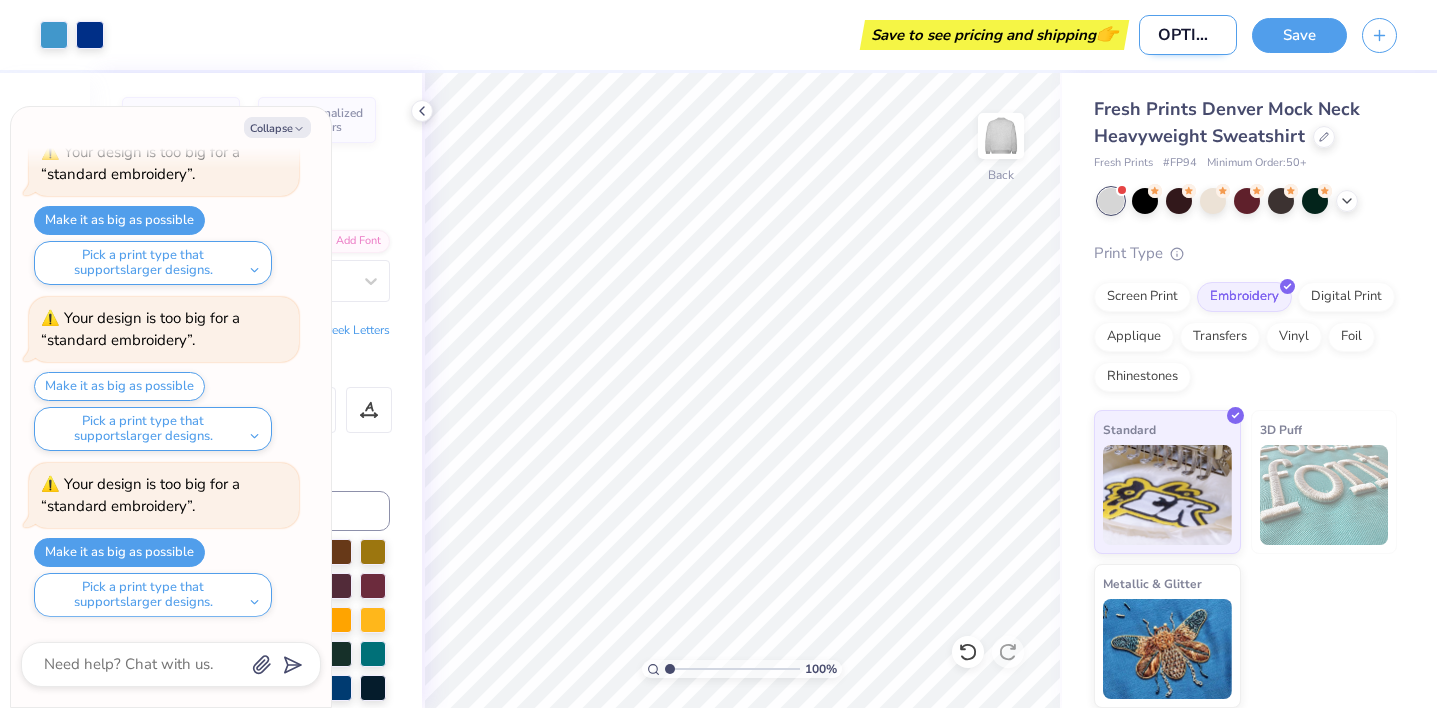 scroll, scrollTop: 0, scrollLeft: 14, axis: horizontal 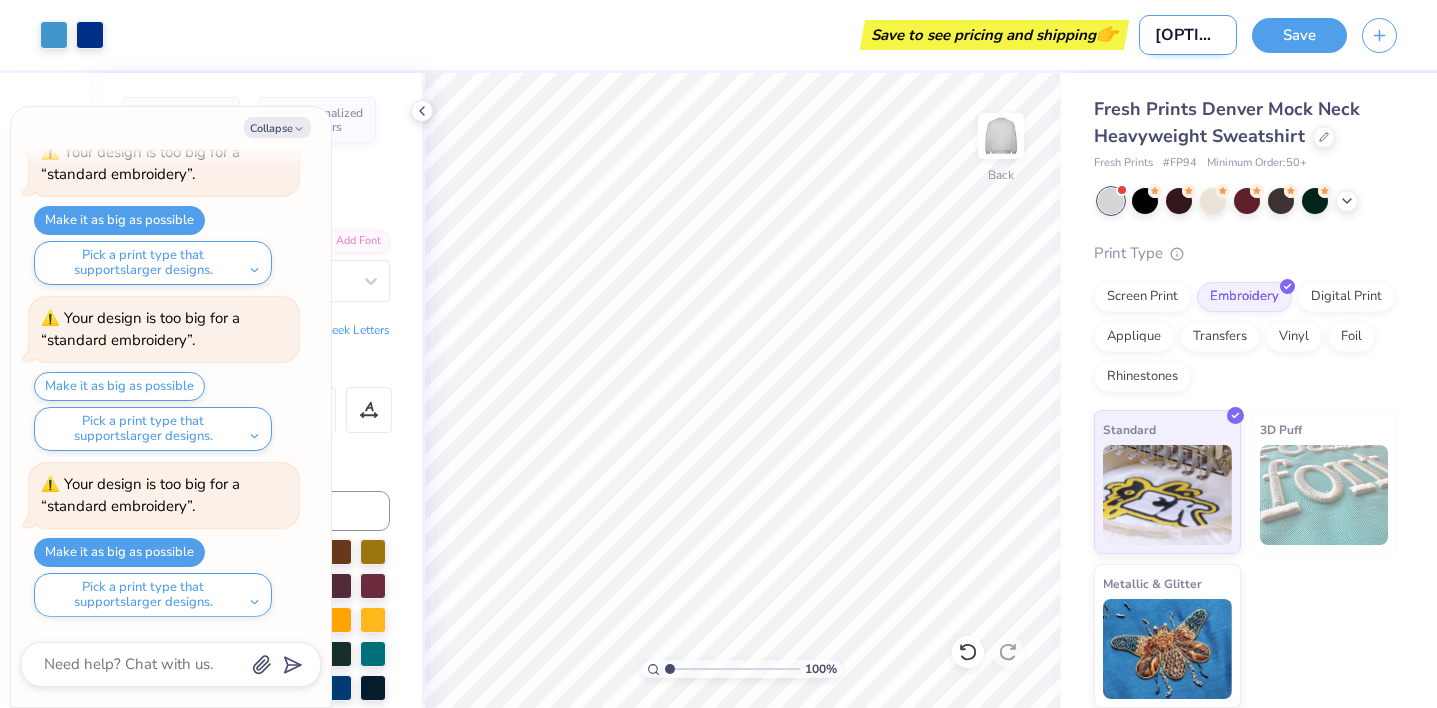 type on "1 OPTI" 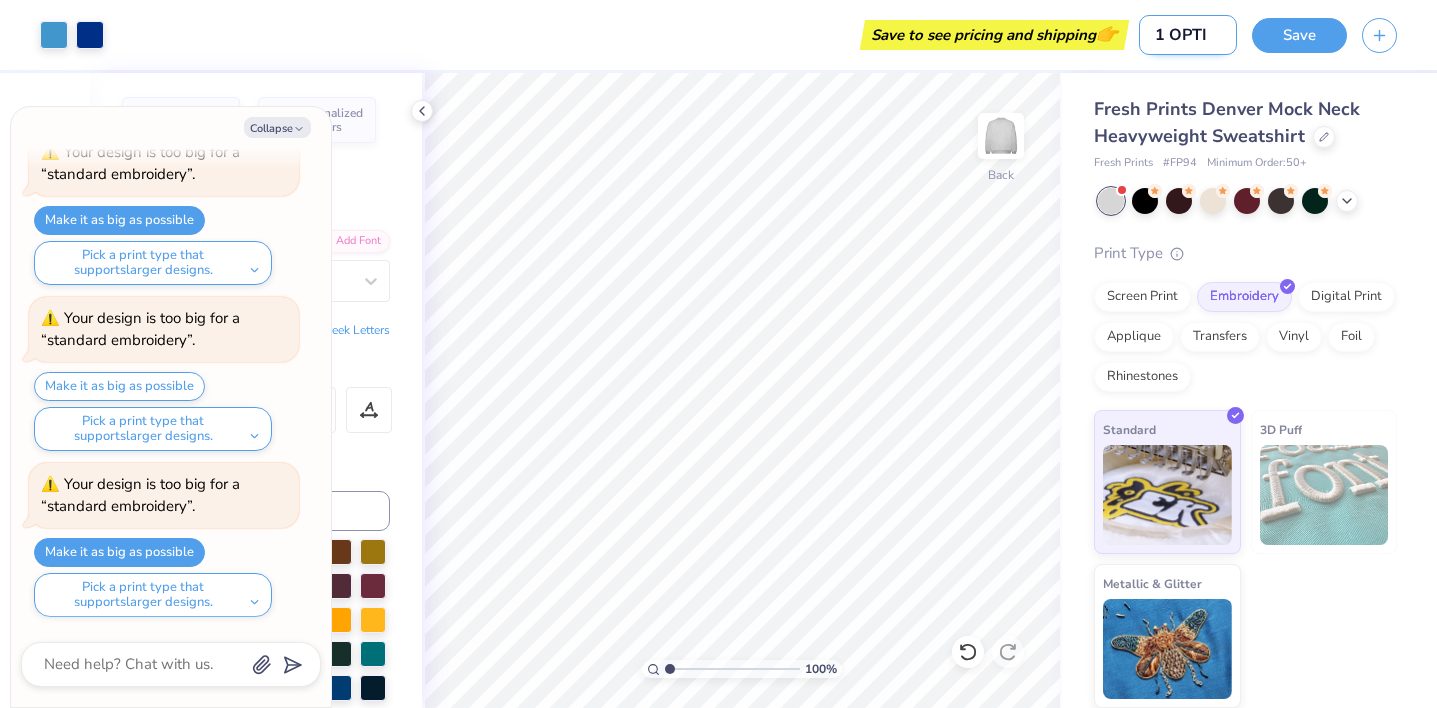 type on "[OPTION]" 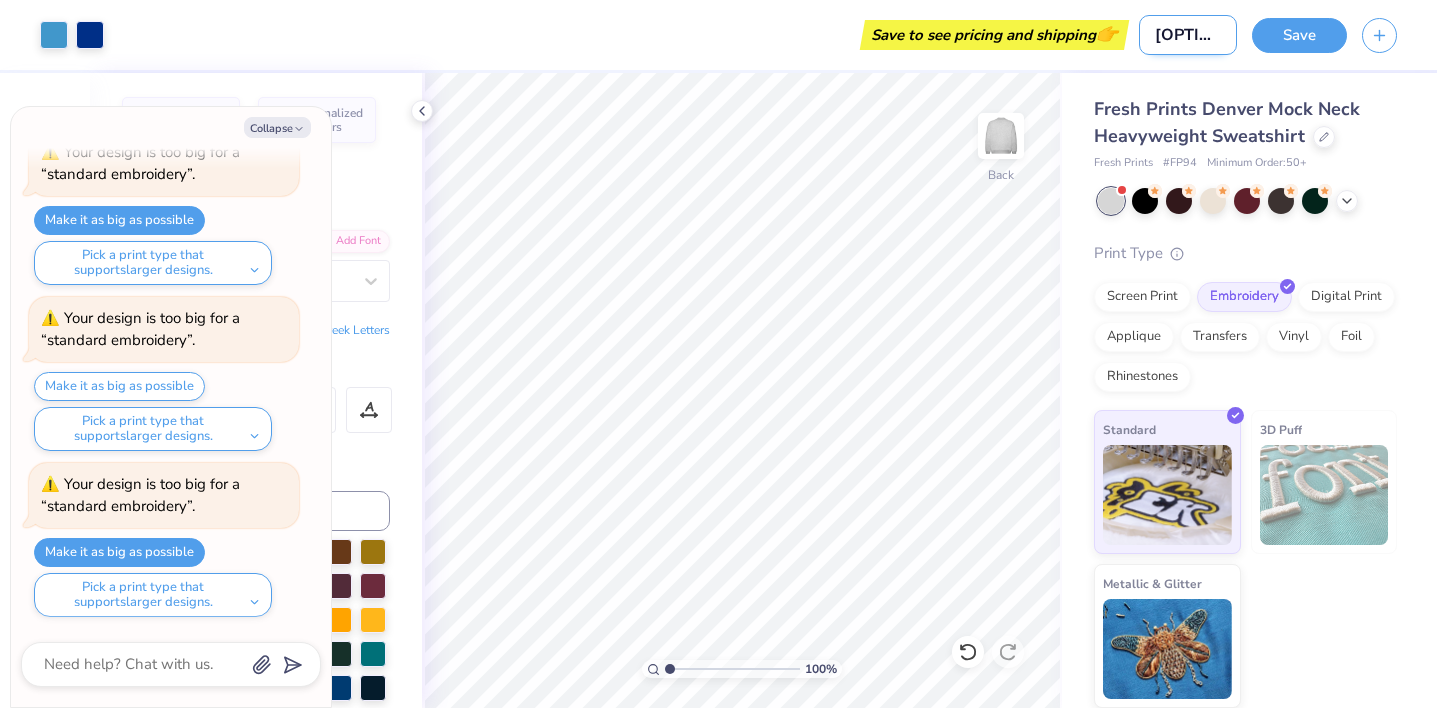 type on "1 OP" 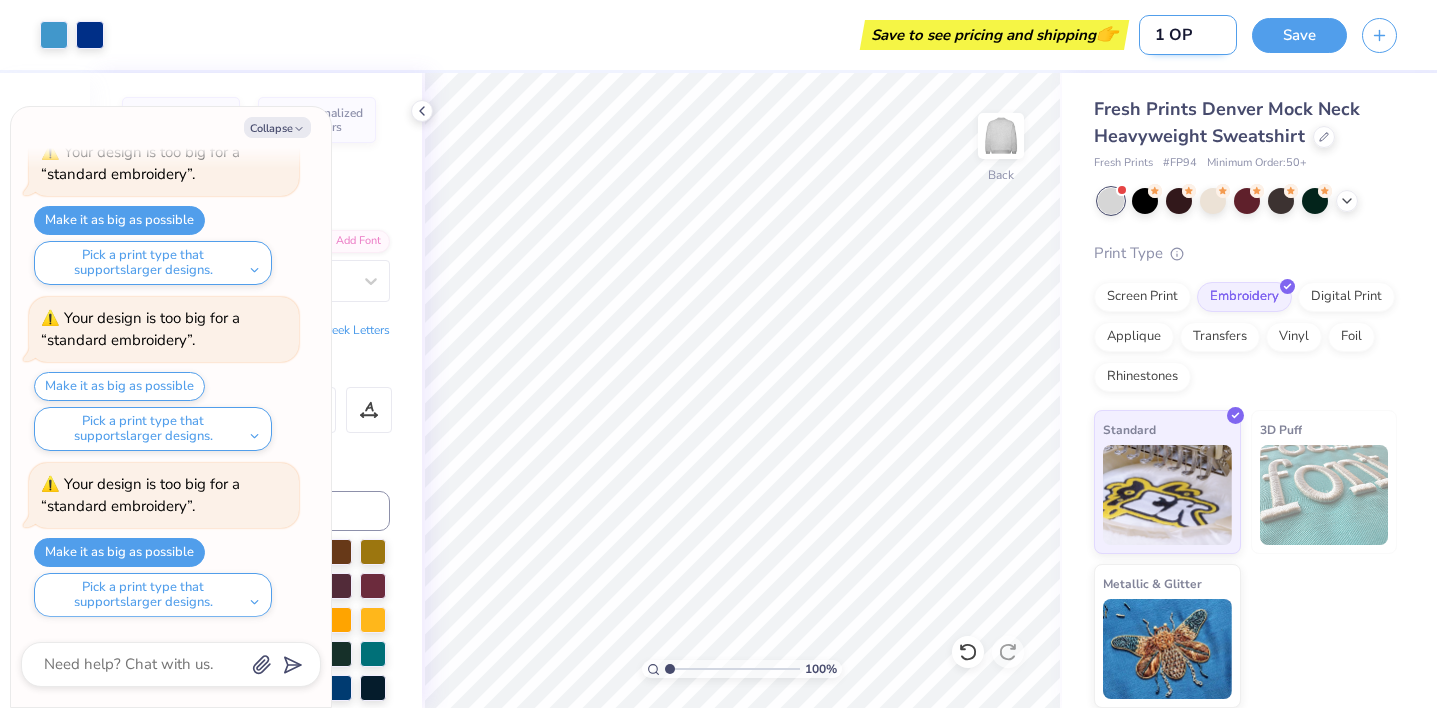 type on "[OPTION]" 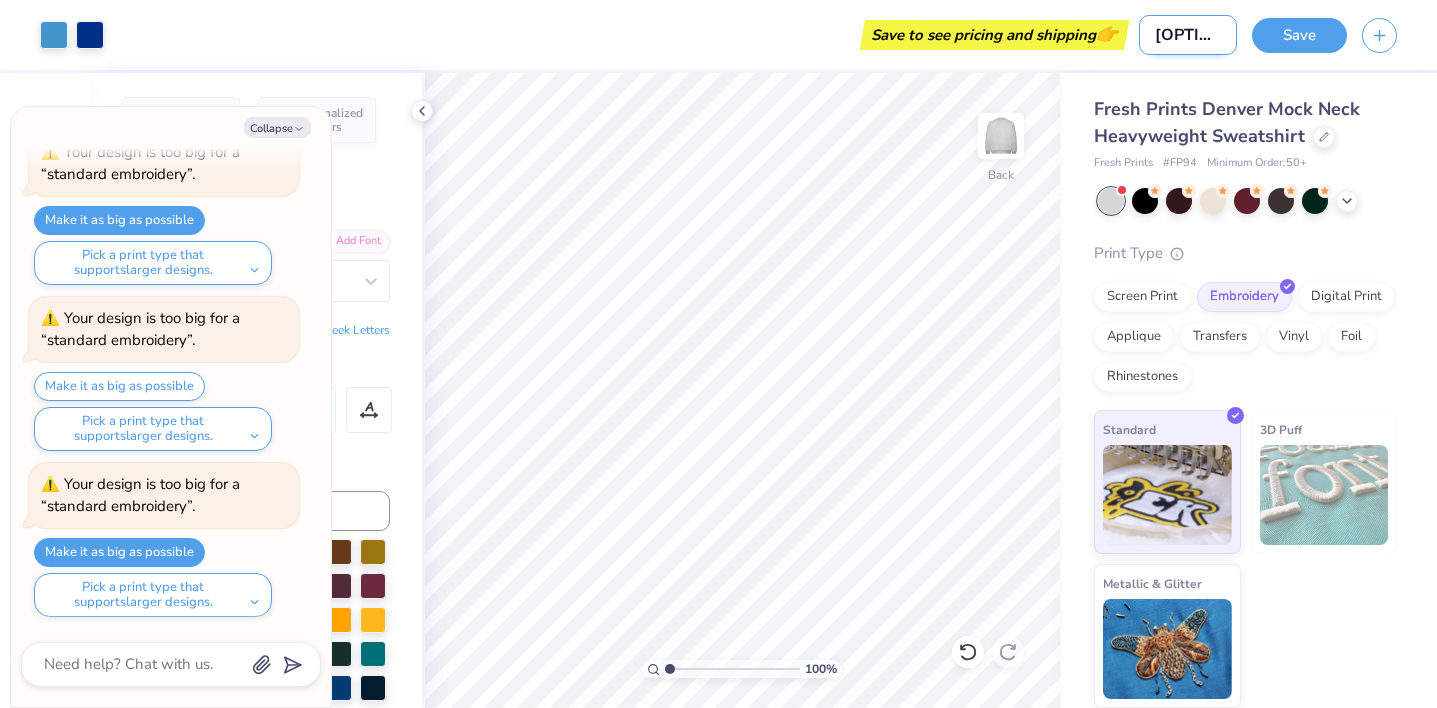 type on "1" 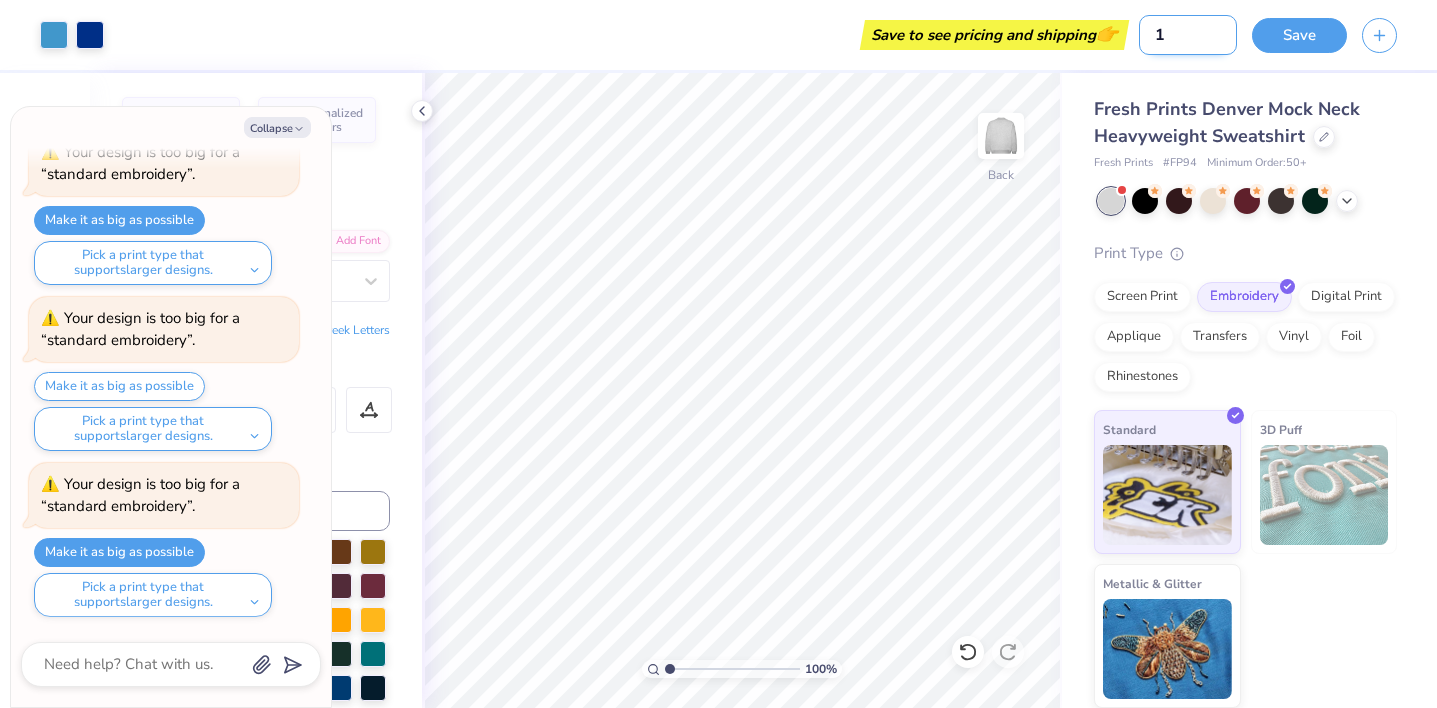 type on "1" 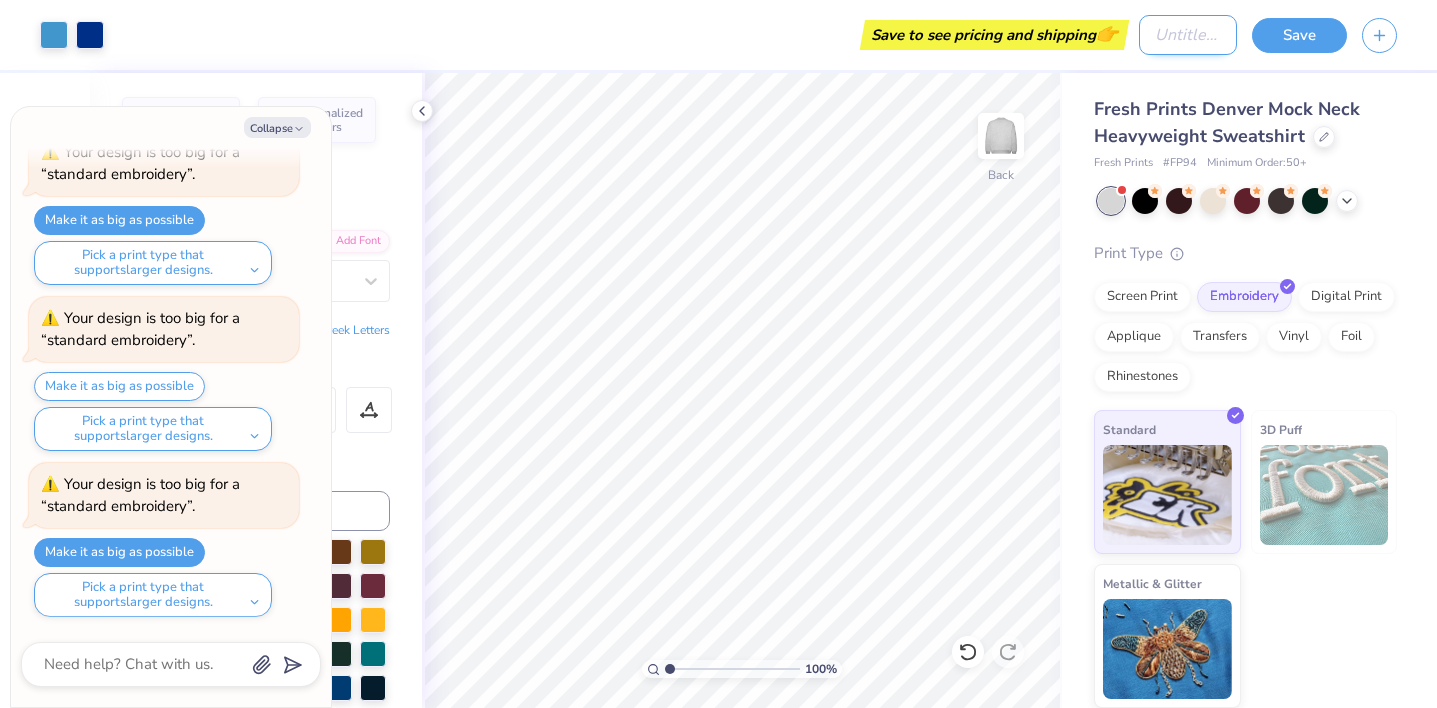type on "m" 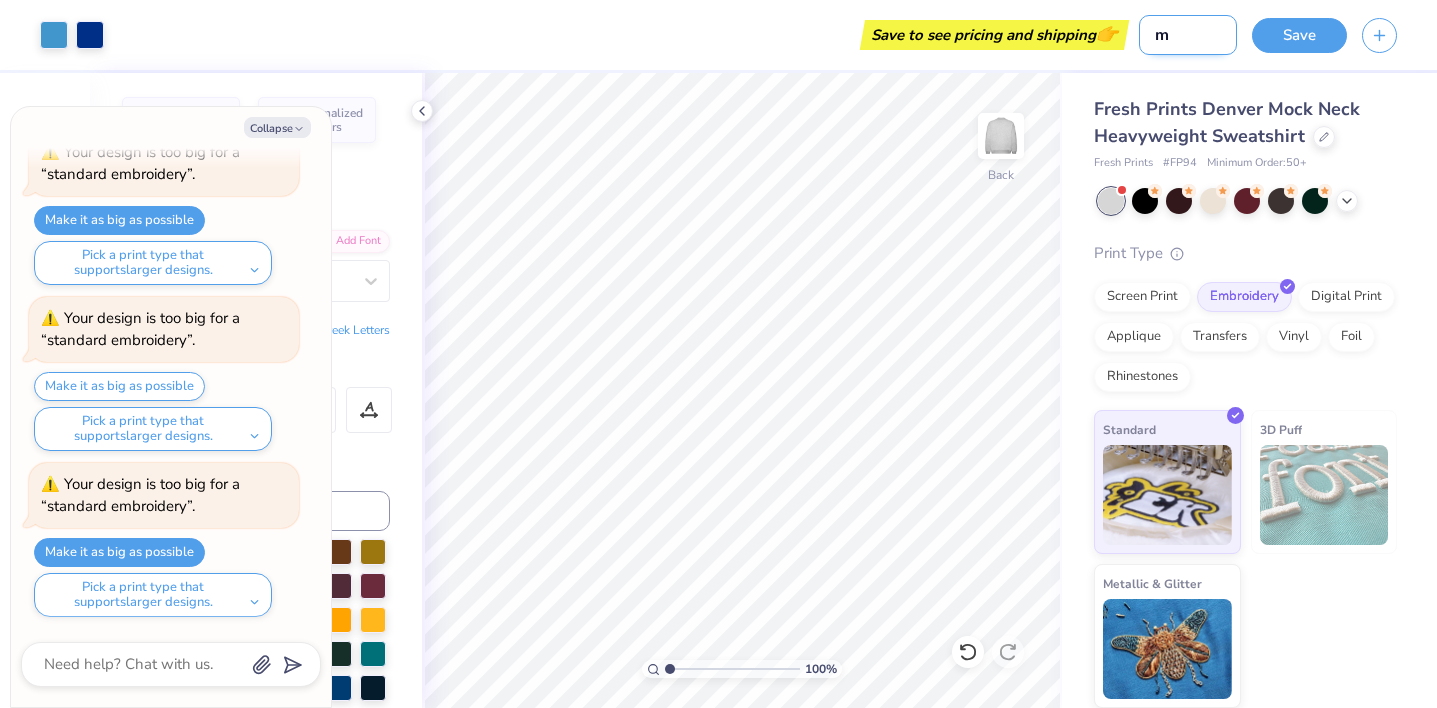 type on "me" 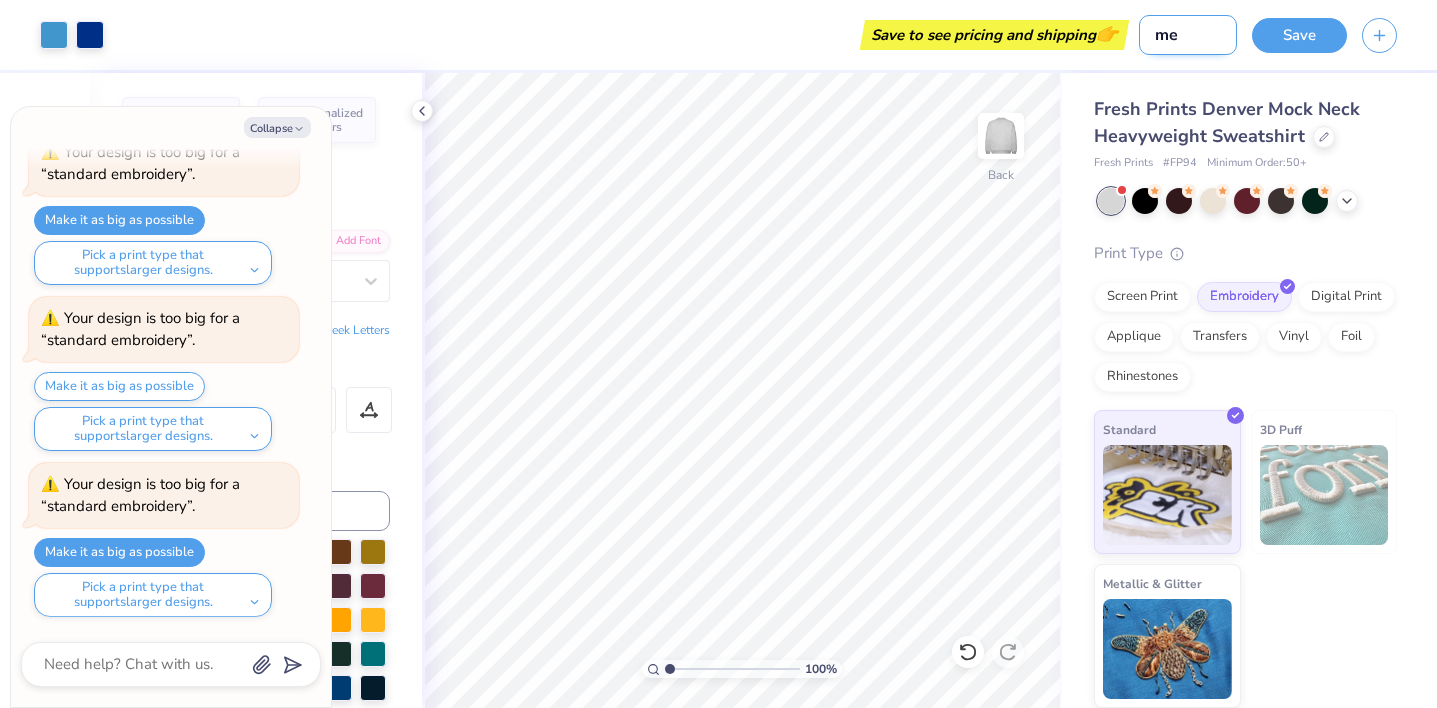 type on "mer" 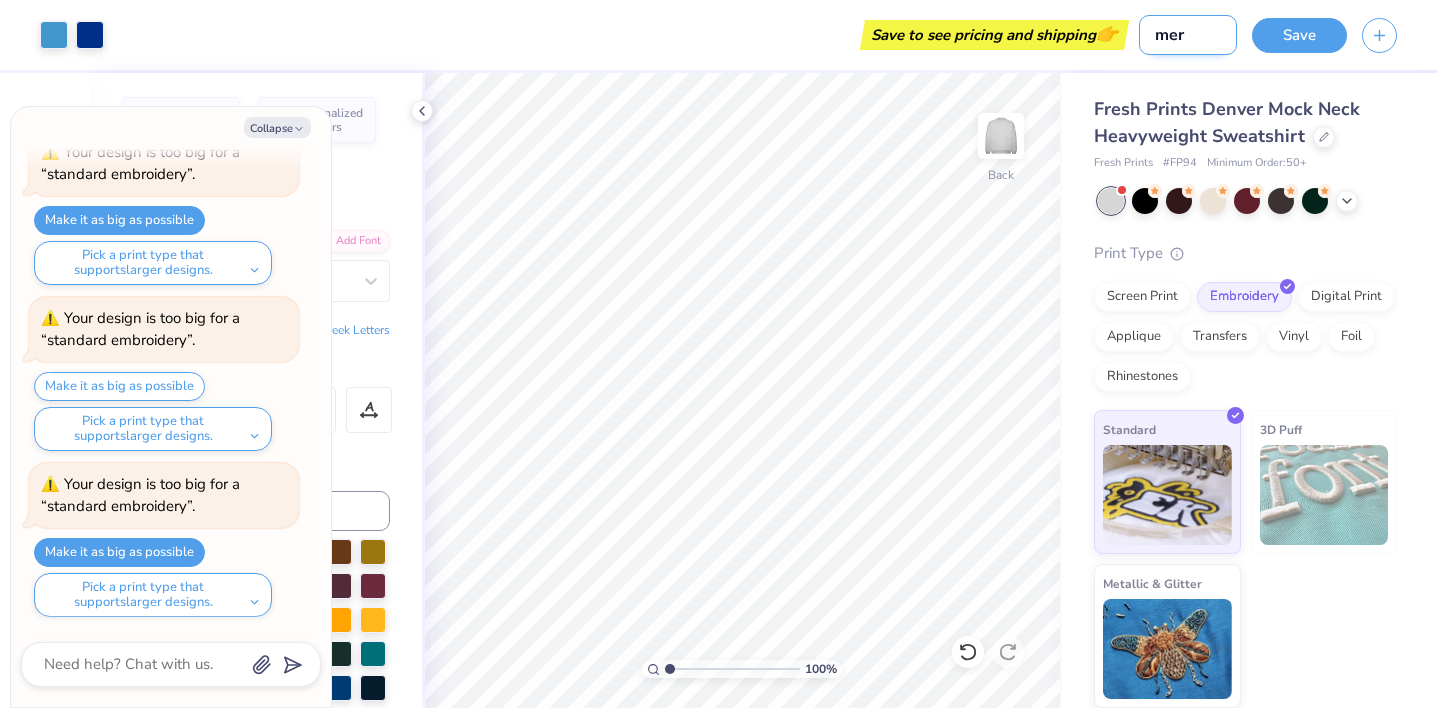 type on "merc" 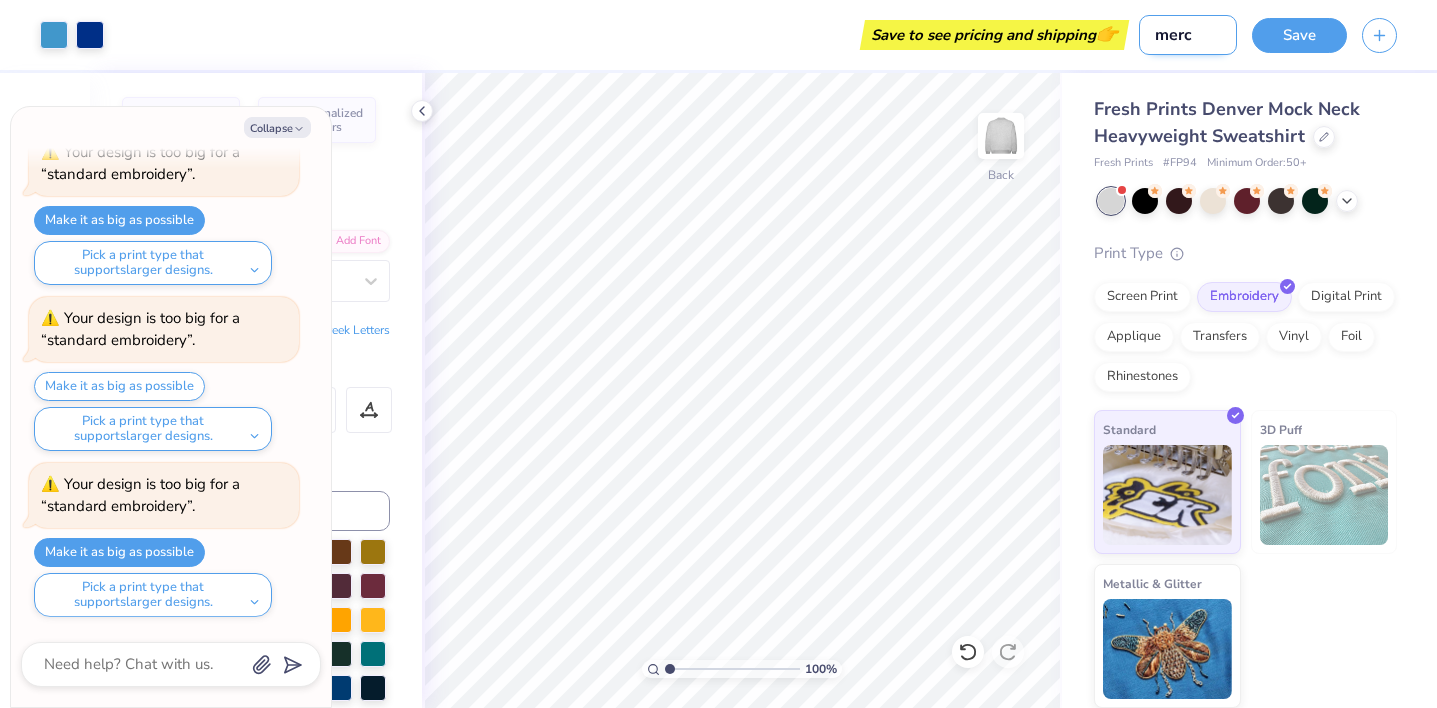 type on "merch" 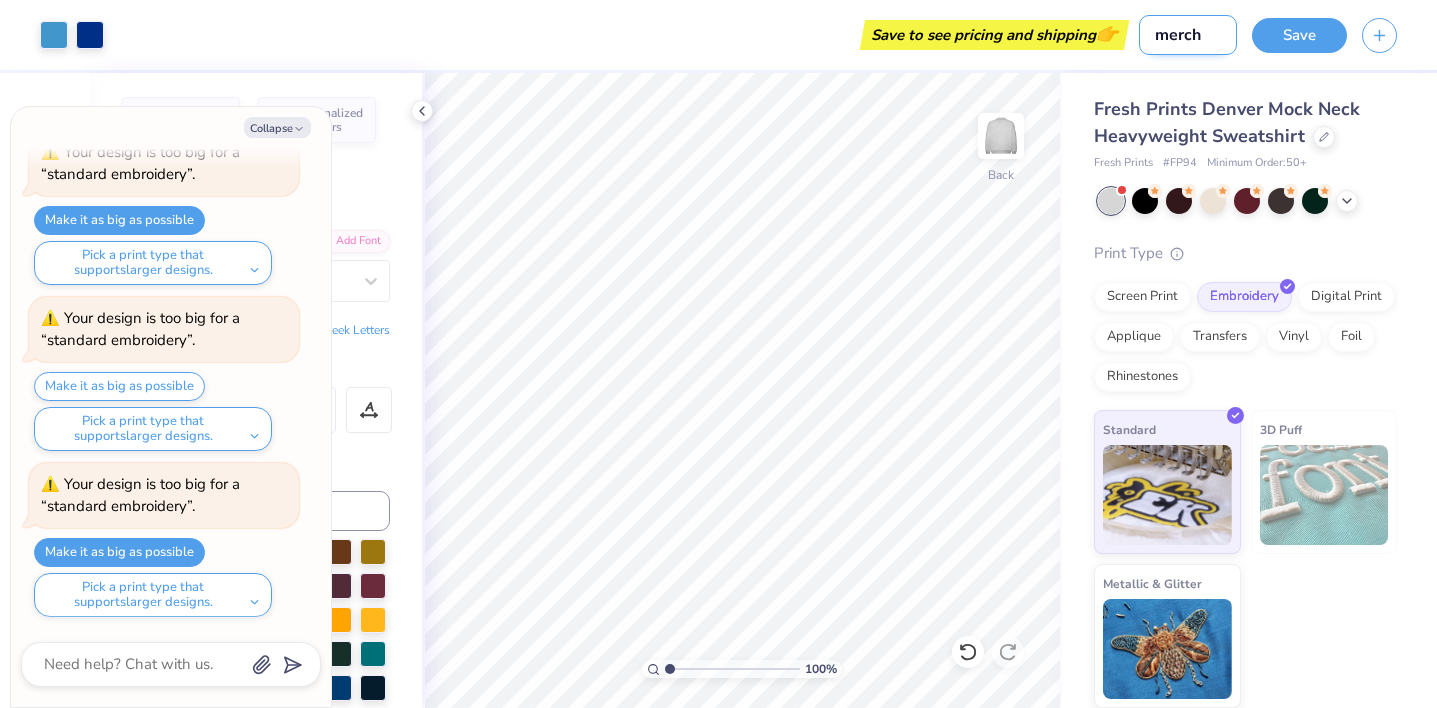 type on "merch" 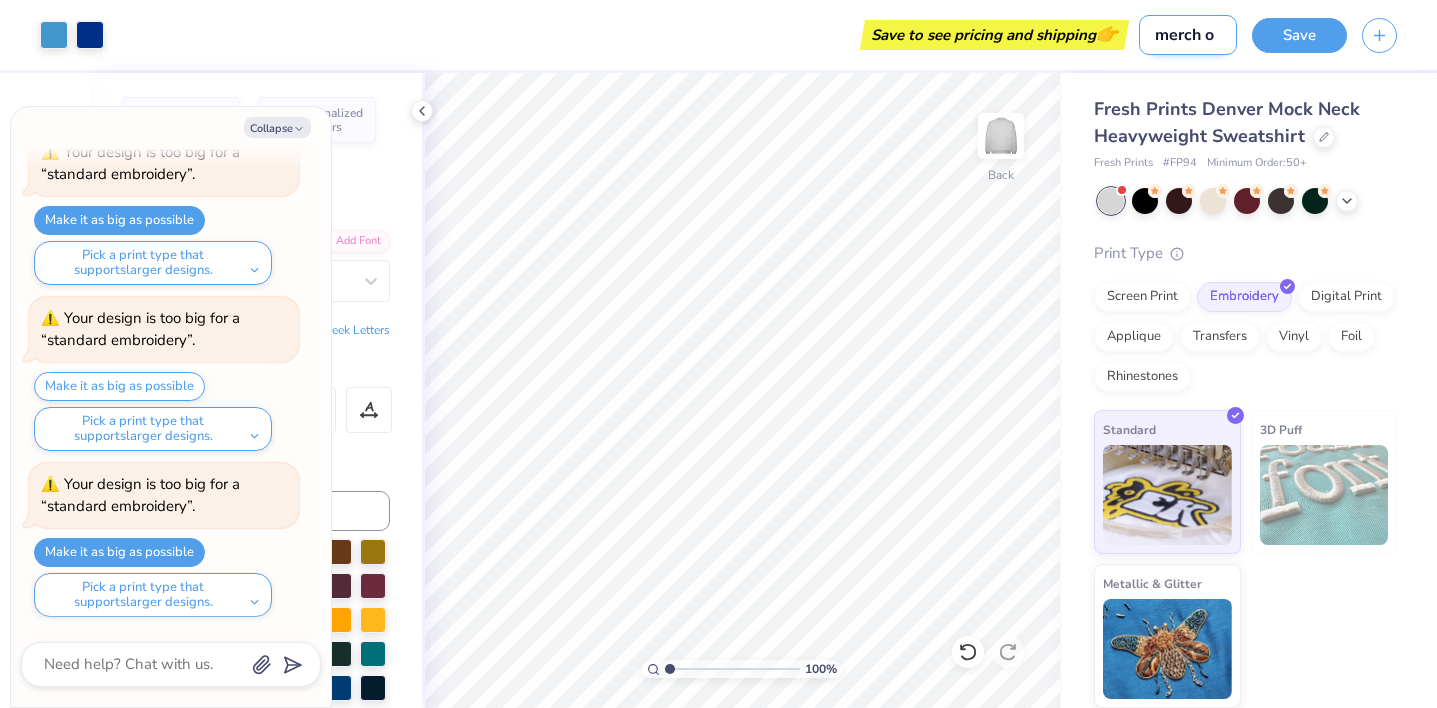 type on "merch op" 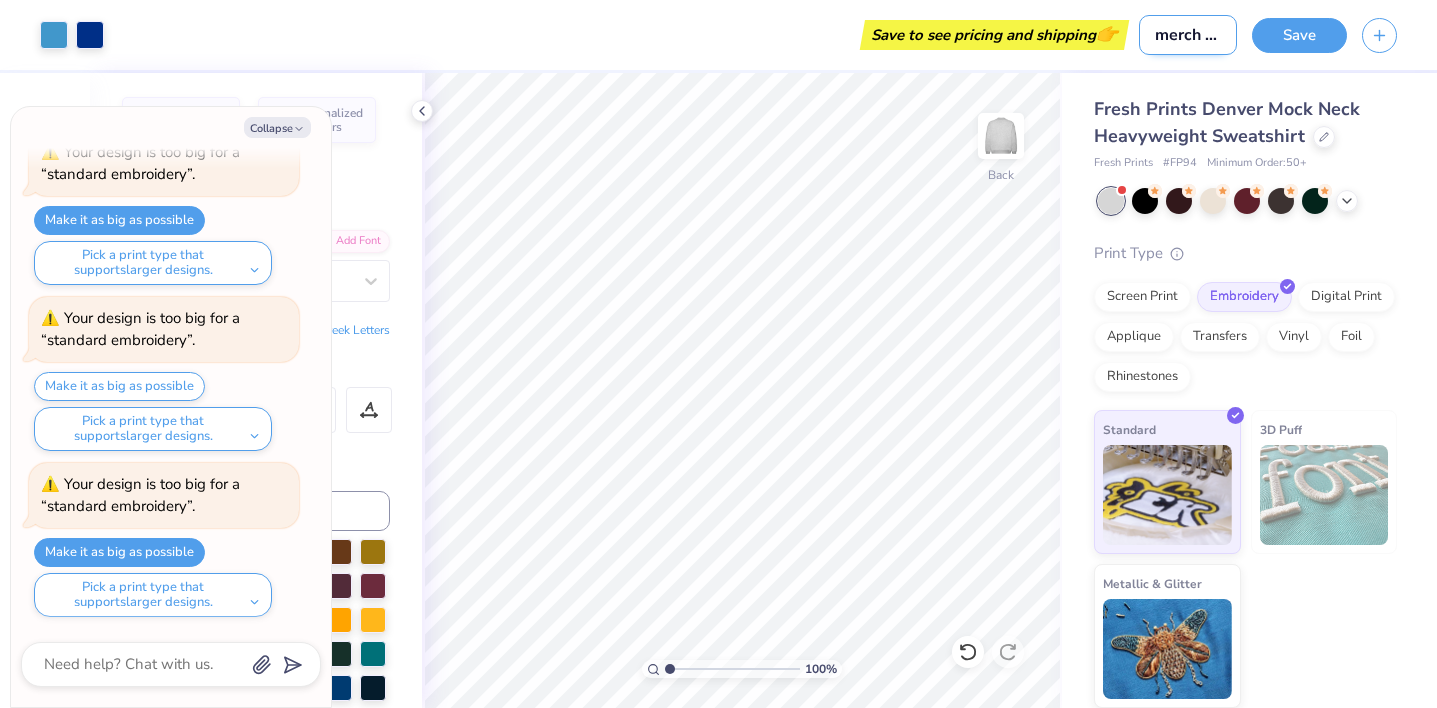 type on "merch opt" 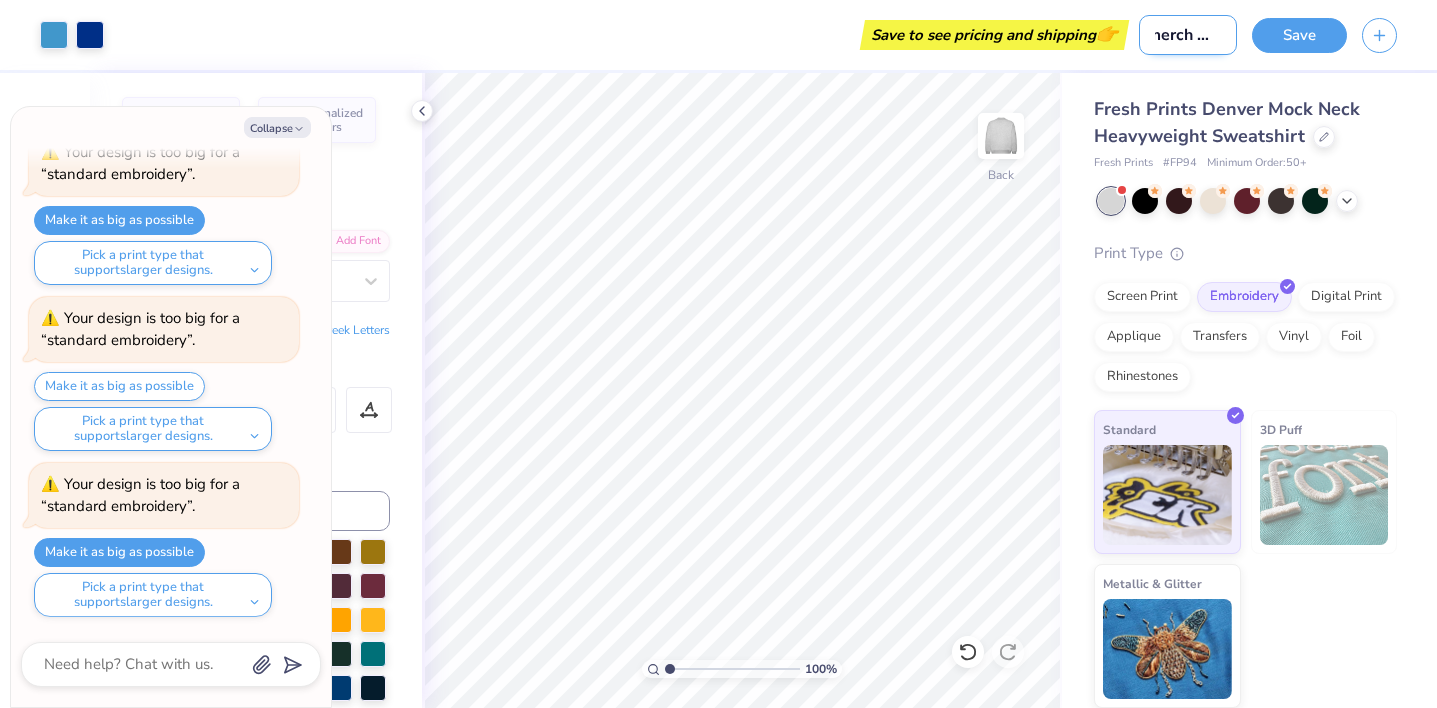 type on "merch opti" 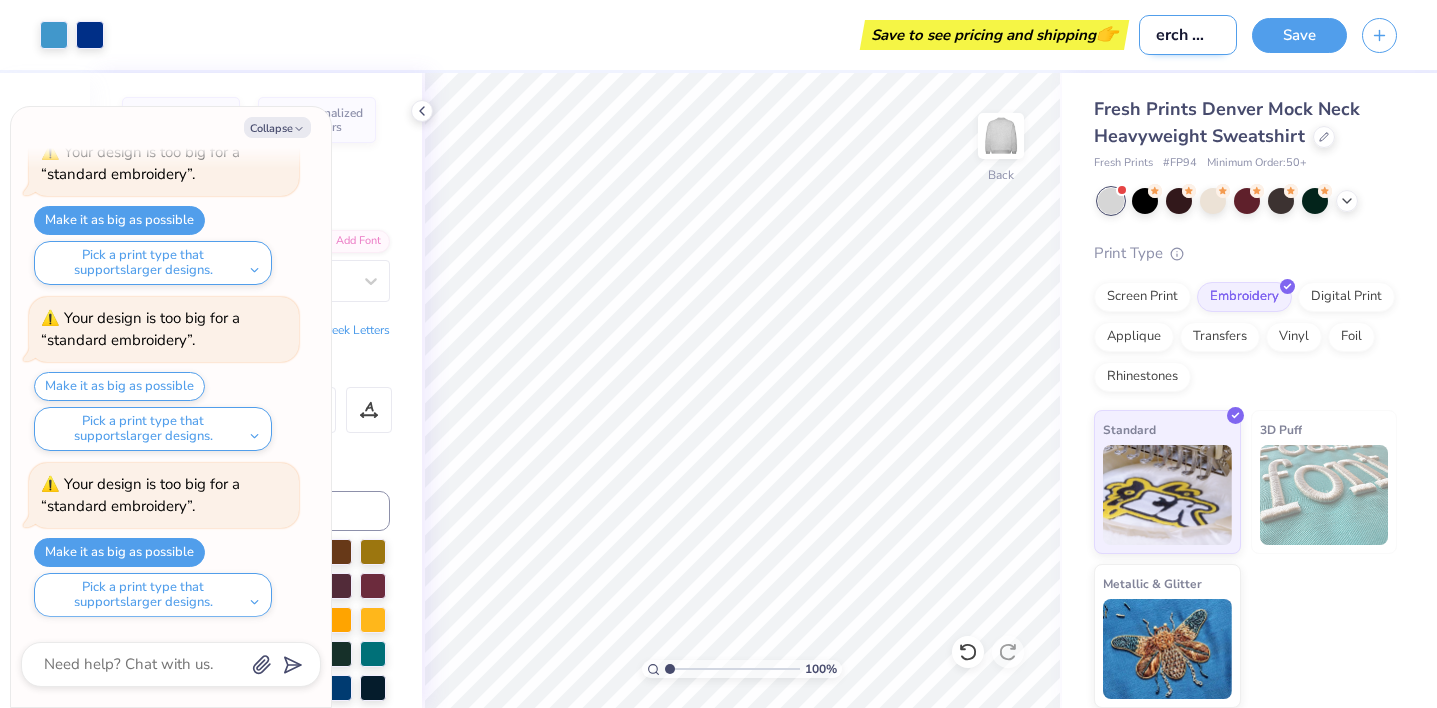 type on "merch optio" 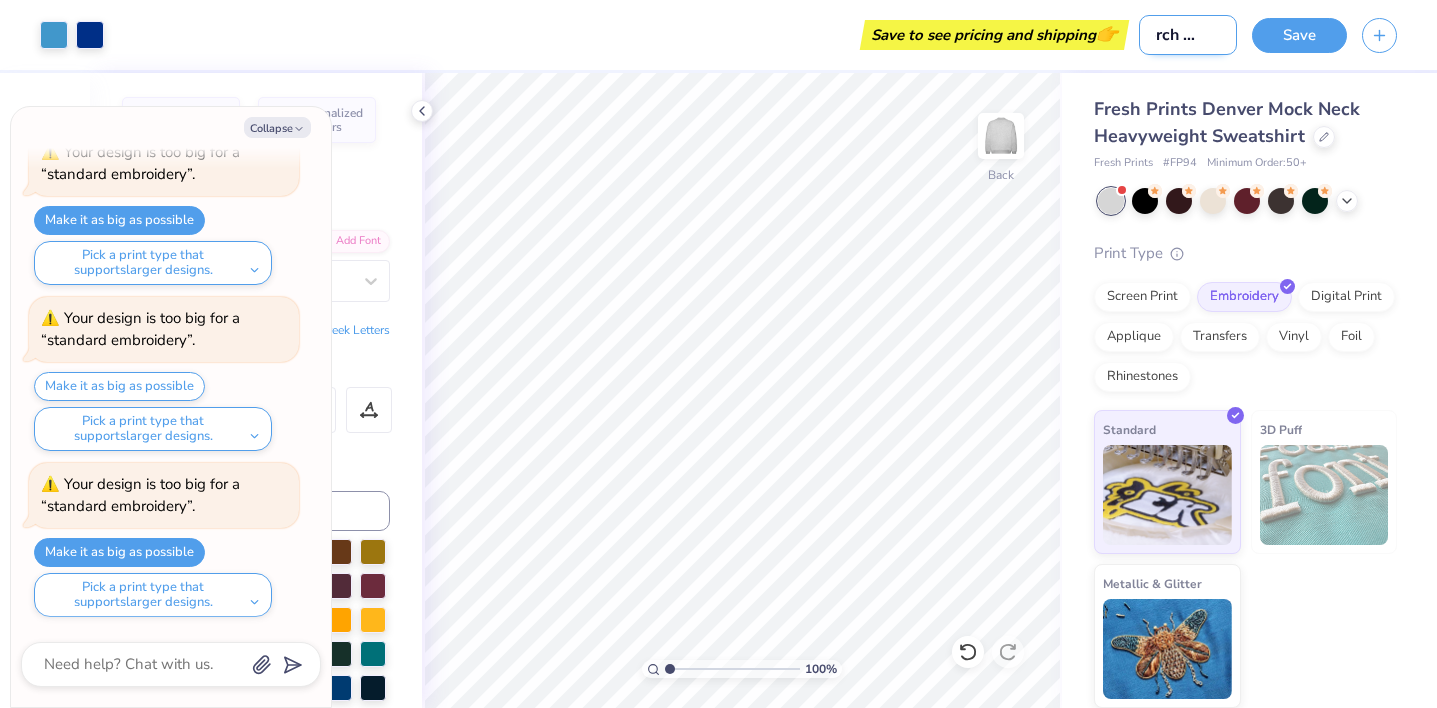 type on "merch option" 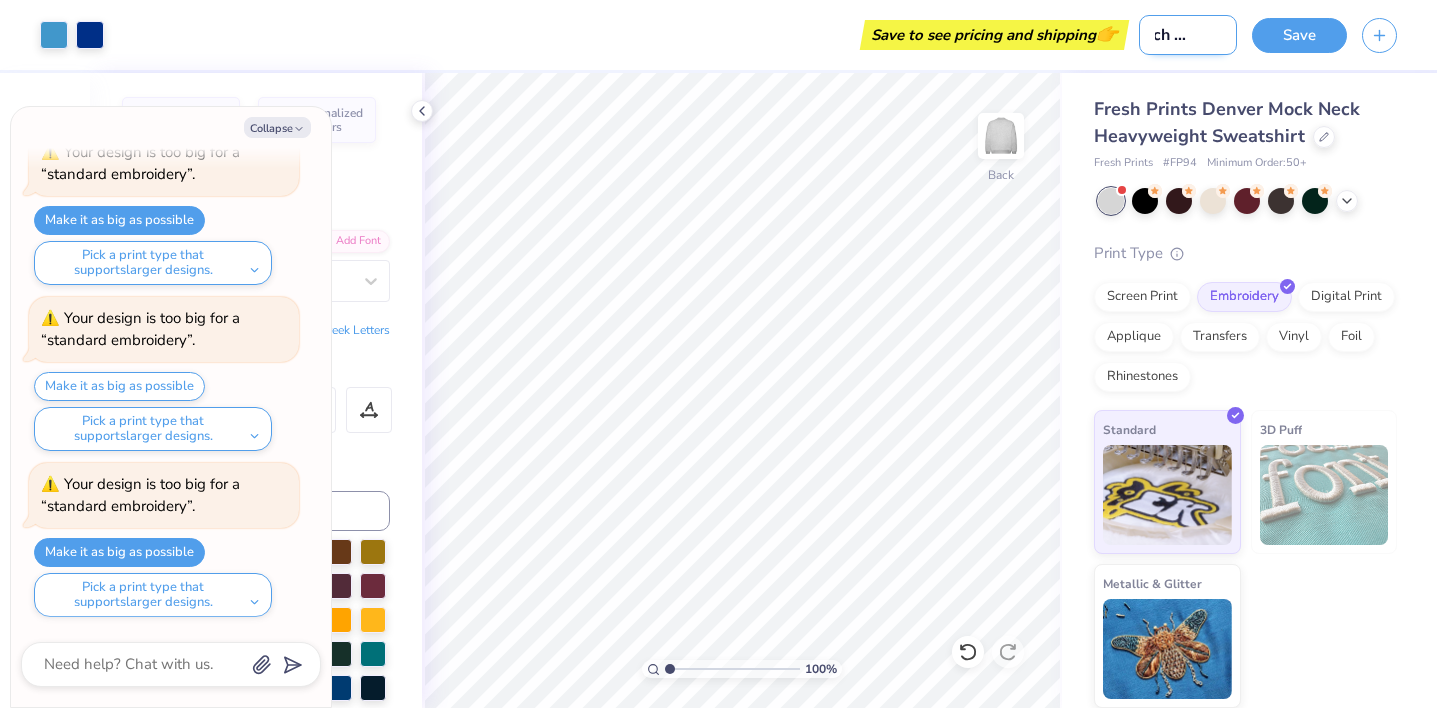 type on "merch option" 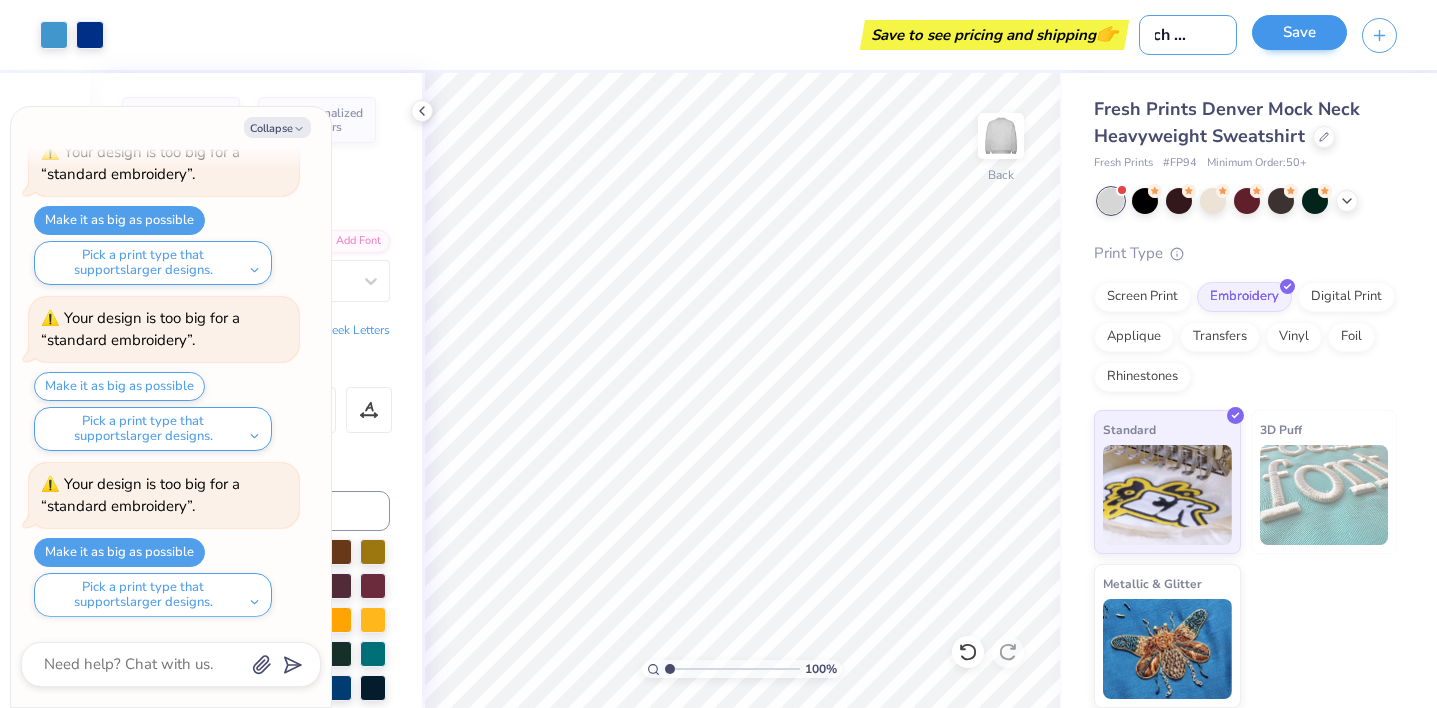 type on "merch option" 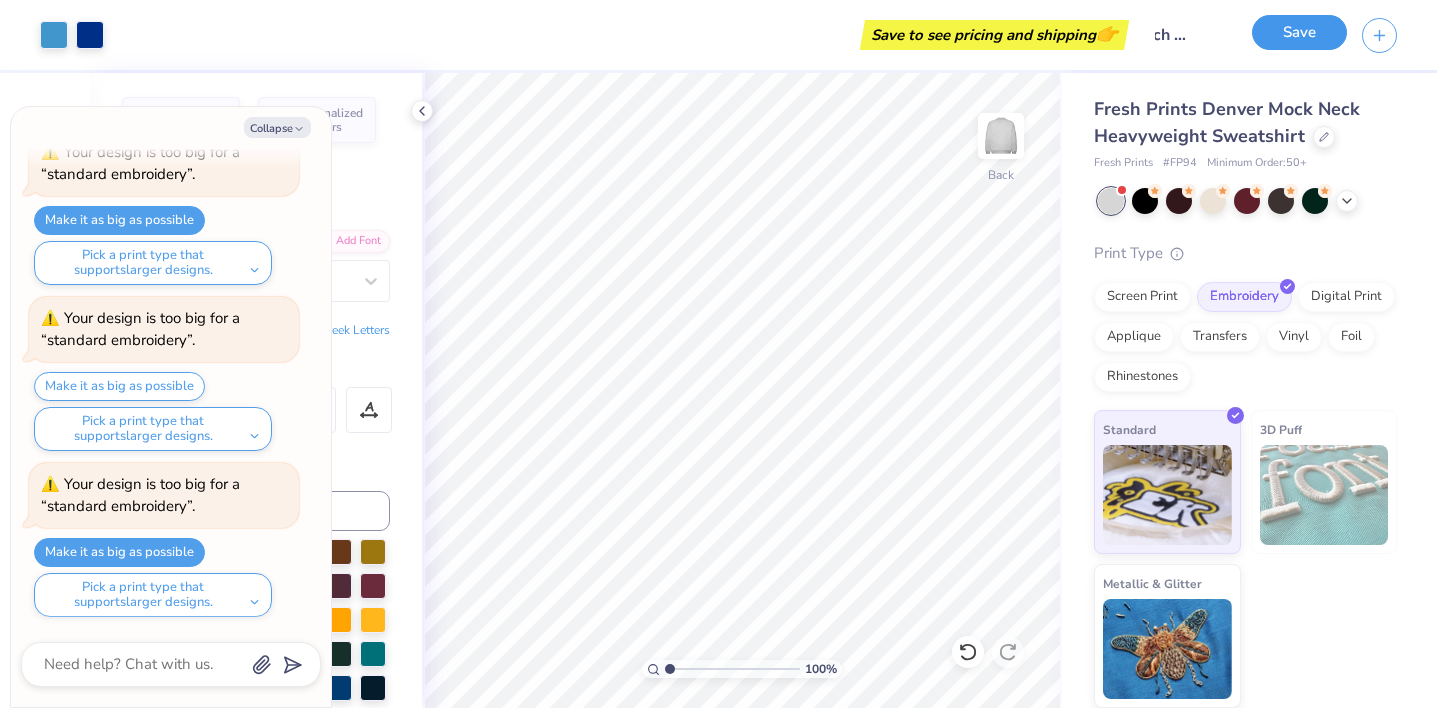 scroll, scrollTop: 0, scrollLeft: 0, axis: both 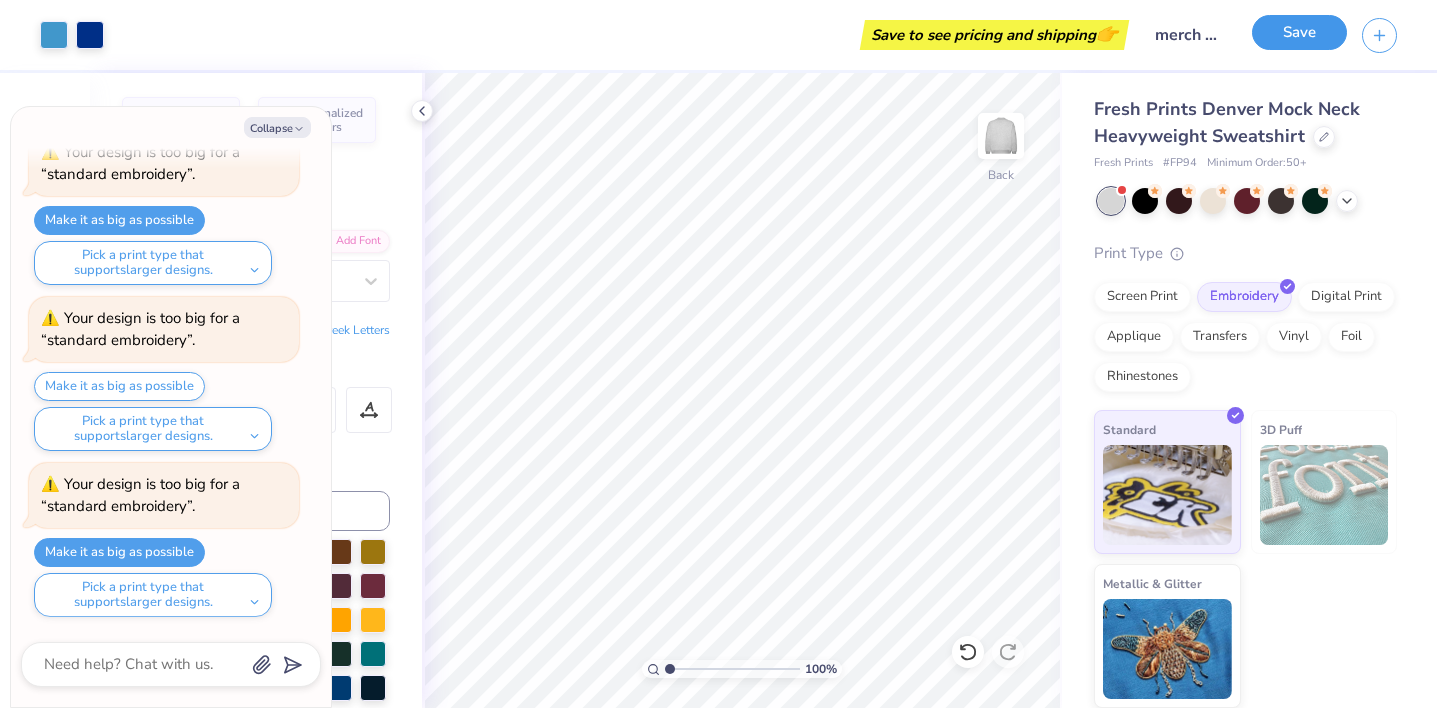 click on "Save" at bounding box center (1299, 32) 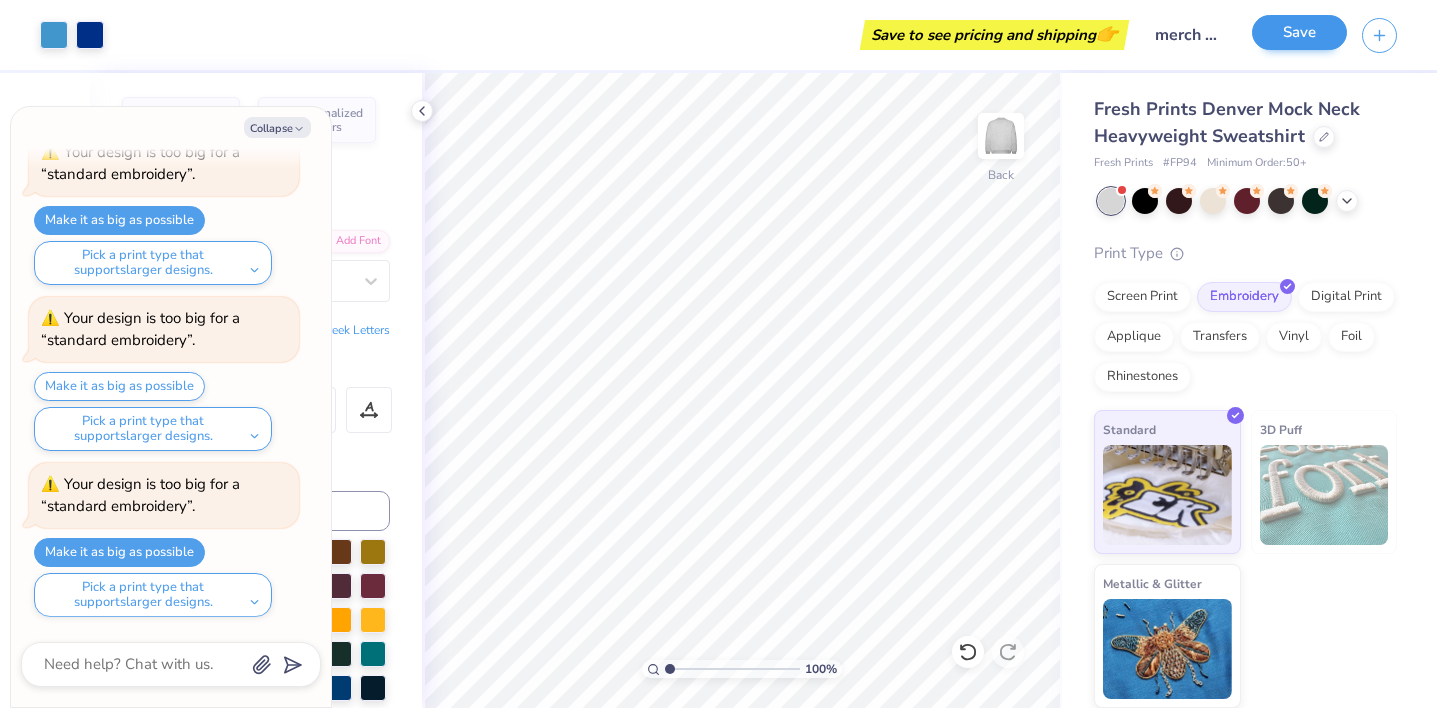 type on "x" 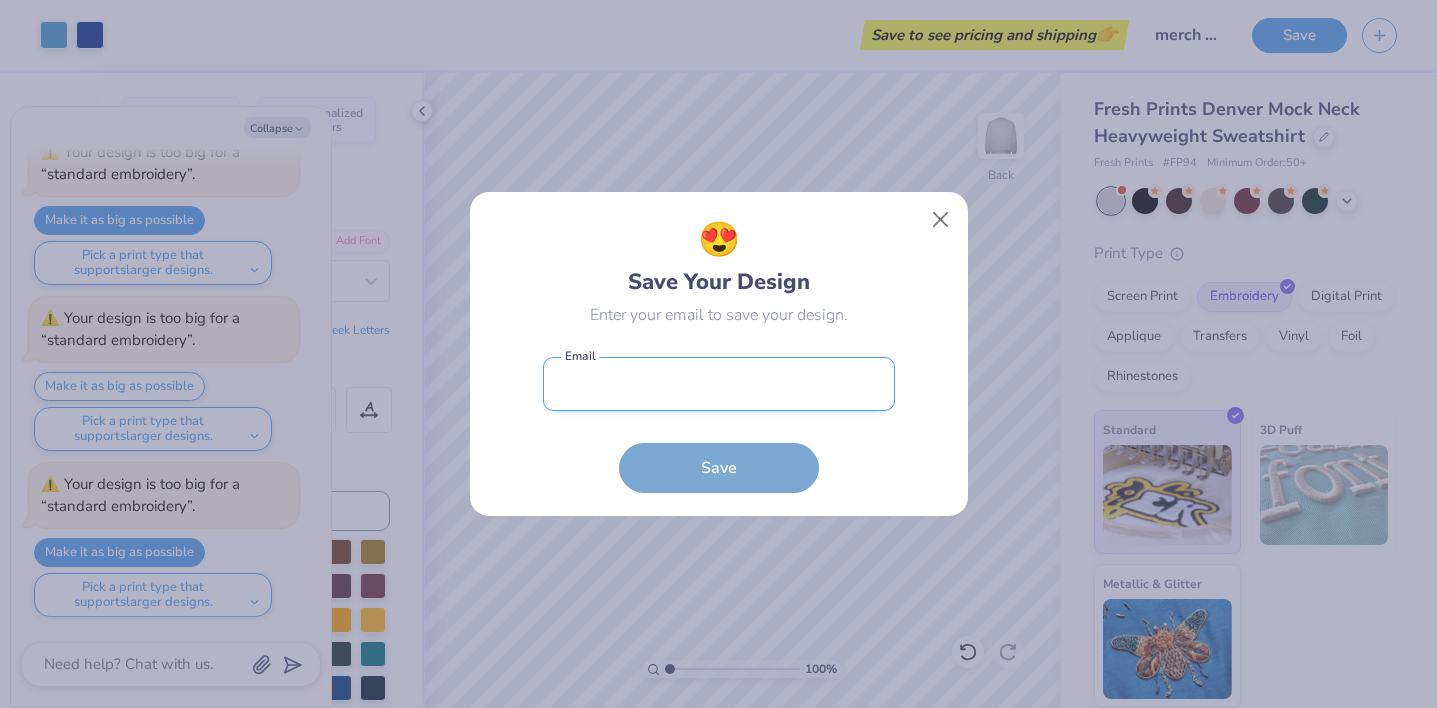 click at bounding box center [719, 384] 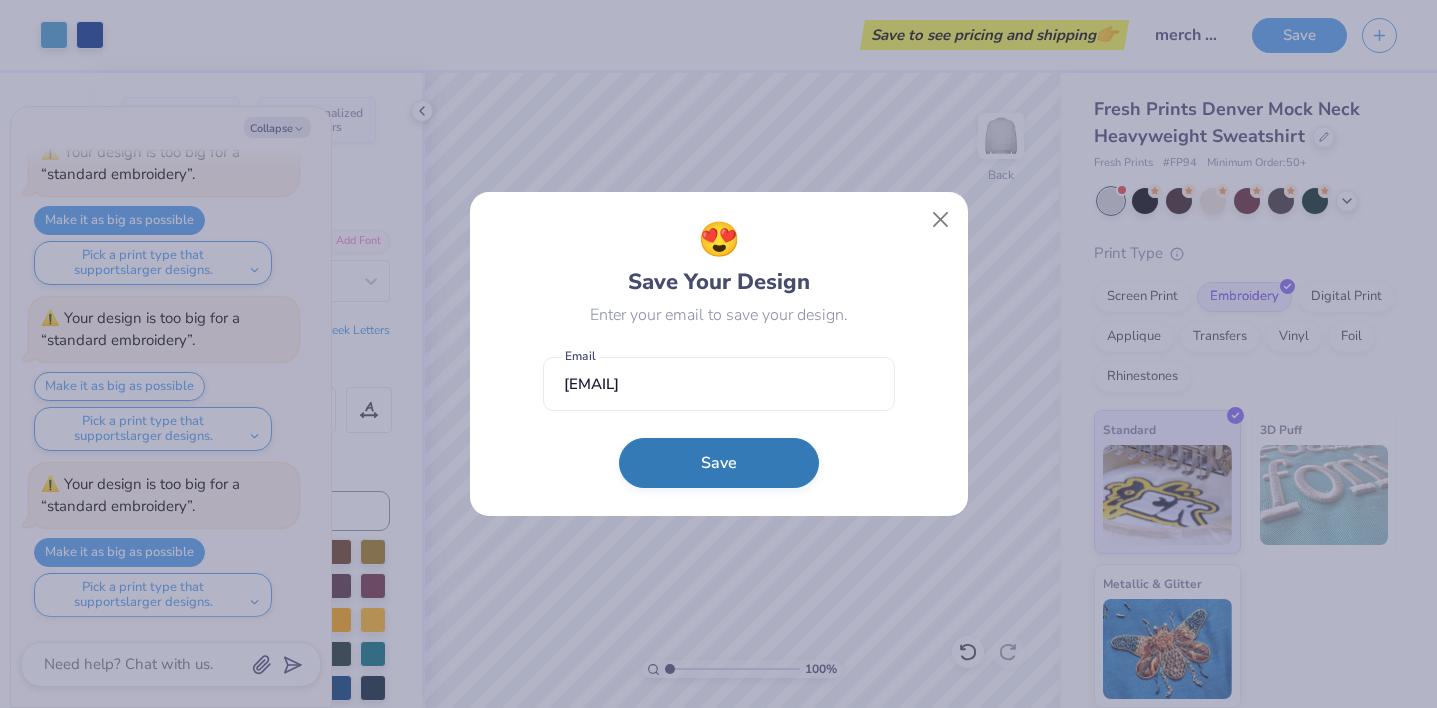 click on "Save" at bounding box center [719, 463] 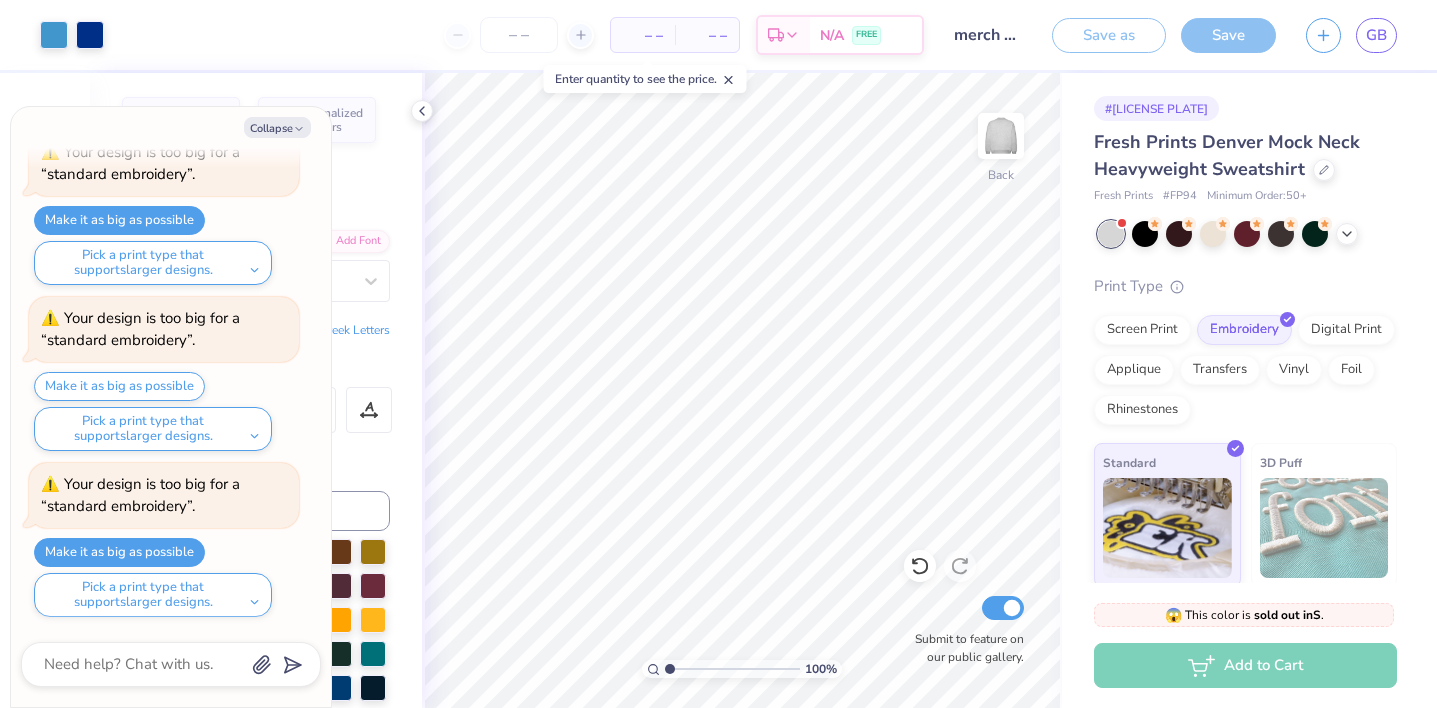 scroll, scrollTop: 34, scrollLeft: 0, axis: vertical 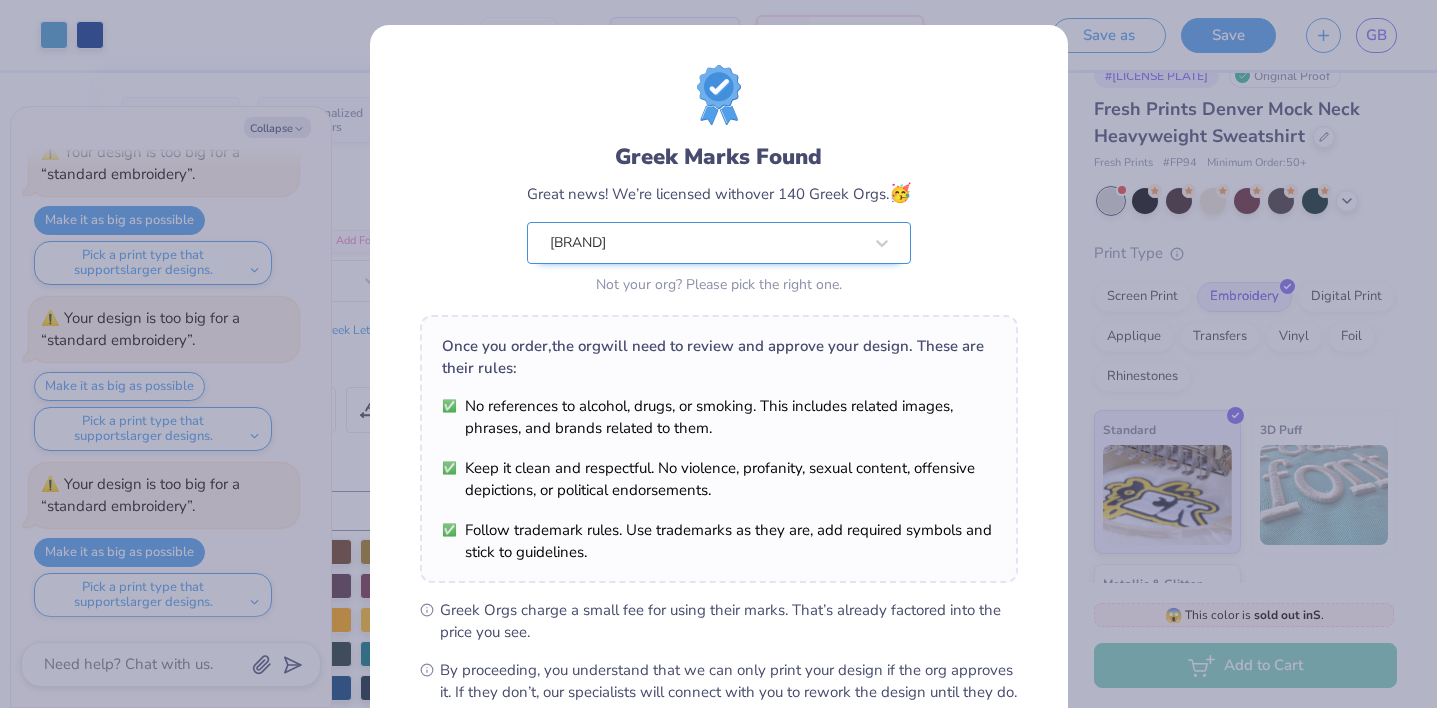 click at bounding box center (706, 243) 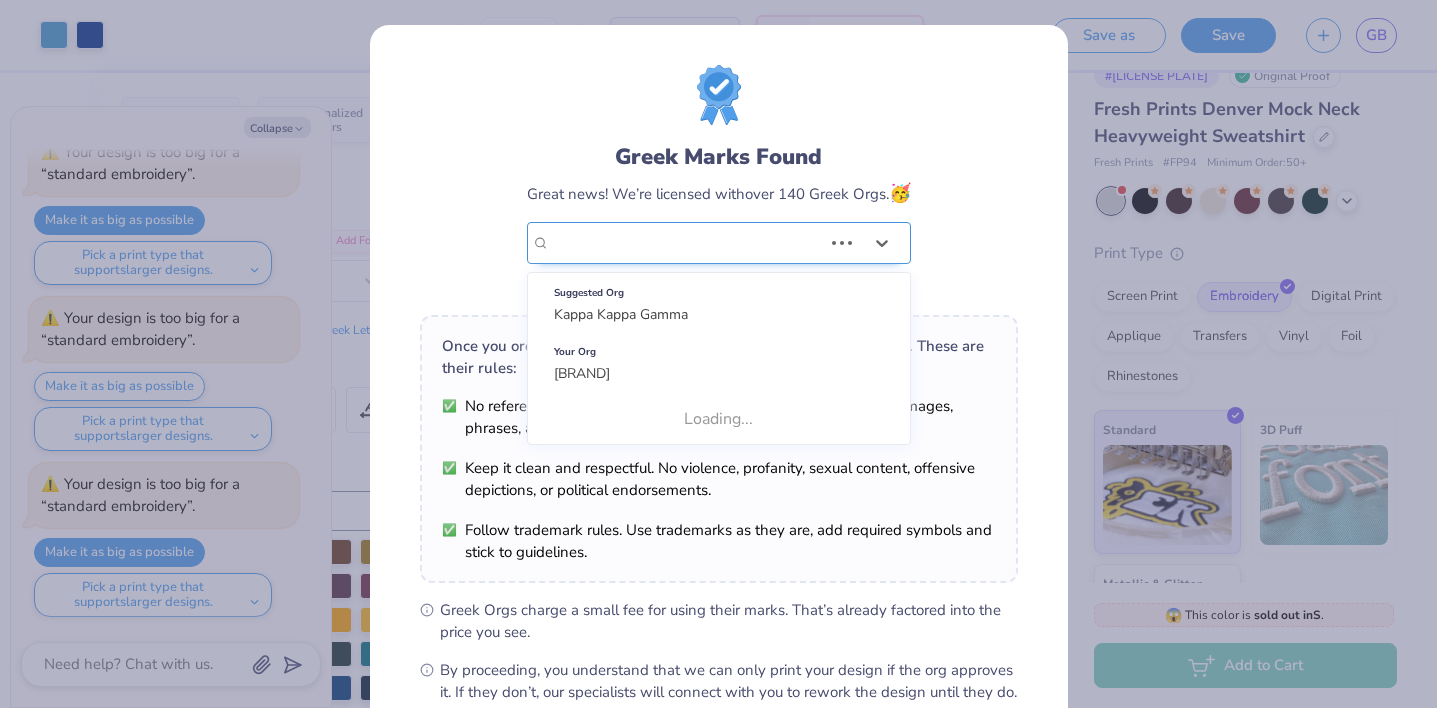 scroll, scrollTop: 0, scrollLeft: 0, axis: both 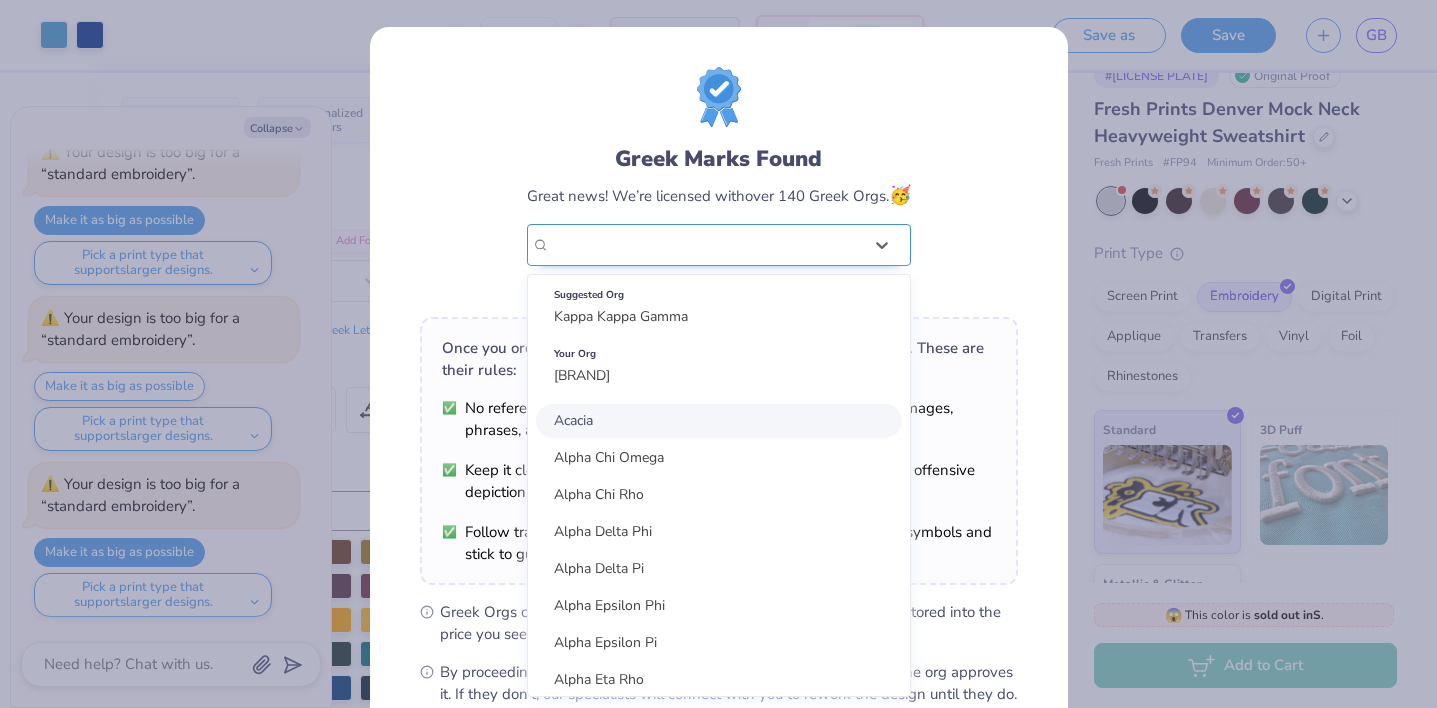click on "[BRAND]" at bounding box center [706, 245] 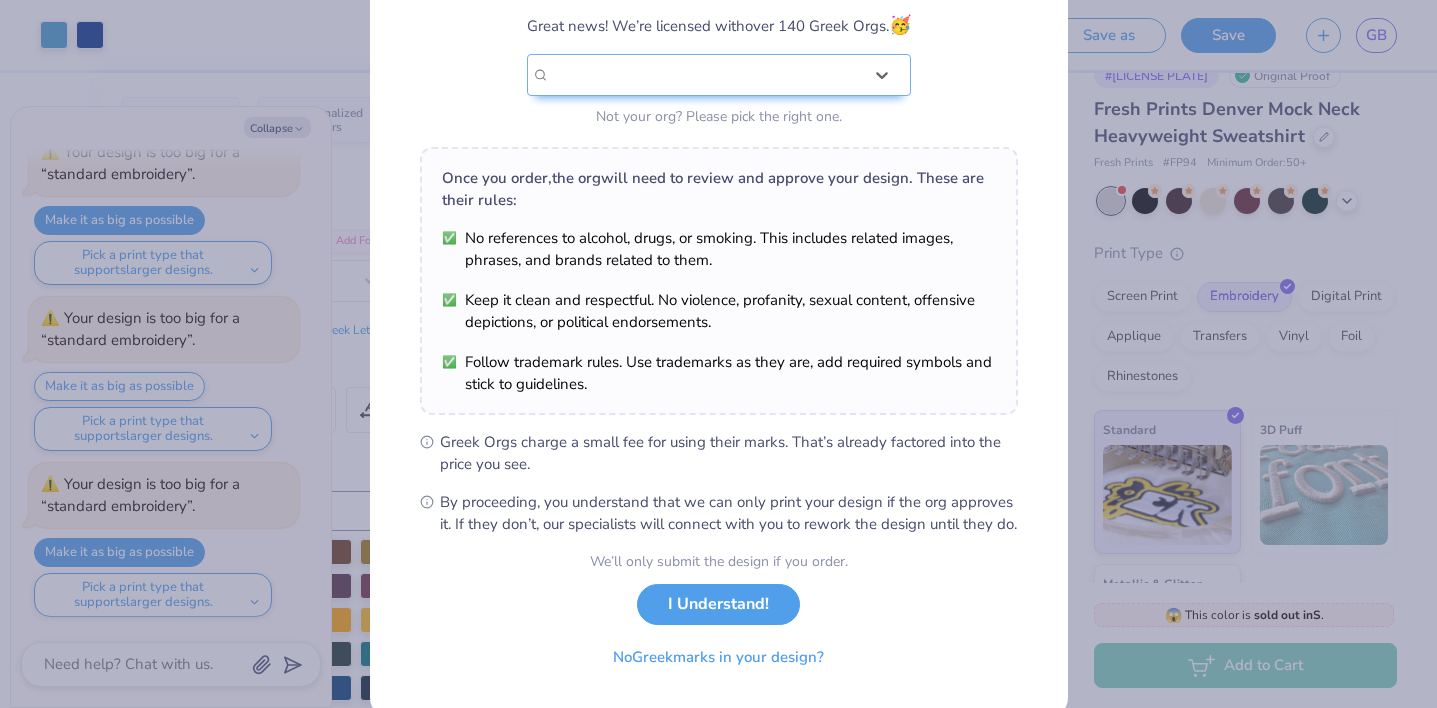 scroll, scrollTop: 228, scrollLeft: 0, axis: vertical 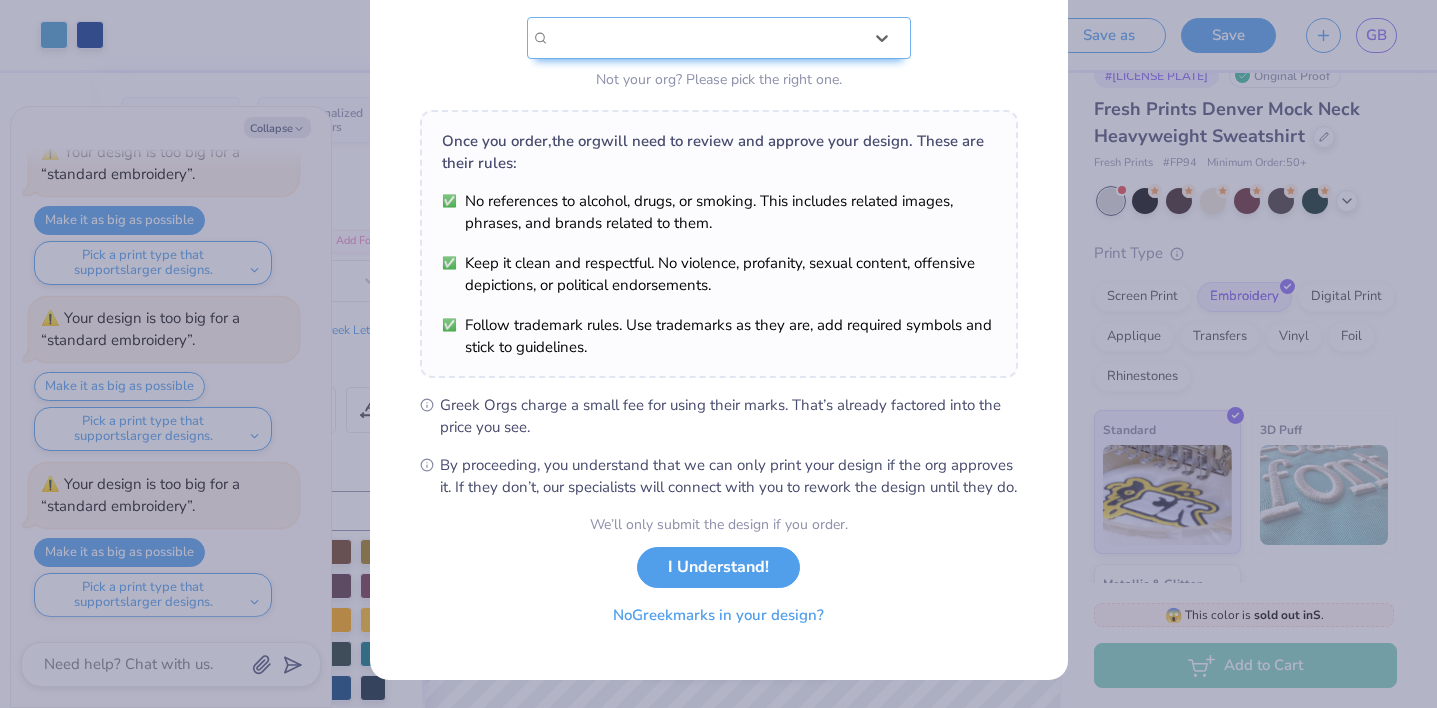 click on "No  Greek  marks in your design?" at bounding box center [718, 615] 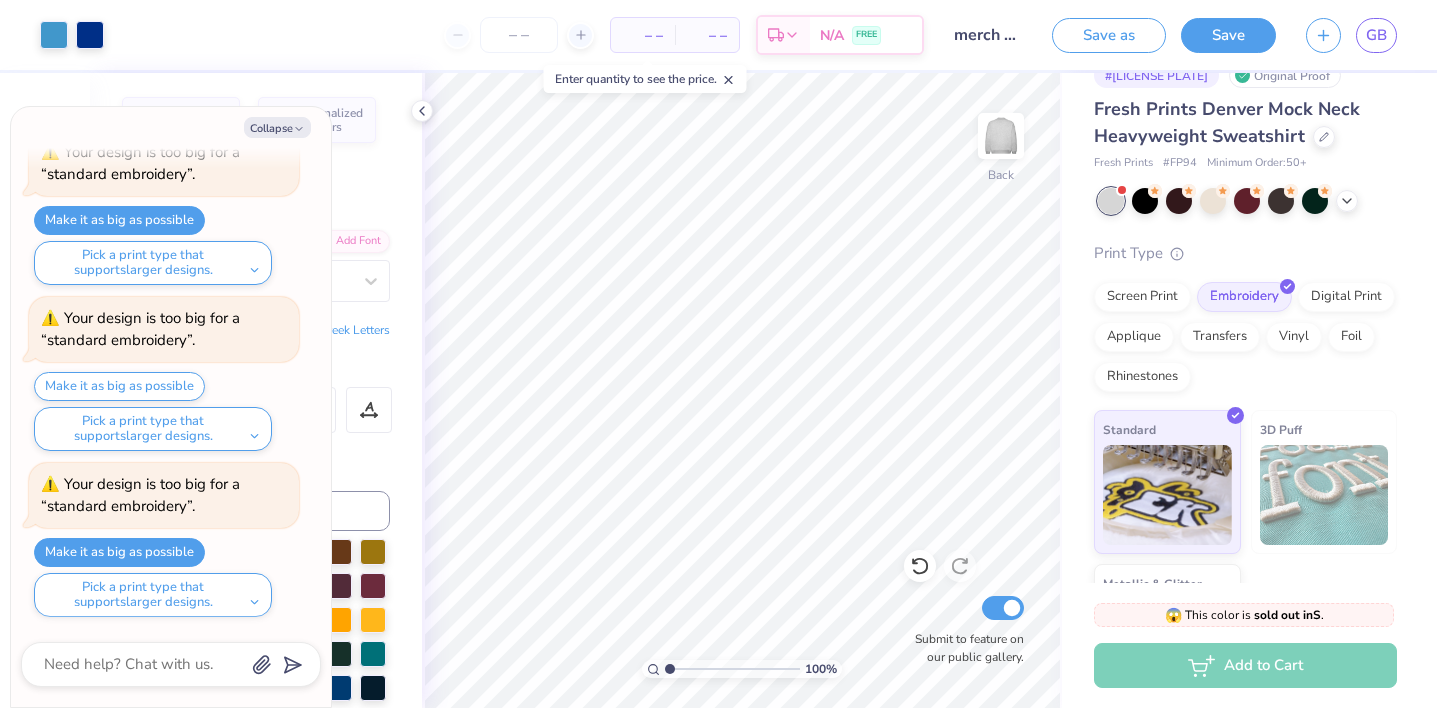 scroll, scrollTop: 0, scrollLeft: 0, axis: both 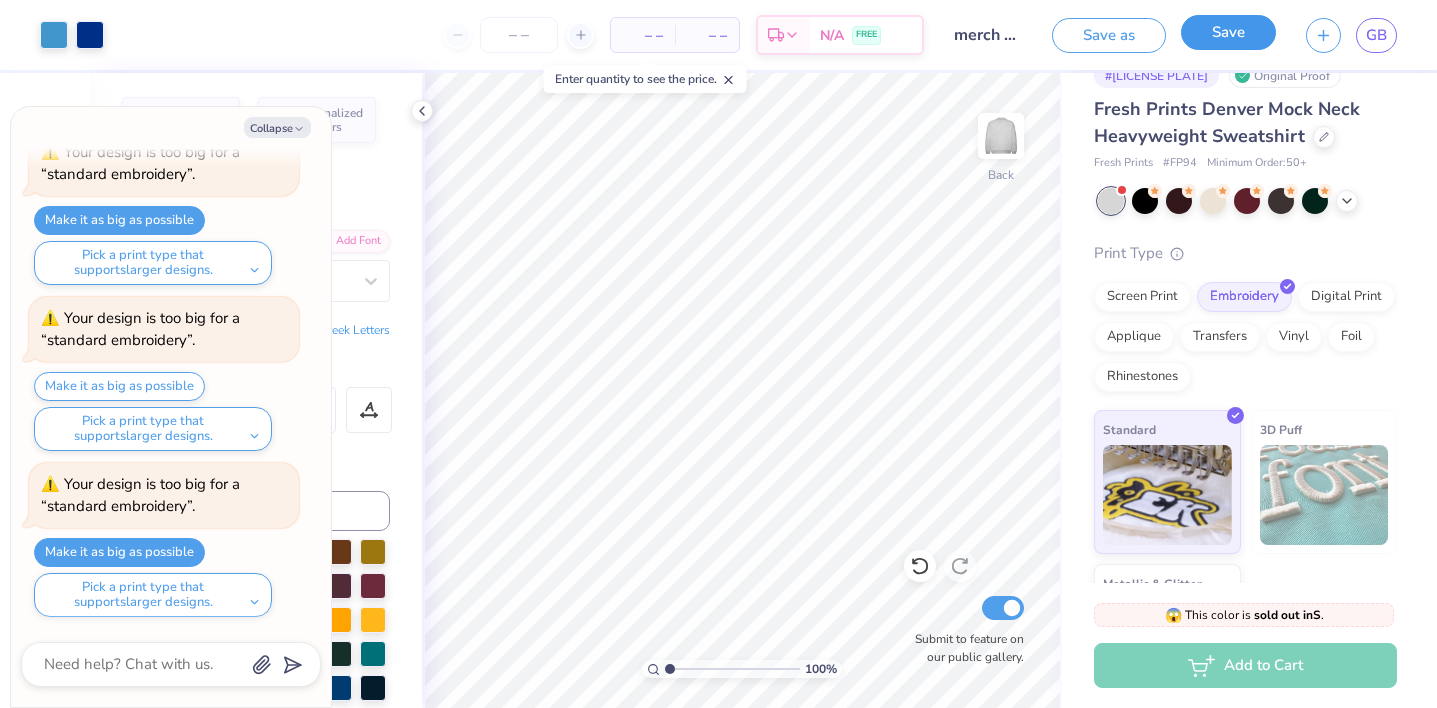 click on "Save" at bounding box center (1228, 32) 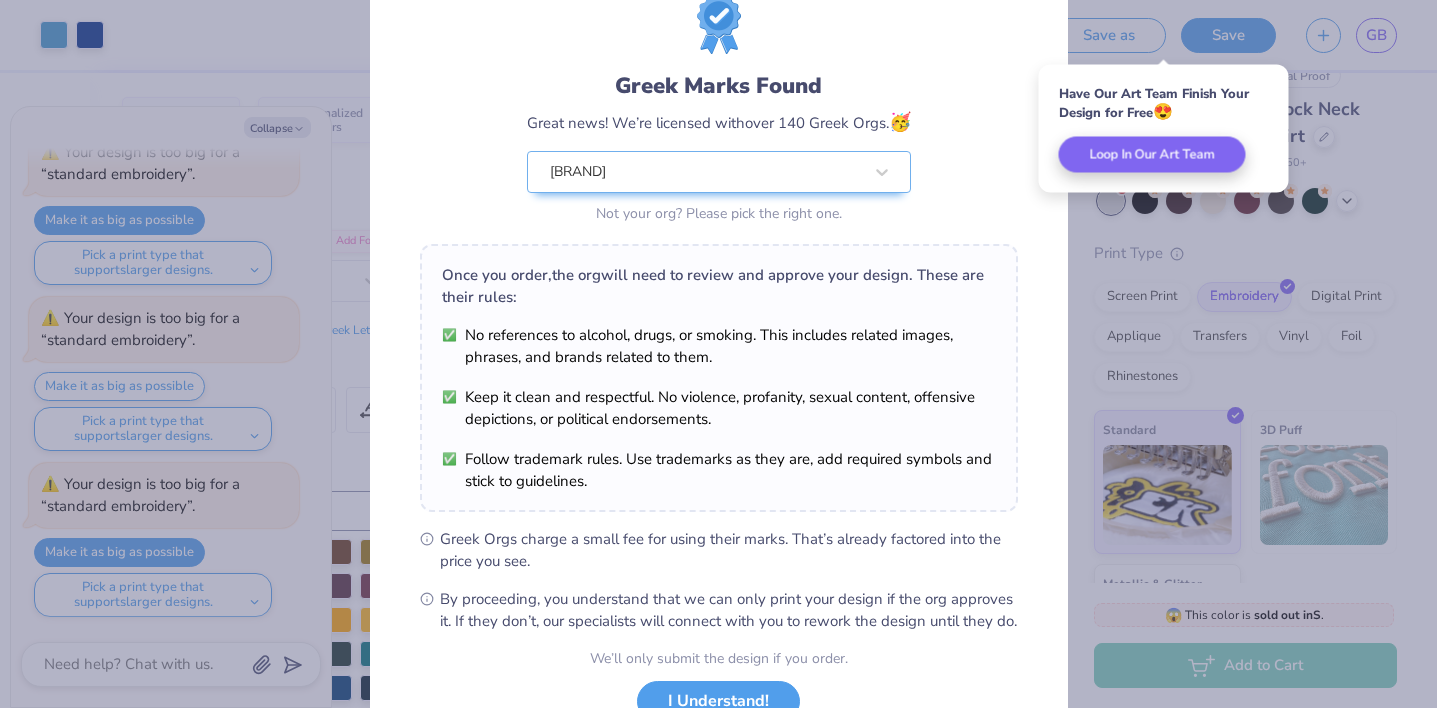 scroll, scrollTop: 72, scrollLeft: 0, axis: vertical 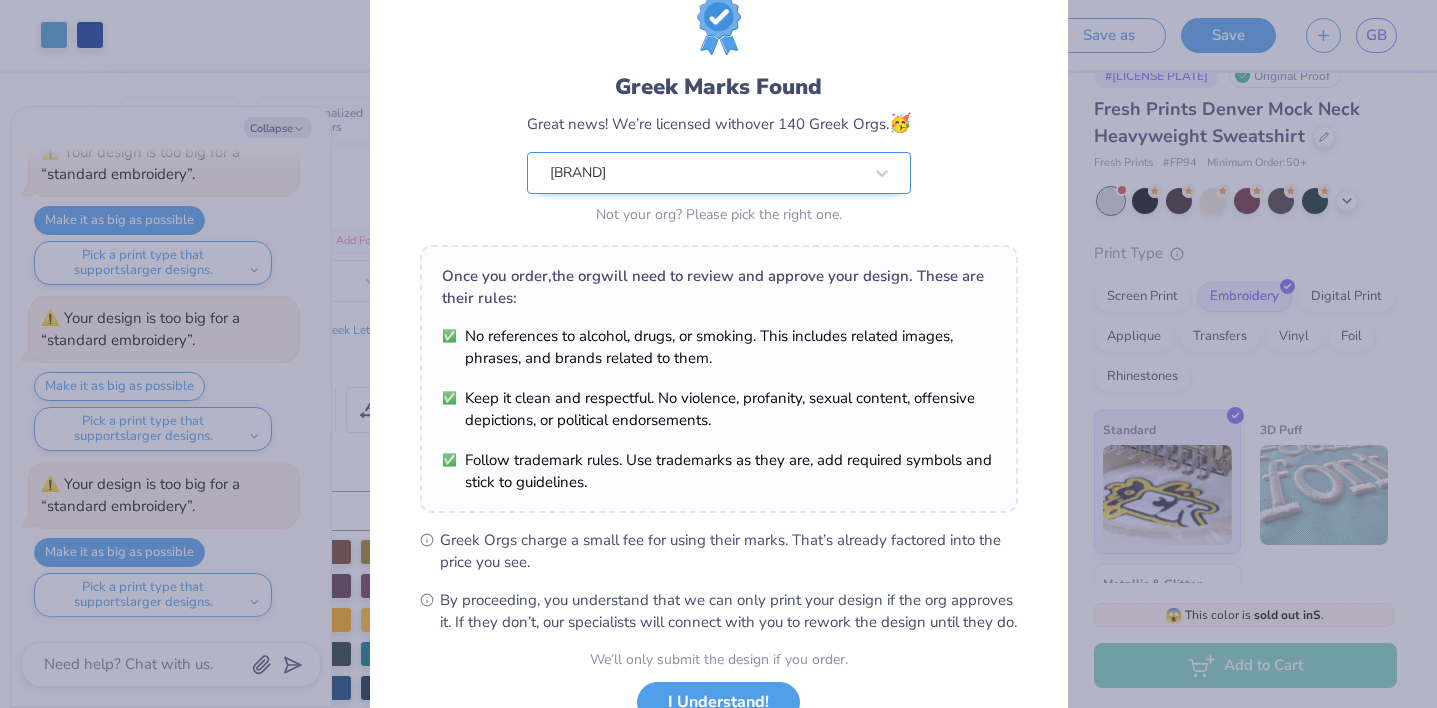 click on "[BRAND]" at bounding box center [706, 173] 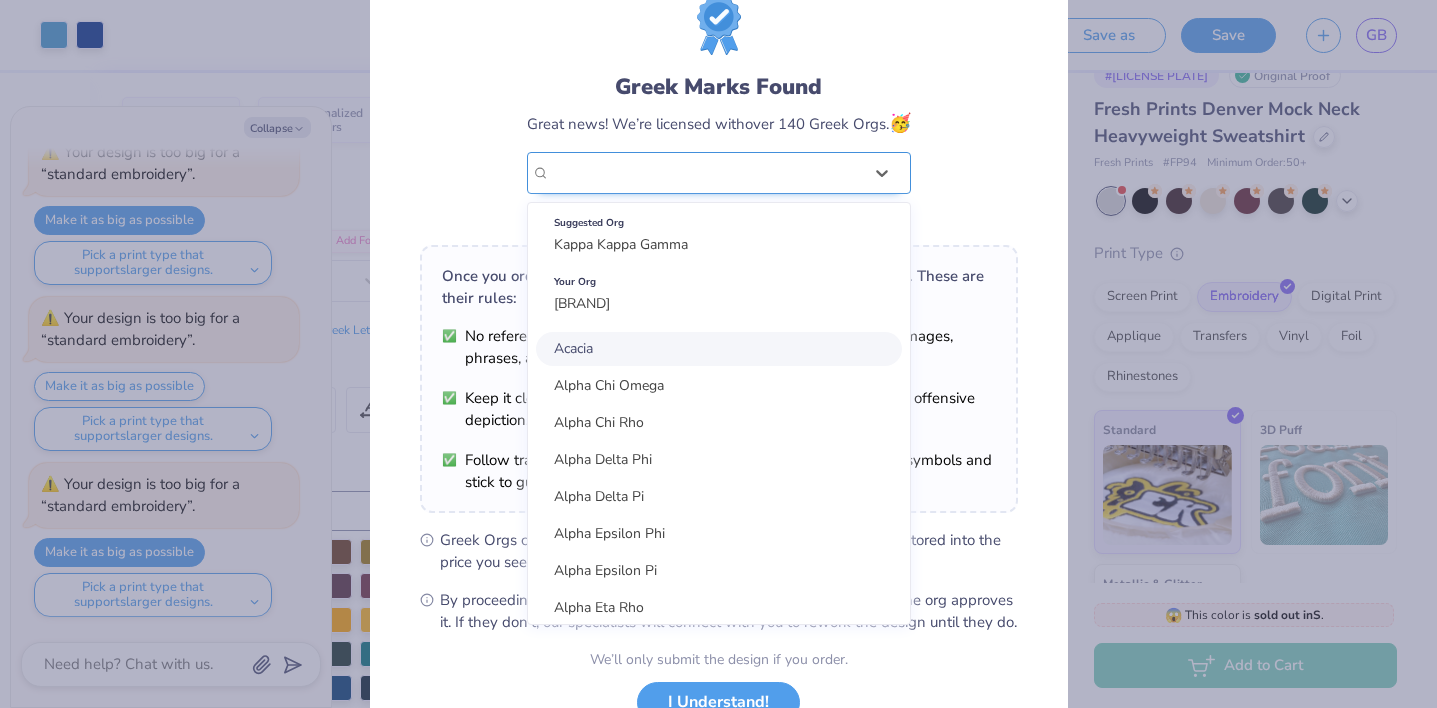 scroll, scrollTop: 0, scrollLeft: 0, axis: both 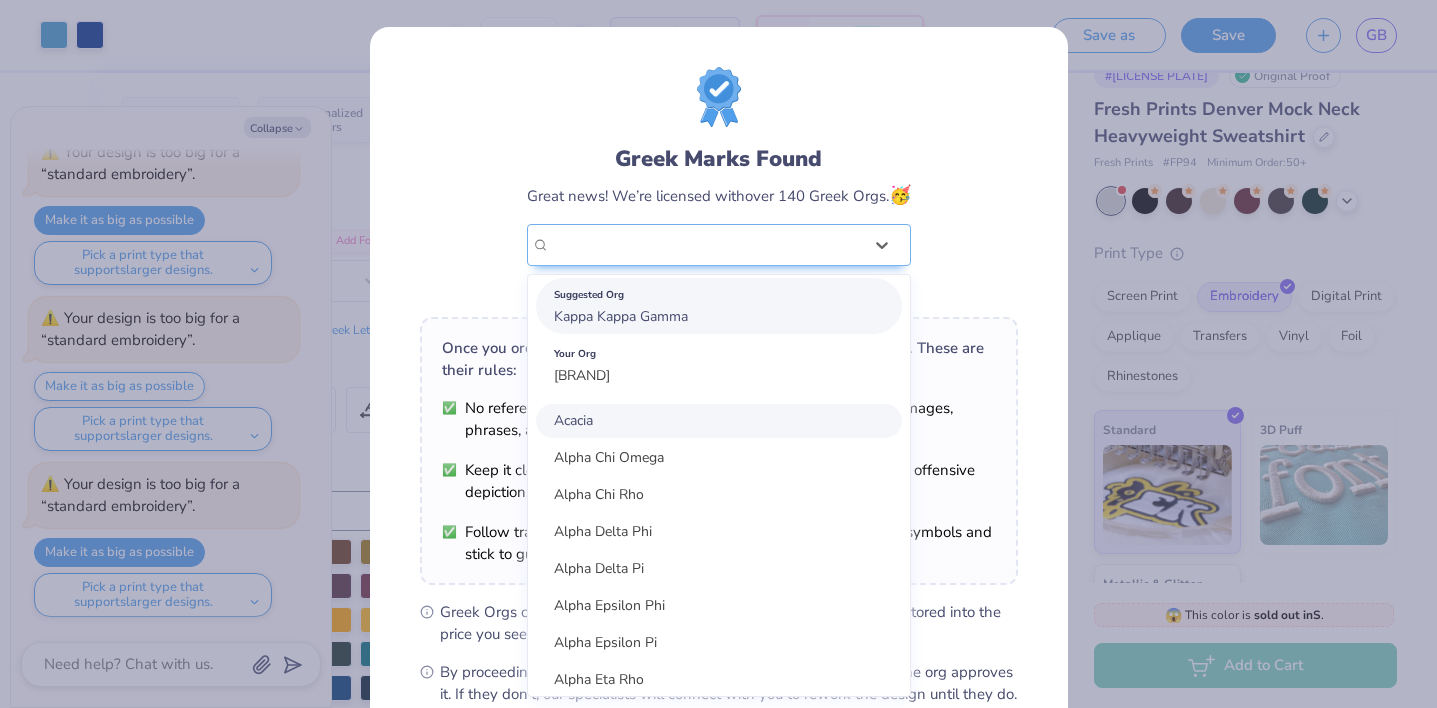 click on "Suggested Org" at bounding box center [719, 295] 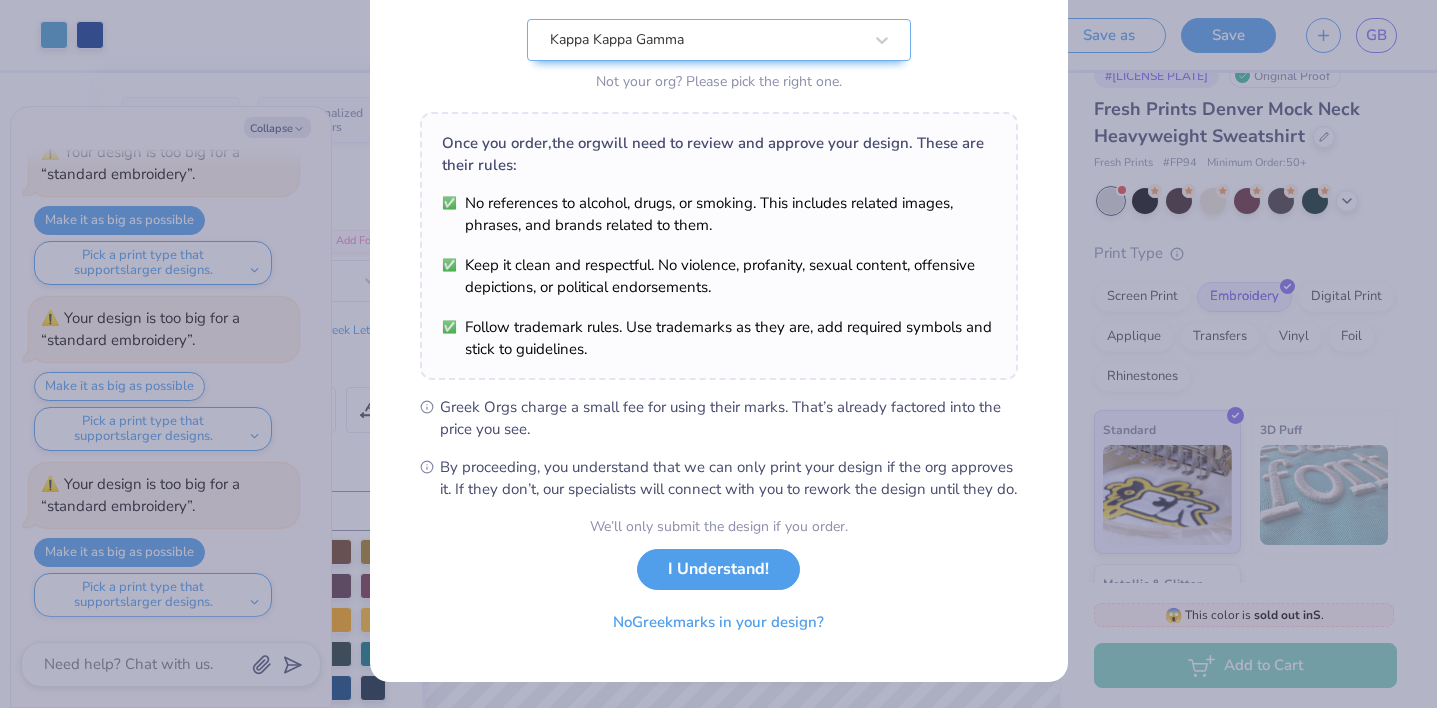 scroll, scrollTop: 209, scrollLeft: 0, axis: vertical 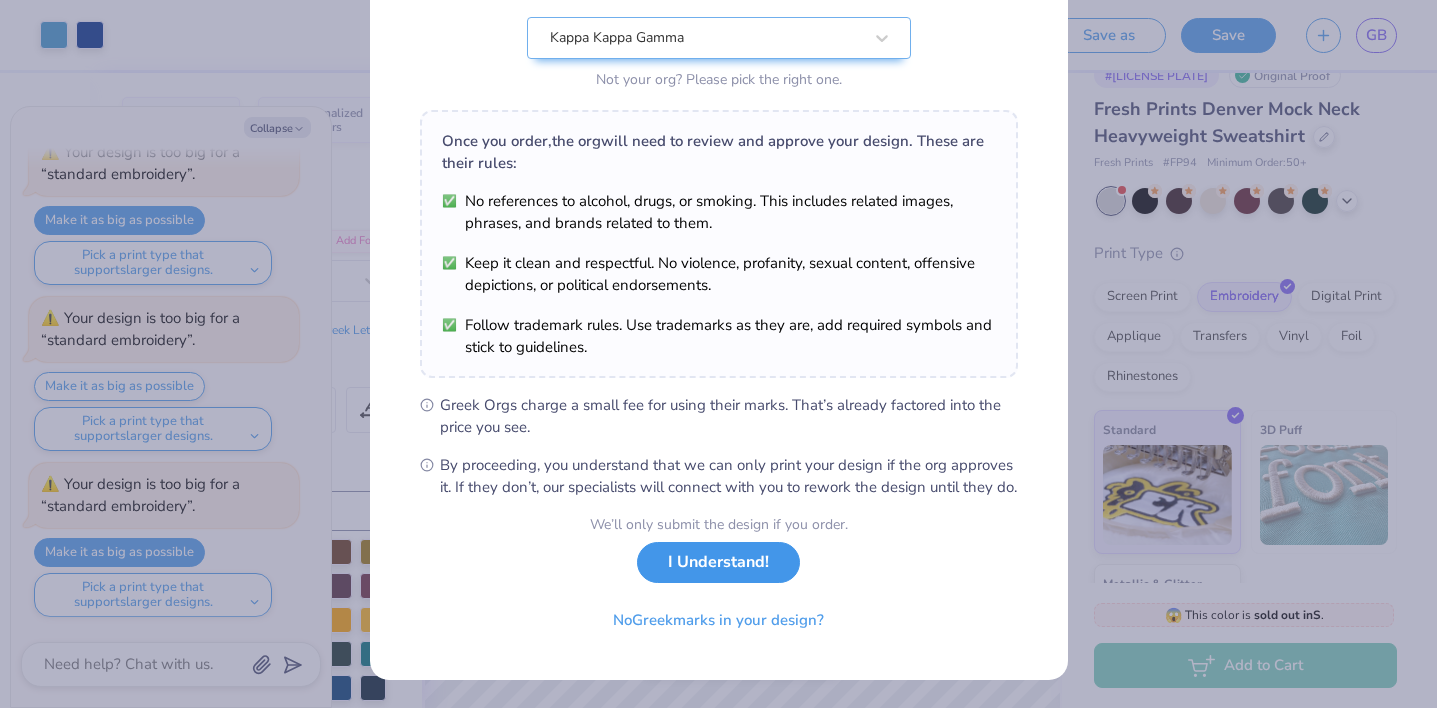 click on "I Understand!" at bounding box center (718, 562) 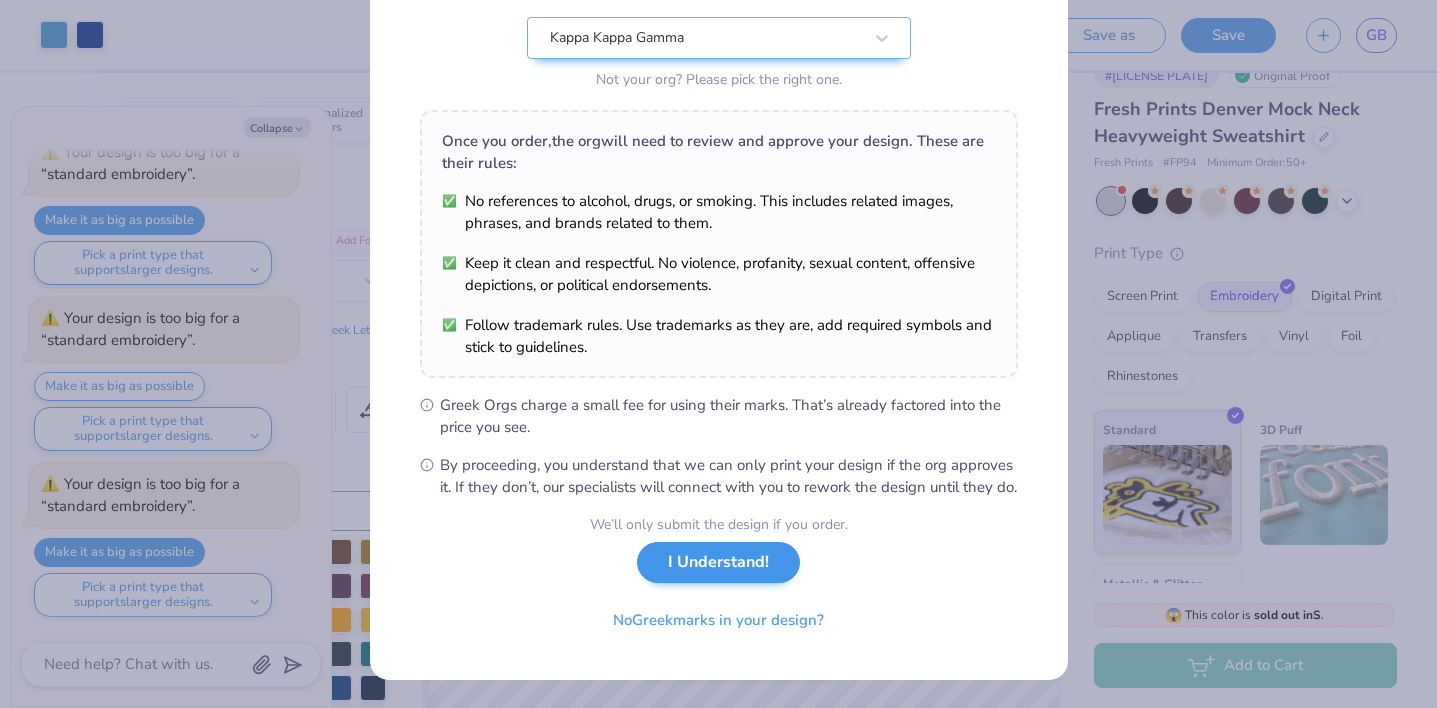 scroll, scrollTop: 0, scrollLeft: 0, axis: both 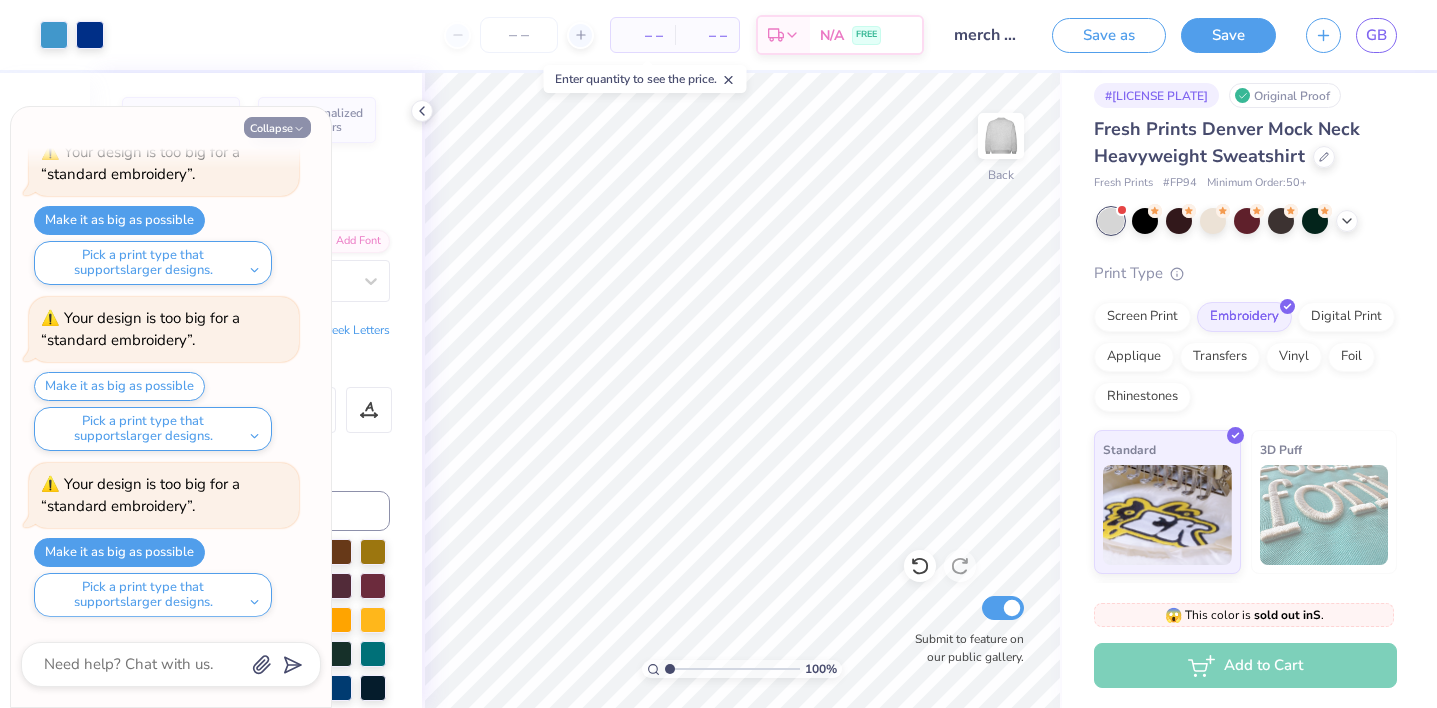 click on "Collapse" at bounding box center [277, 127] 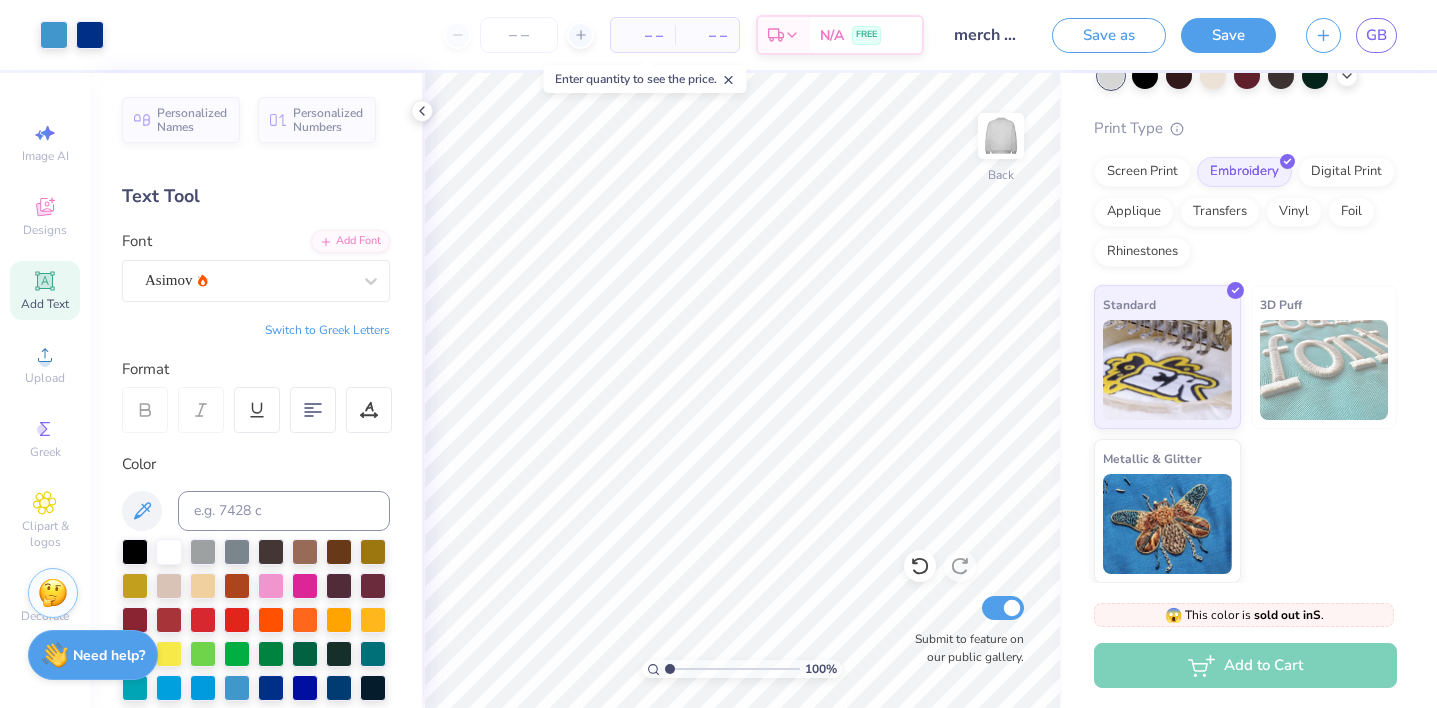 scroll, scrollTop: 0, scrollLeft: 0, axis: both 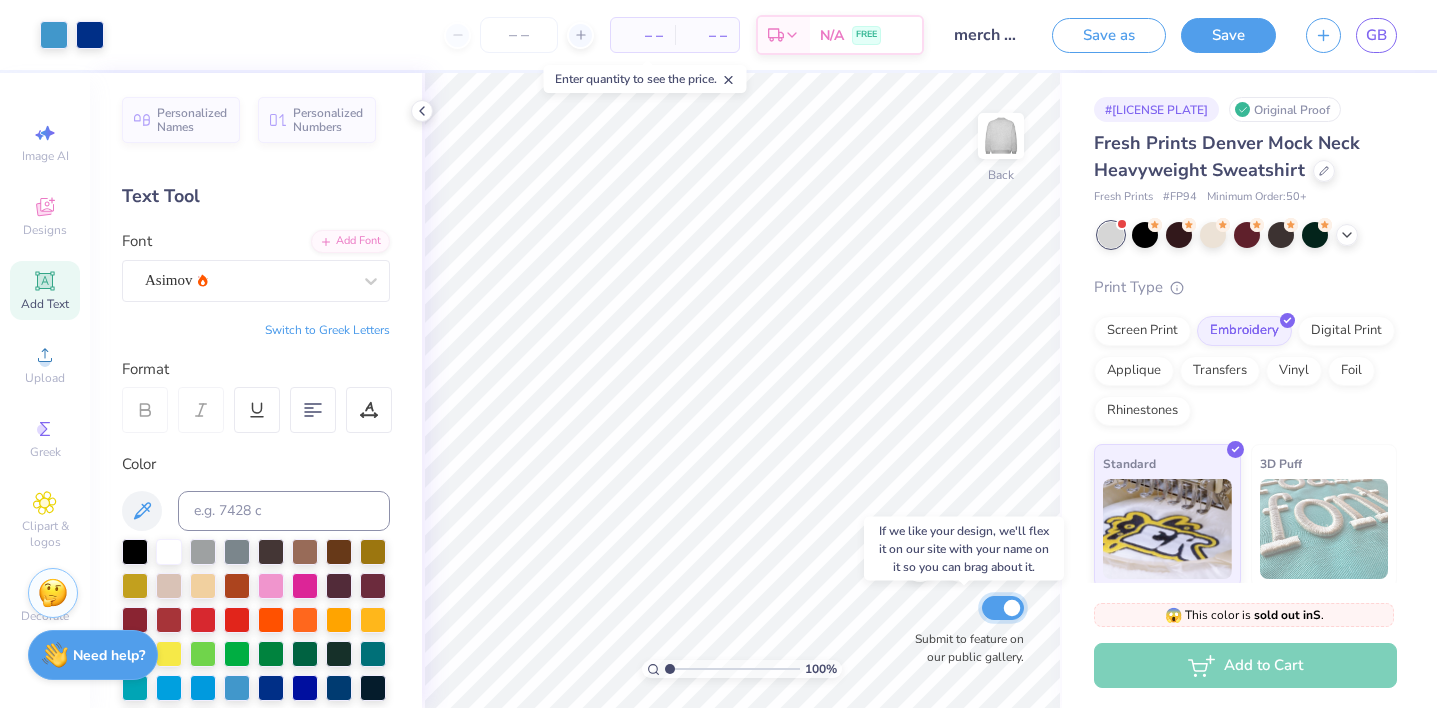 click on "Submit to feature on our public gallery." at bounding box center (1003, 608) 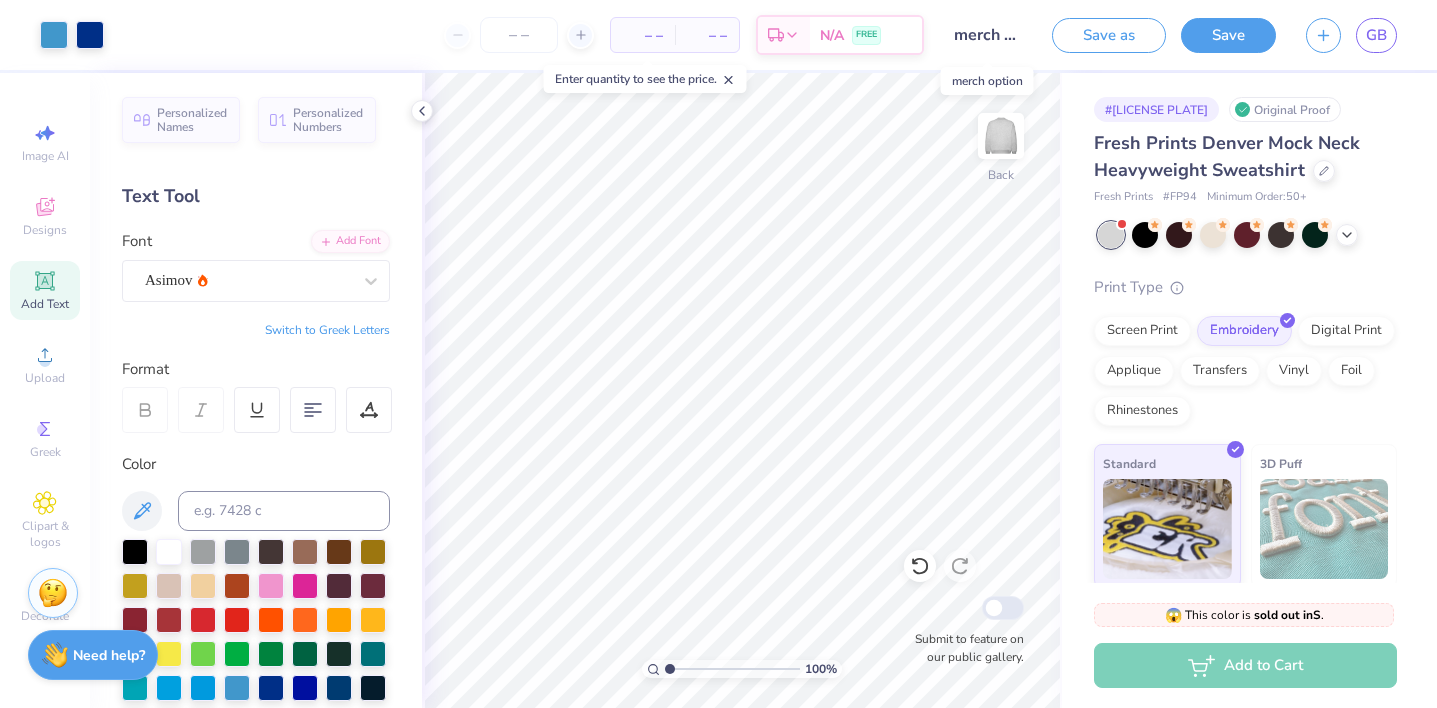 click on "merch option" at bounding box center [988, 35] 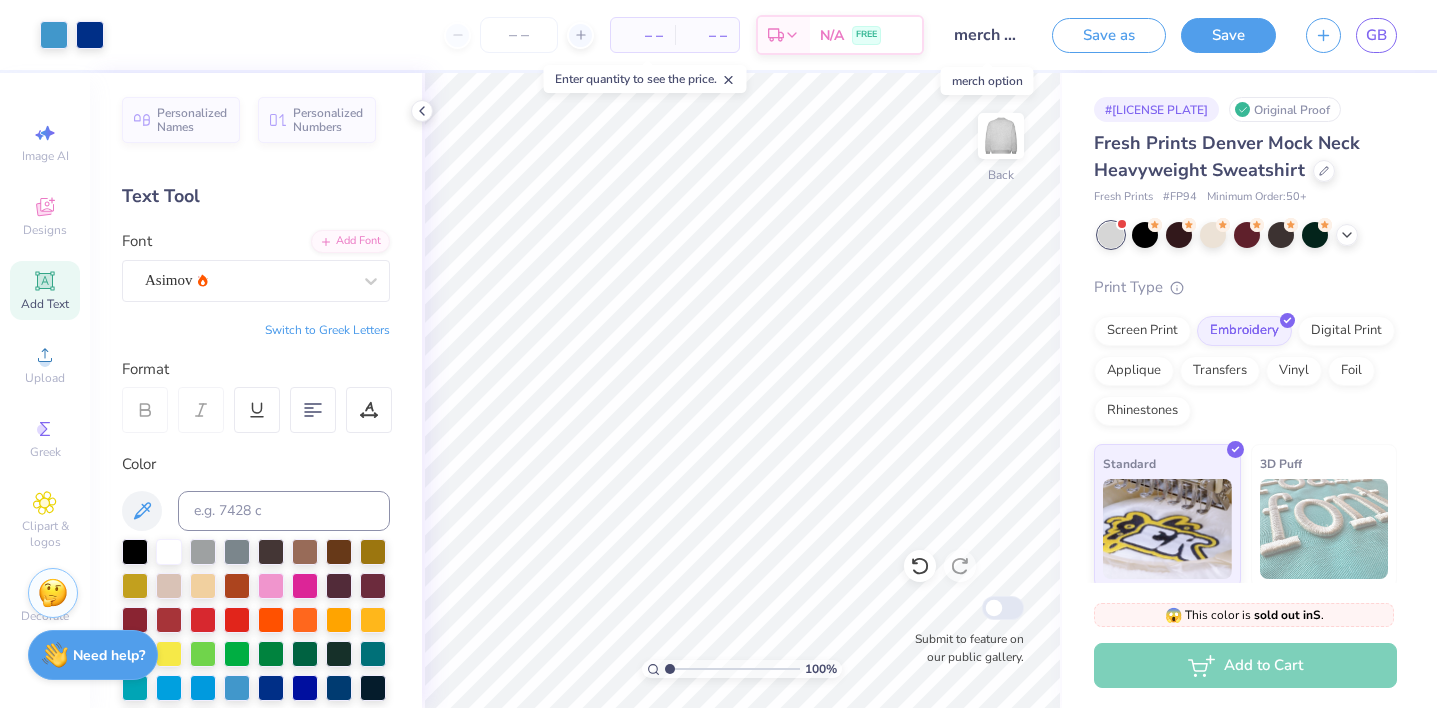 click on "merch option" at bounding box center (988, 35) 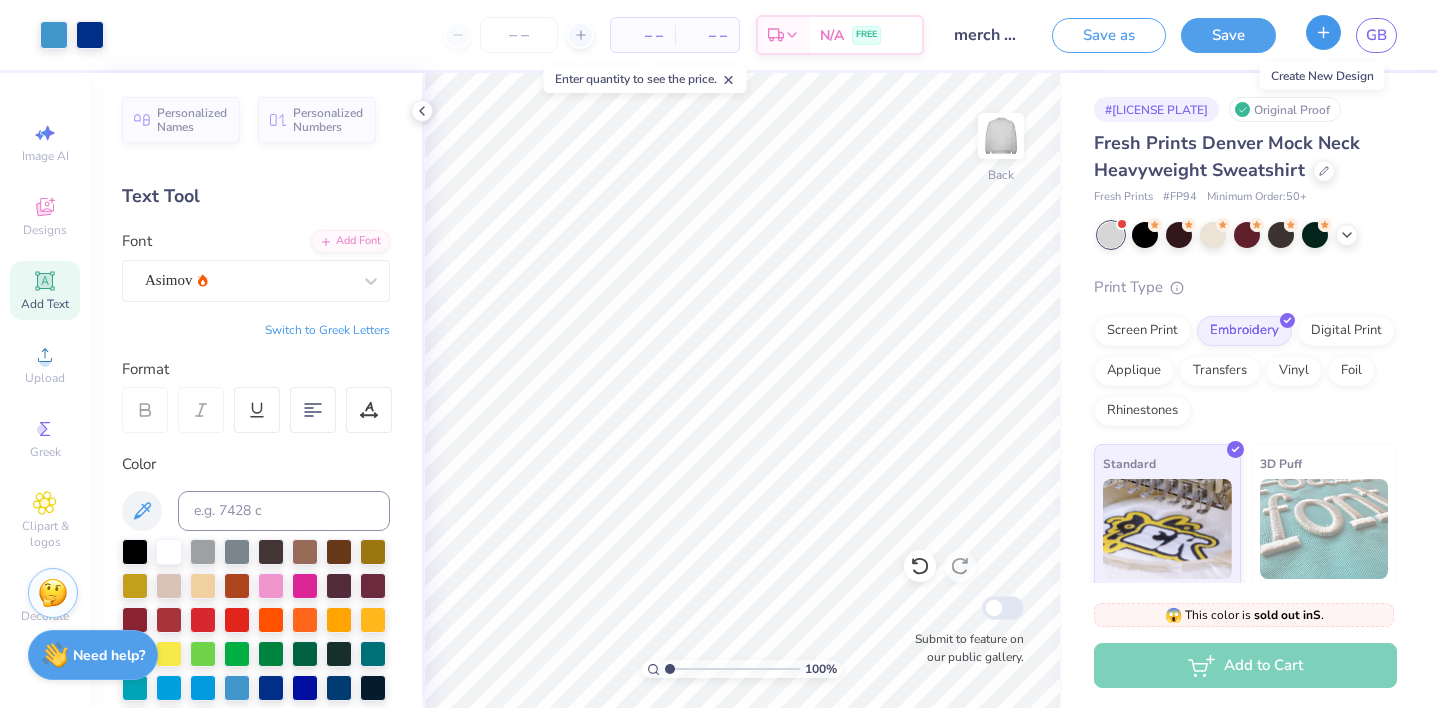 click 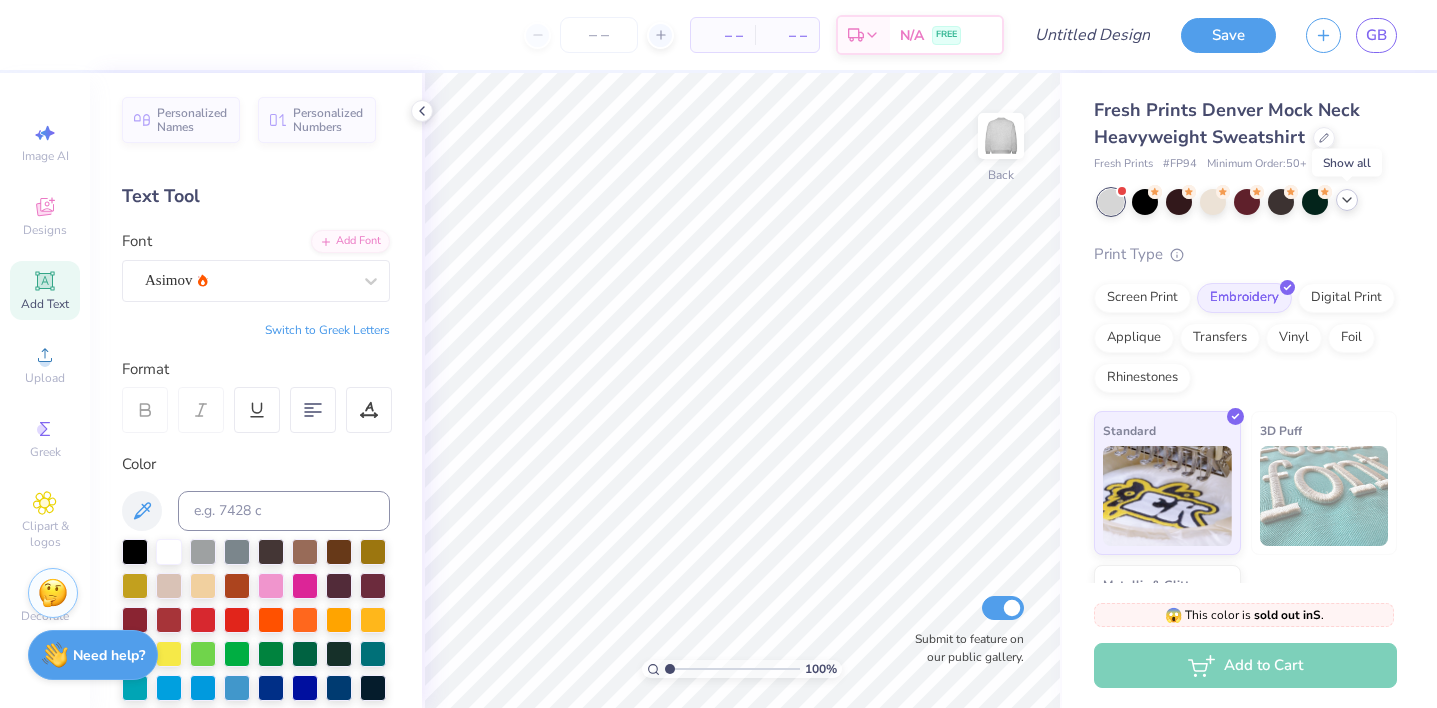 click 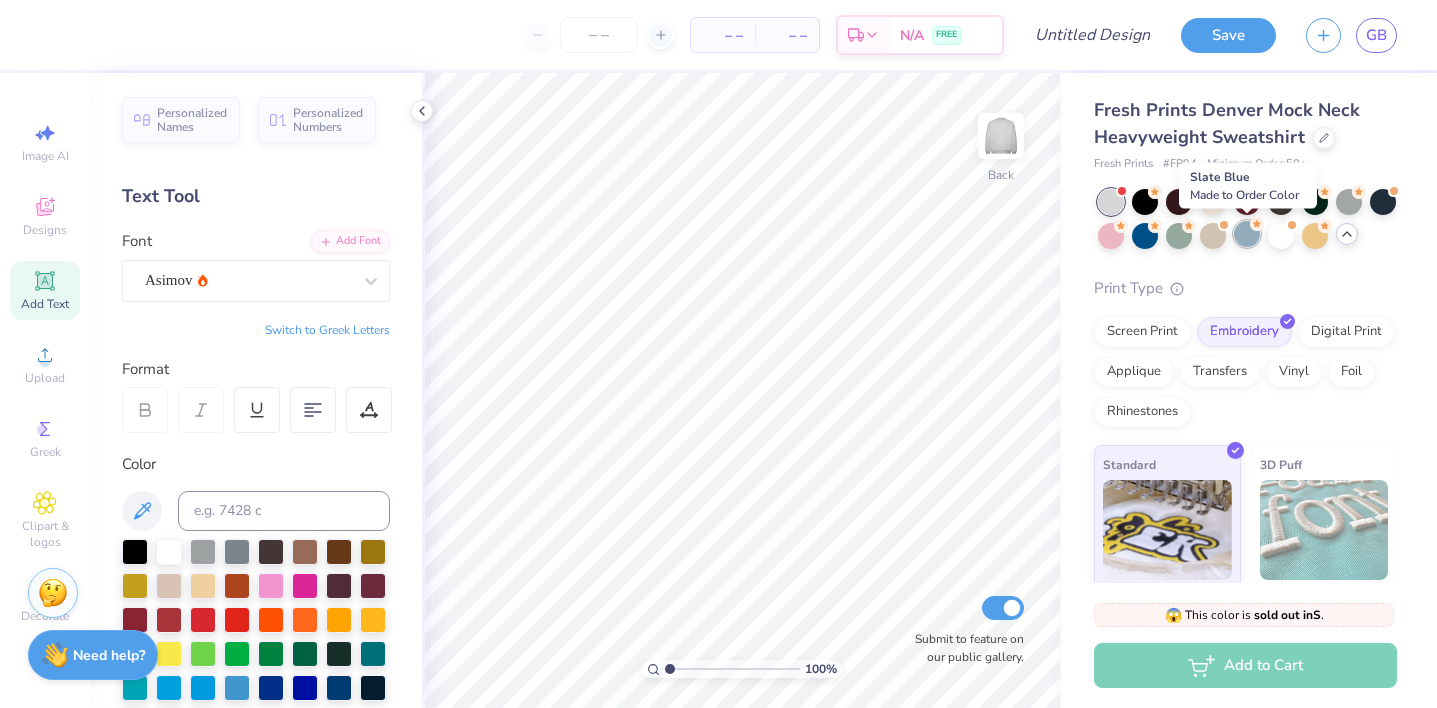 click at bounding box center [1247, 234] 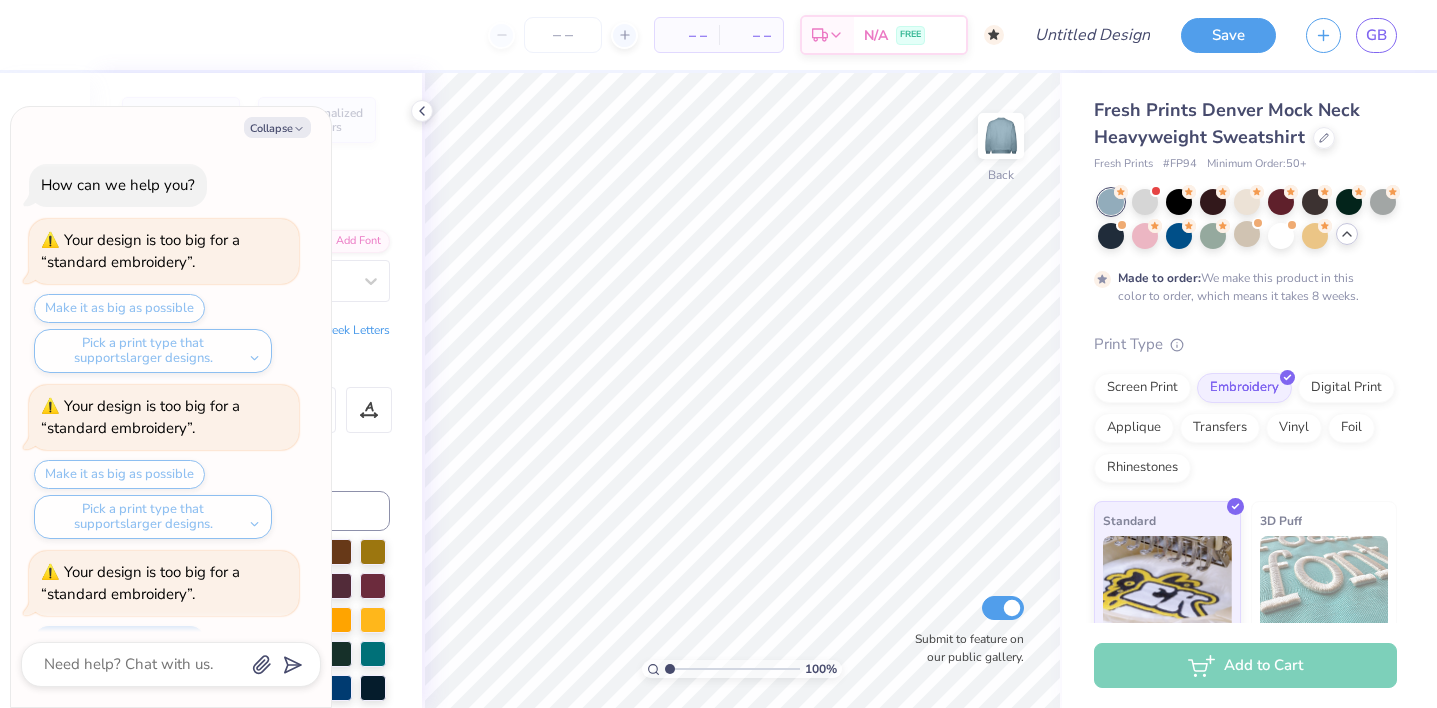 scroll, scrollTop: 918, scrollLeft: 0, axis: vertical 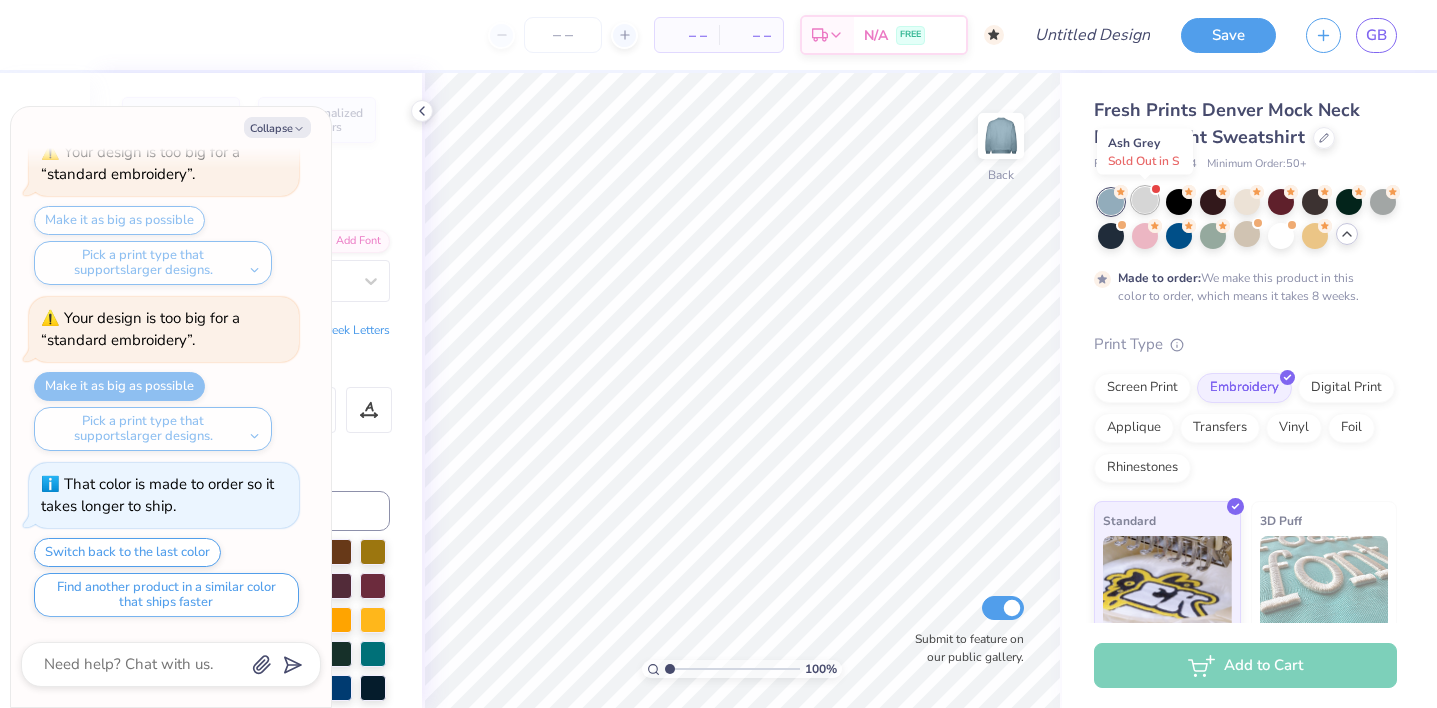 click at bounding box center [1145, 200] 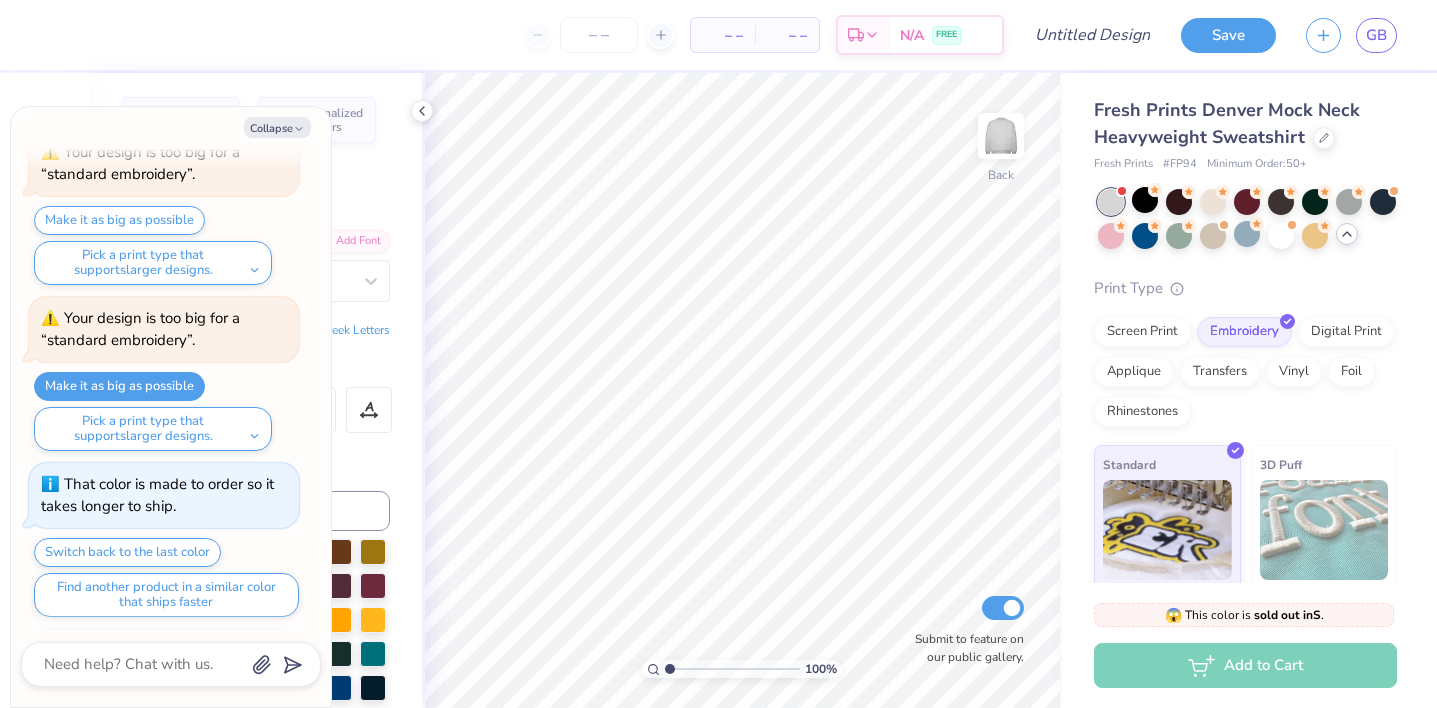 scroll, scrollTop: 1300, scrollLeft: 0, axis: vertical 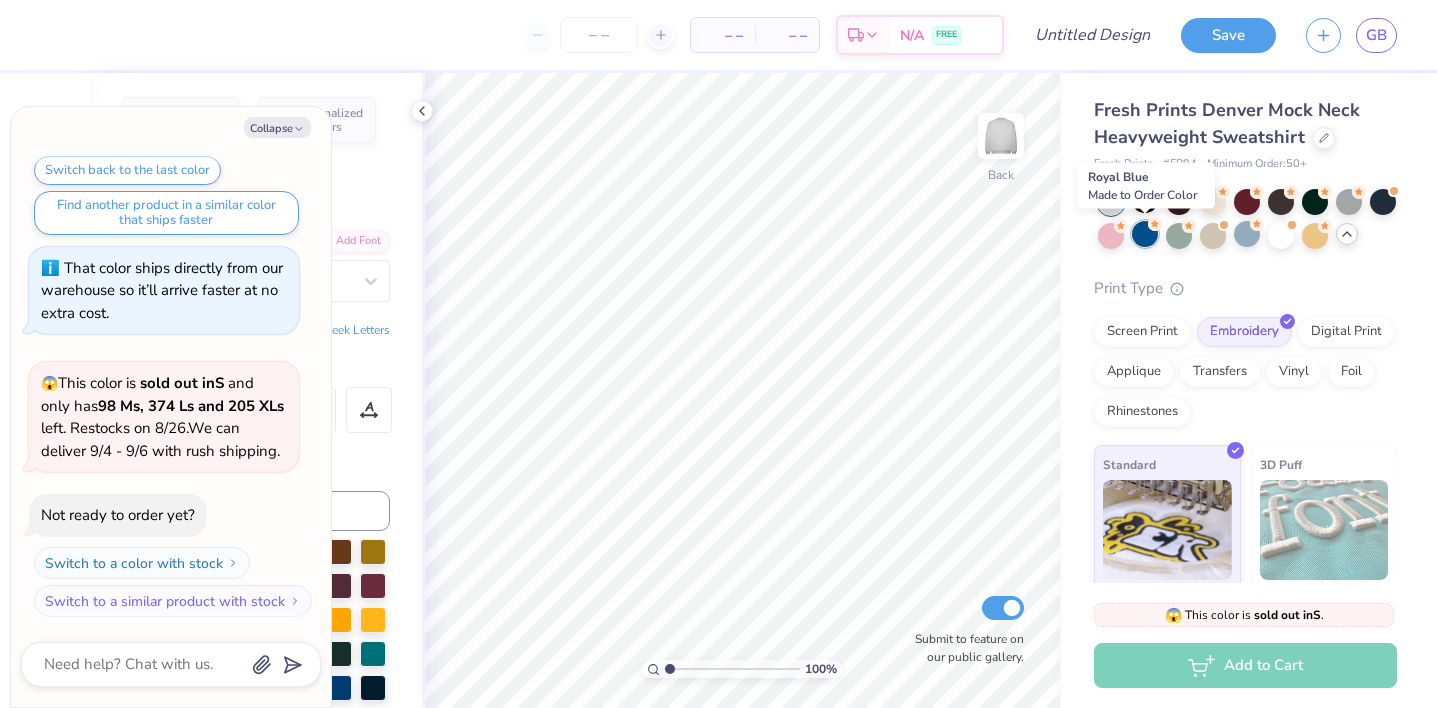 click at bounding box center (1145, 234) 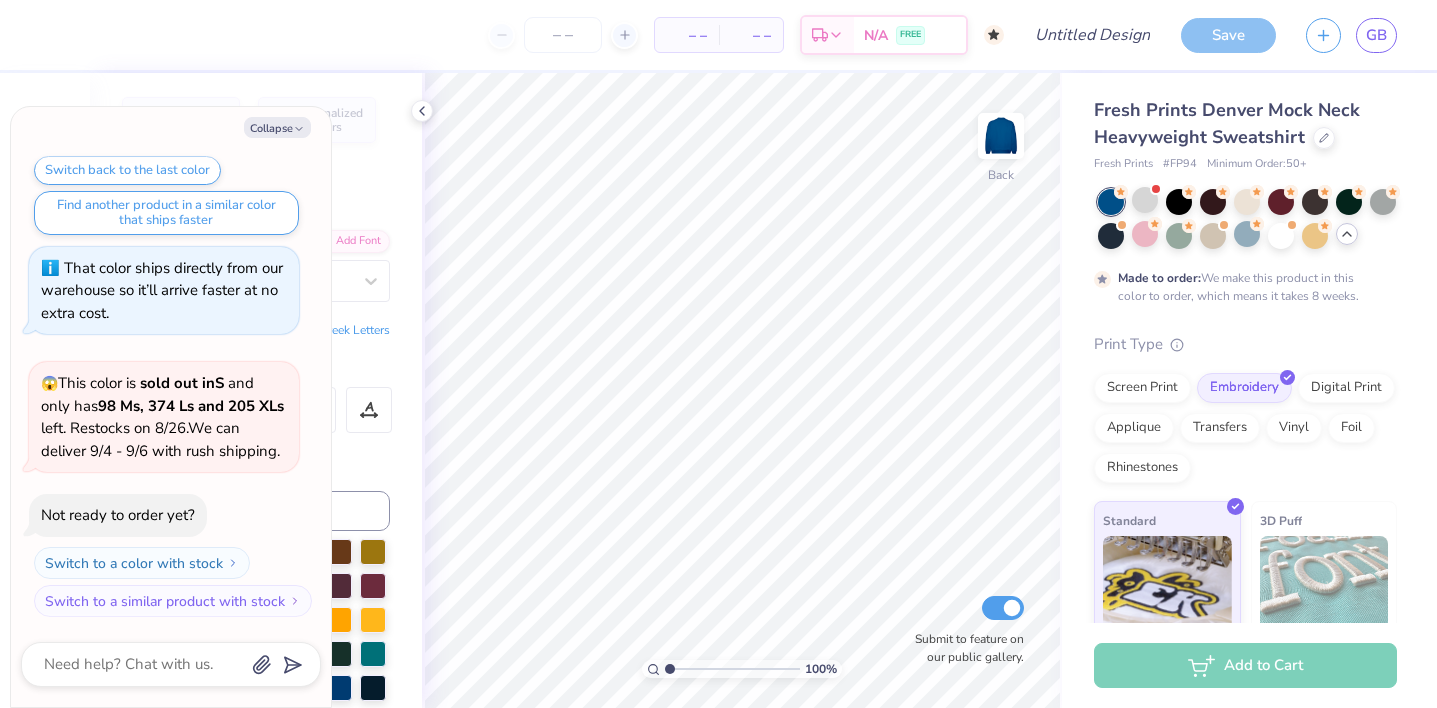 scroll, scrollTop: 1466, scrollLeft: 0, axis: vertical 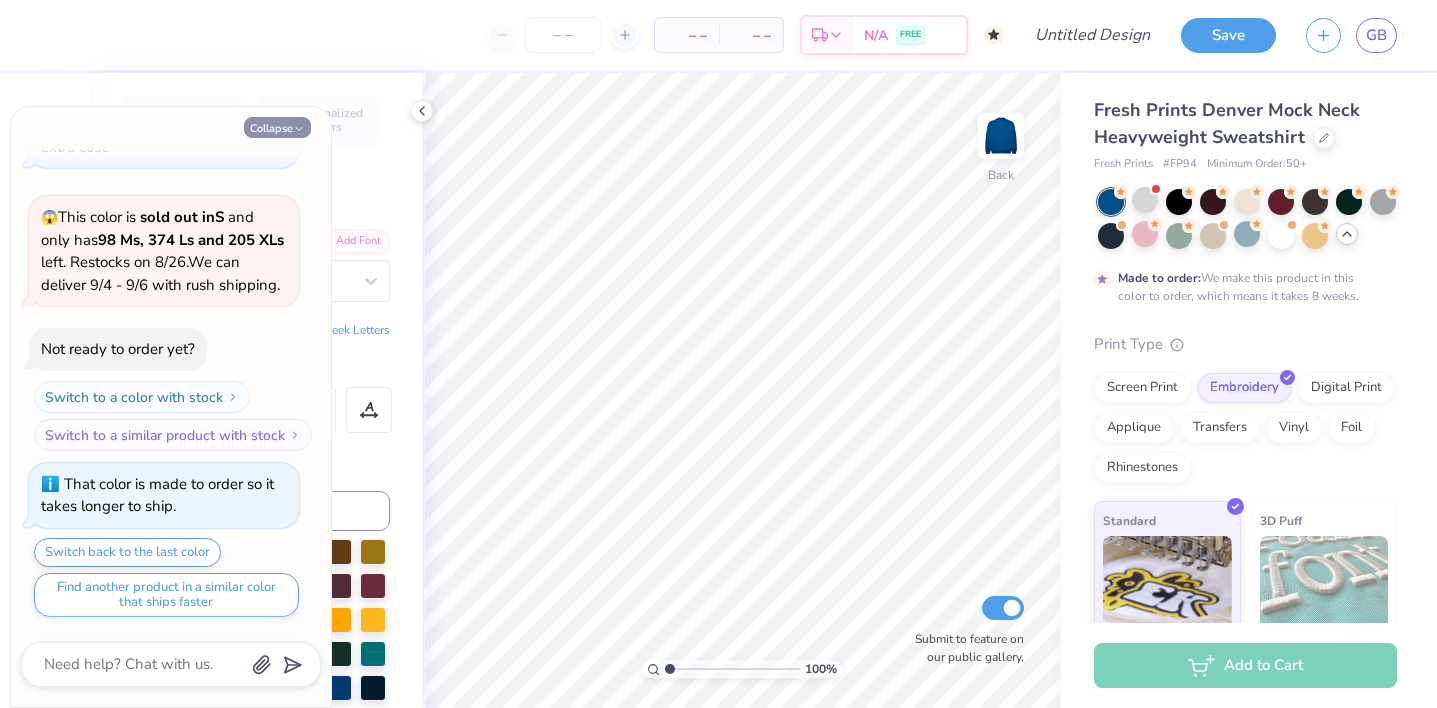 click on "Collapse" at bounding box center (277, 127) 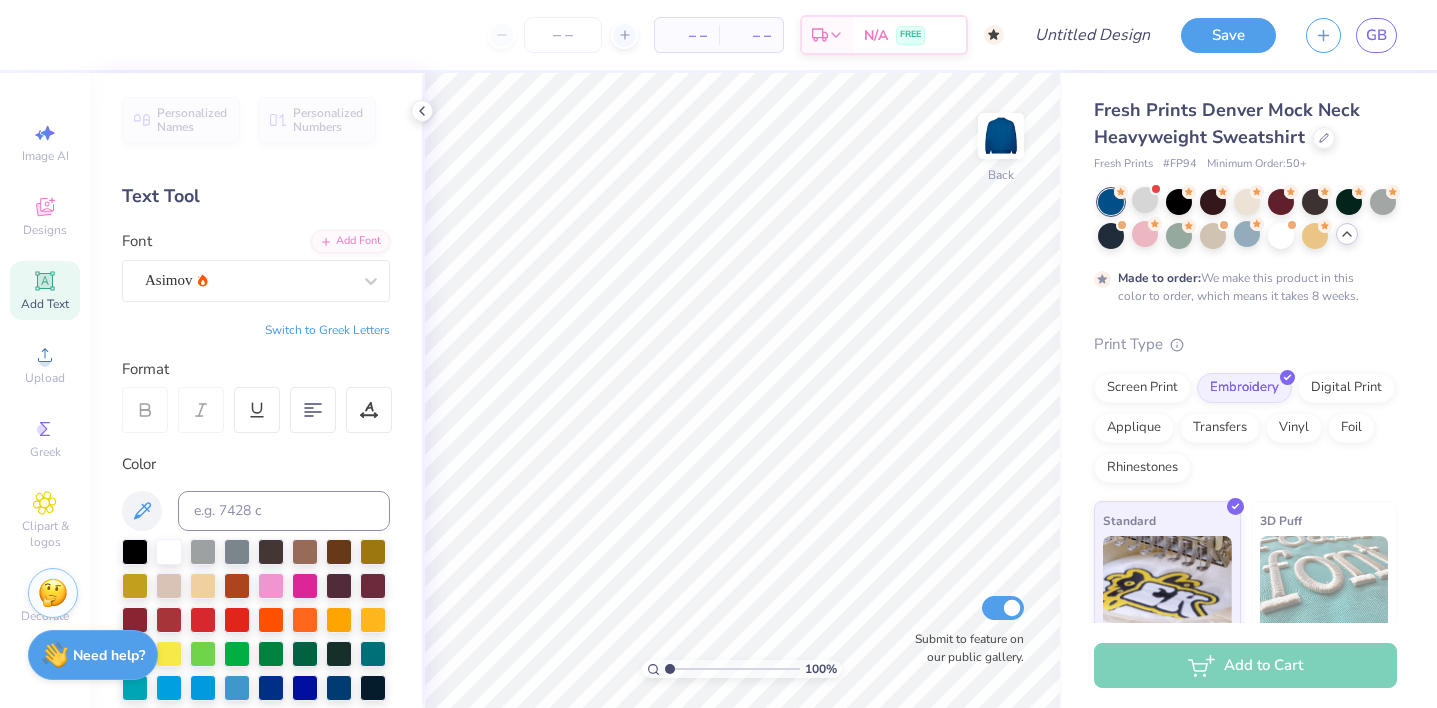 click on "Add Text" at bounding box center [45, 290] 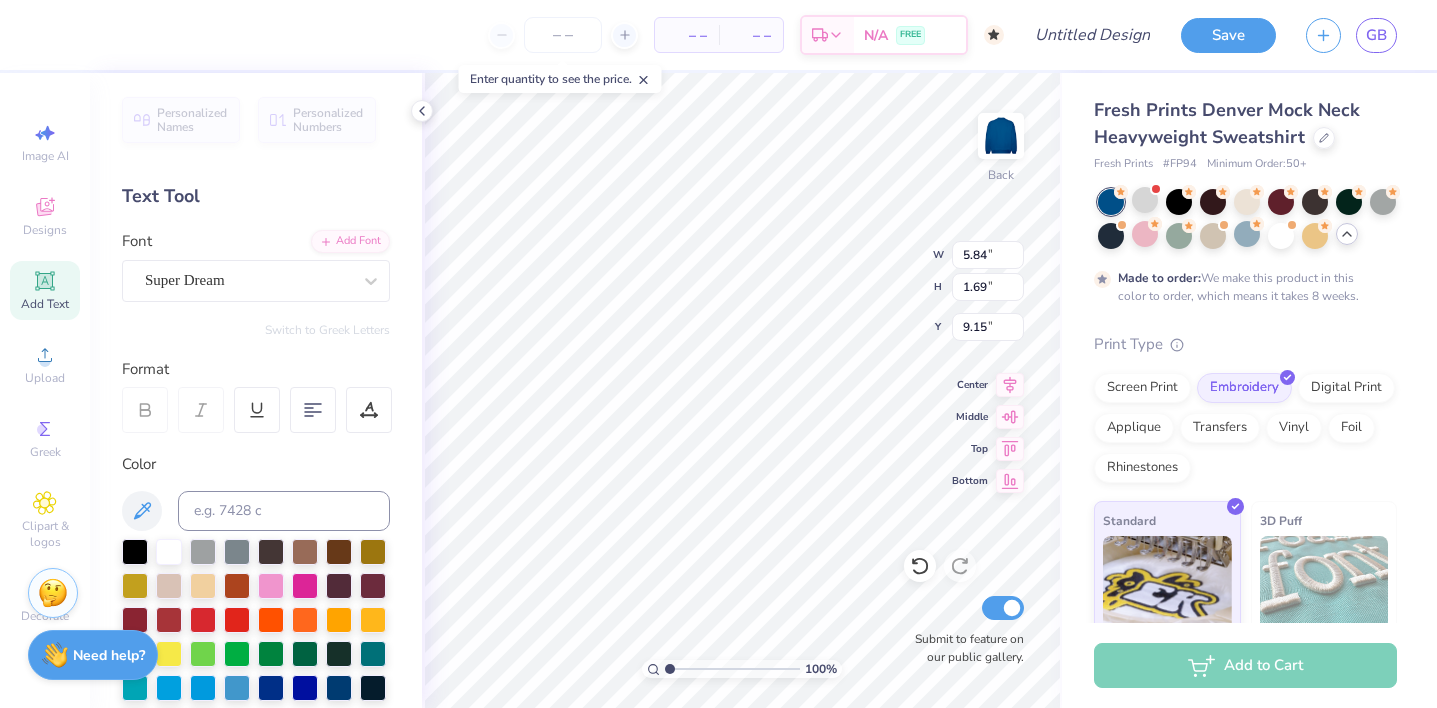 scroll, scrollTop: 0, scrollLeft: 1, axis: horizontal 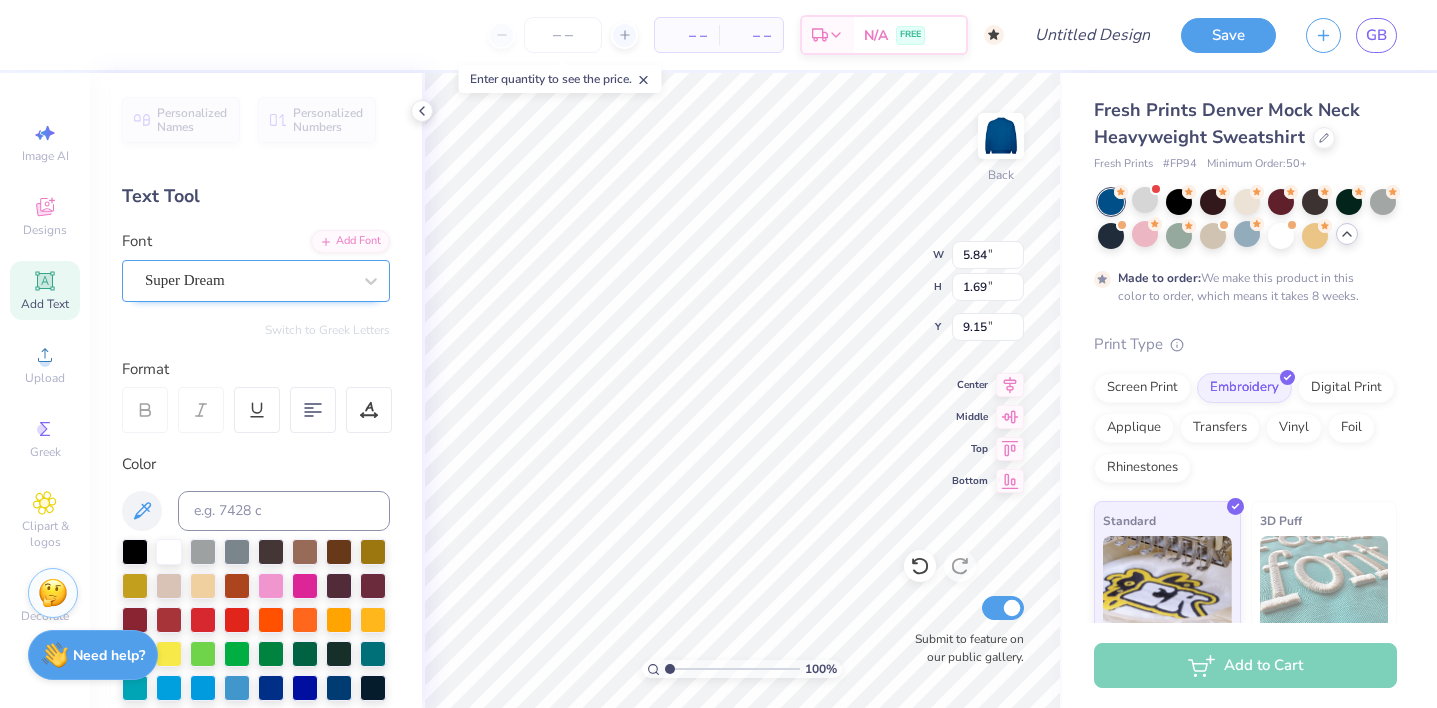 click on "Super Dream" at bounding box center [248, 280] 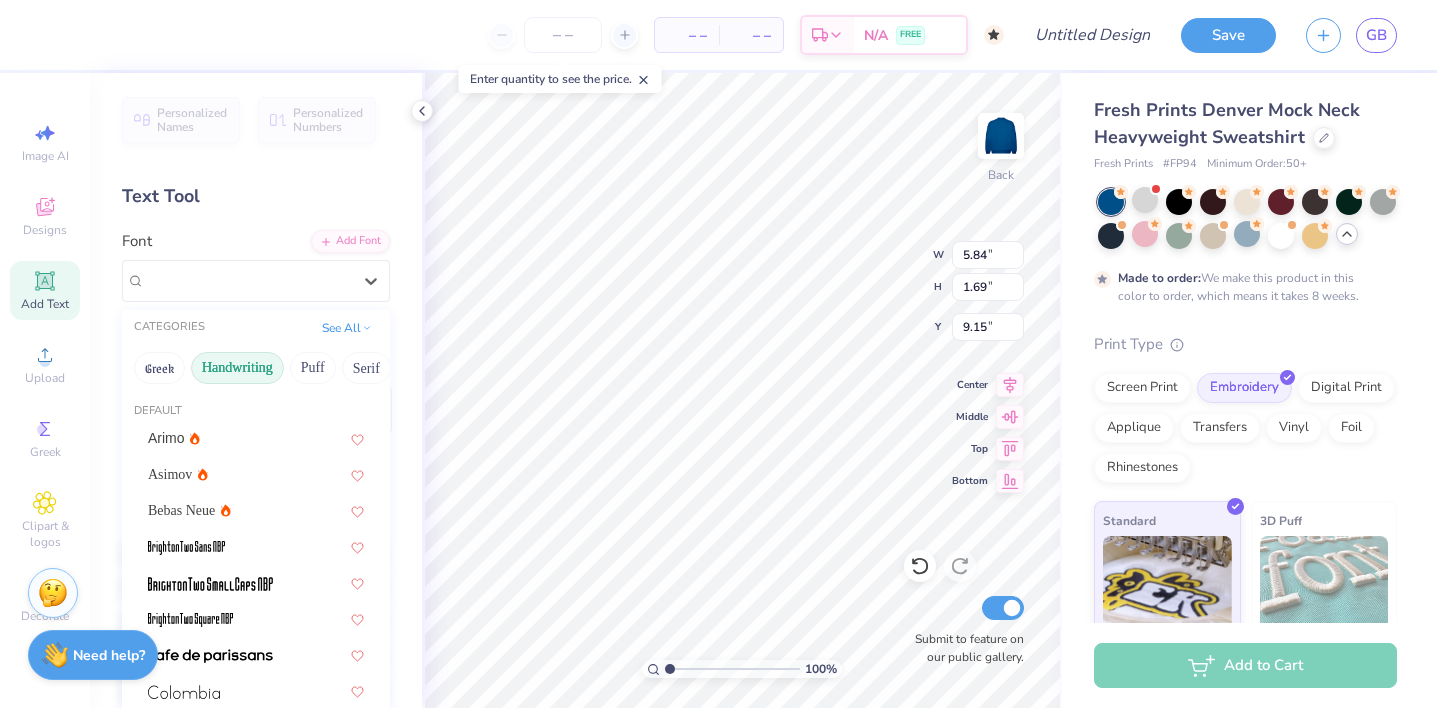 click on "Handwriting" at bounding box center (237, 368) 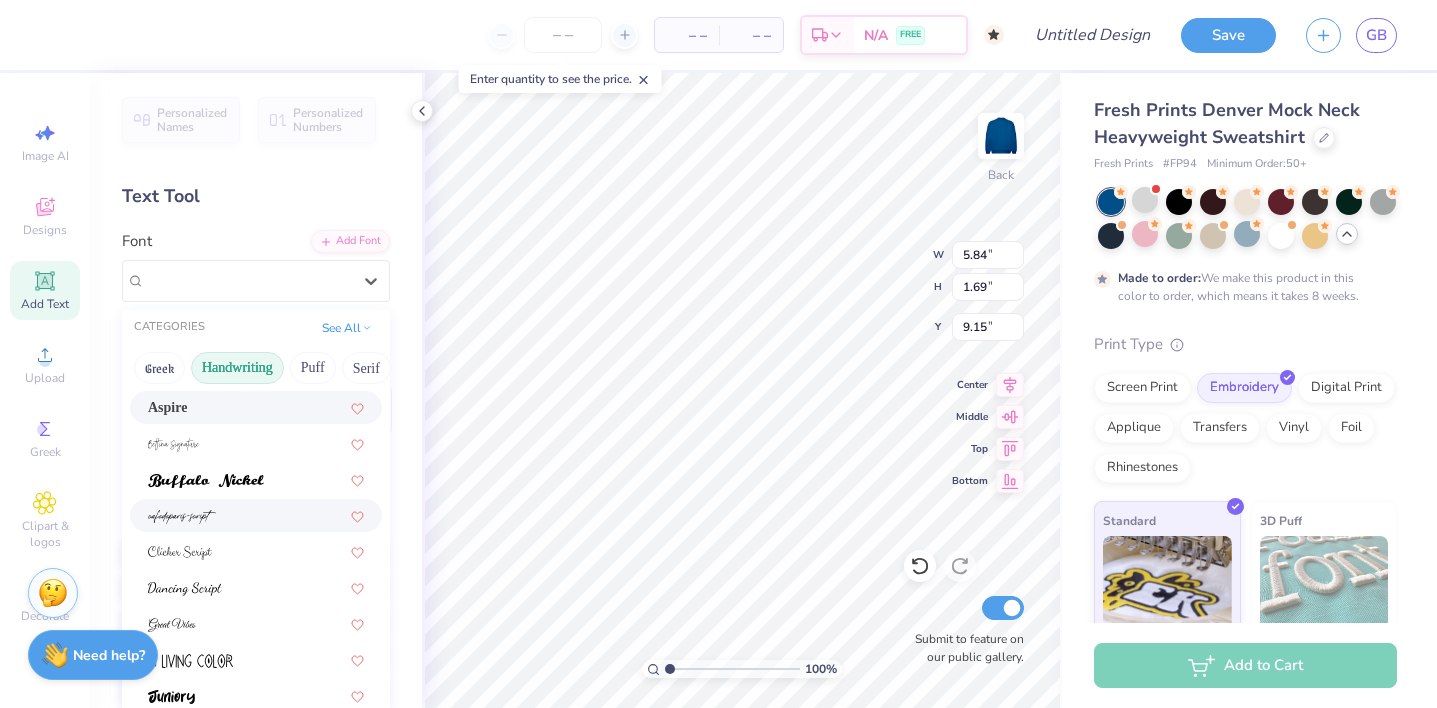 scroll, scrollTop: 0, scrollLeft: 0, axis: both 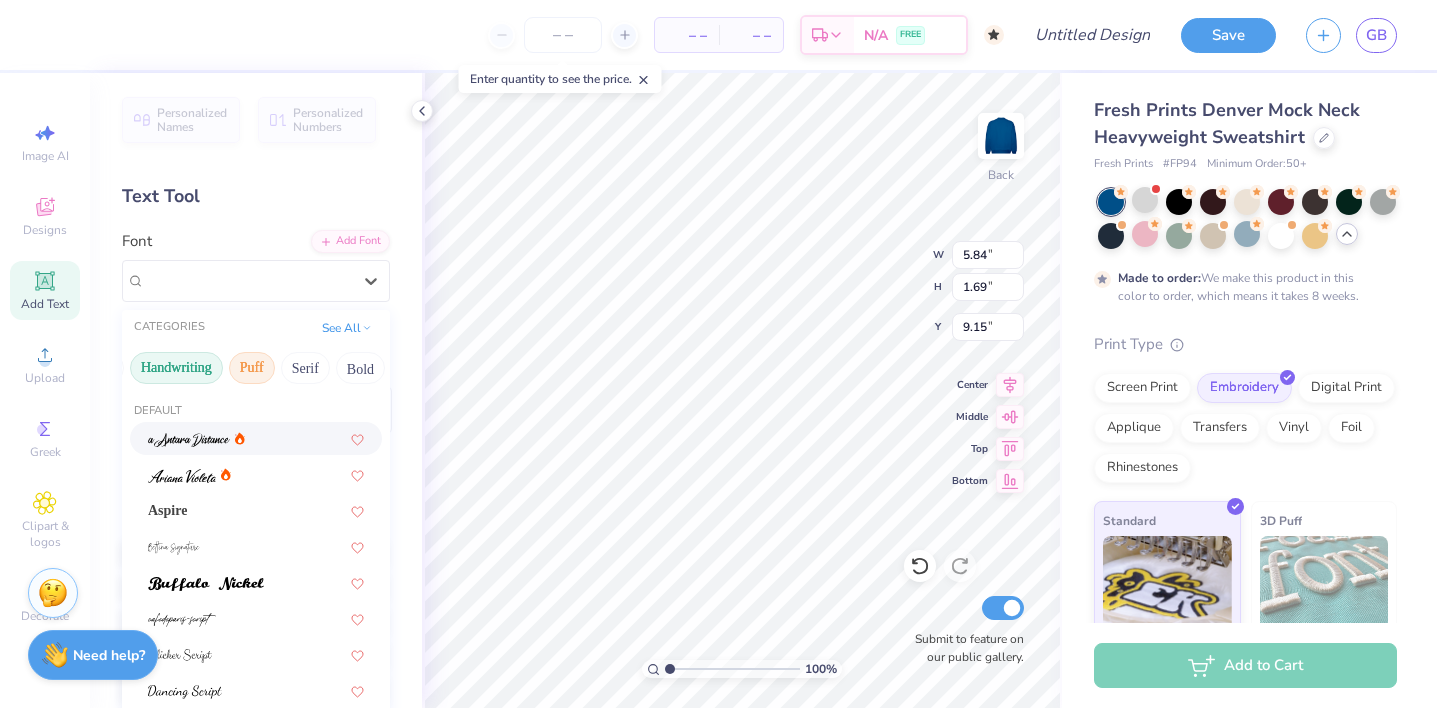 click on "Puff" at bounding box center (252, 368) 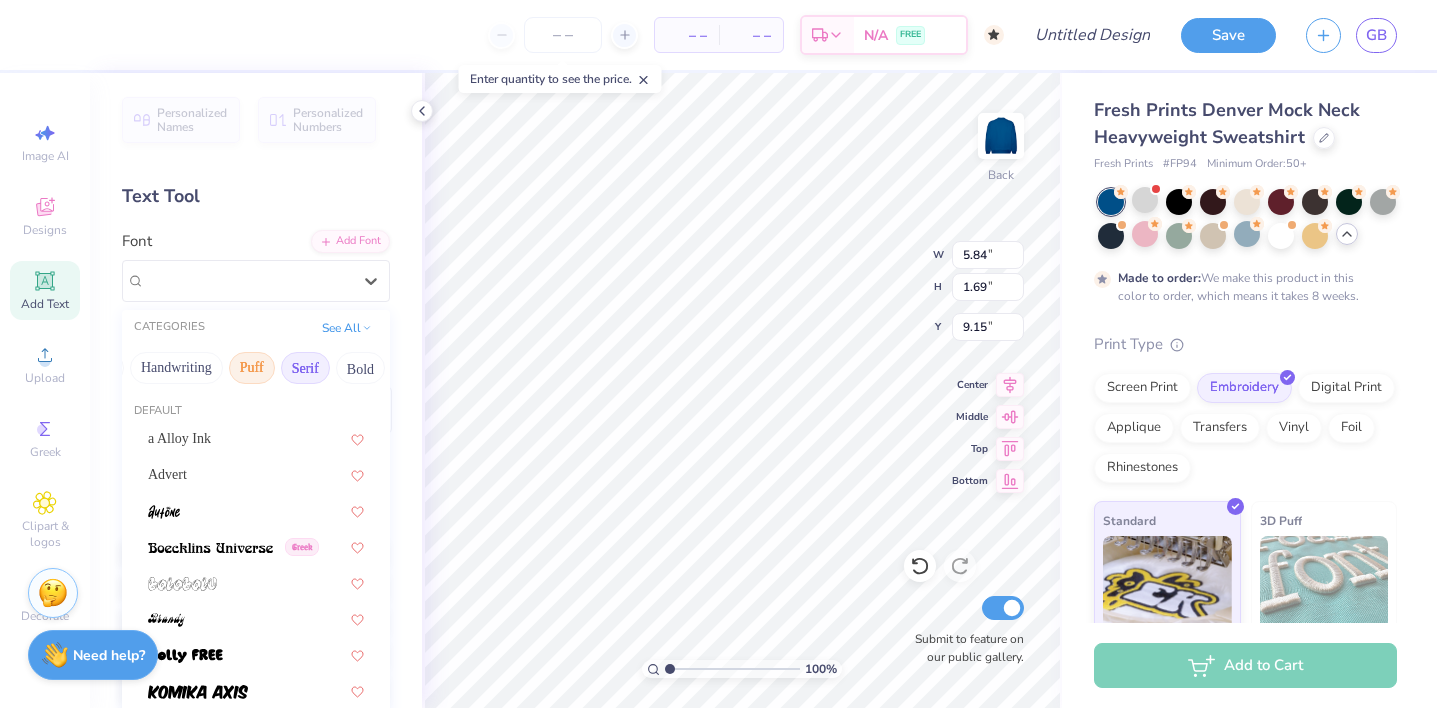 click on "Serif" at bounding box center (305, 368) 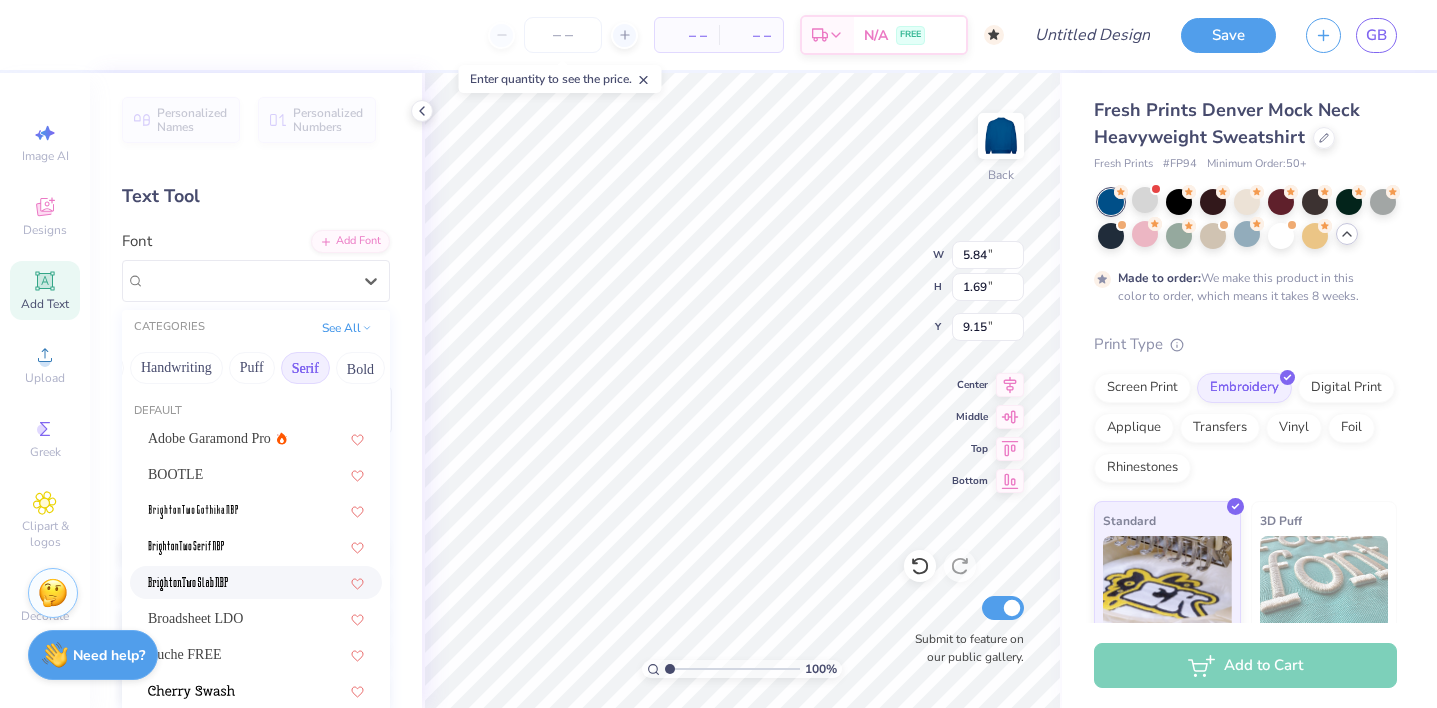 click at bounding box center [256, 582] 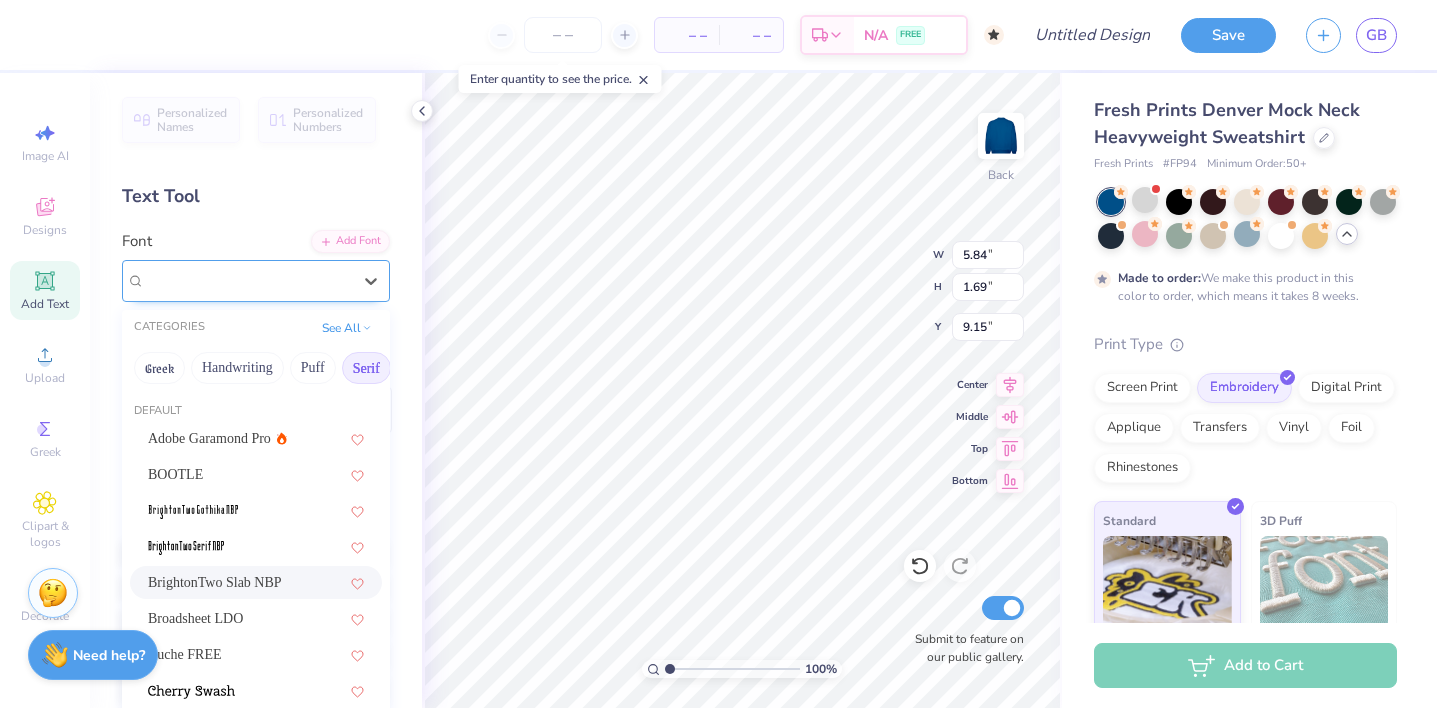 click on "BrightonTwo Slab NBP" at bounding box center (248, 280) 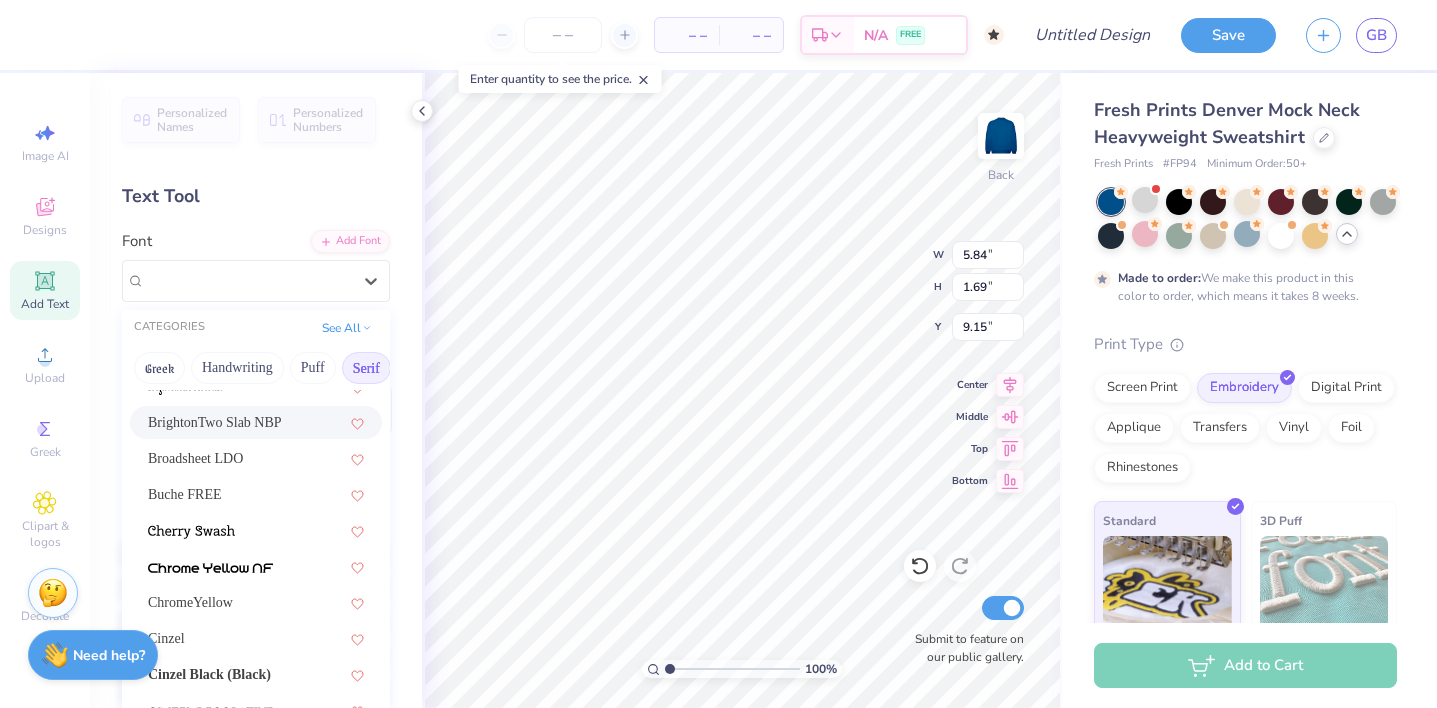 scroll, scrollTop: 166, scrollLeft: 0, axis: vertical 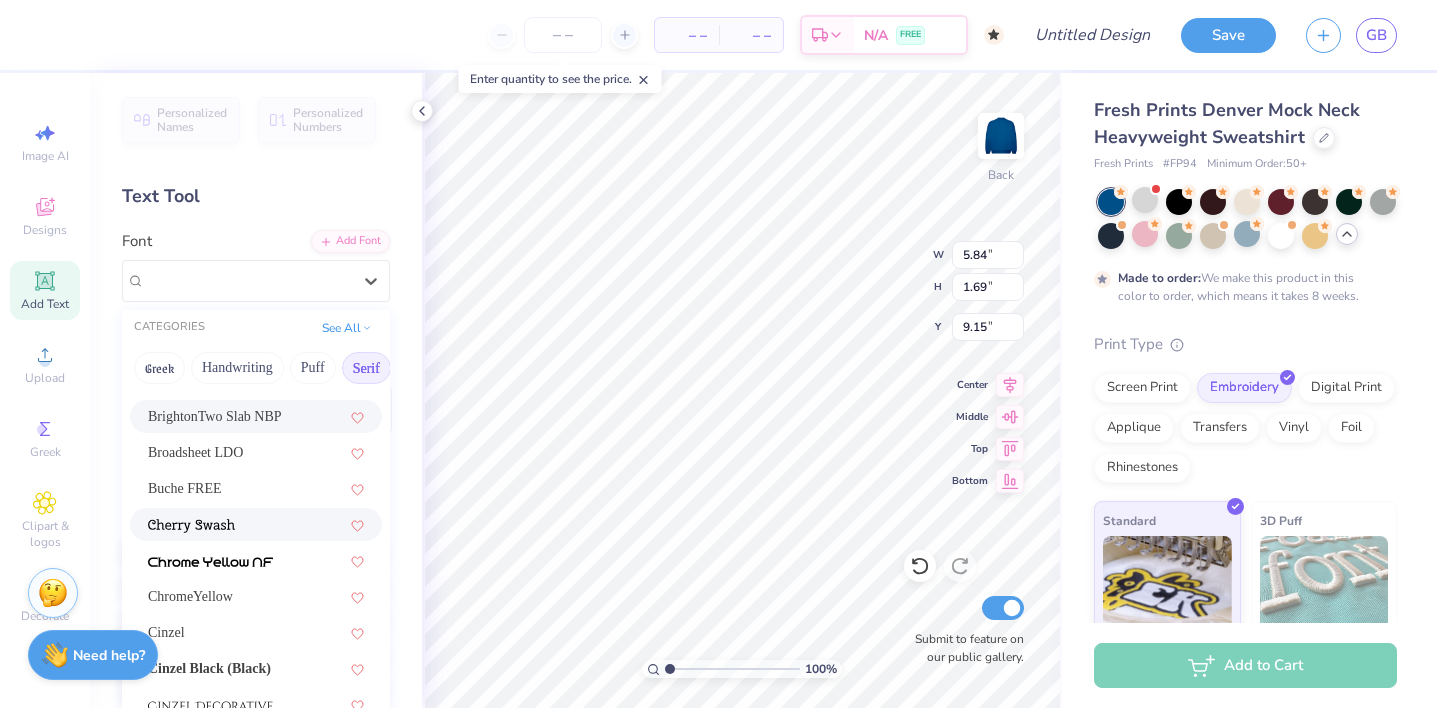 click at bounding box center (256, 524) 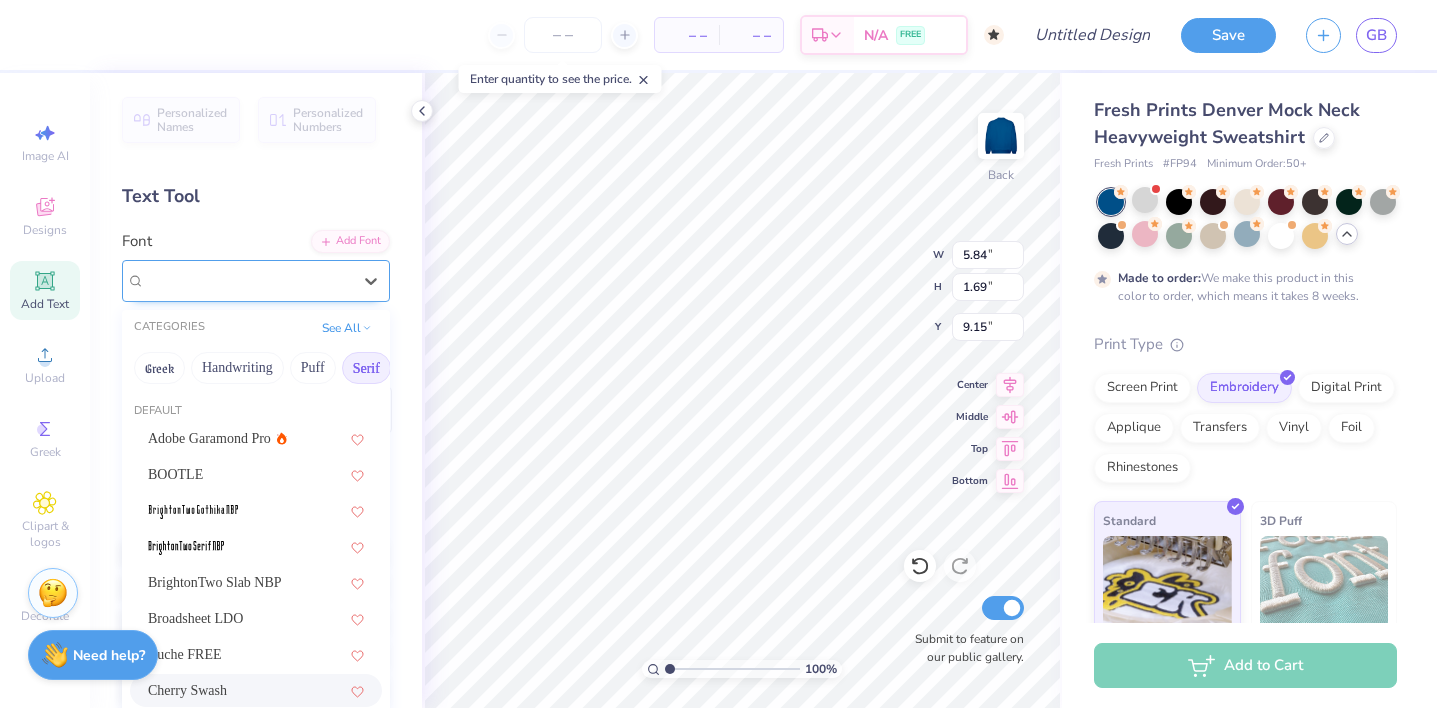 click on "Cherry Swash" at bounding box center [248, 280] 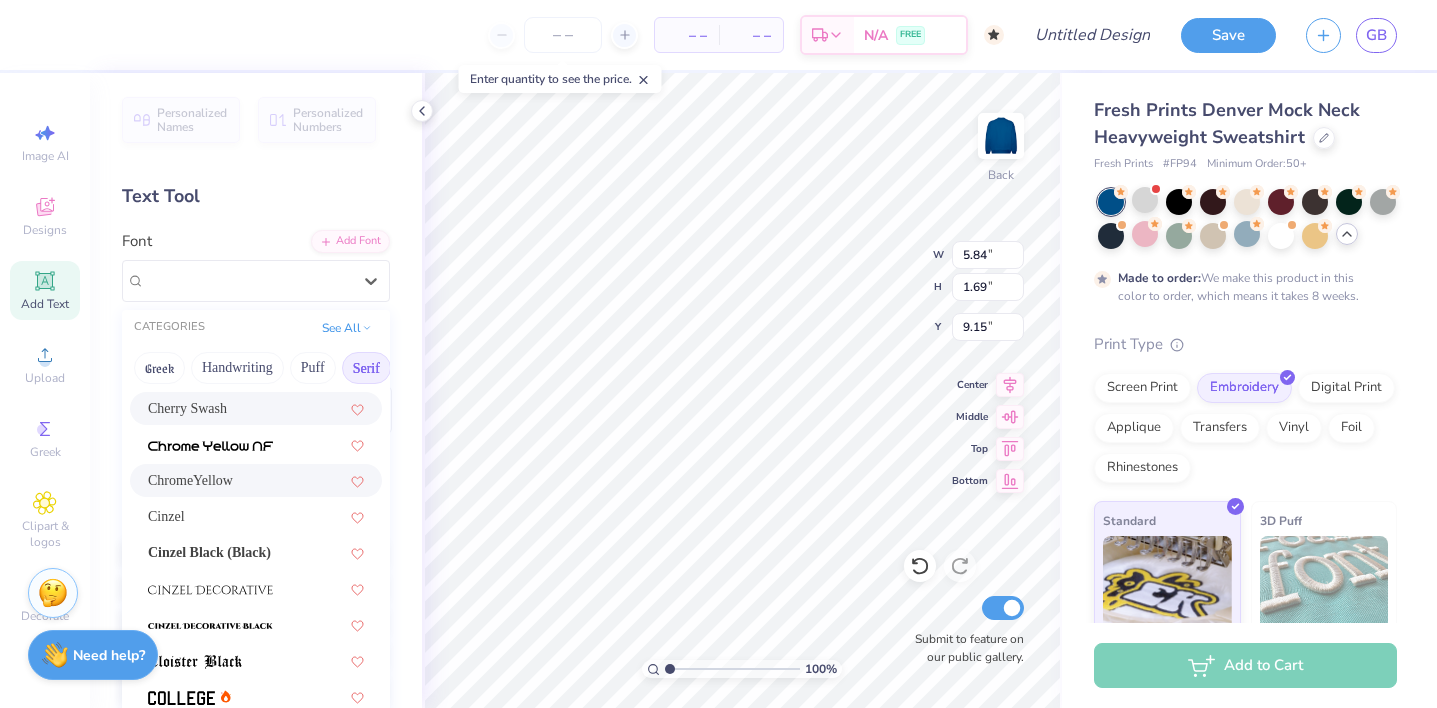 scroll, scrollTop: 291, scrollLeft: 0, axis: vertical 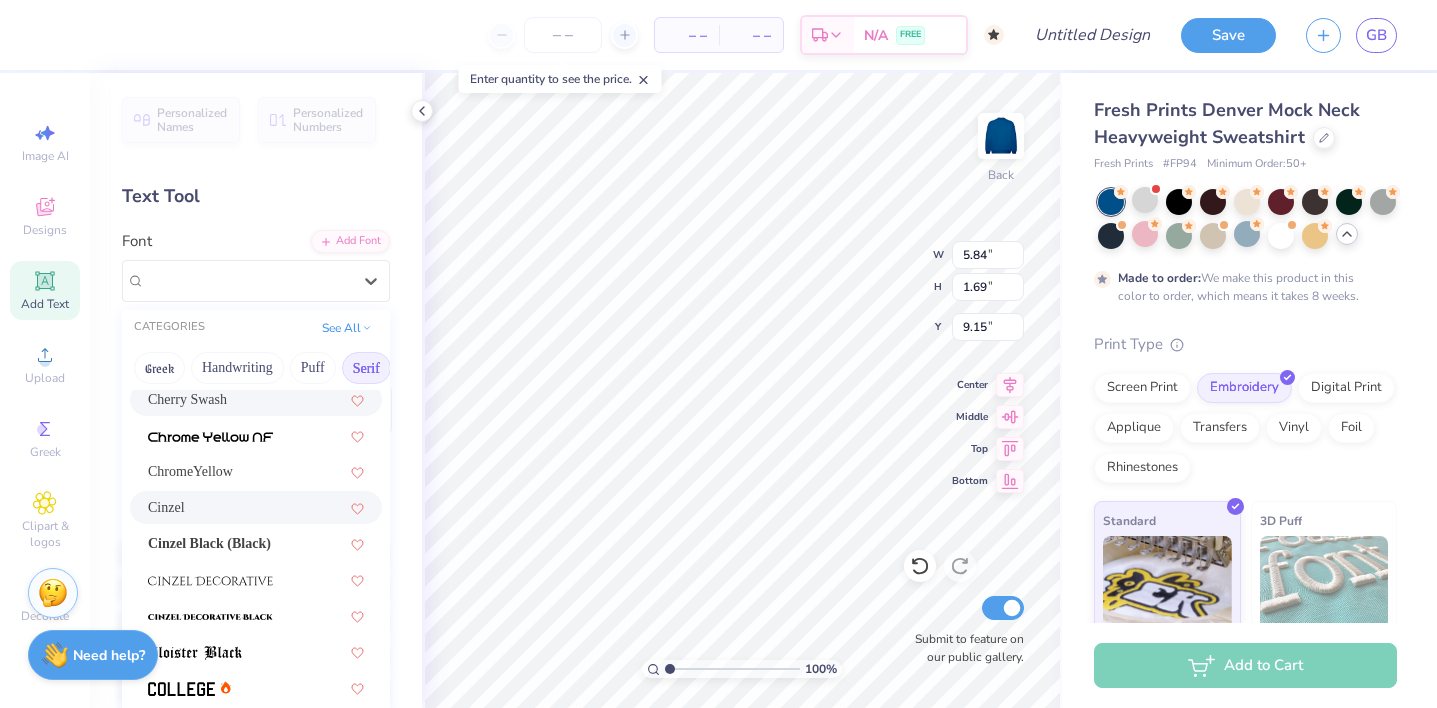 click on "Cinzel" at bounding box center [256, 507] 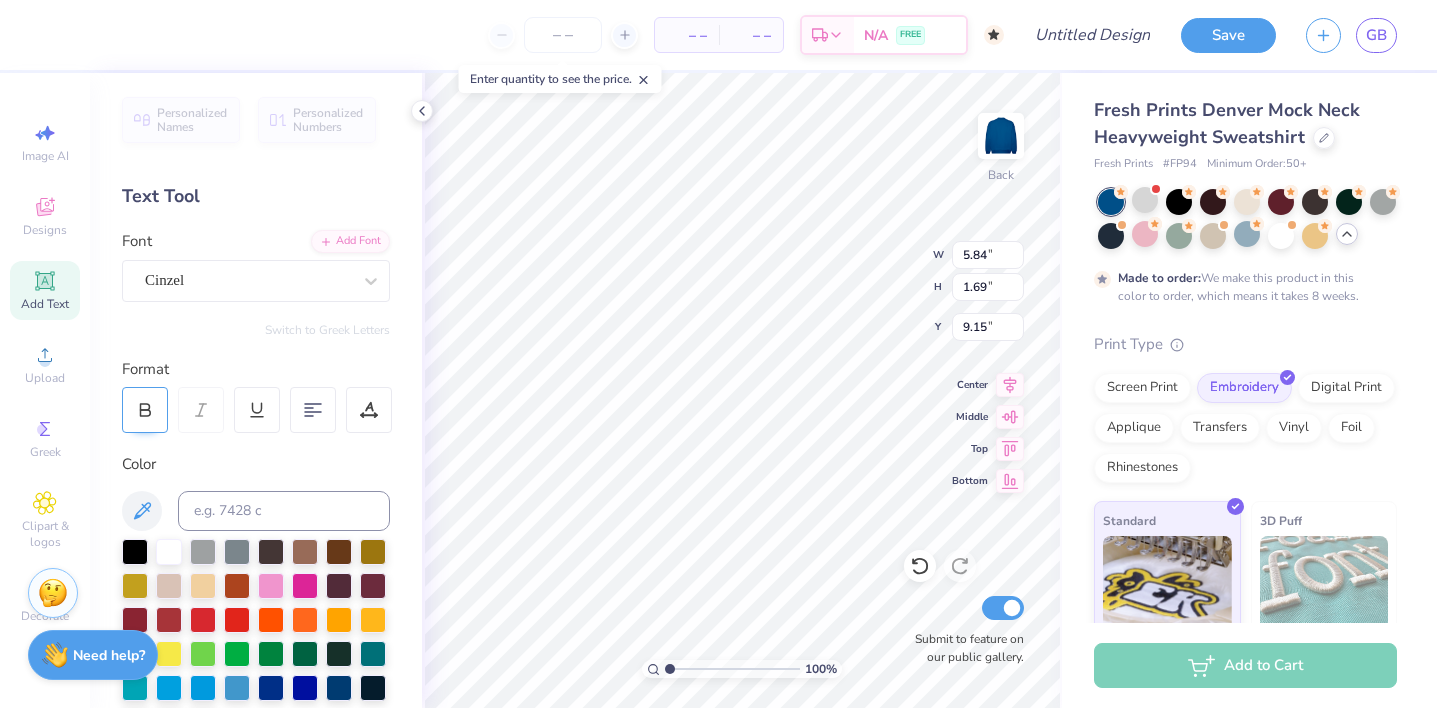 click 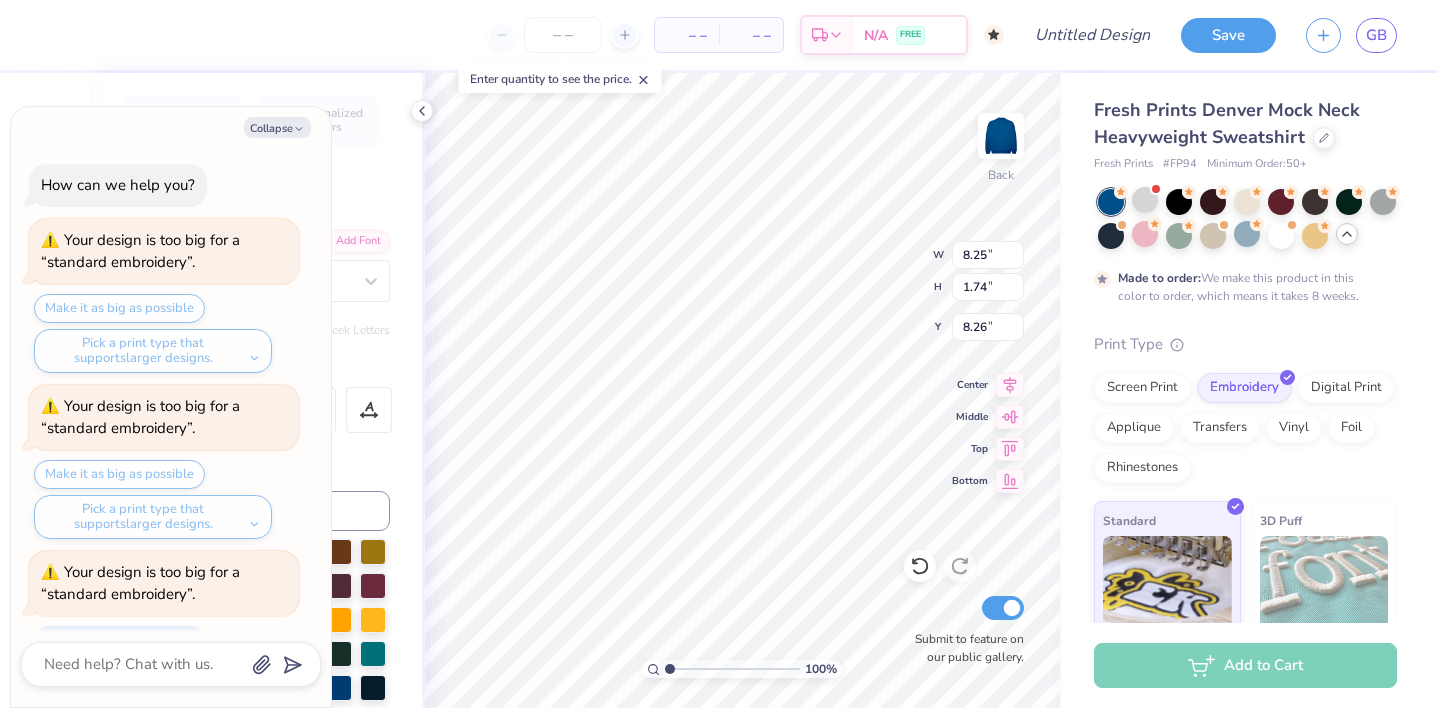 scroll, scrollTop: 1632, scrollLeft: 0, axis: vertical 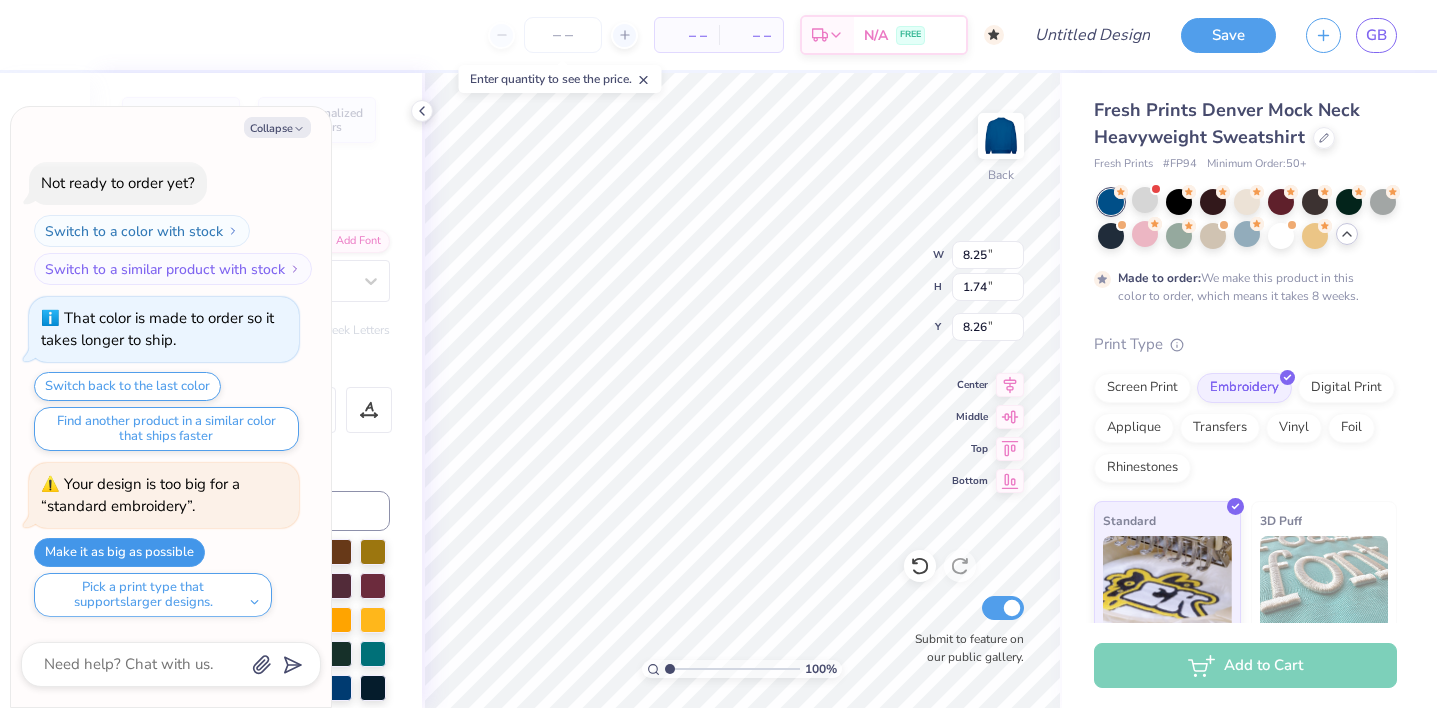 click on "Make it as big as possible" at bounding box center (119, 552) 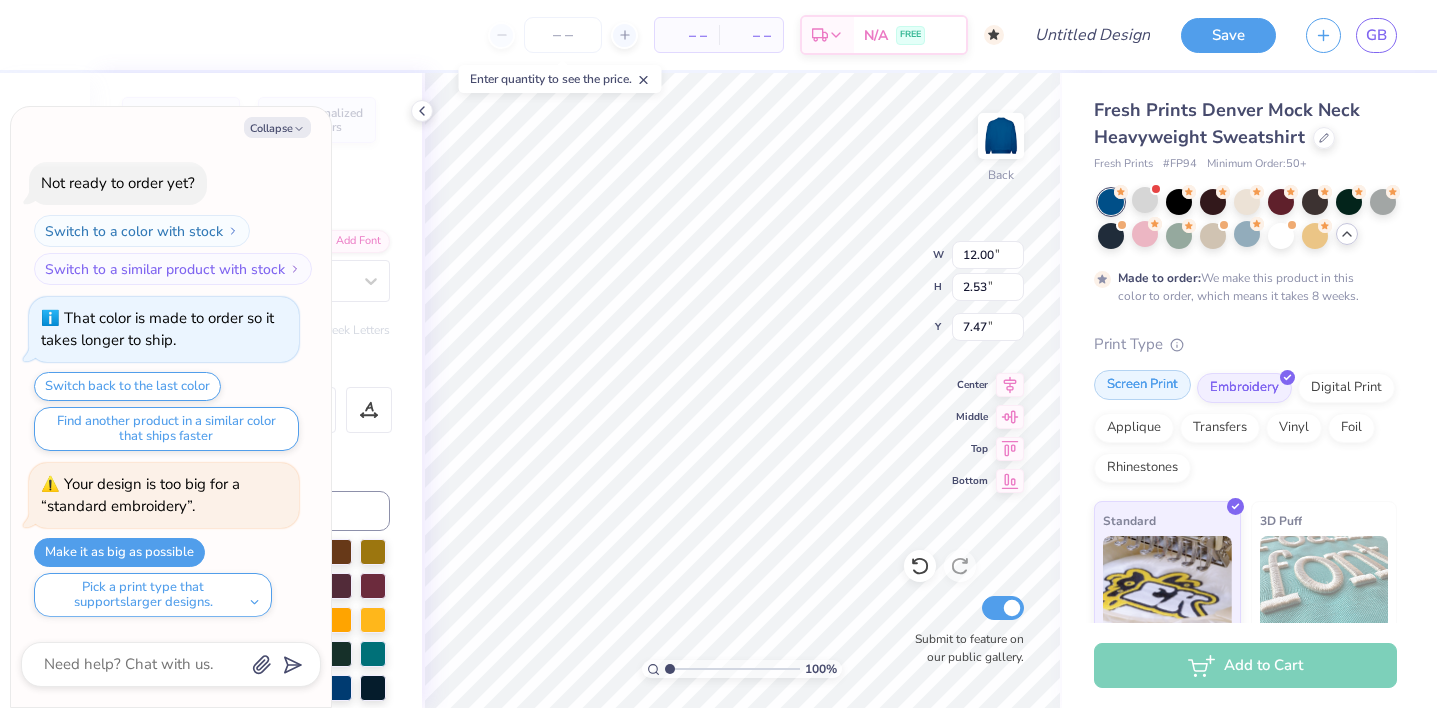 click on "Screen Print" at bounding box center (1142, 385) 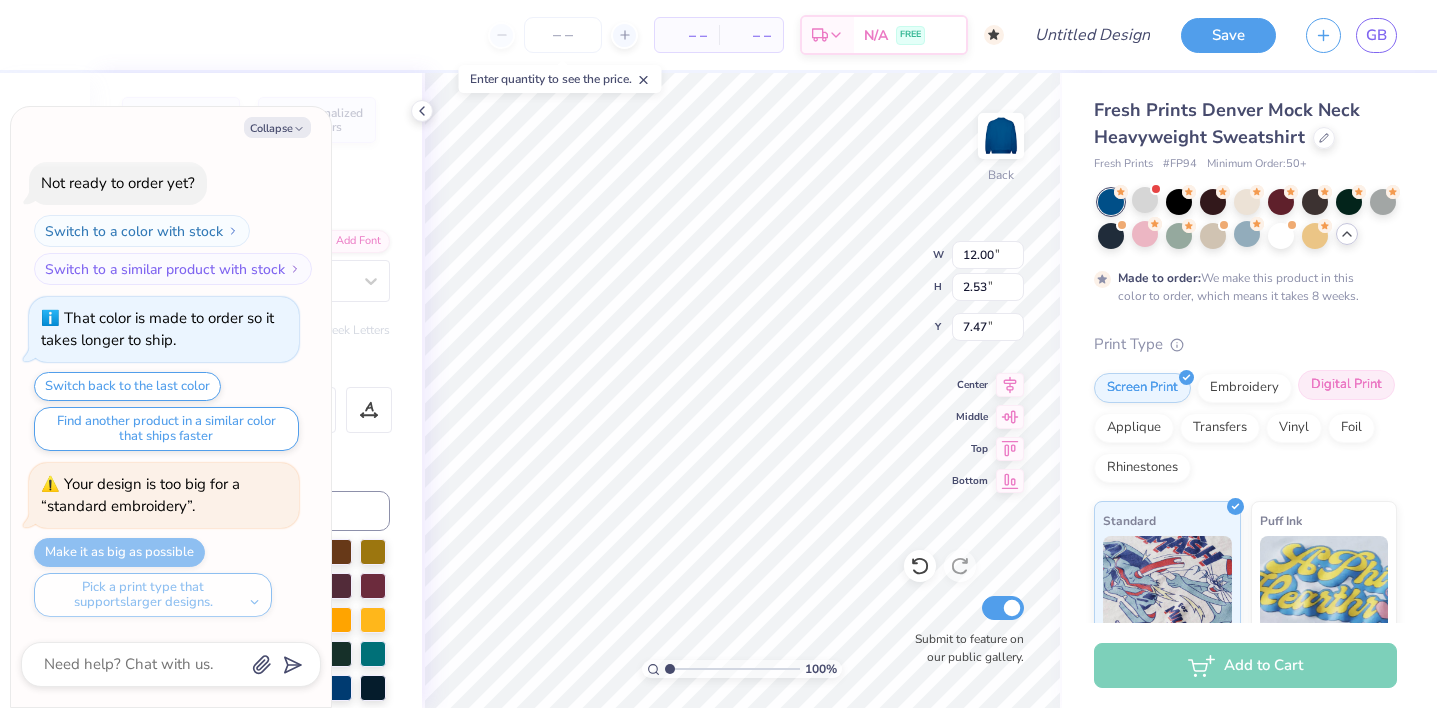 click on "Digital Print" at bounding box center (1346, 385) 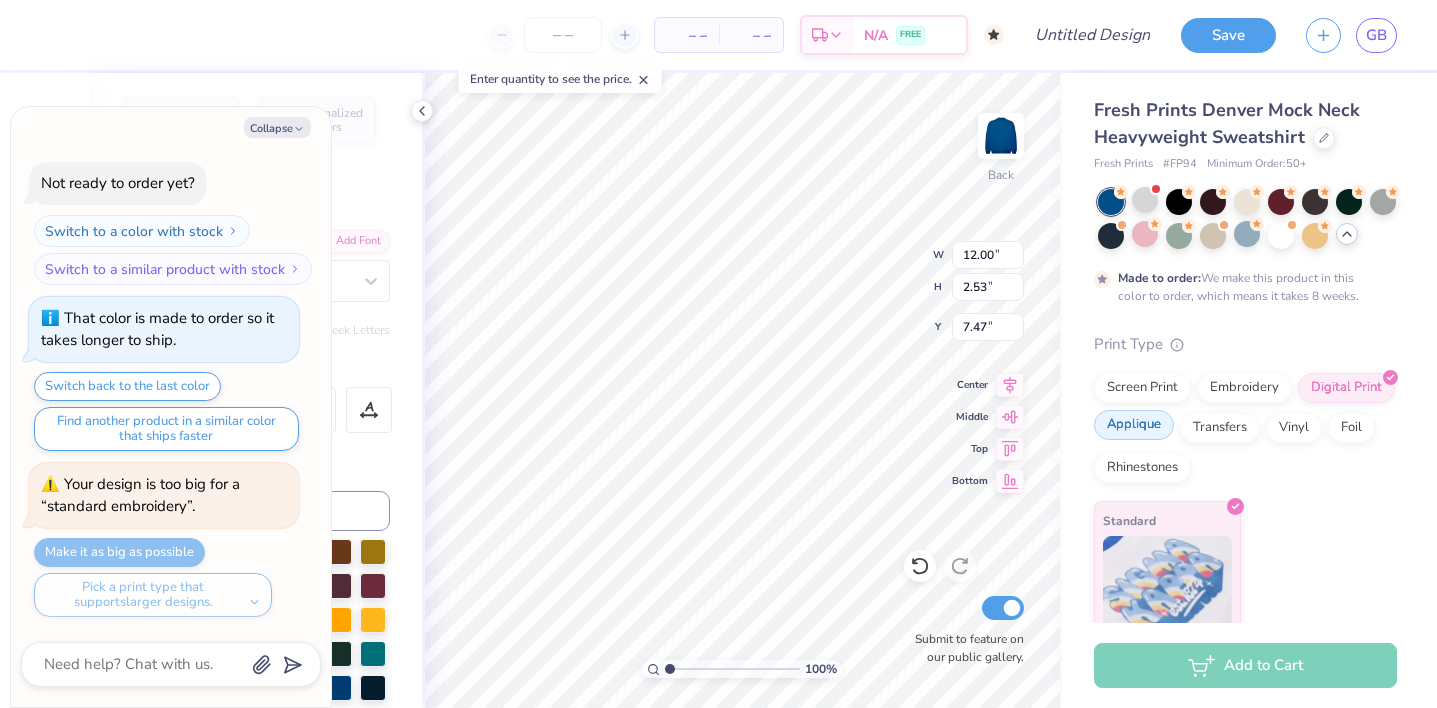 click on "Applique" at bounding box center [1134, 425] 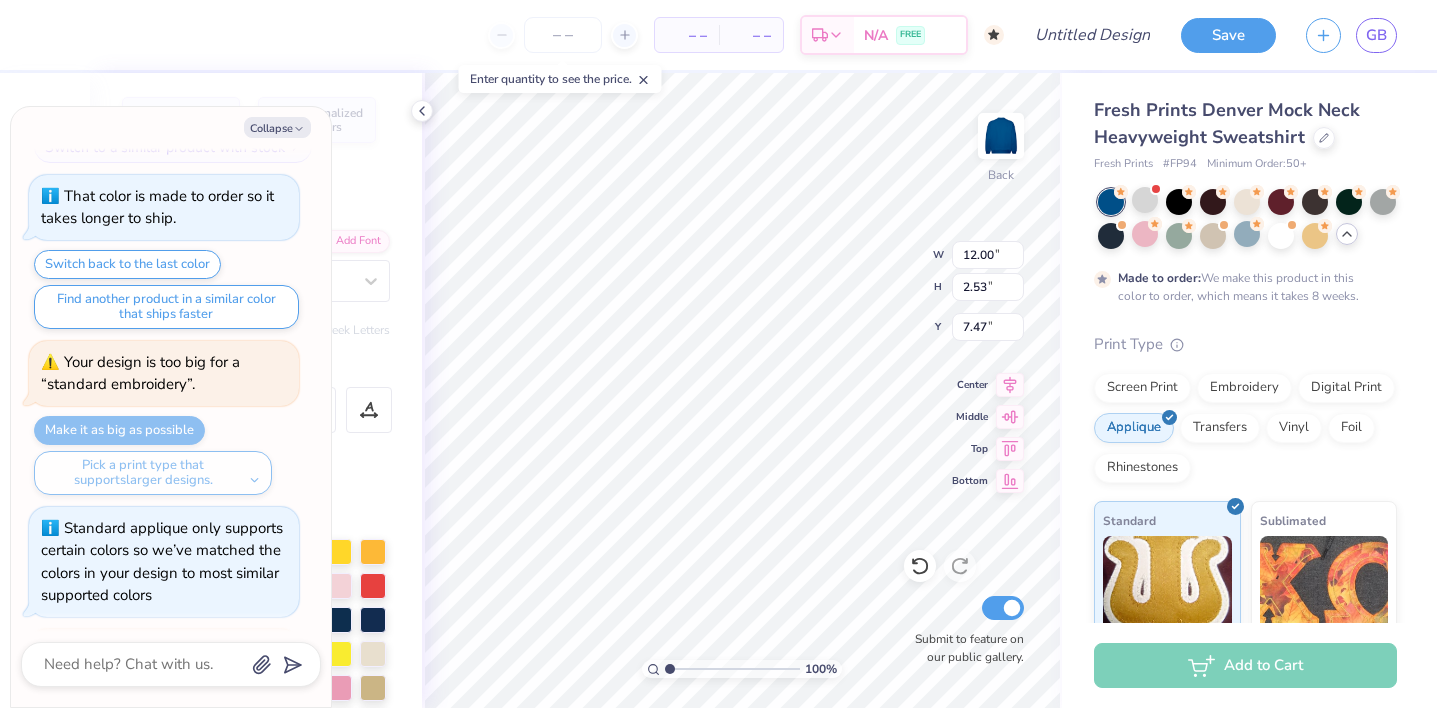 scroll, scrollTop: 1920, scrollLeft: 0, axis: vertical 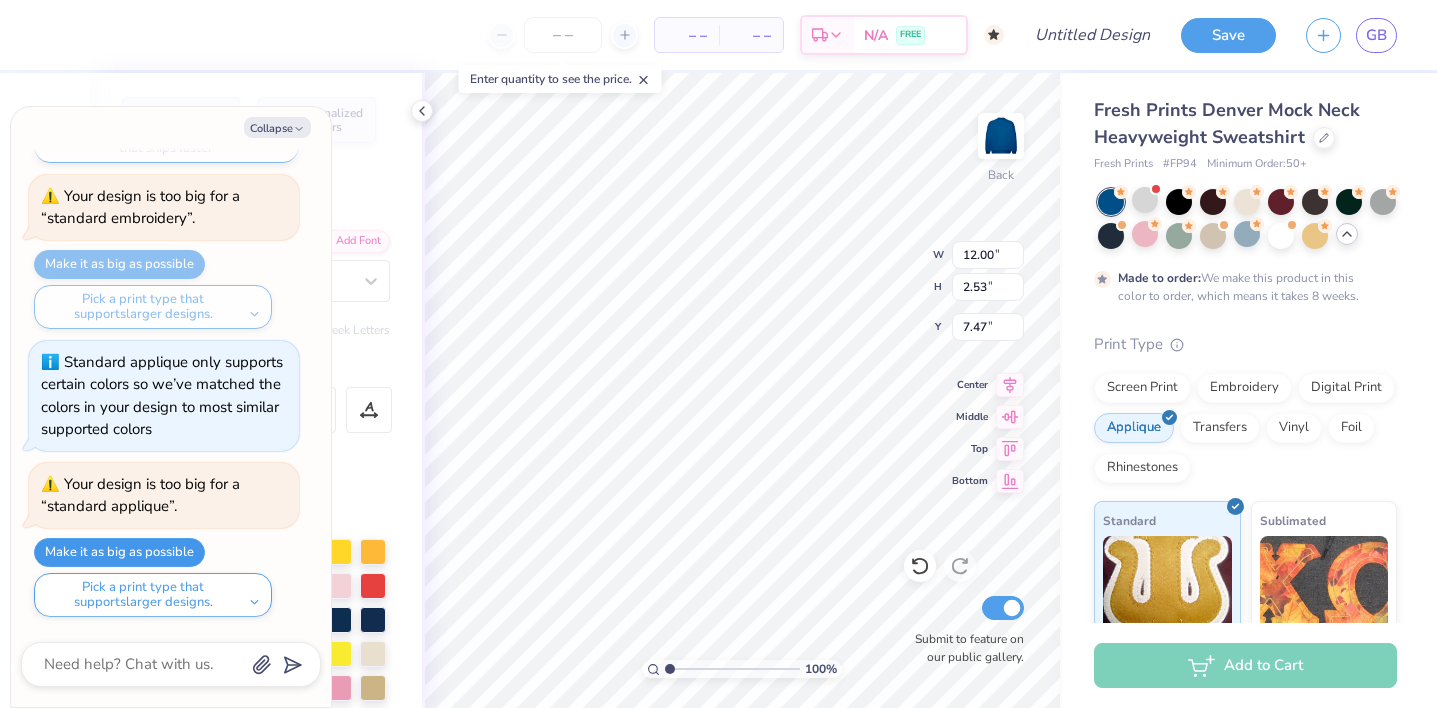 click on "Make it as big as possible" at bounding box center [119, 552] 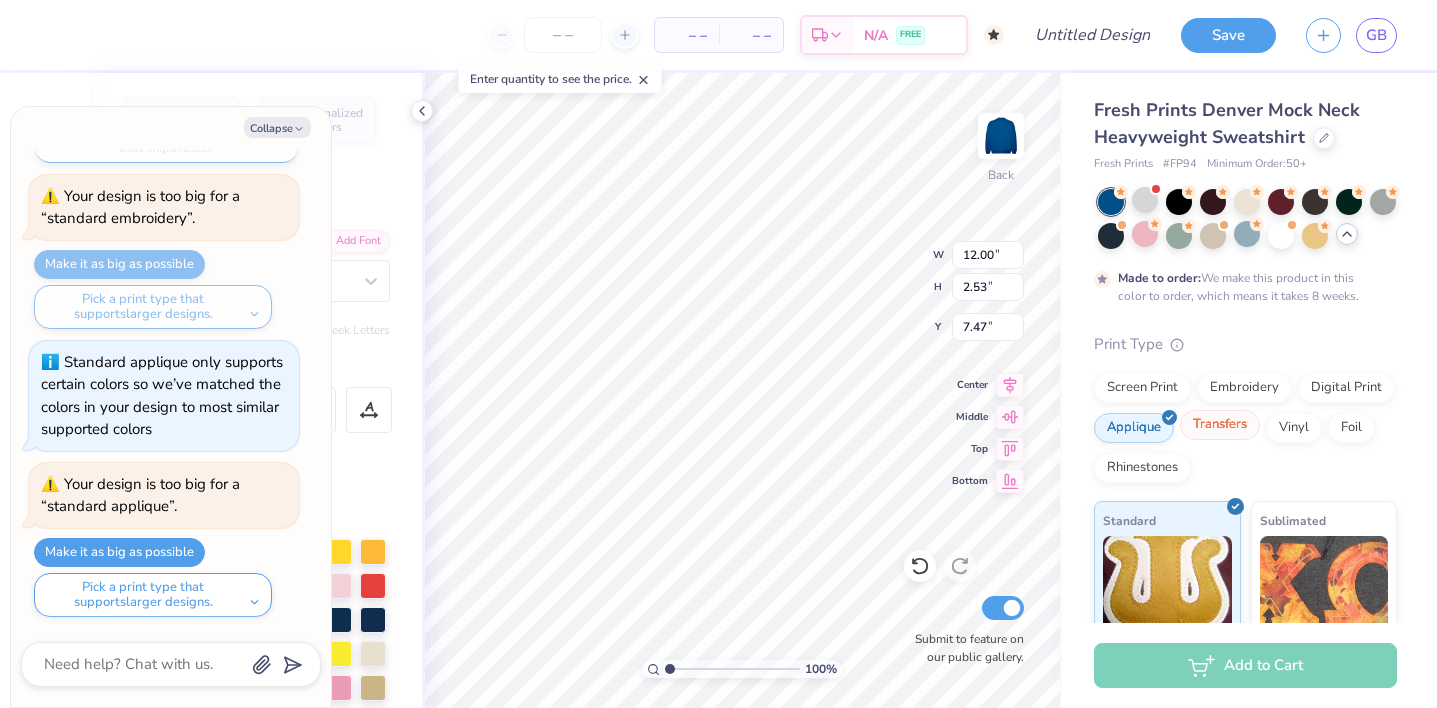 click on "Transfers" at bounding box center (1220, 425) 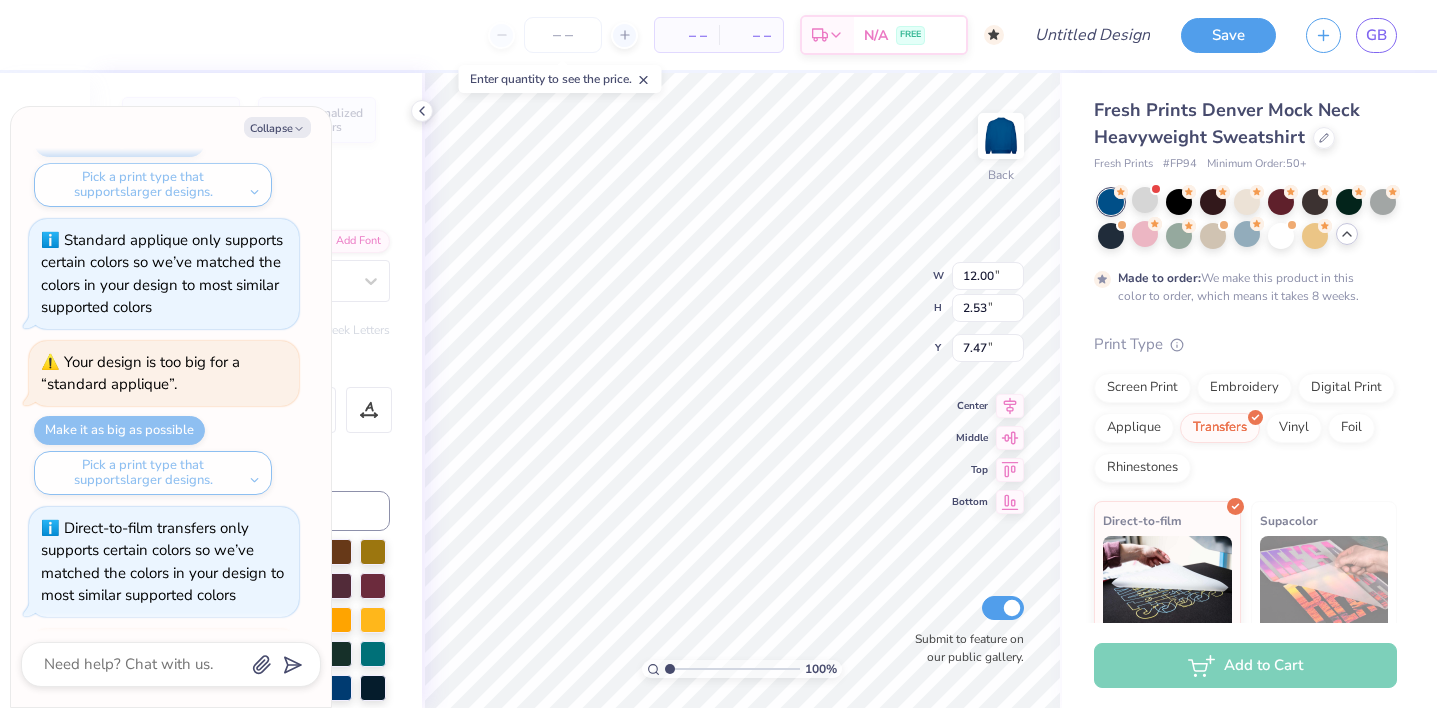 scroll, scrollTop: 2208, scrollLeft: 0, axis: vertical 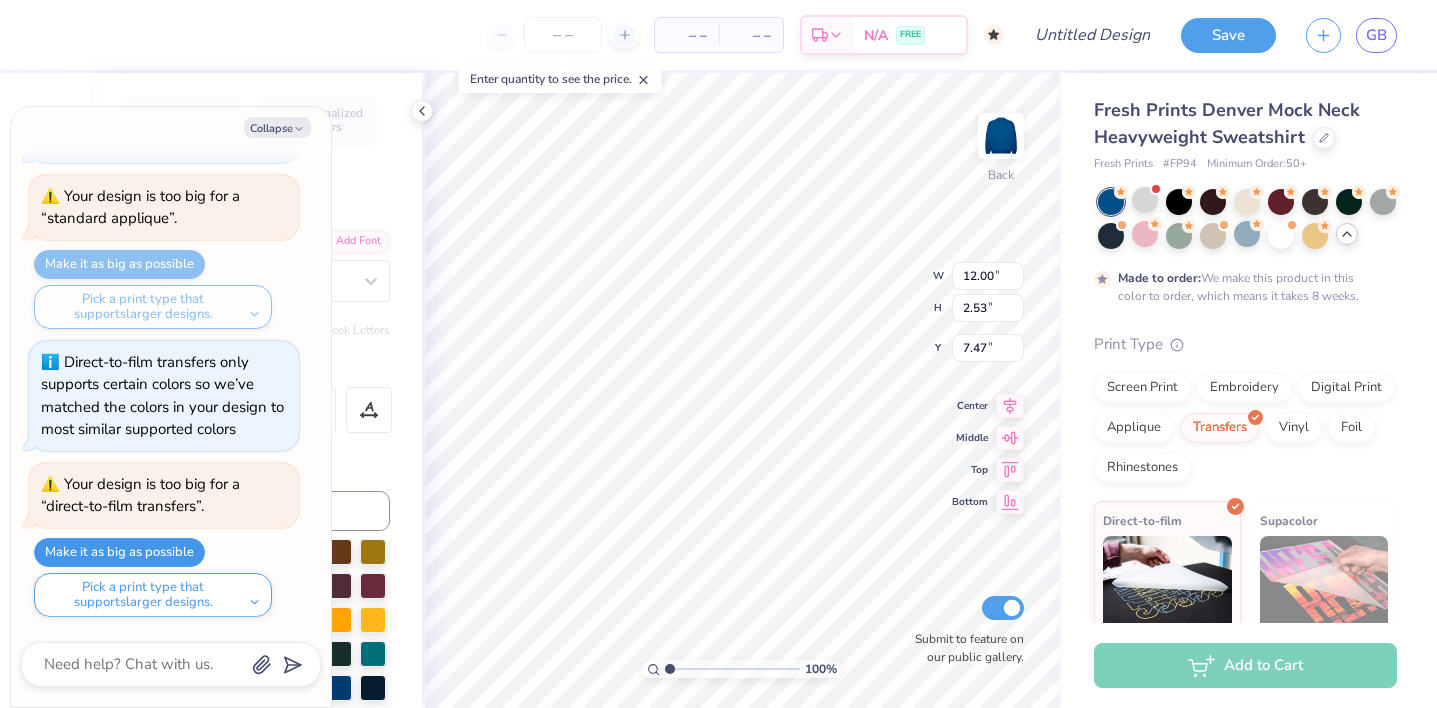 click on "Make it as big as possible" at bounding box center [119, 552] 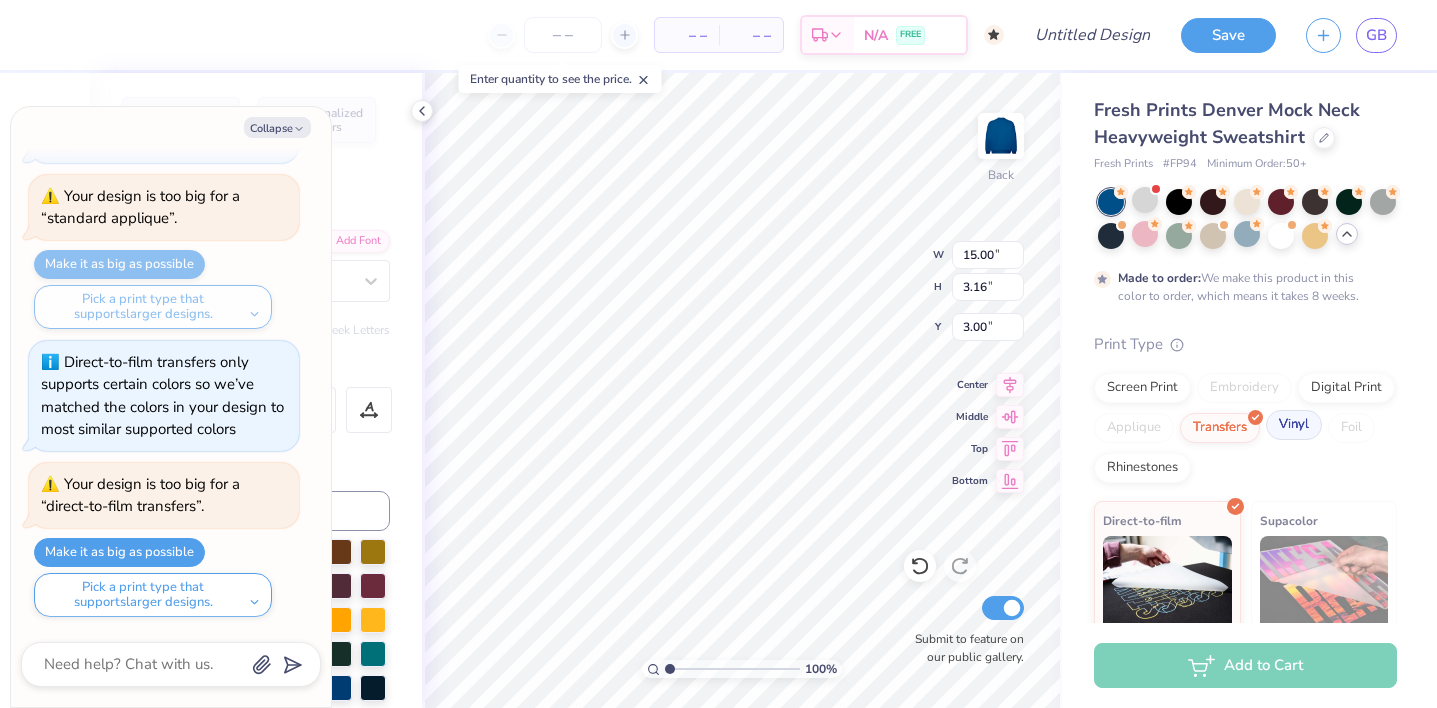 click on "Vinyl" at bounding box center [1294, 425] 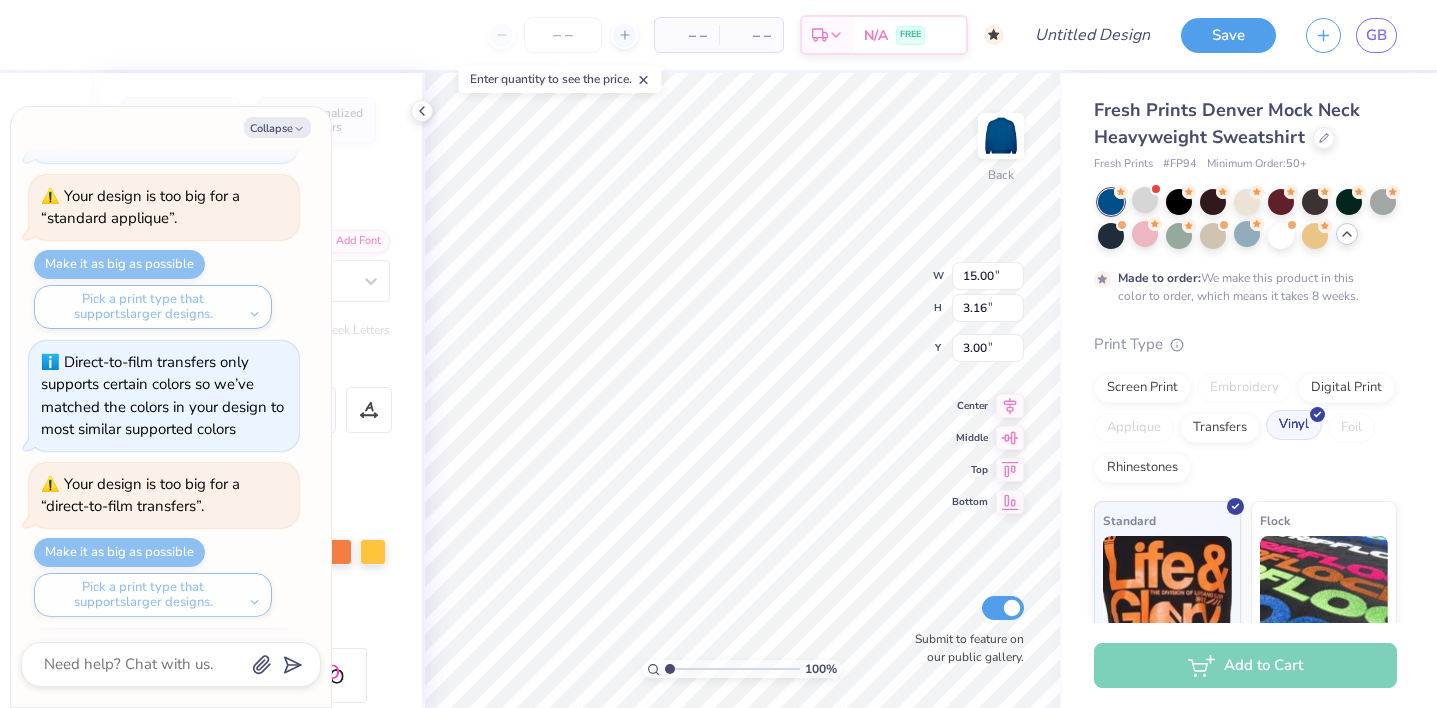 scroll, scrollTop: 2330, scrollLeft: 0, axis: vertical 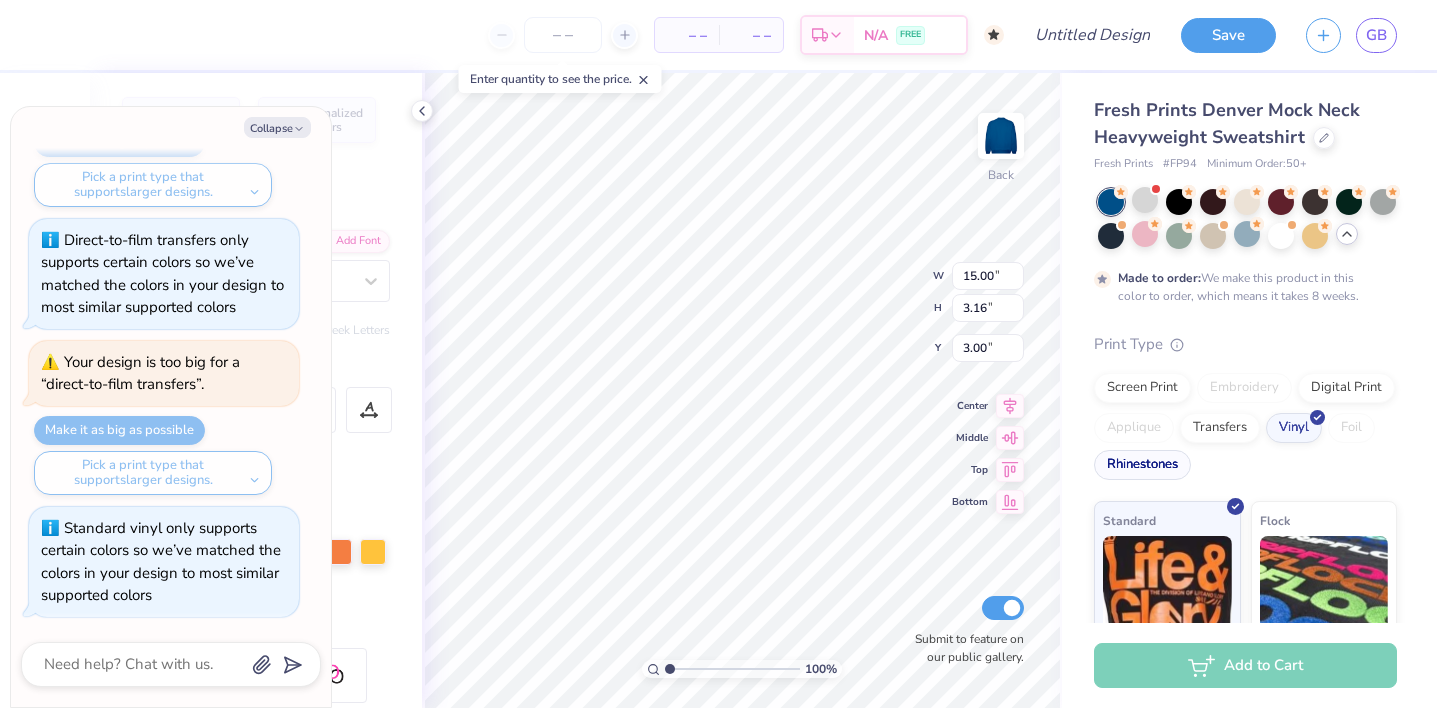 click on "Rhinestones" at bounding box center [1142, 465] 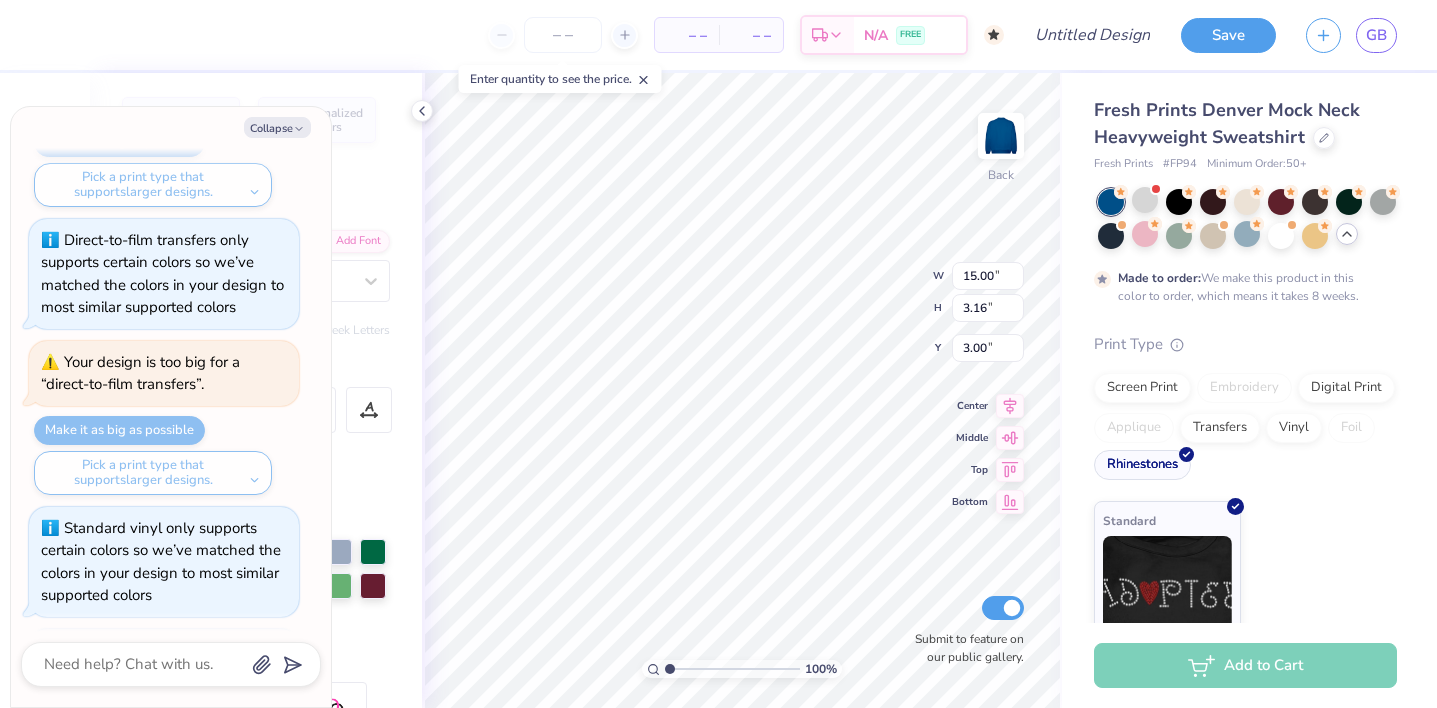 scroll, scrollTop: 2452, scrollLeft: 0, axis: vertical 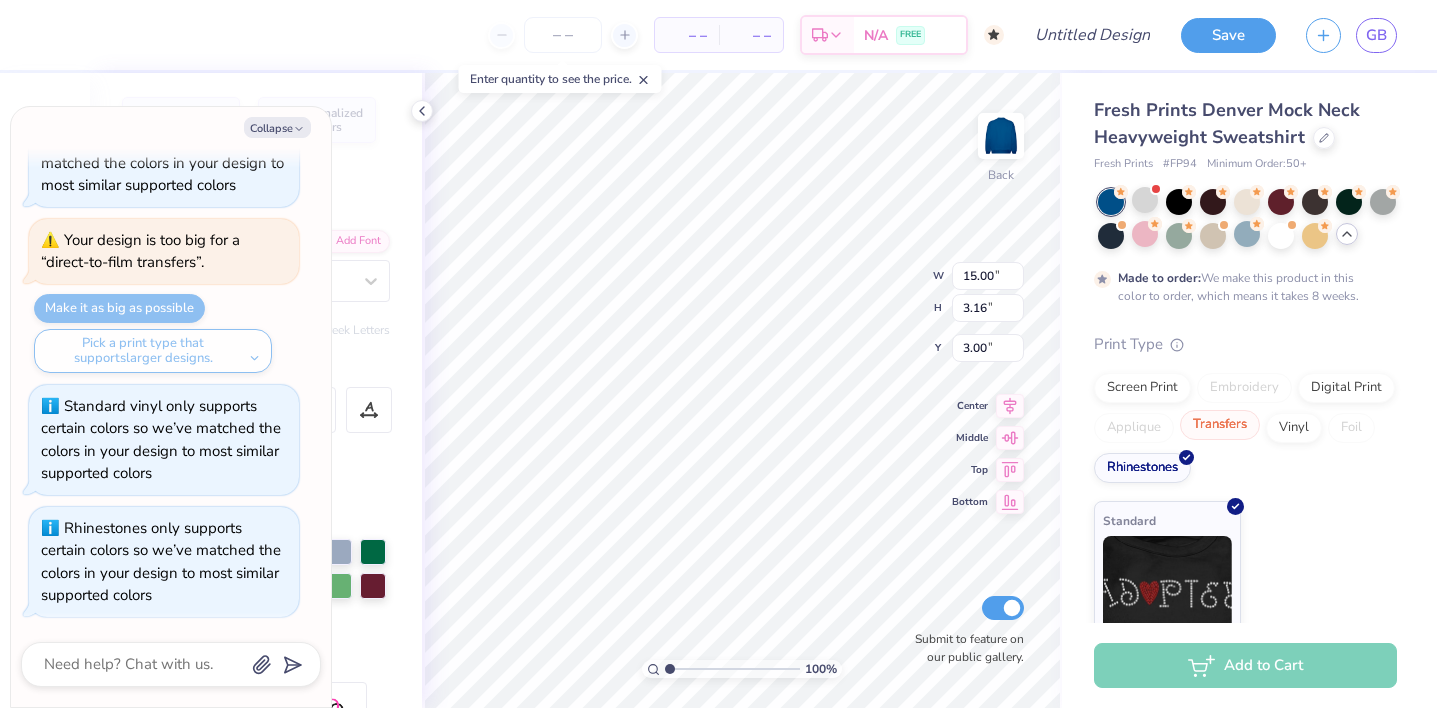click on "Transfers" at bounding box center [1220, 425] 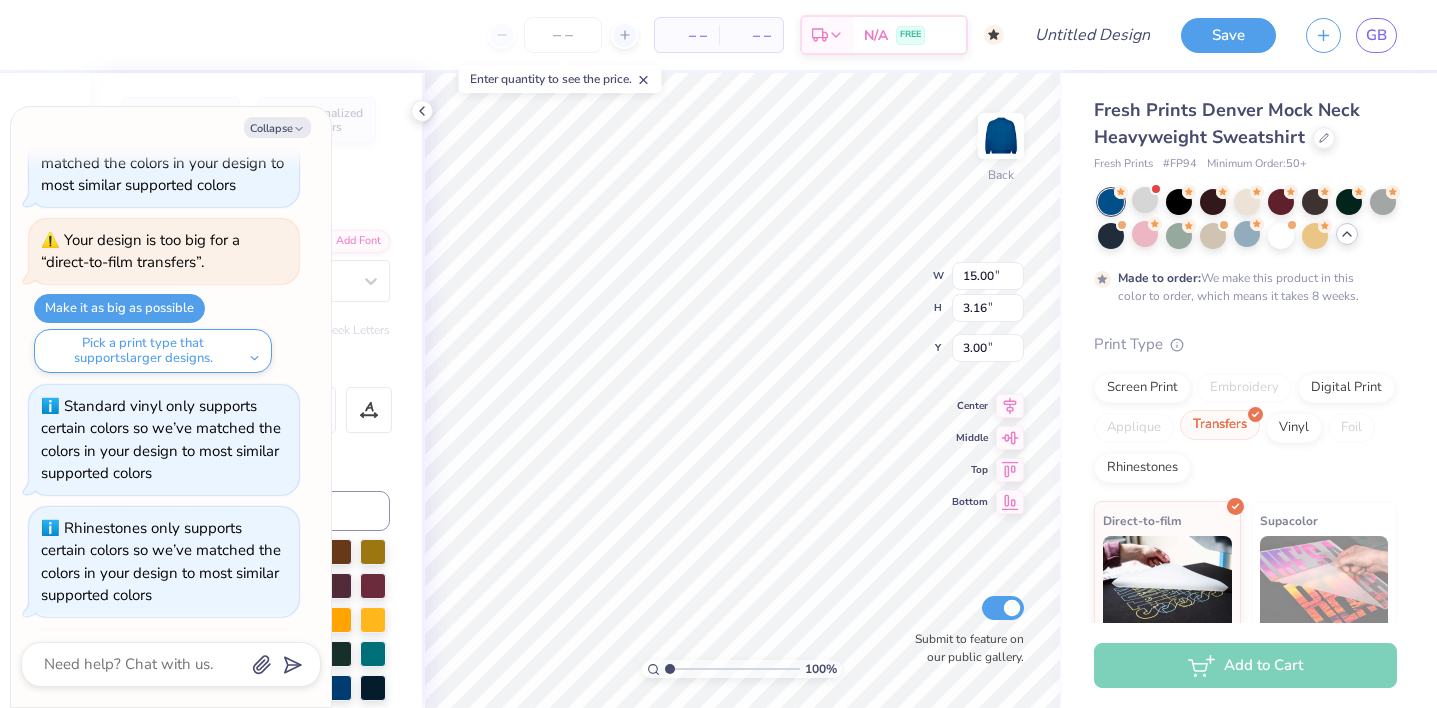 scroll, scrollTop: 2574, scrollLeft: 0, axis: vertical 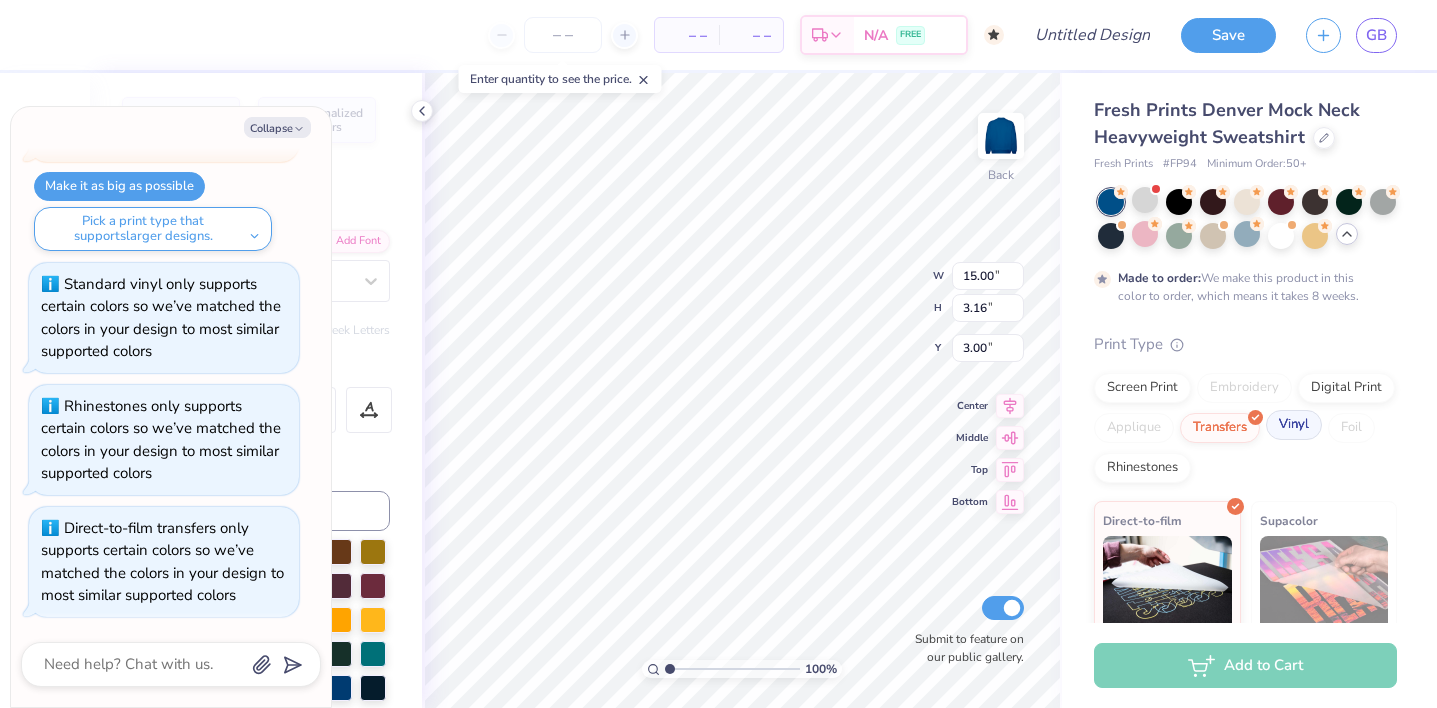 click on "Vinyl" at bounding box center [1294, 425] 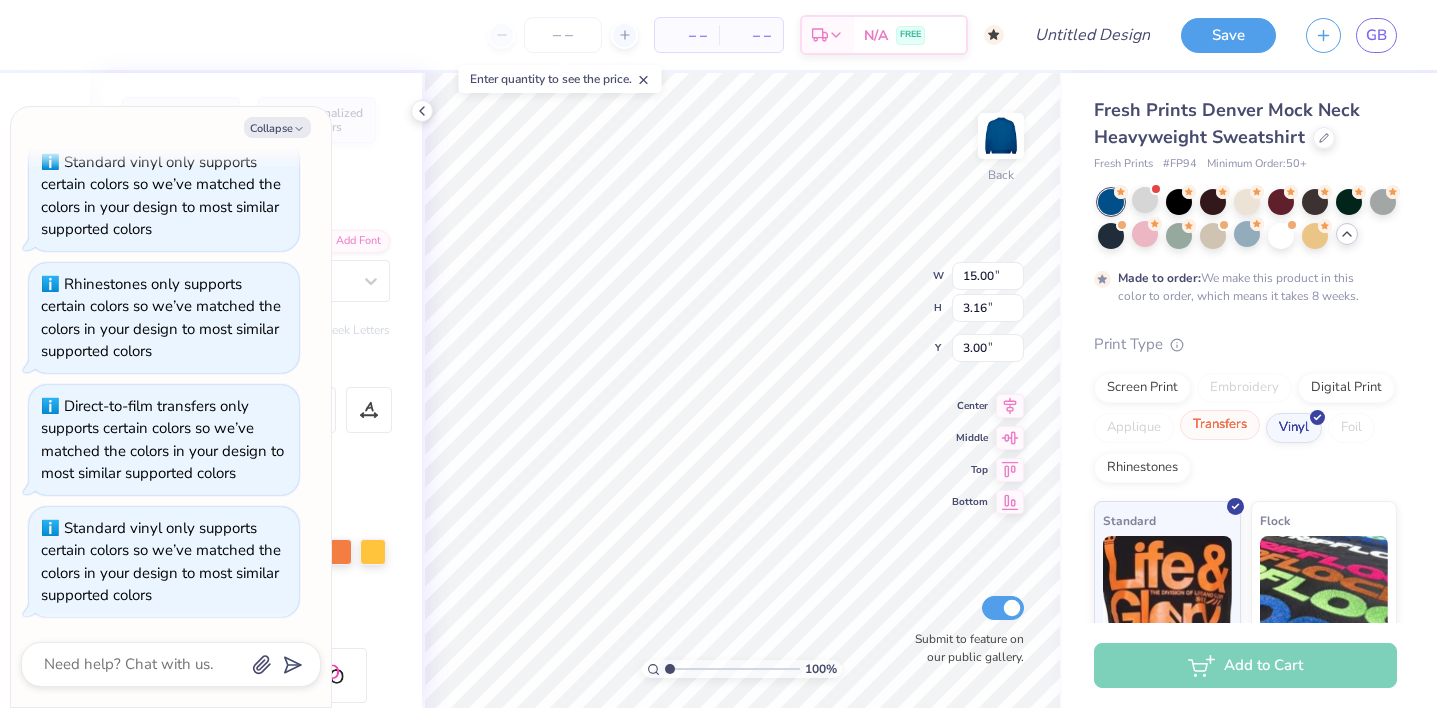 click on "Transfers" at bounding box center [1220, 425] 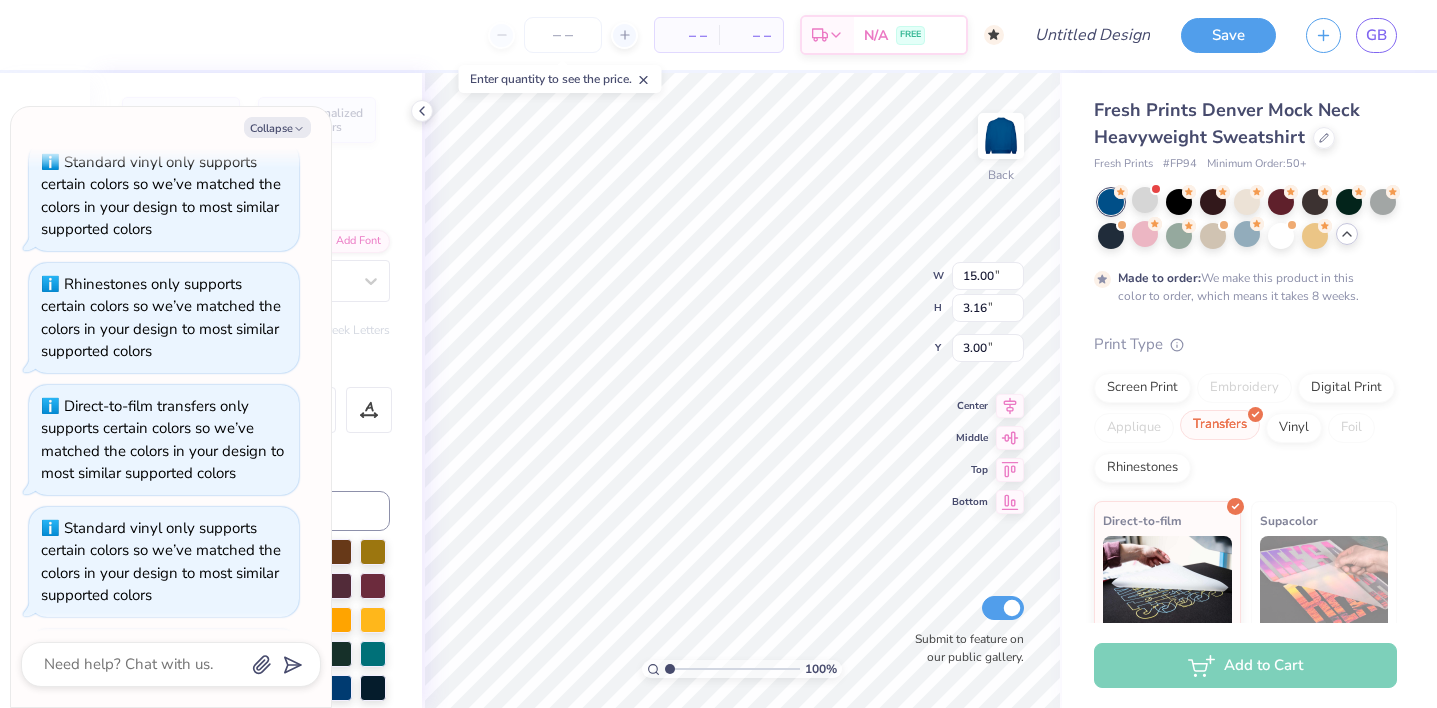 scroll, scrollTop: 2818, scrollLeft: 0, axis: vertical 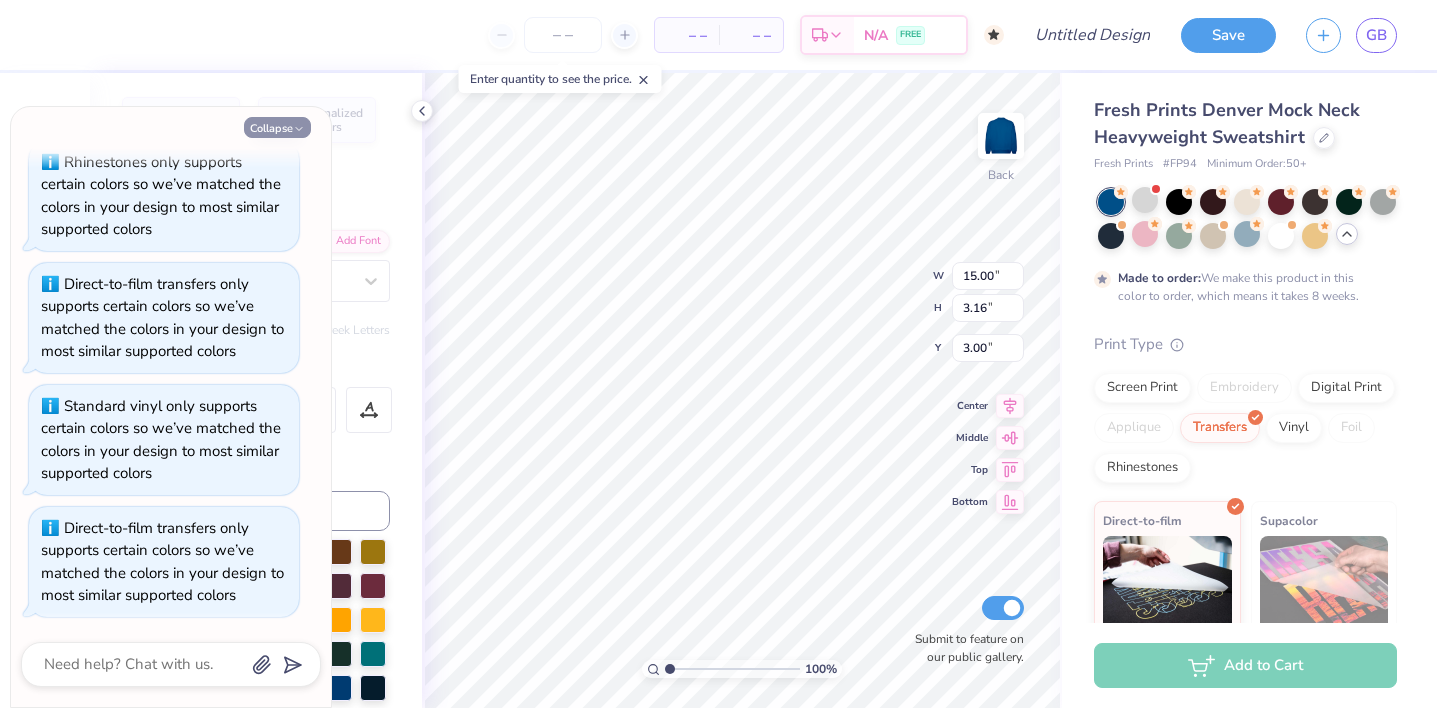 click on "Collapse" at bounding box center (277, 127) 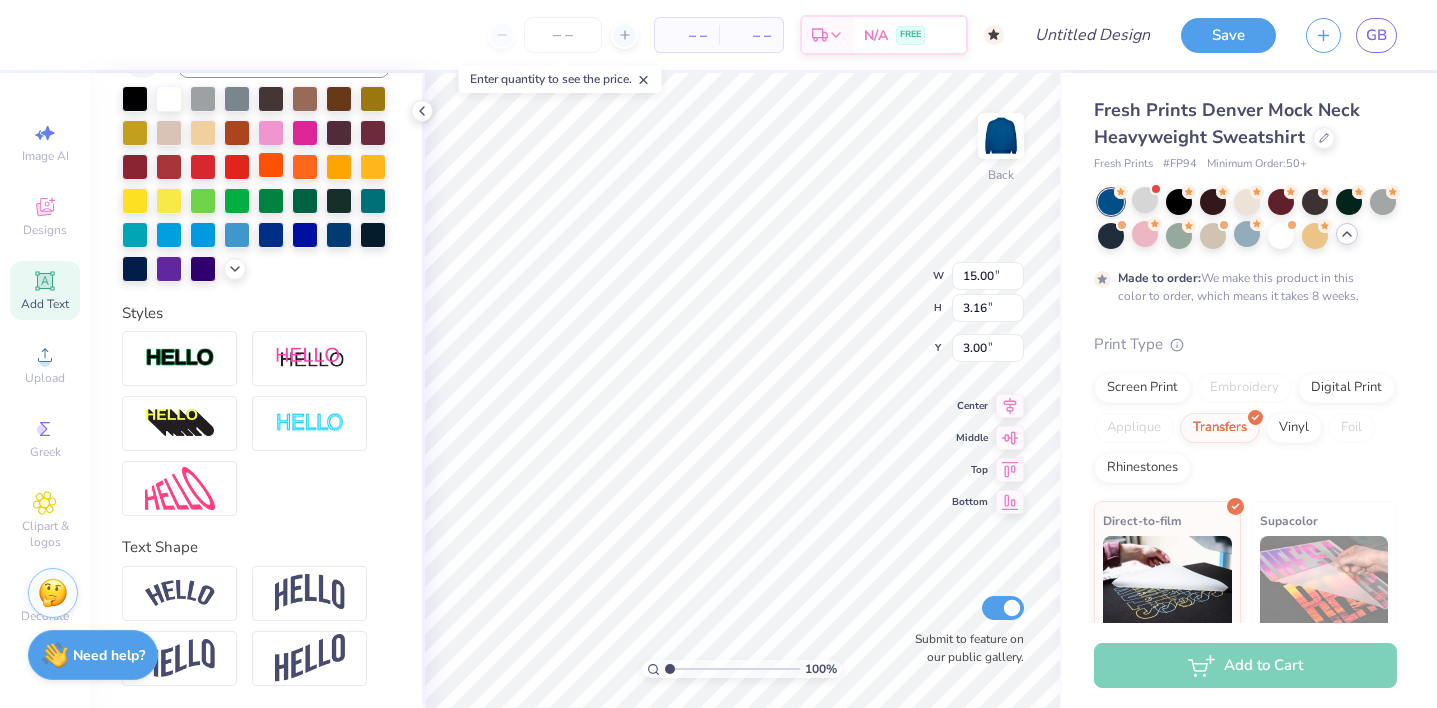 scroll, scrollTop: 454, scrollLeft: 0, axis: vertical 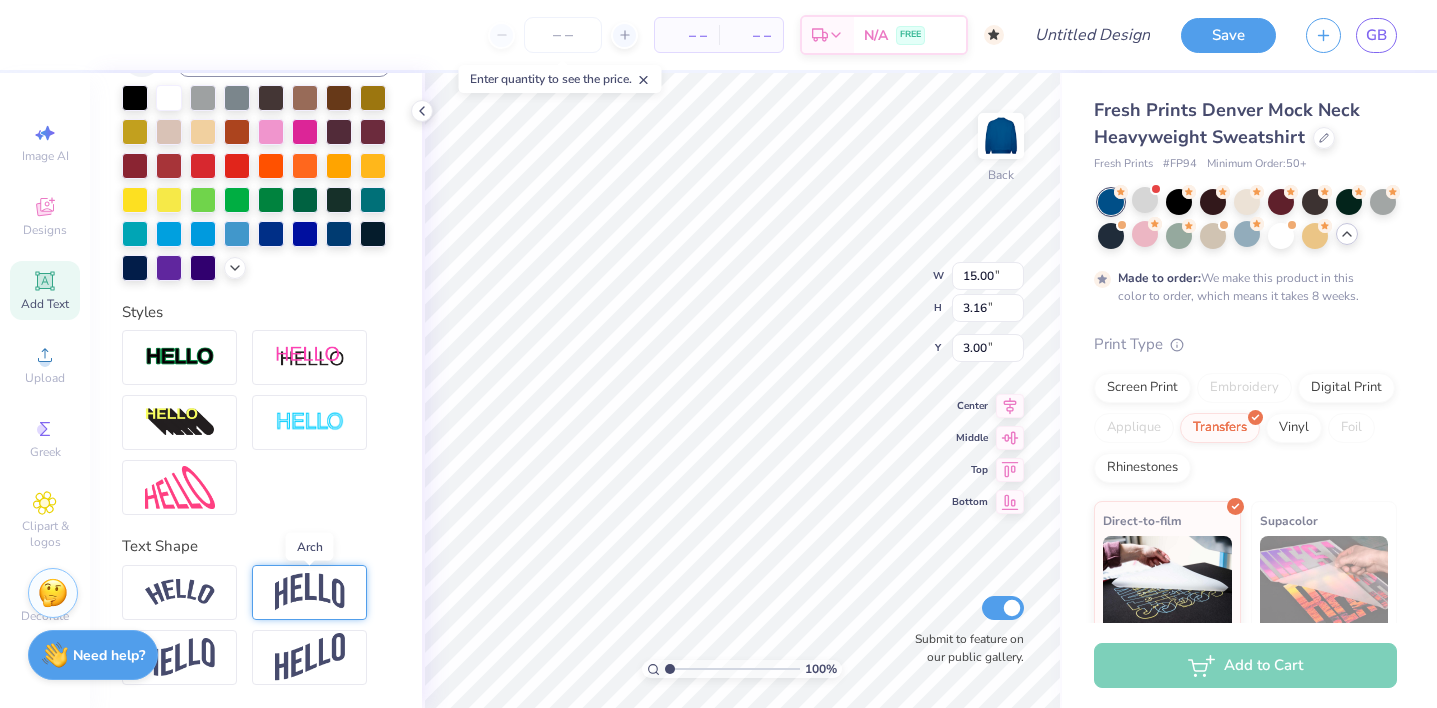 click at bounding box center (310, 592) 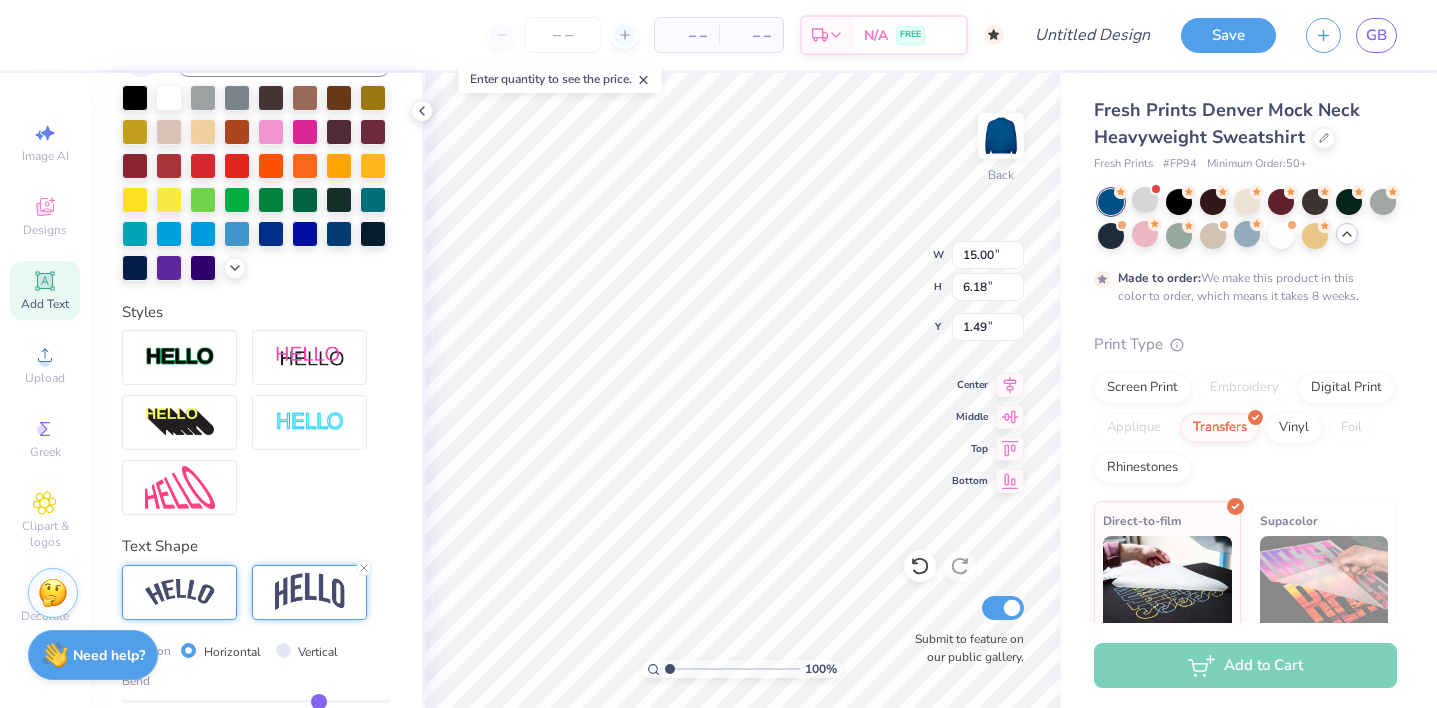 click at bounding box center [180, 592] 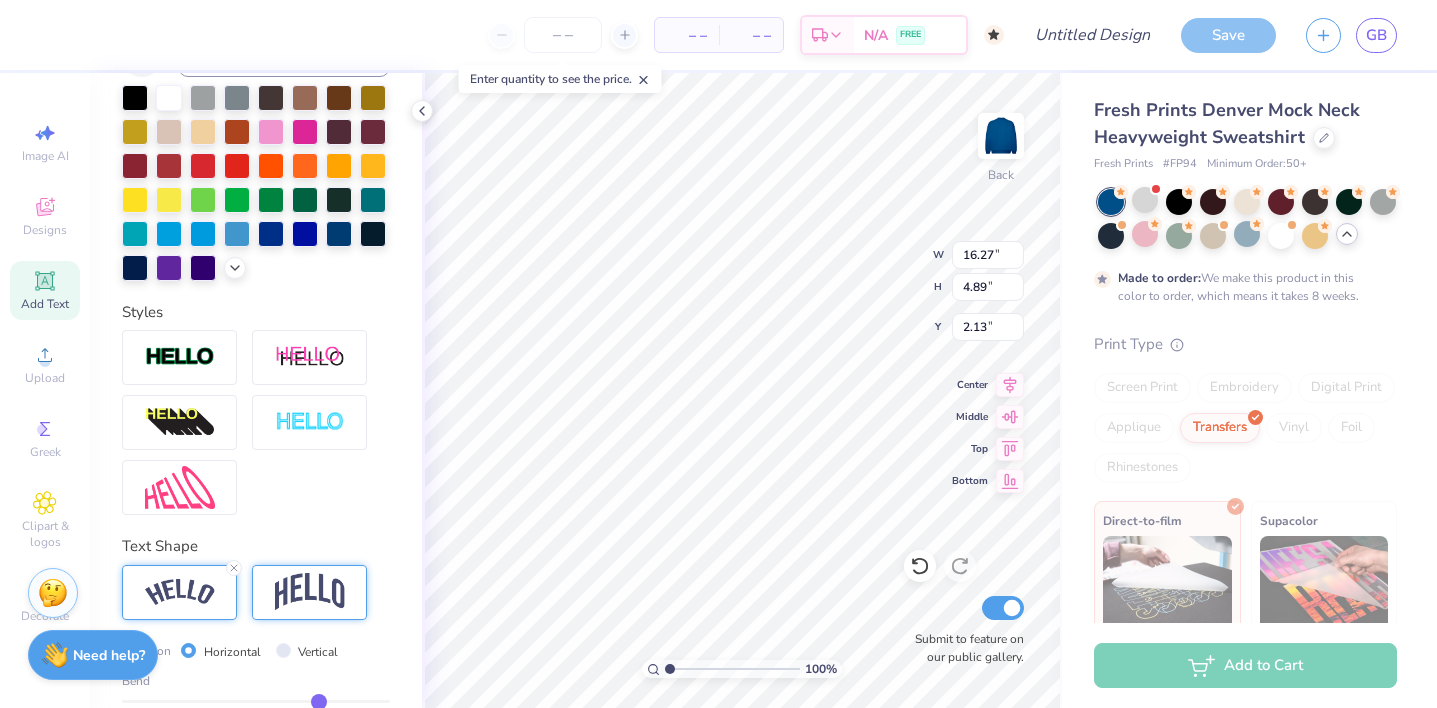 click at bounding box center [310, 592] 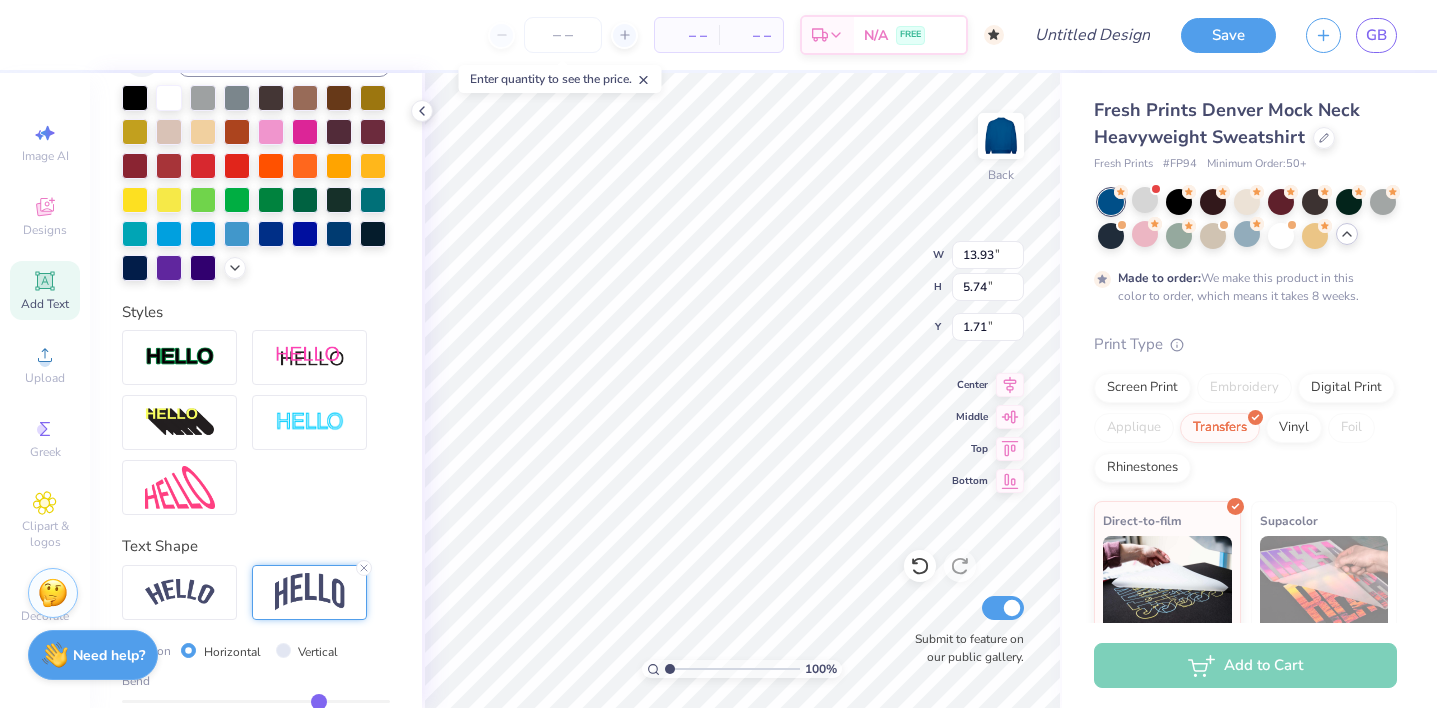 scroll, scrollTop: 571, scrollLeft: 0, axis: vertical 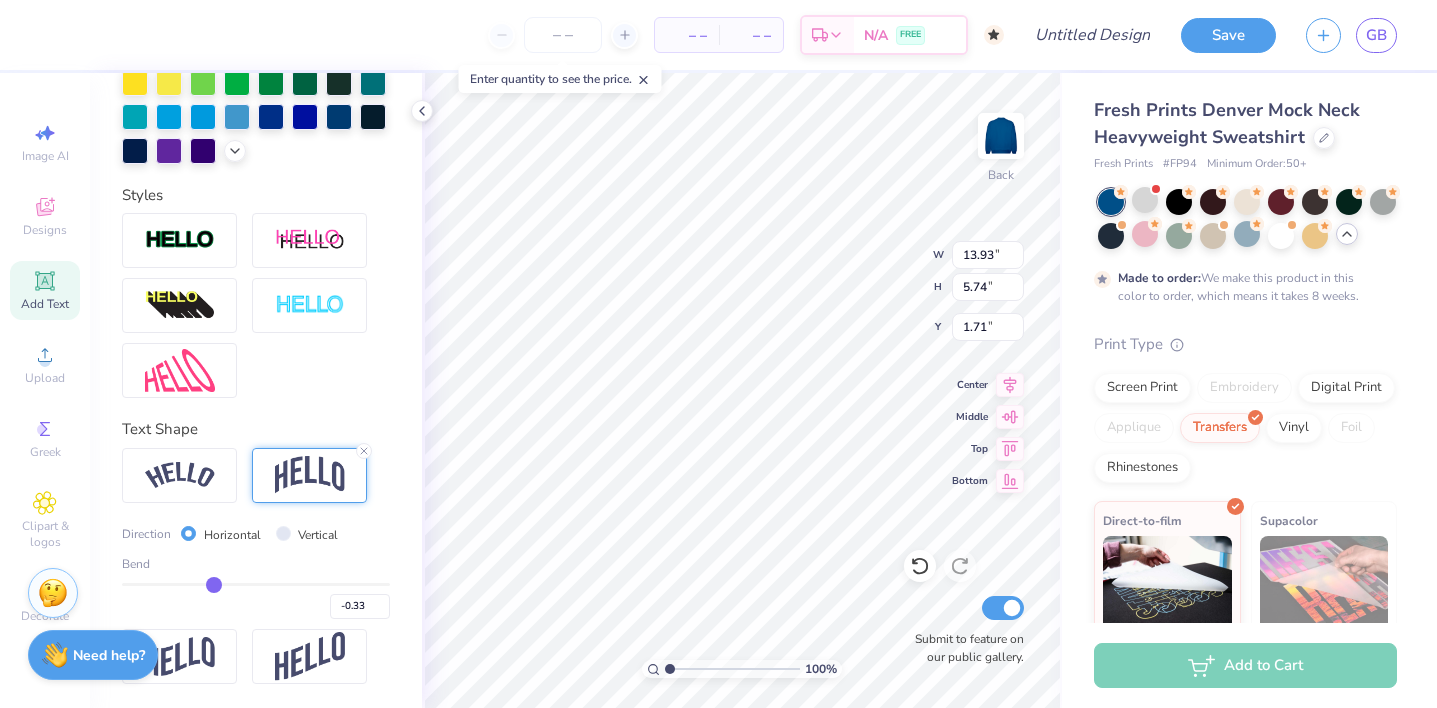 drag, startPoint x: 314, startPoint y: 581, endPoint x: 213, endPoint y: 578, distance: 101.04455 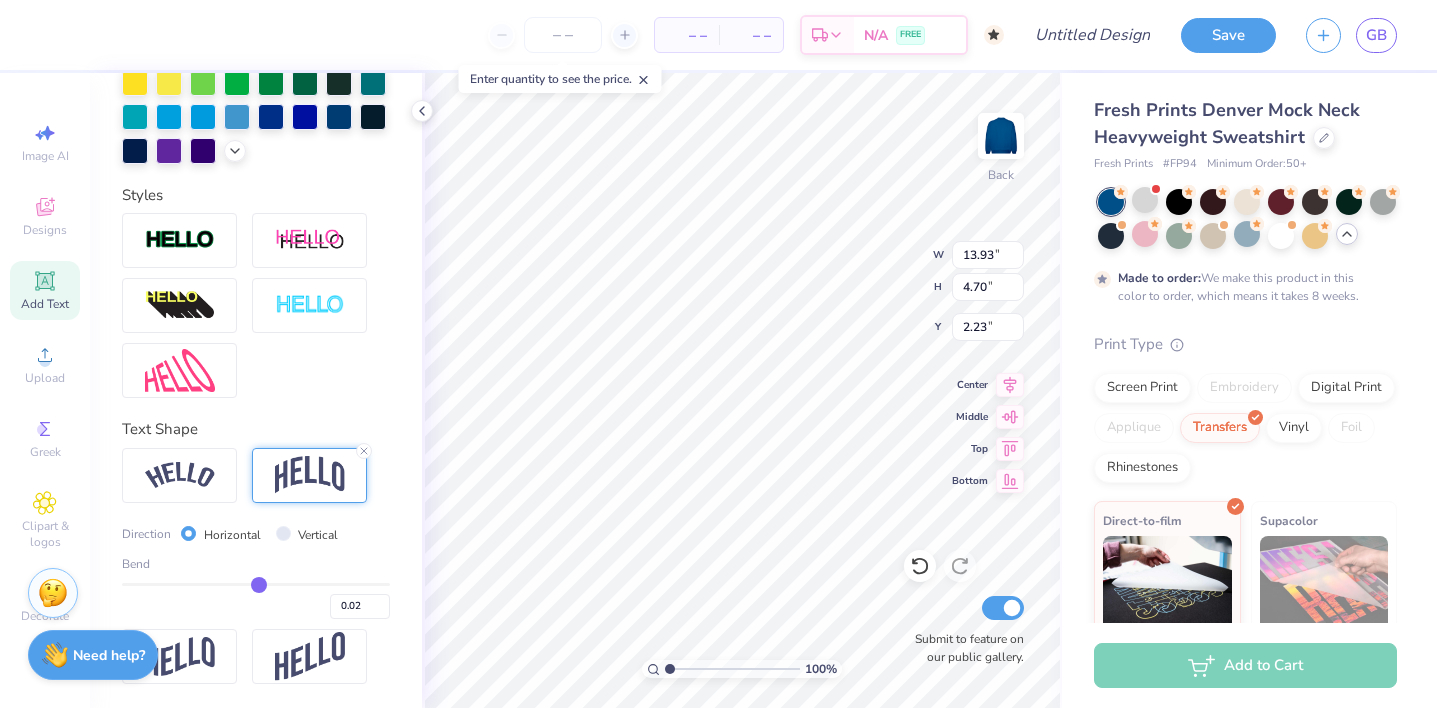 drag, startPoint x: 213, startPoint y: 578, endPoint x: 257, endPoint y: 578, distance: 44 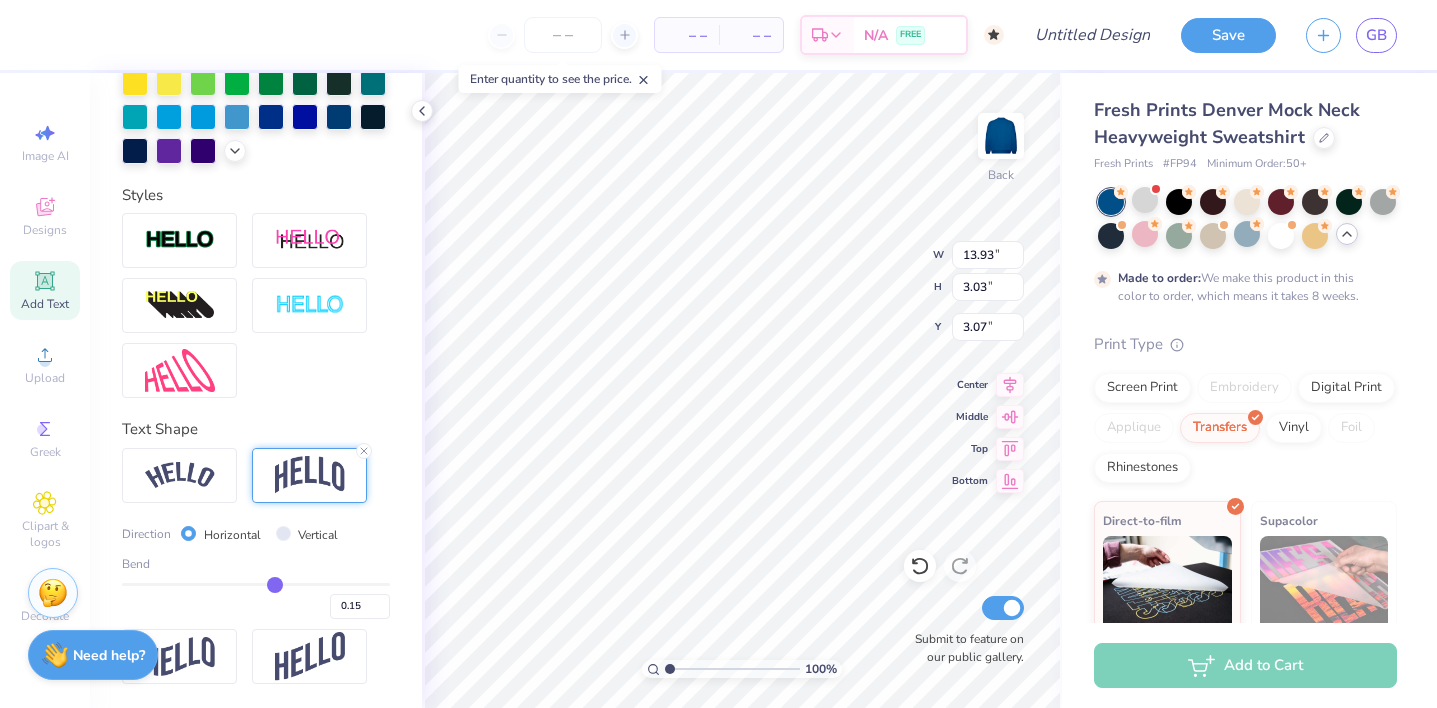 drag, startPoint x: 257, startPoint y: 578, endPoint x: 274, endPoint y: 578, distance: 17 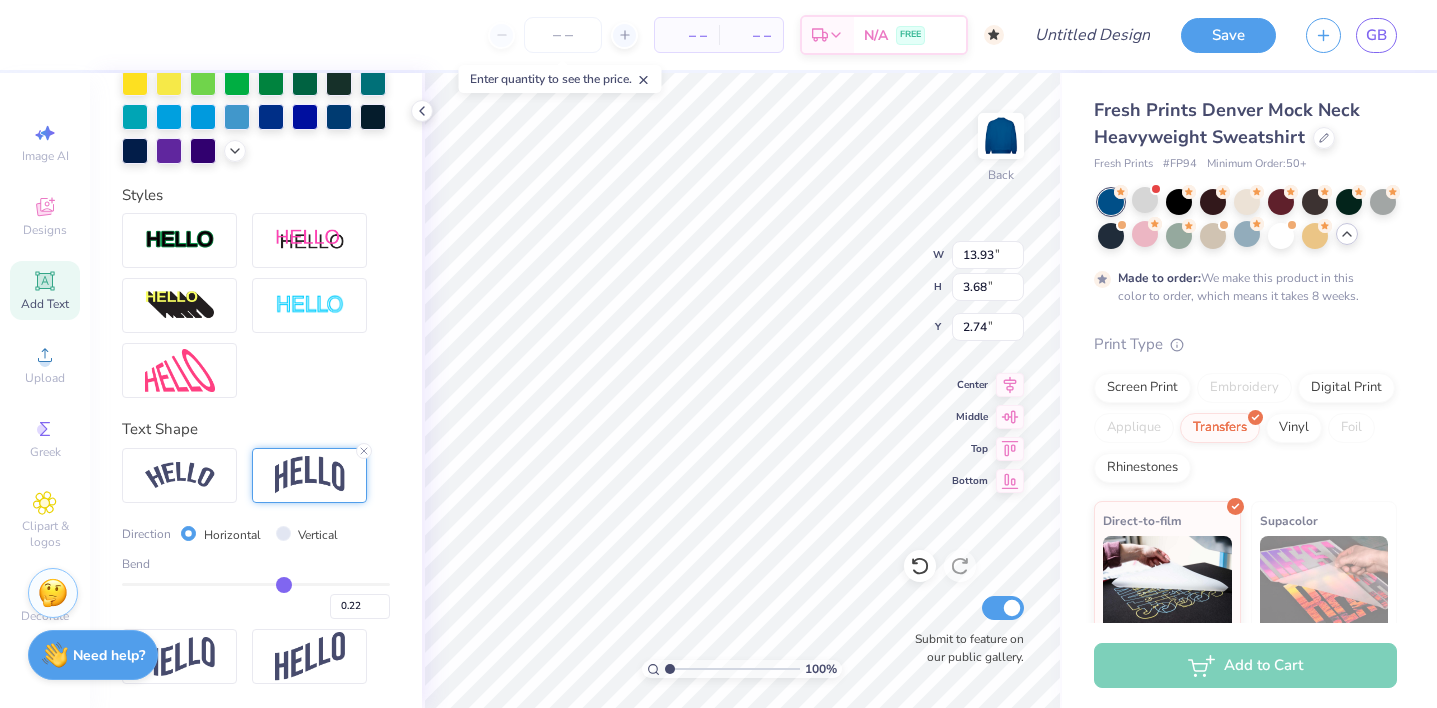 click at bounding box center (256, 584) 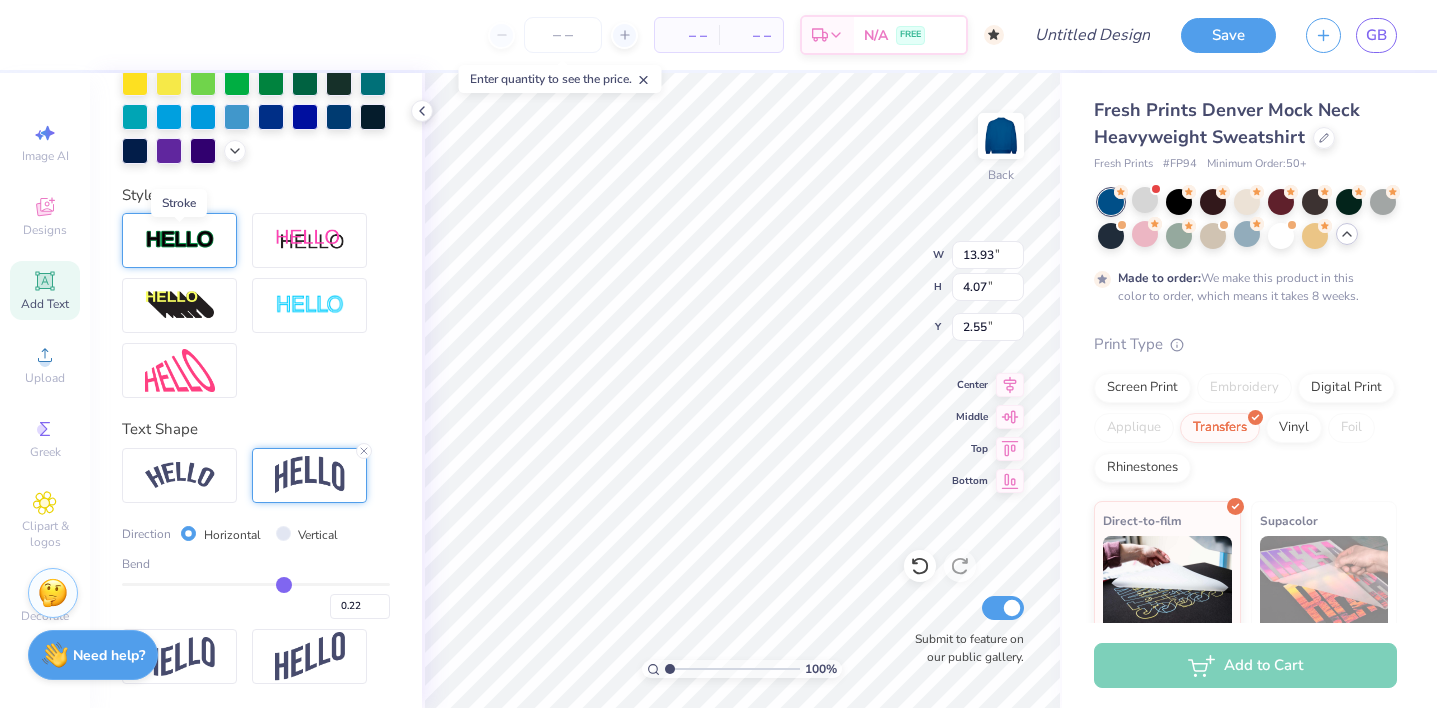 click at bounding box center (180, 240) 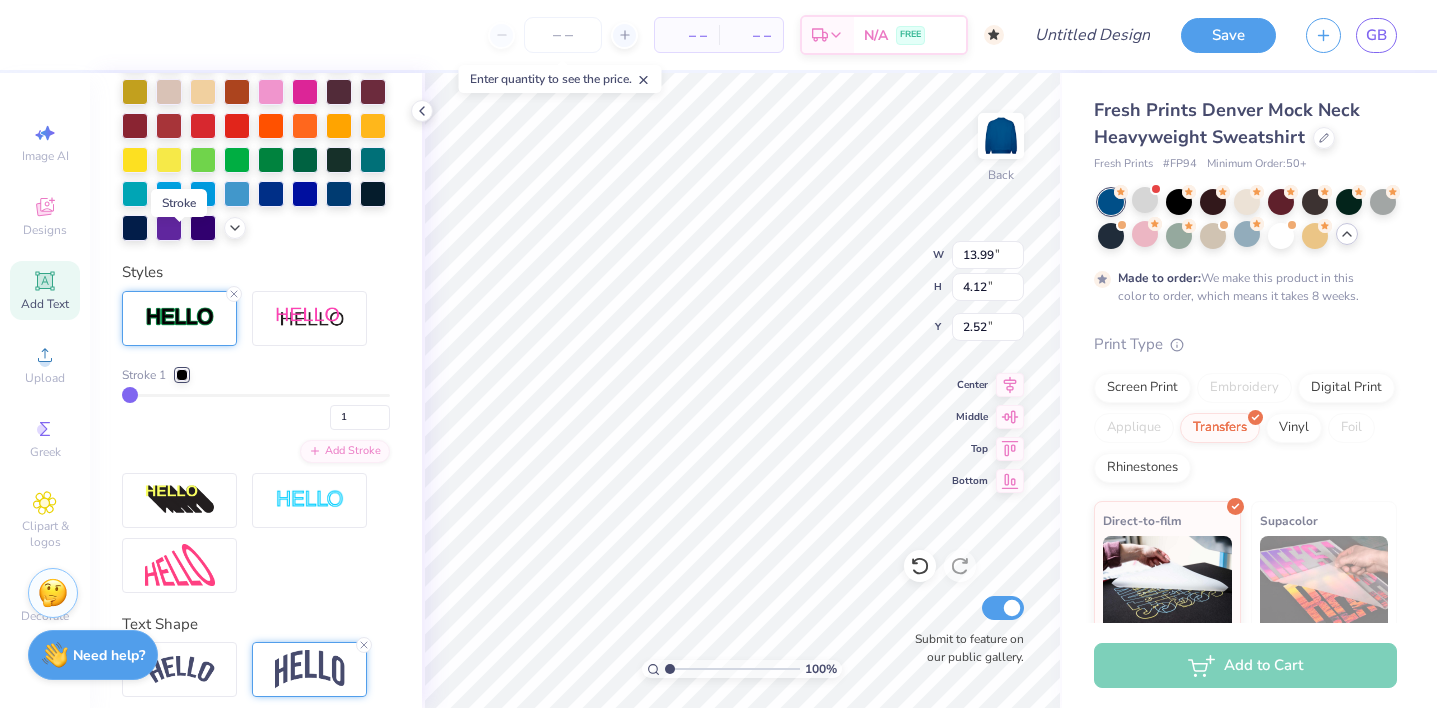 scroll, scrollTop: 648, scrollLeft: 0, axis: vertical 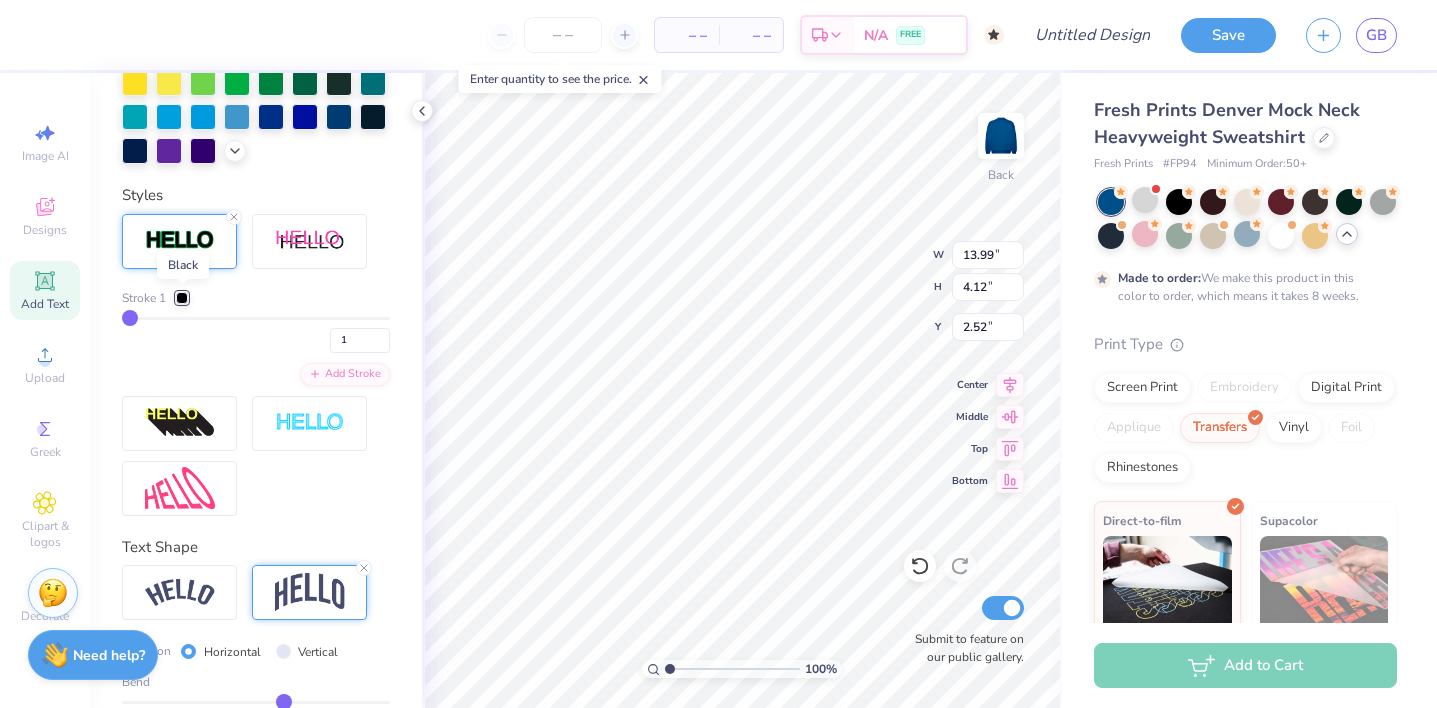 click at bounding box center [182, 298] 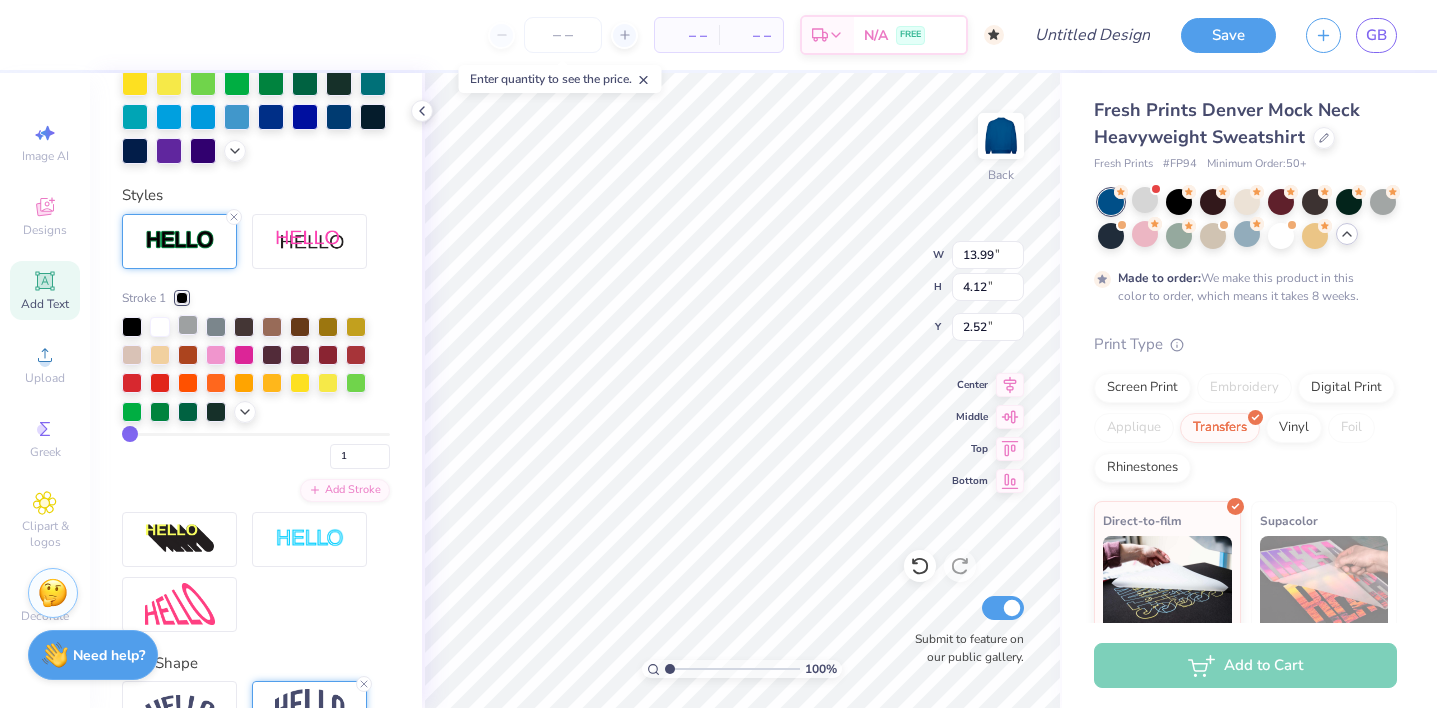 click at bounding box center [188, 325] 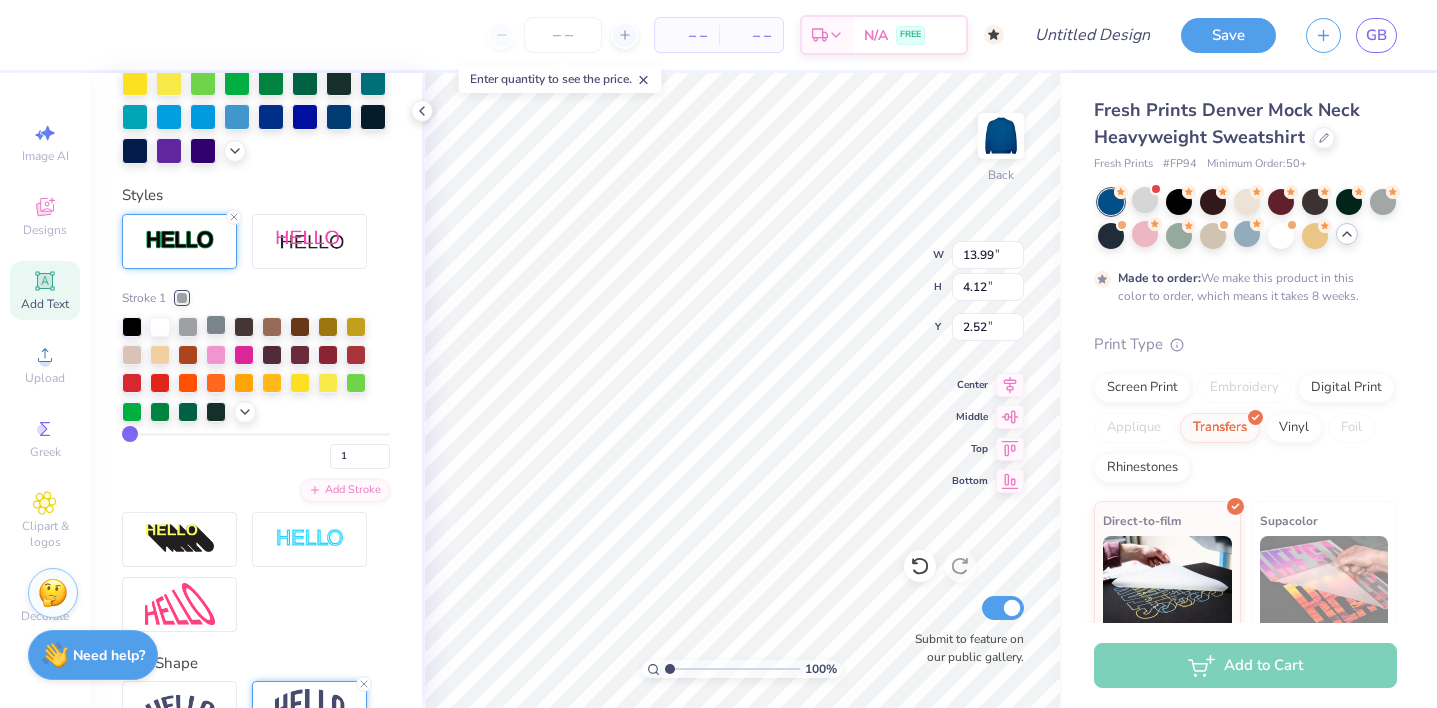 click at bounding box center (216, 325) 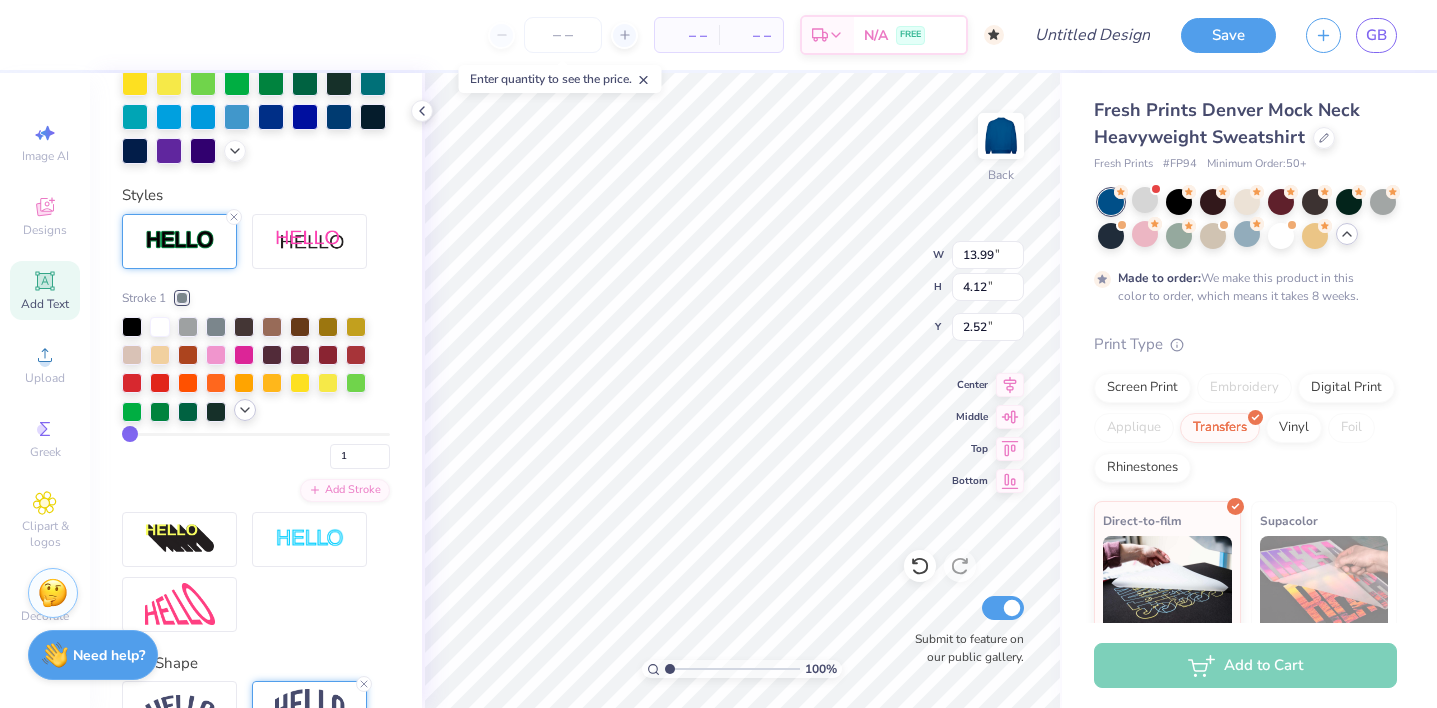 click at bounding box center (245, 410) 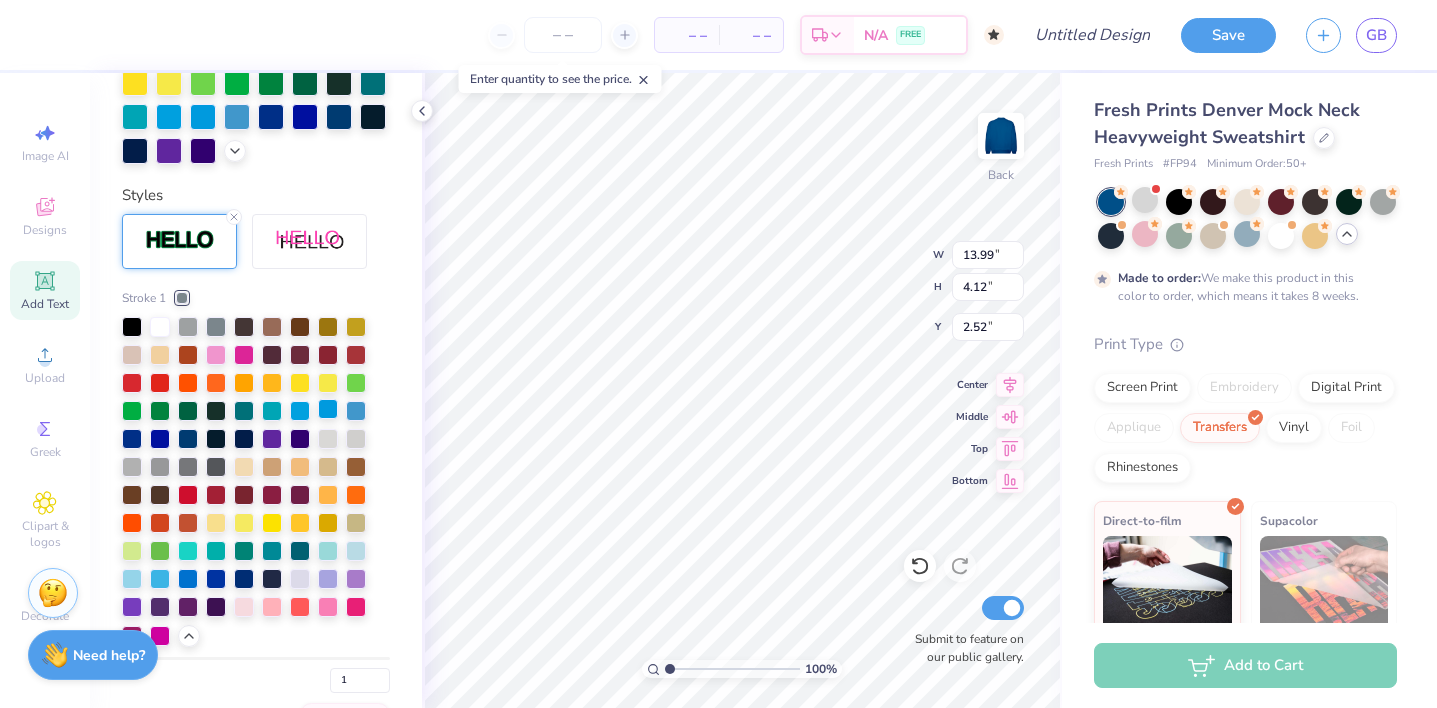 click at bounding box center [328, 409] 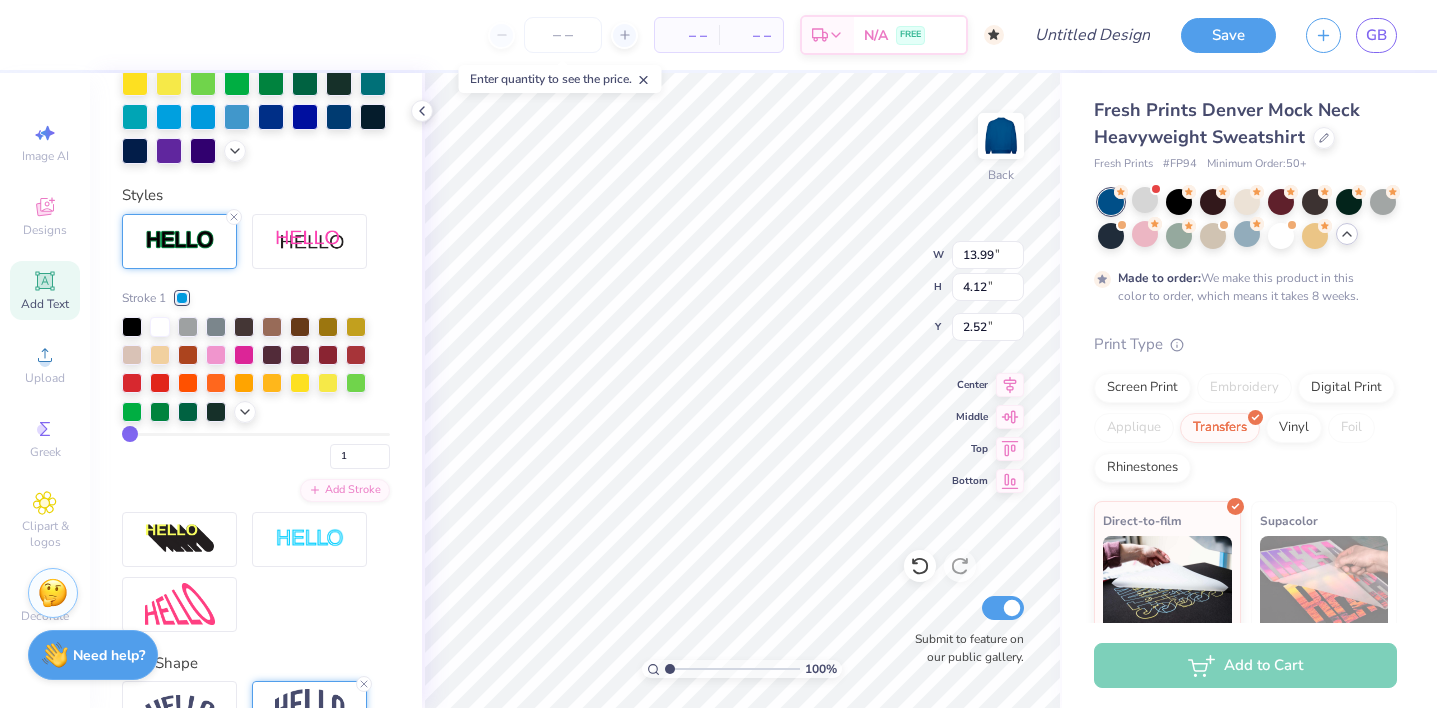 click at bounding box center [256, 370] 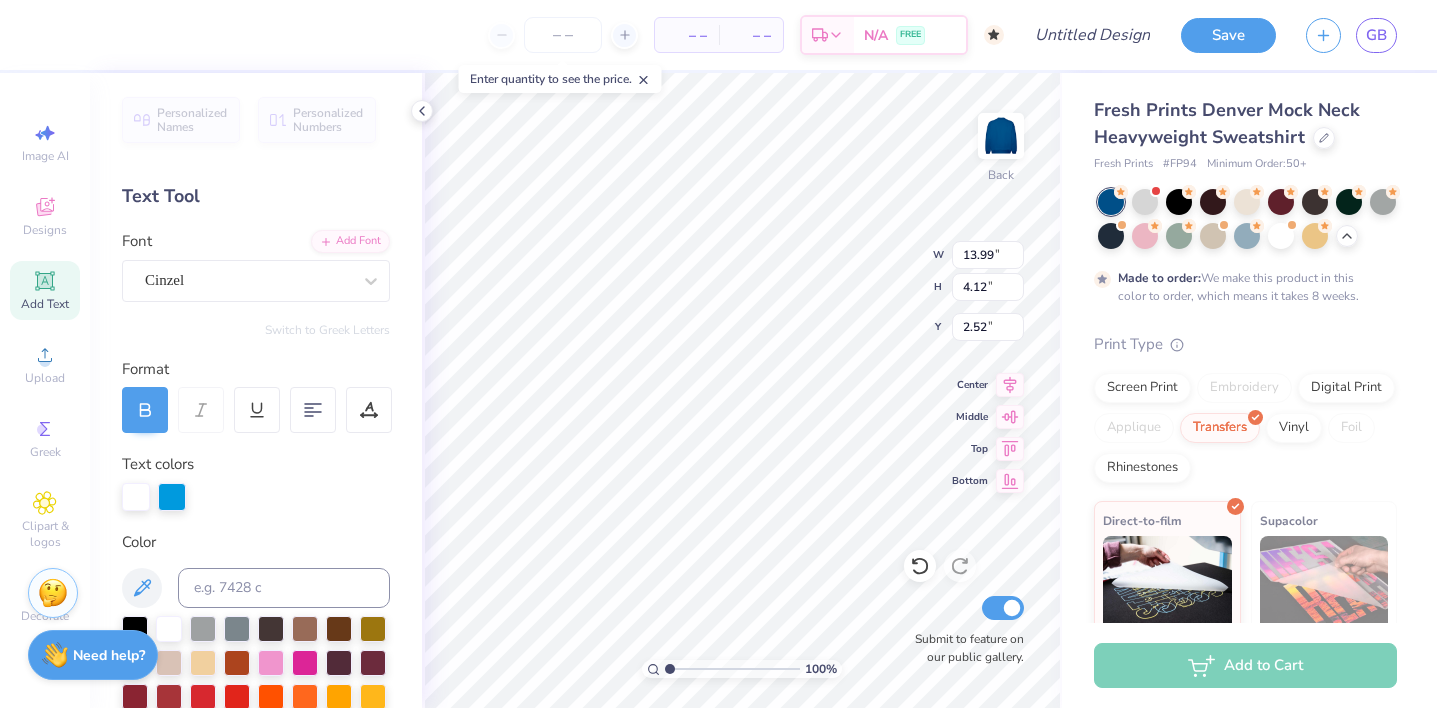 scroll, scrollTop: 0, scrollLeft: 0, axis: both 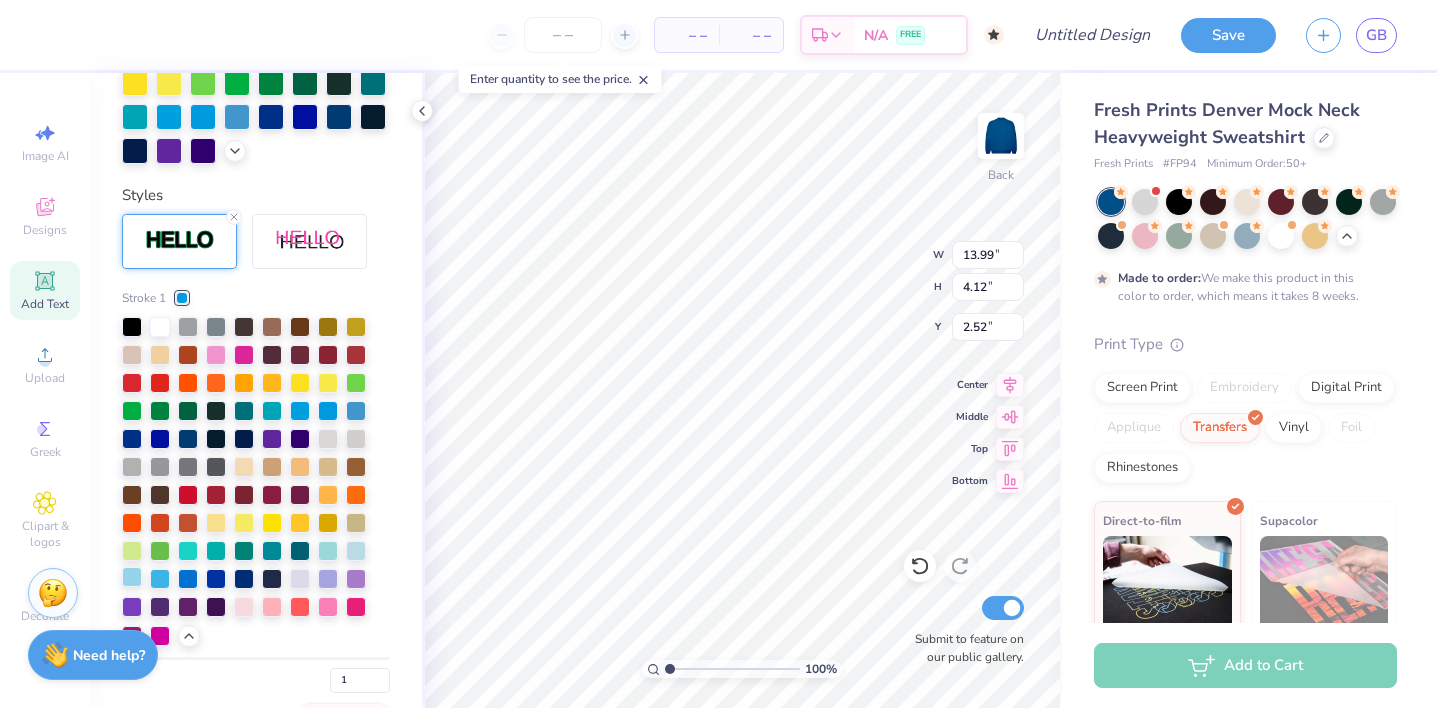 click at bounding box center (132, 577) 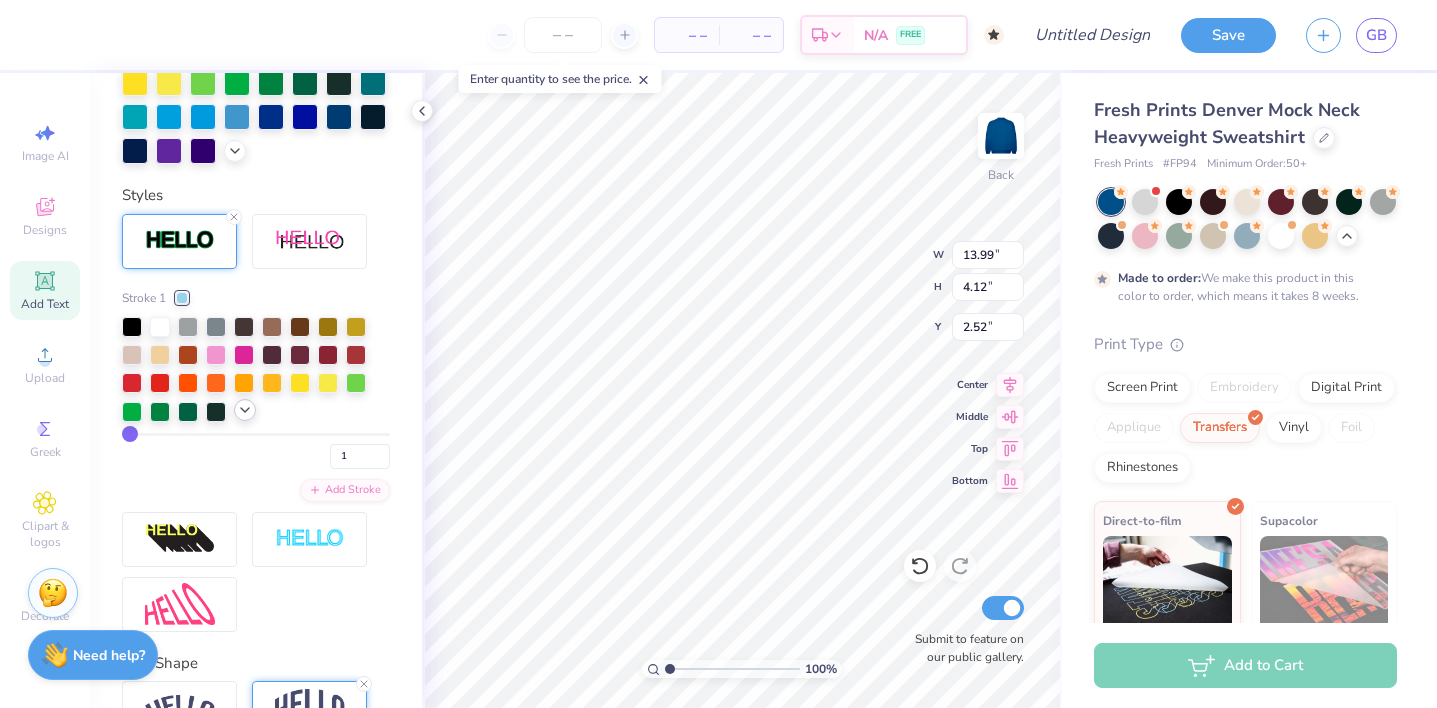 click 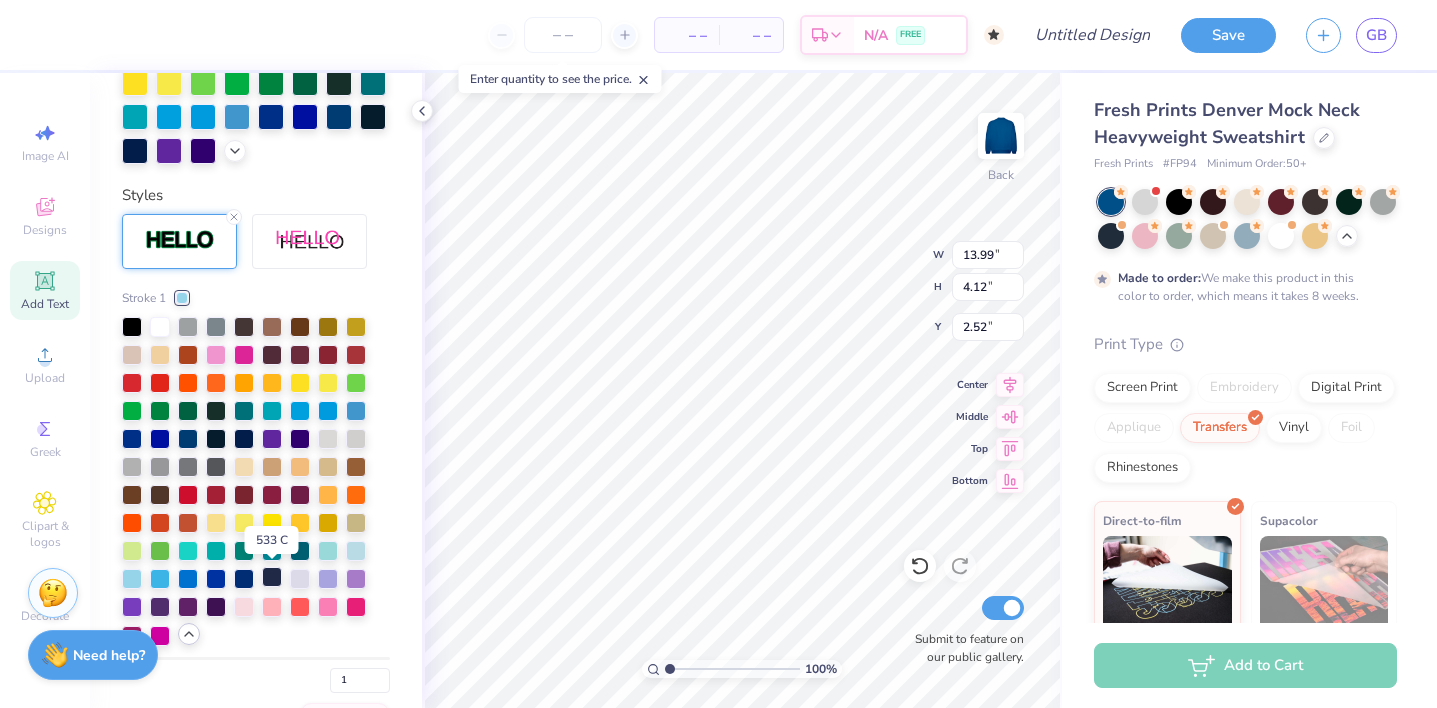 click at bounding box center (272, 577) 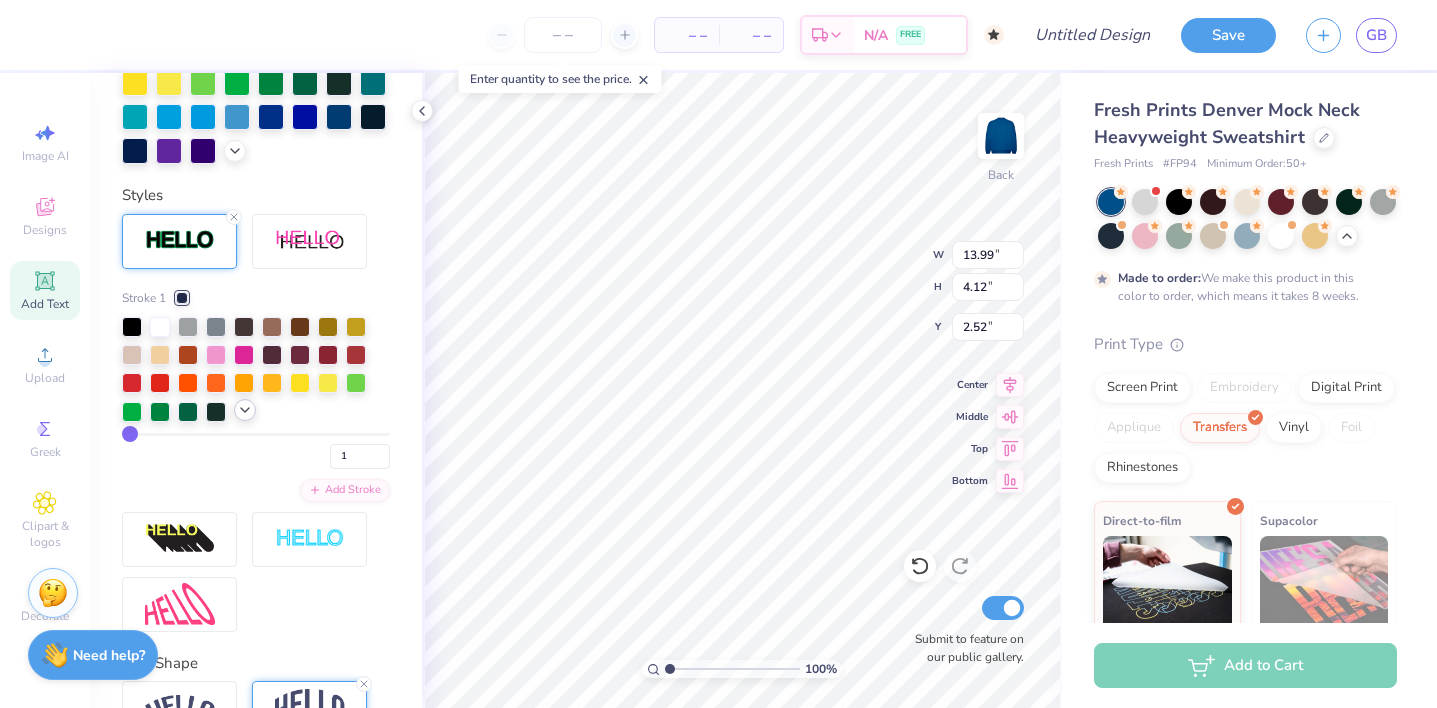 click 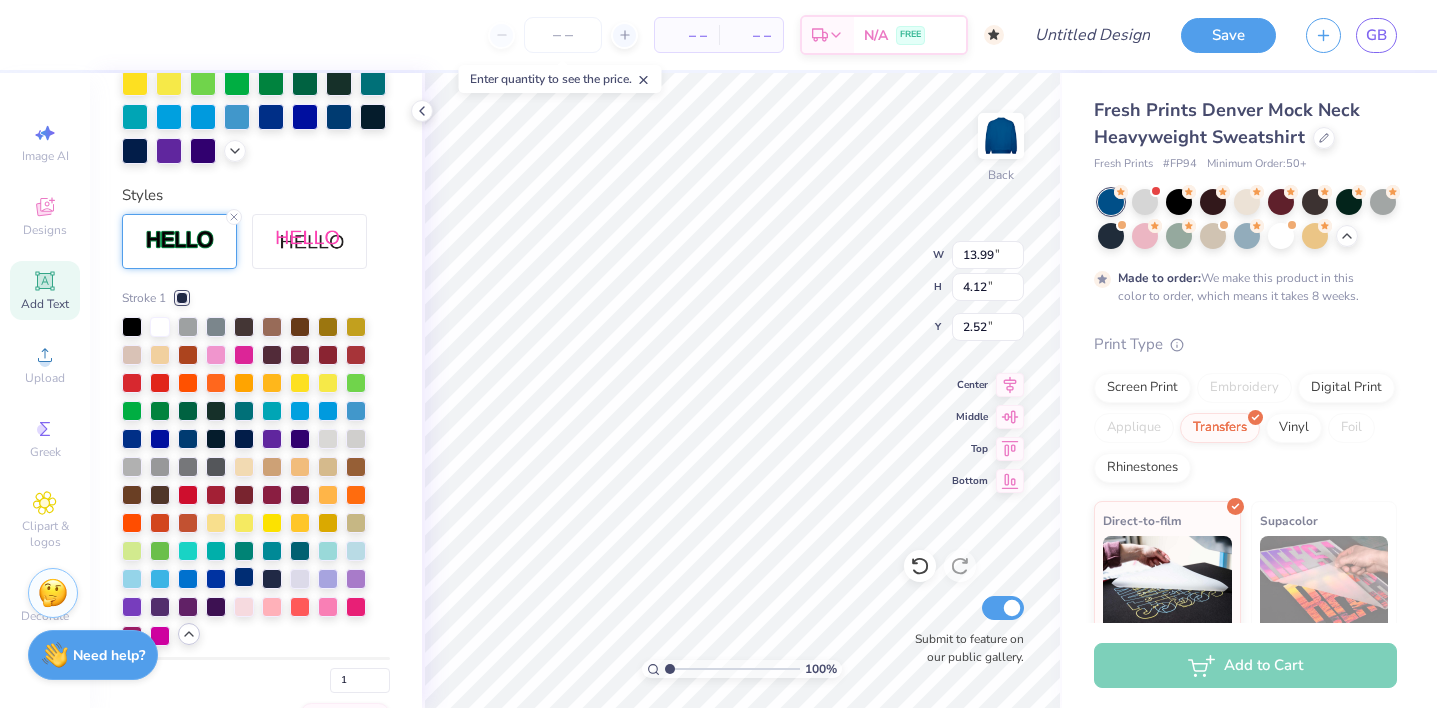 click at bounding box center [244, 577] 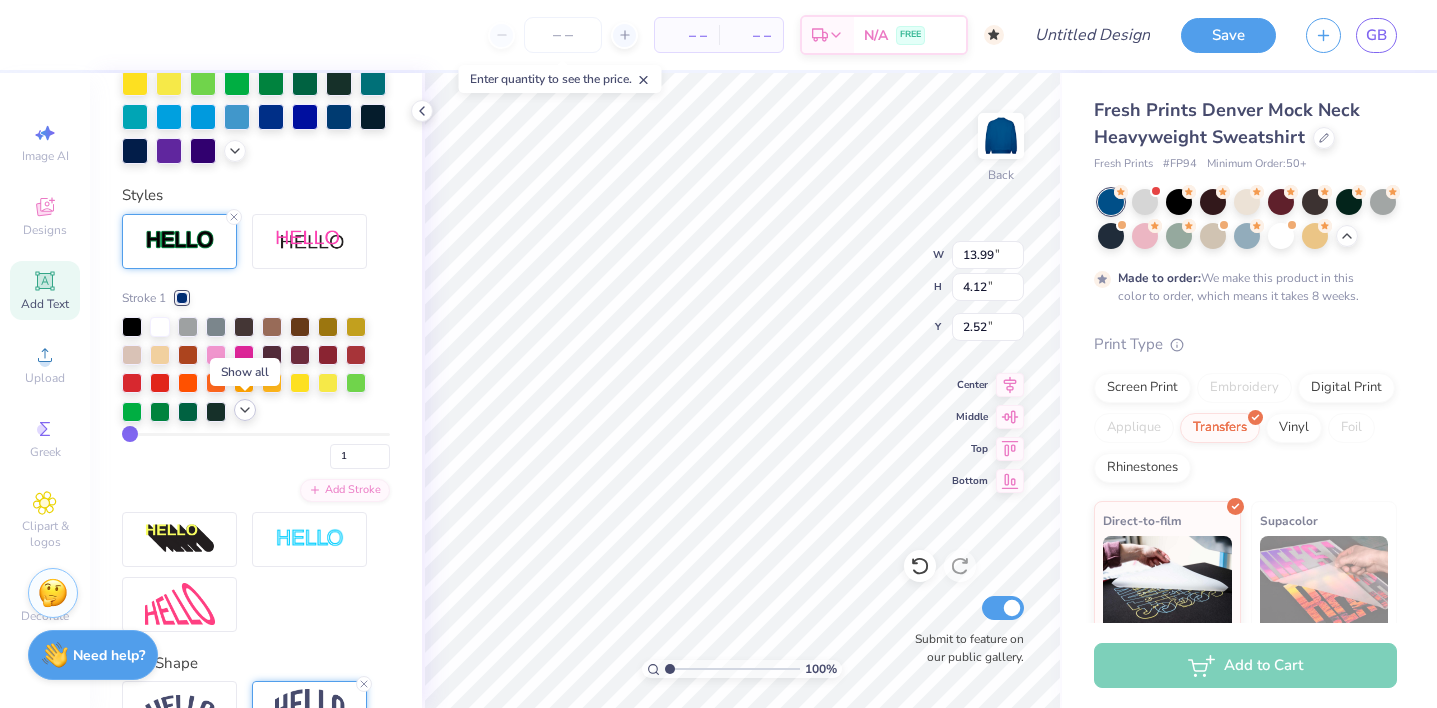 click 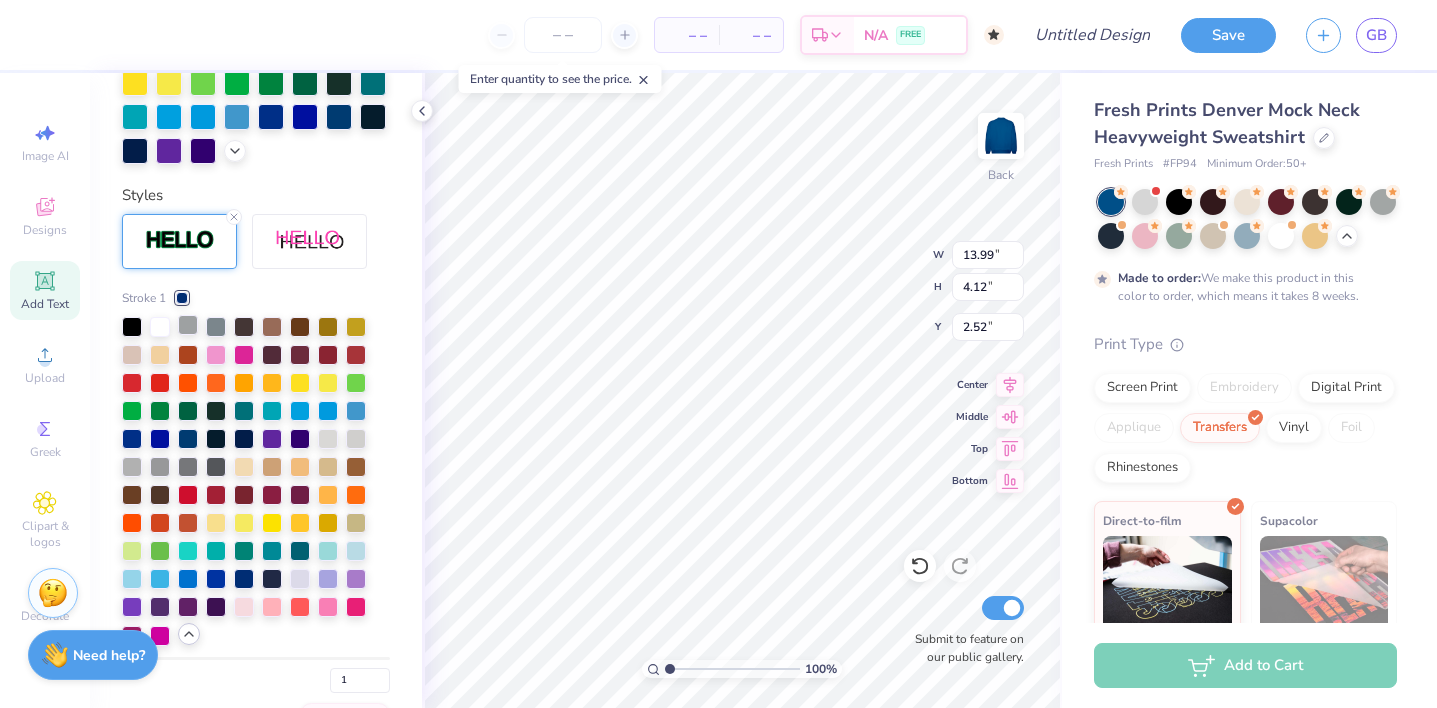 click at bounding box center [188, 325] 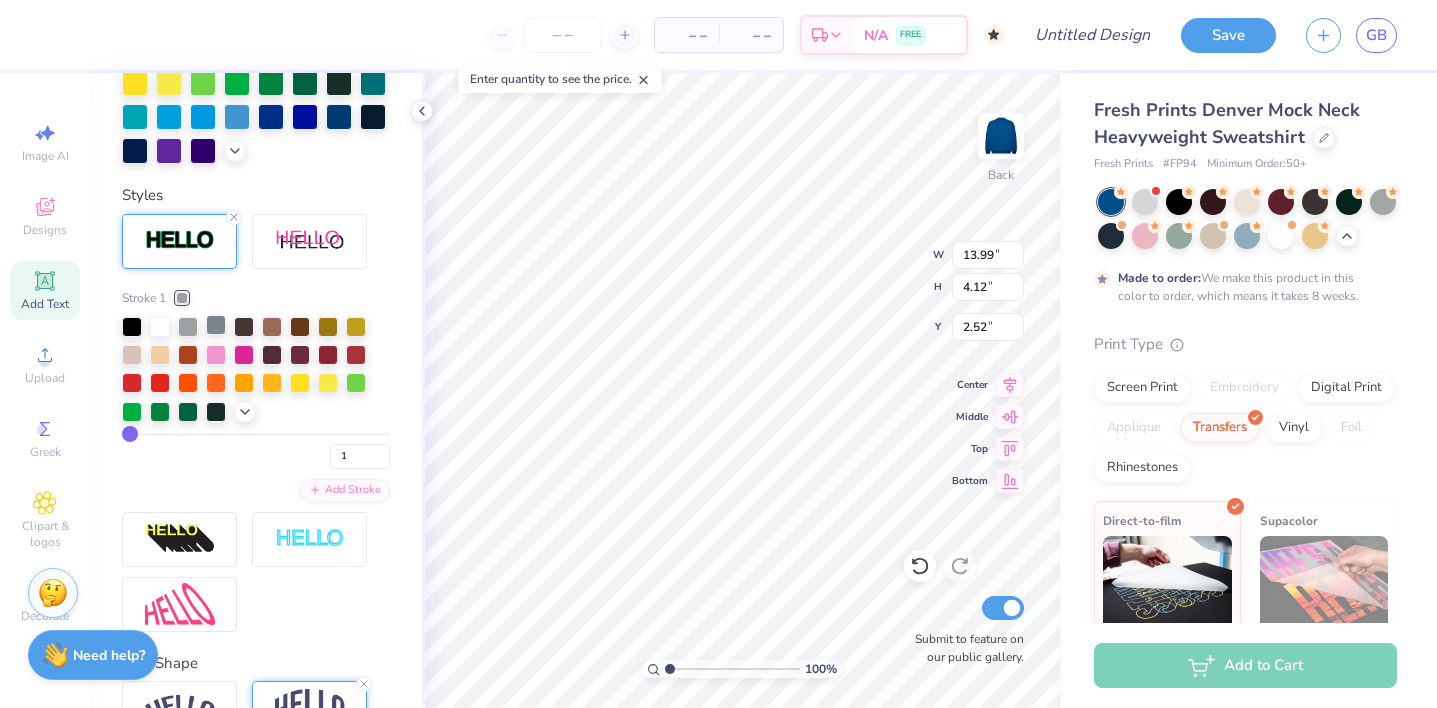 click at bounding box center [216, 325] 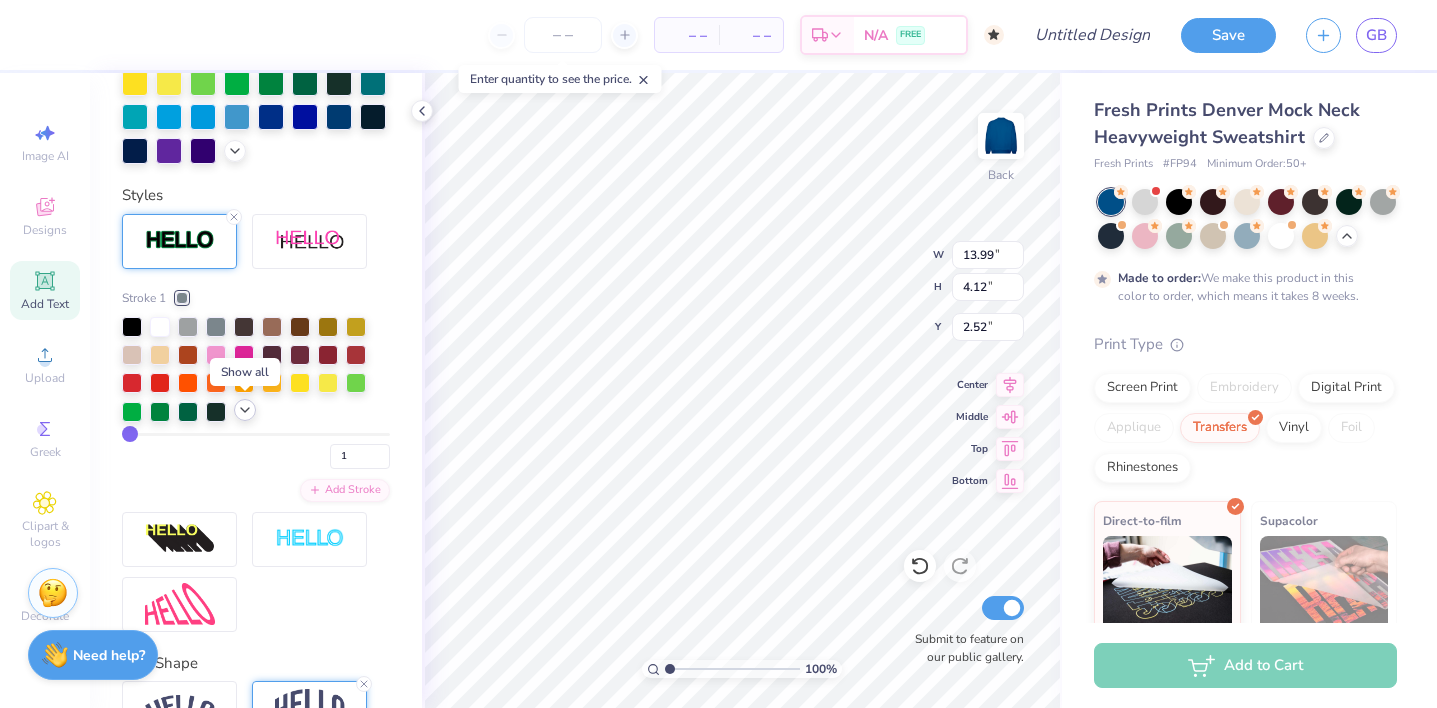 click 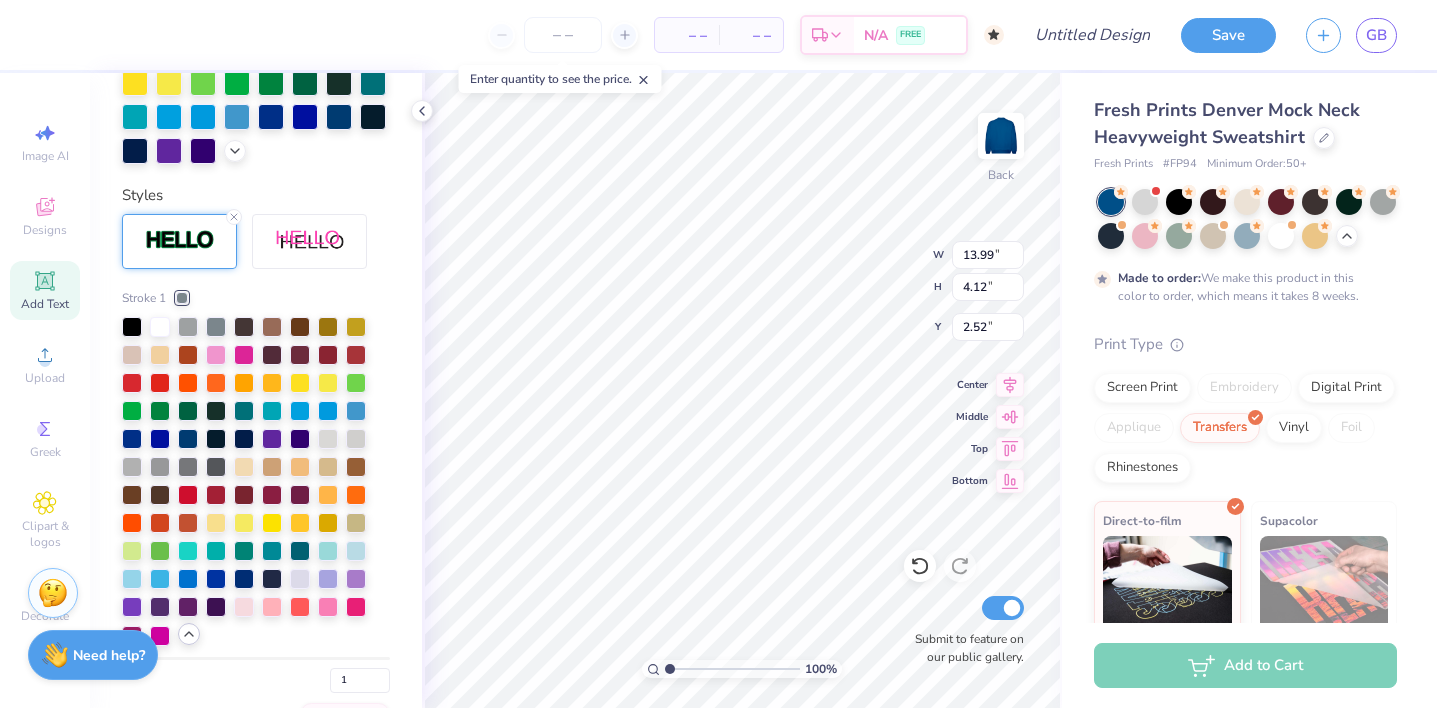 click at bounding box center [256, 482] 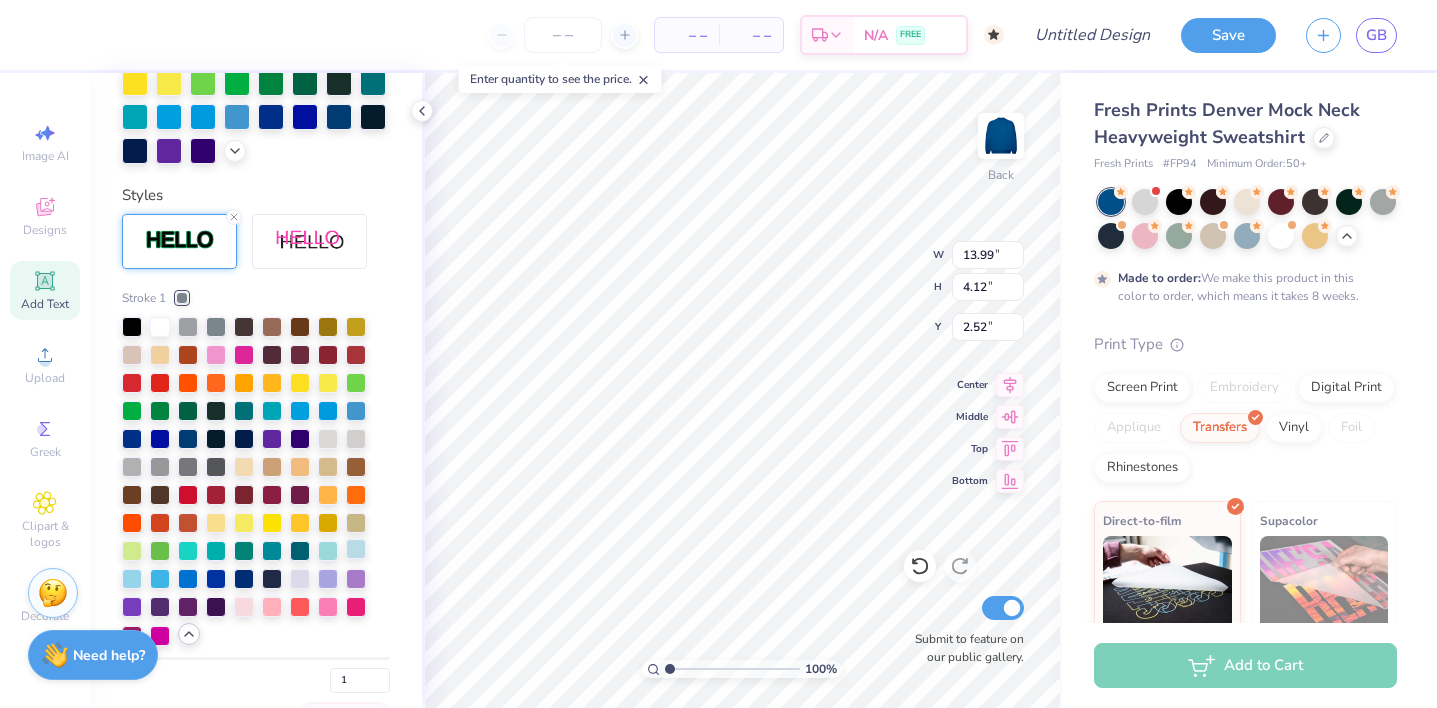 click at bounding box center [356, 549] 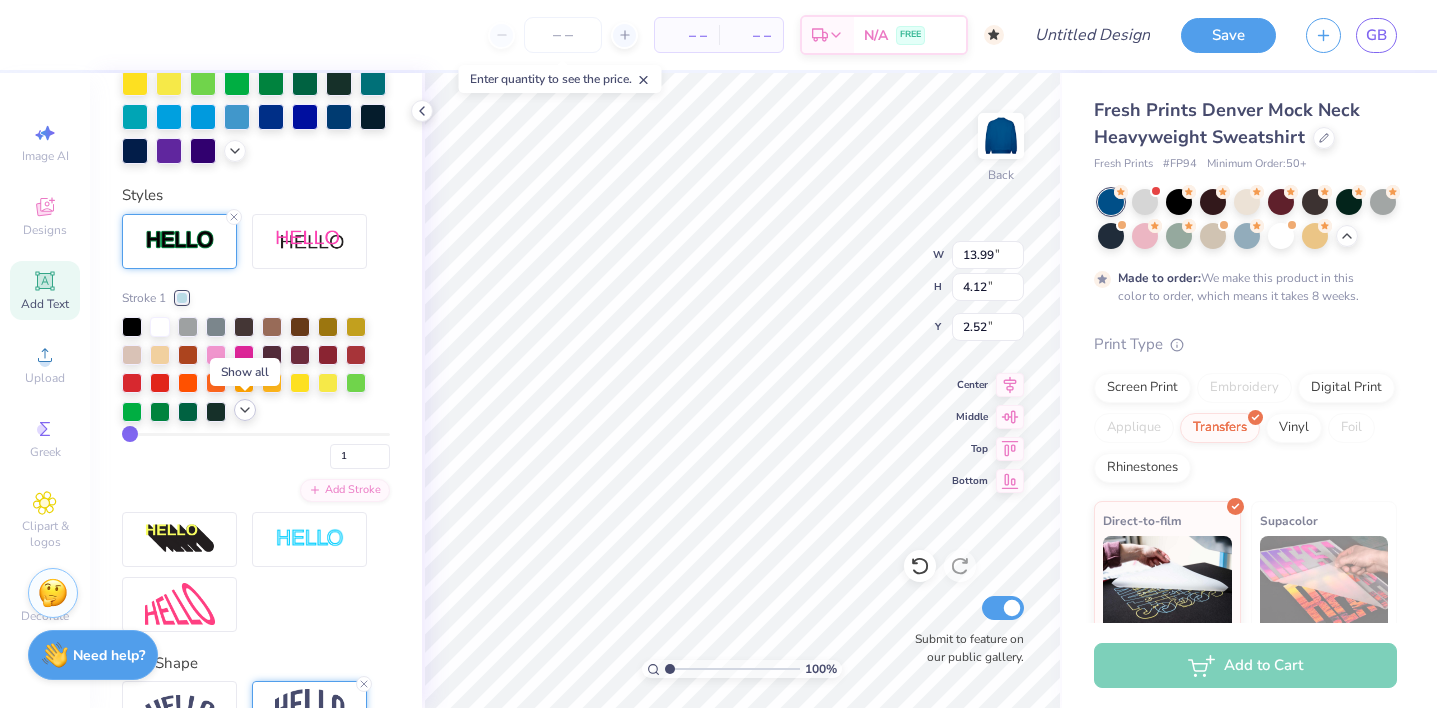 click 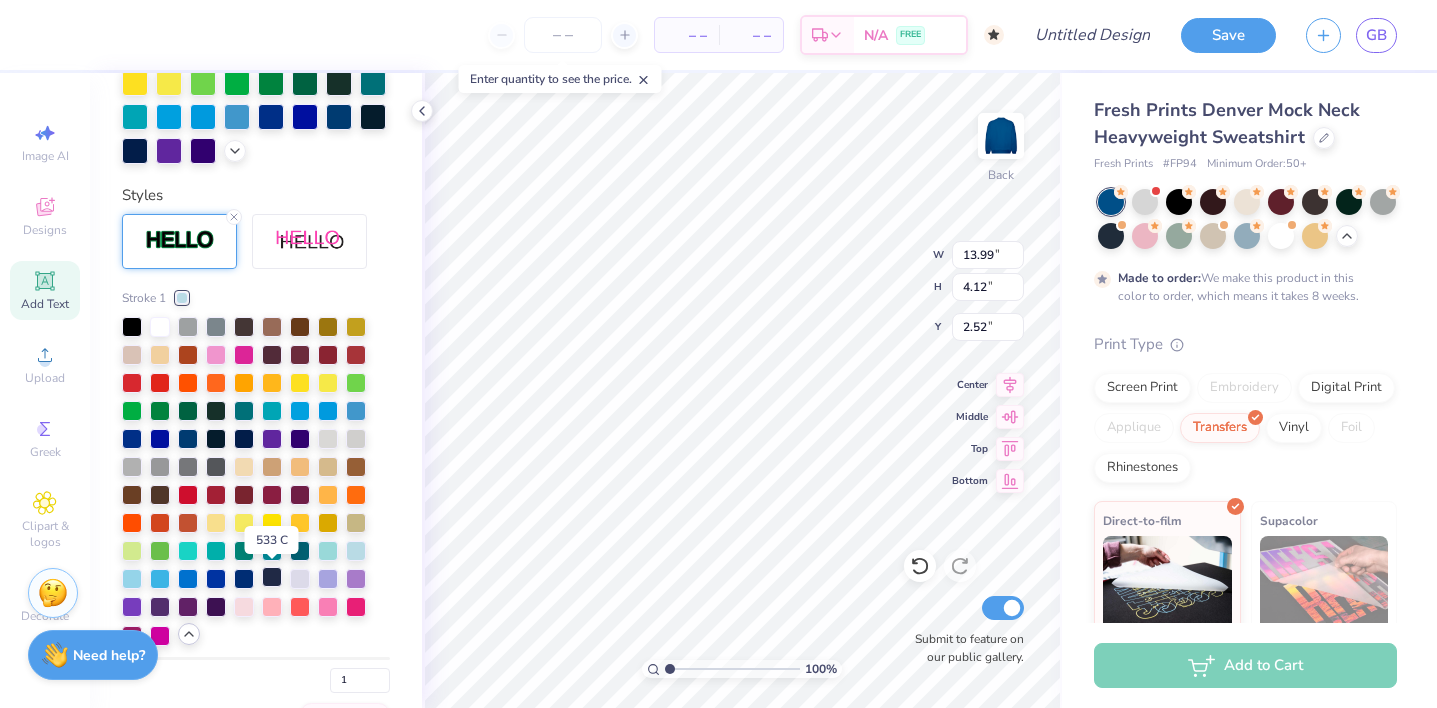 click at bounding box center (272, 577) 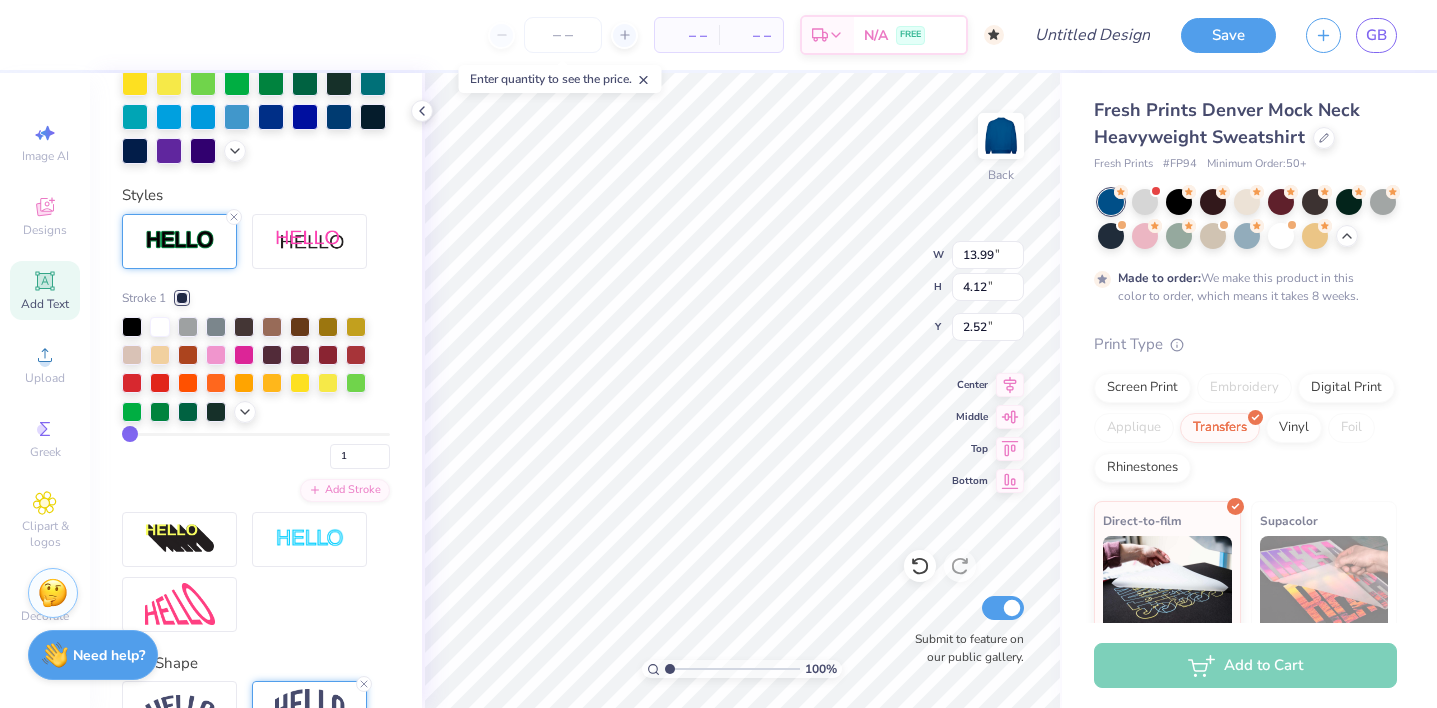 click at bounding box center [182, 298] 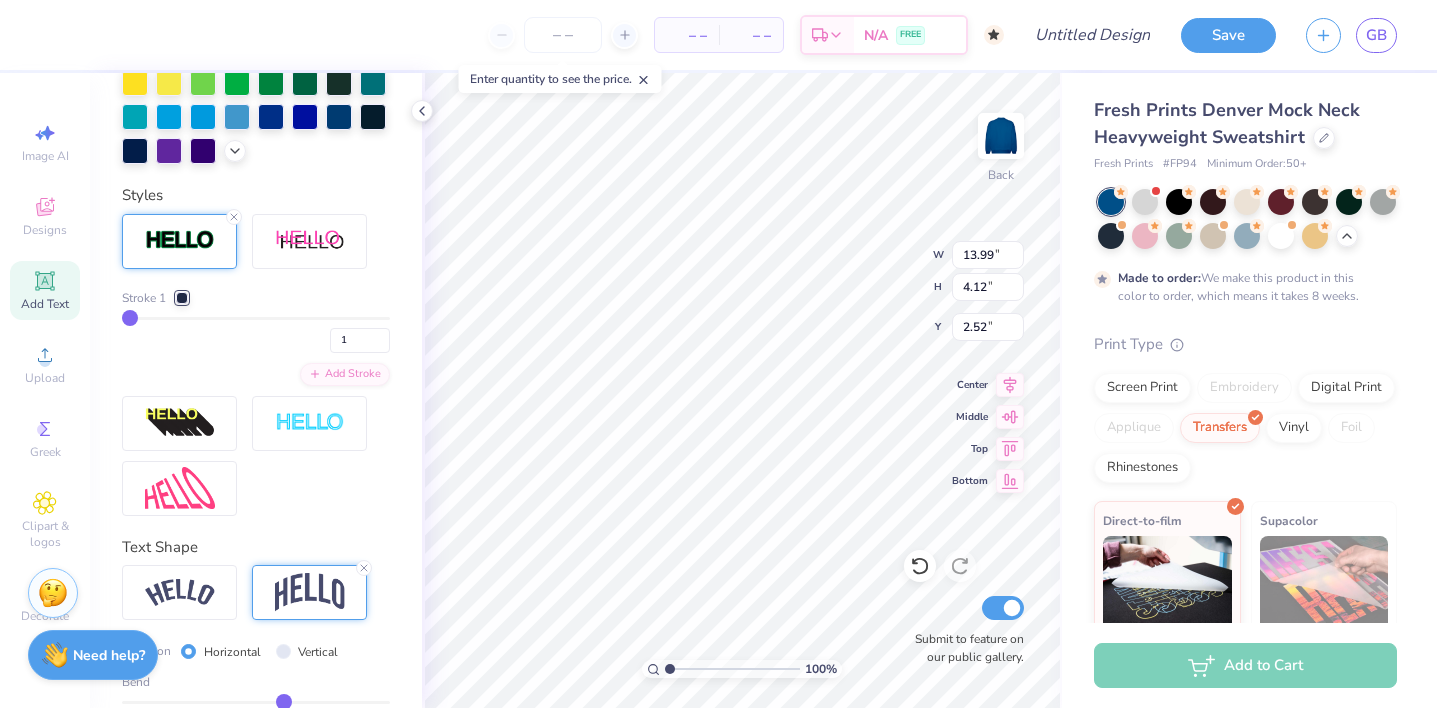 click at bounding box center [182, 298] 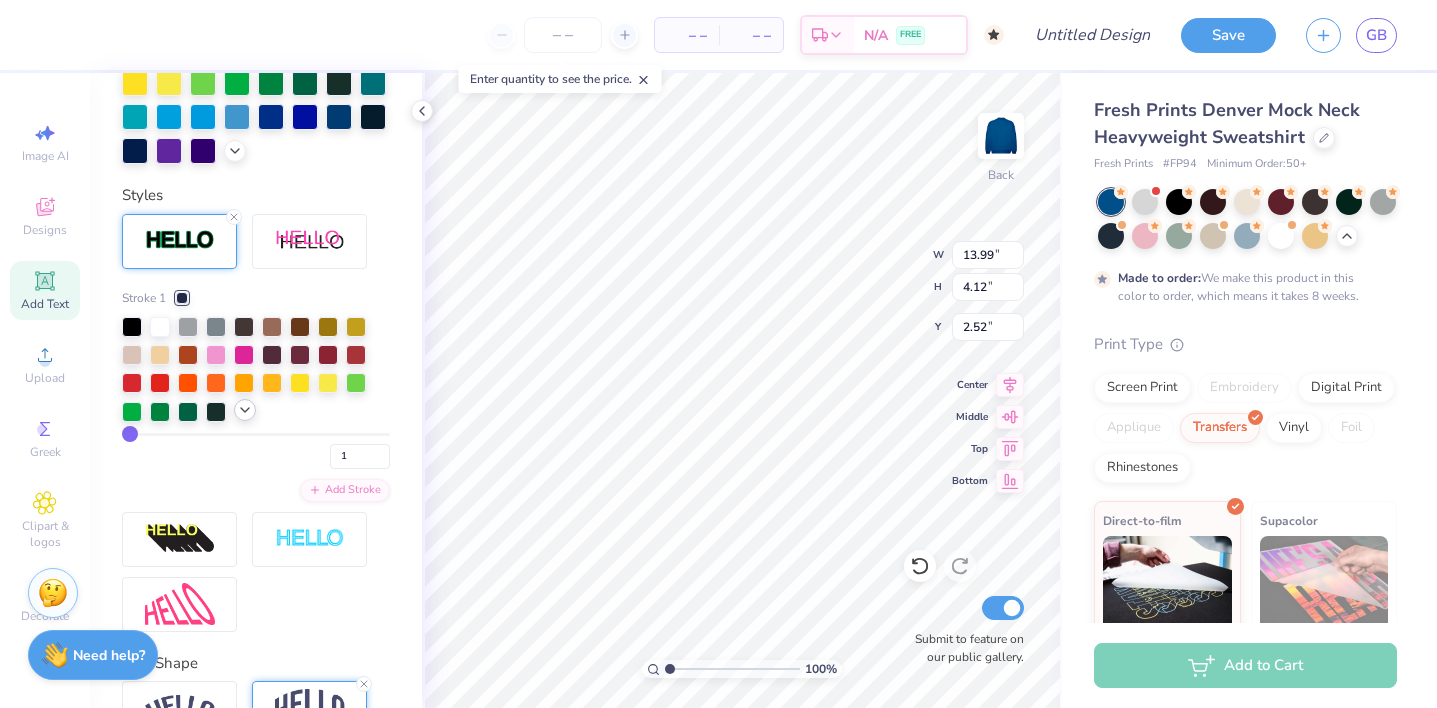 click 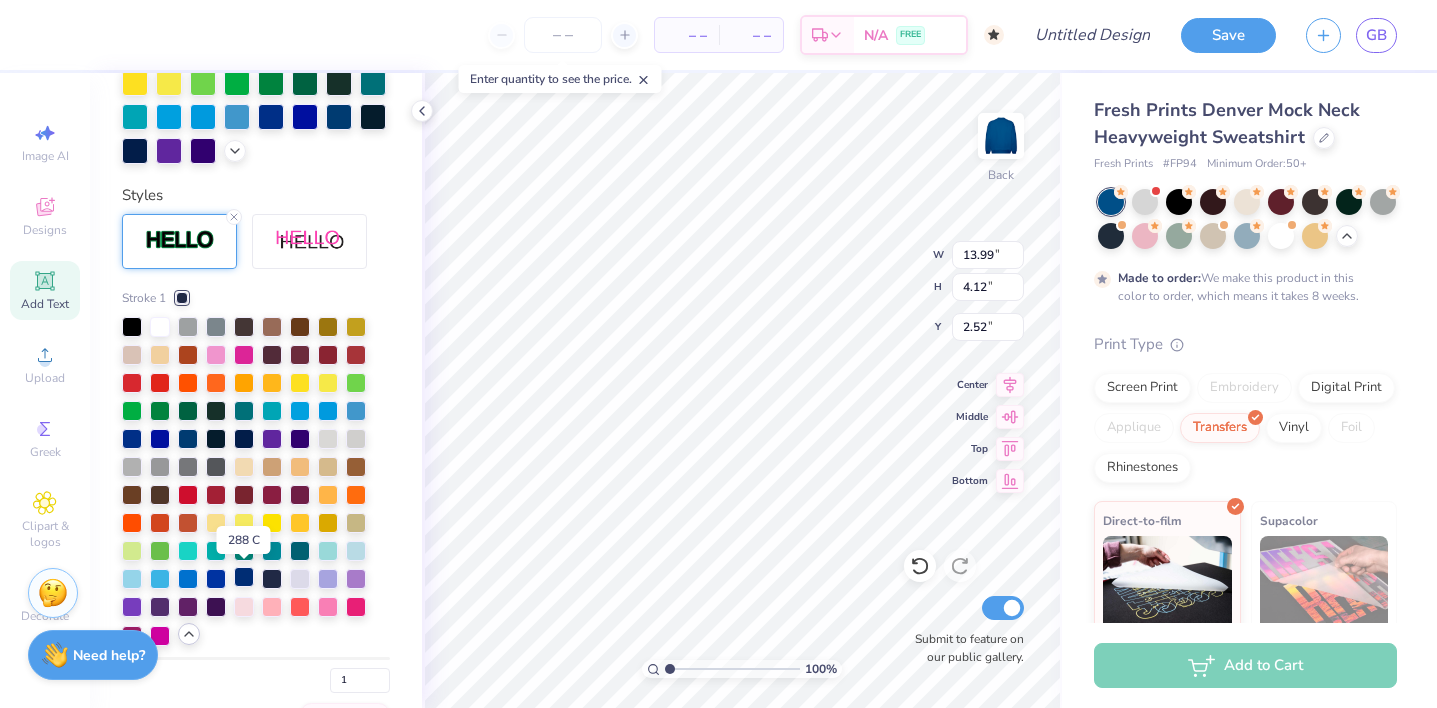 click at bounding box center [244, 577] 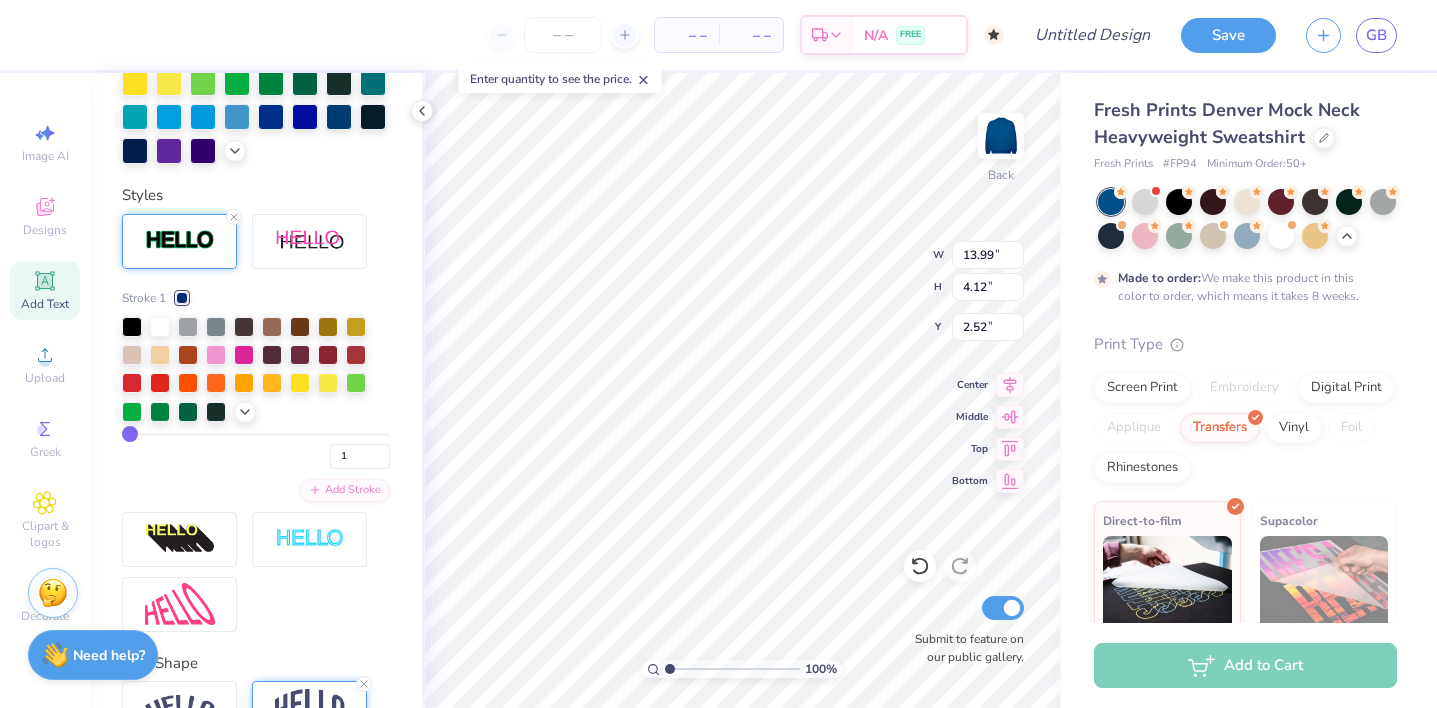 type on "2" 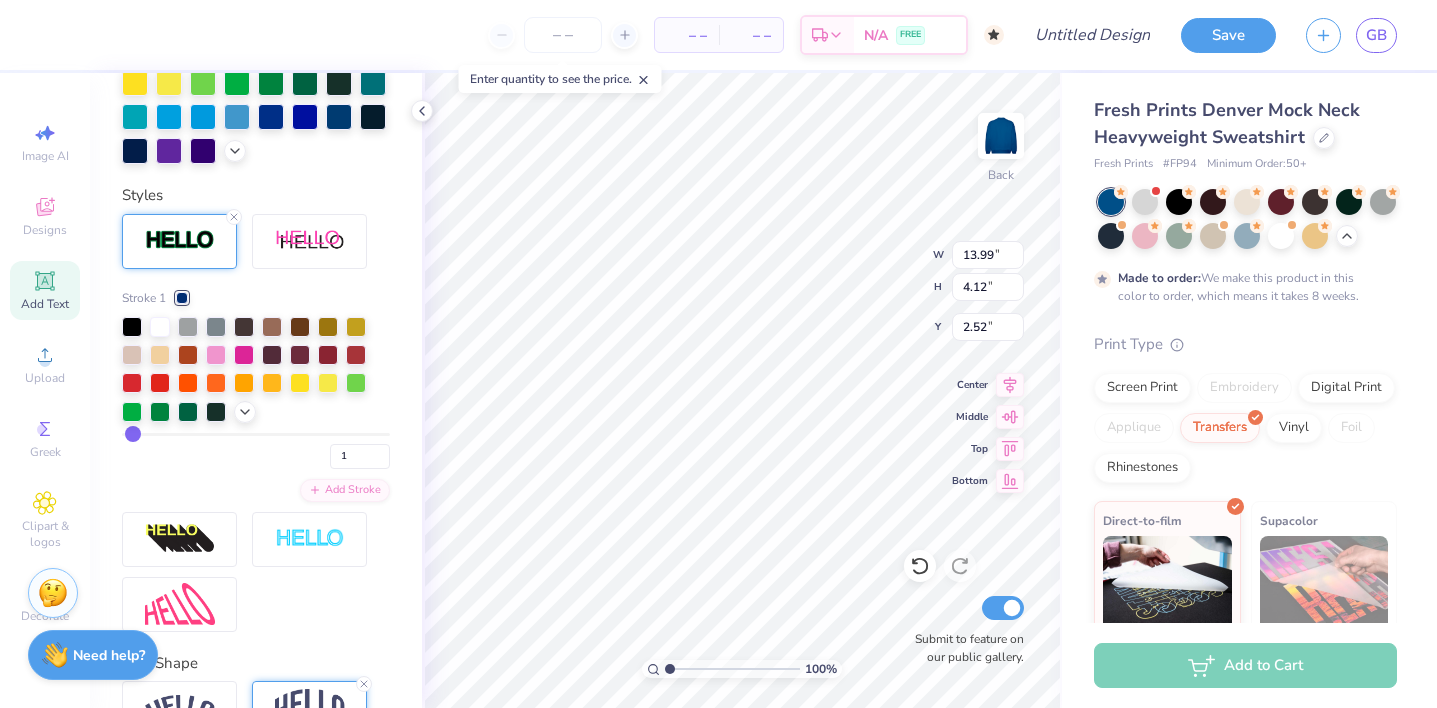 type on "2" 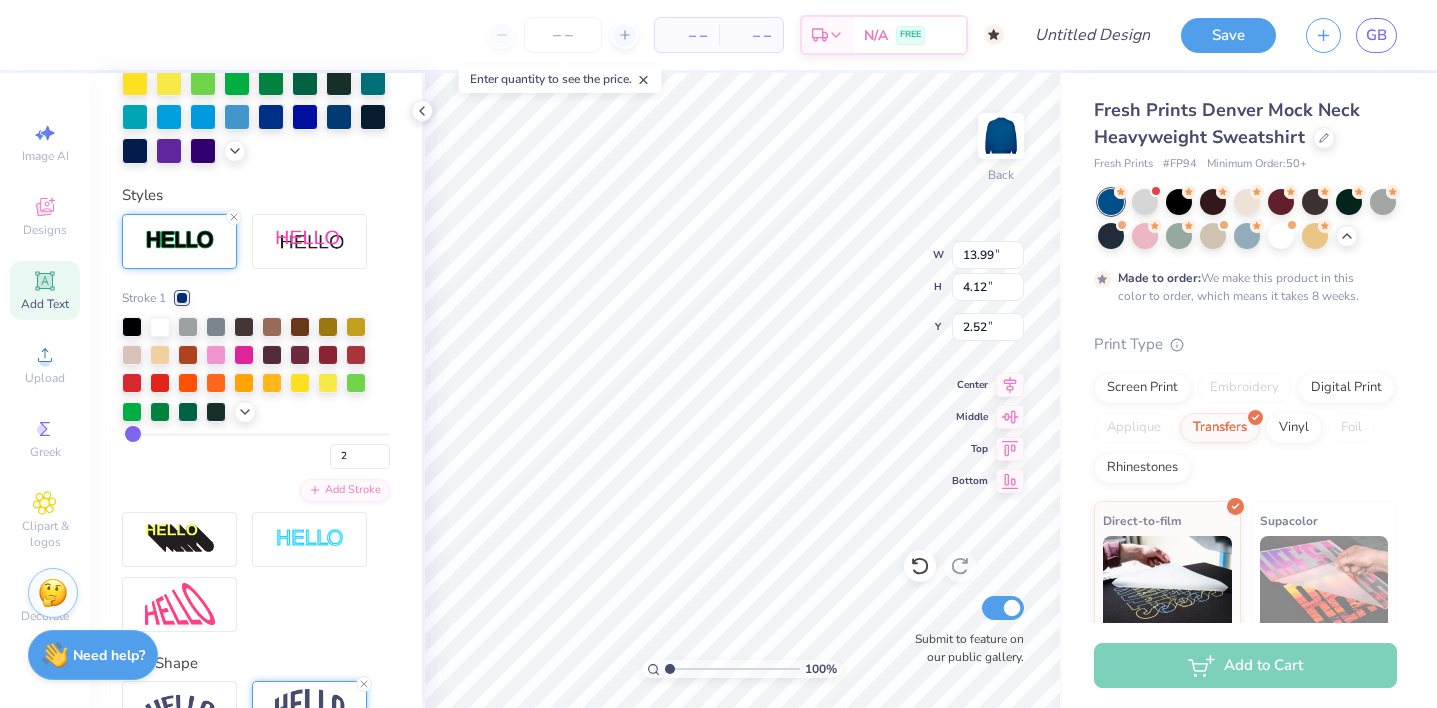 type on "4" 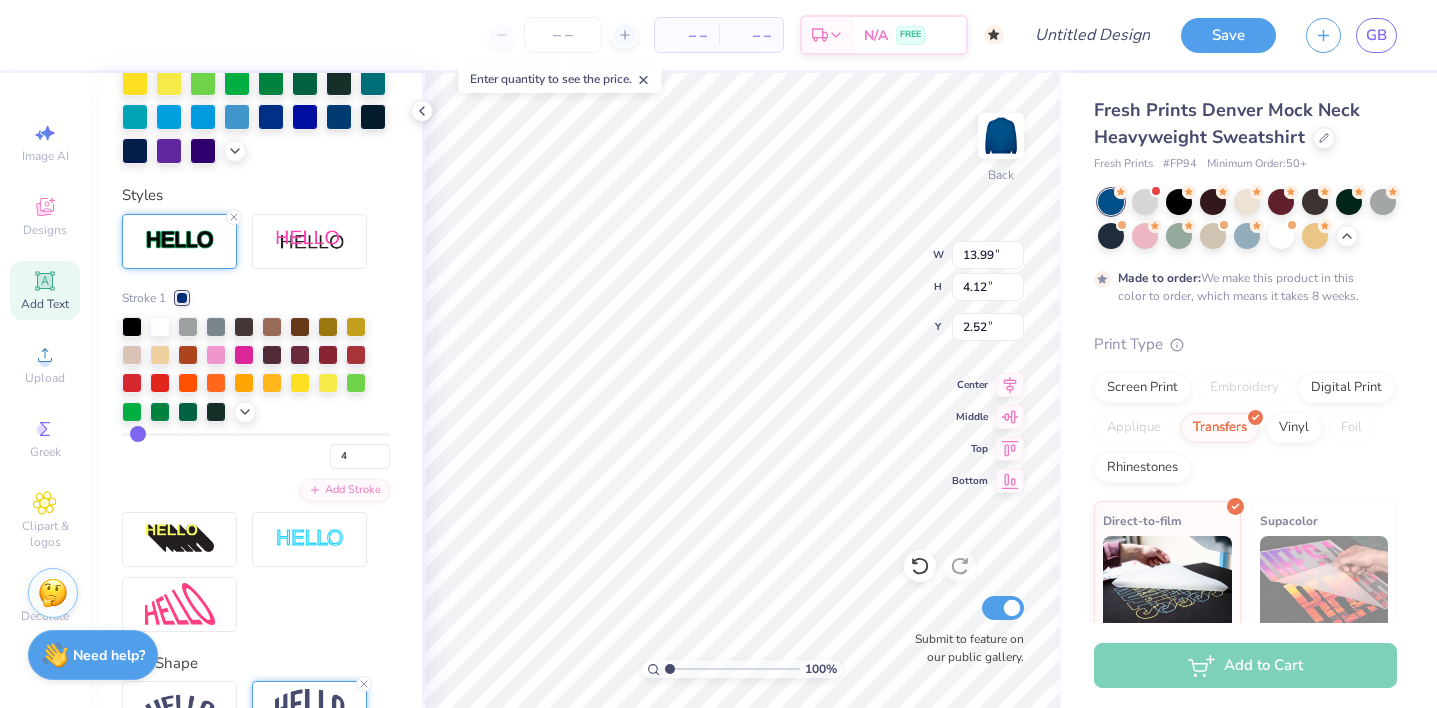 type on "8" 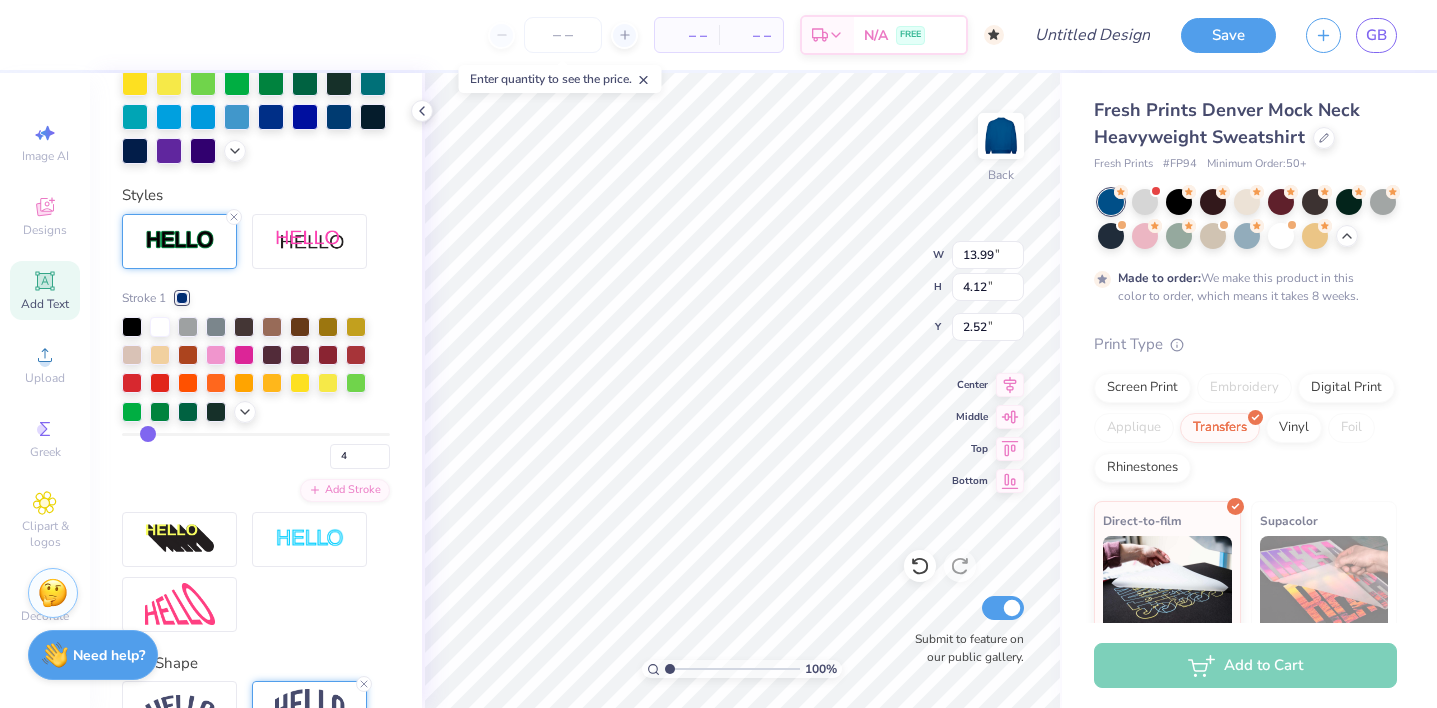 type on "8" 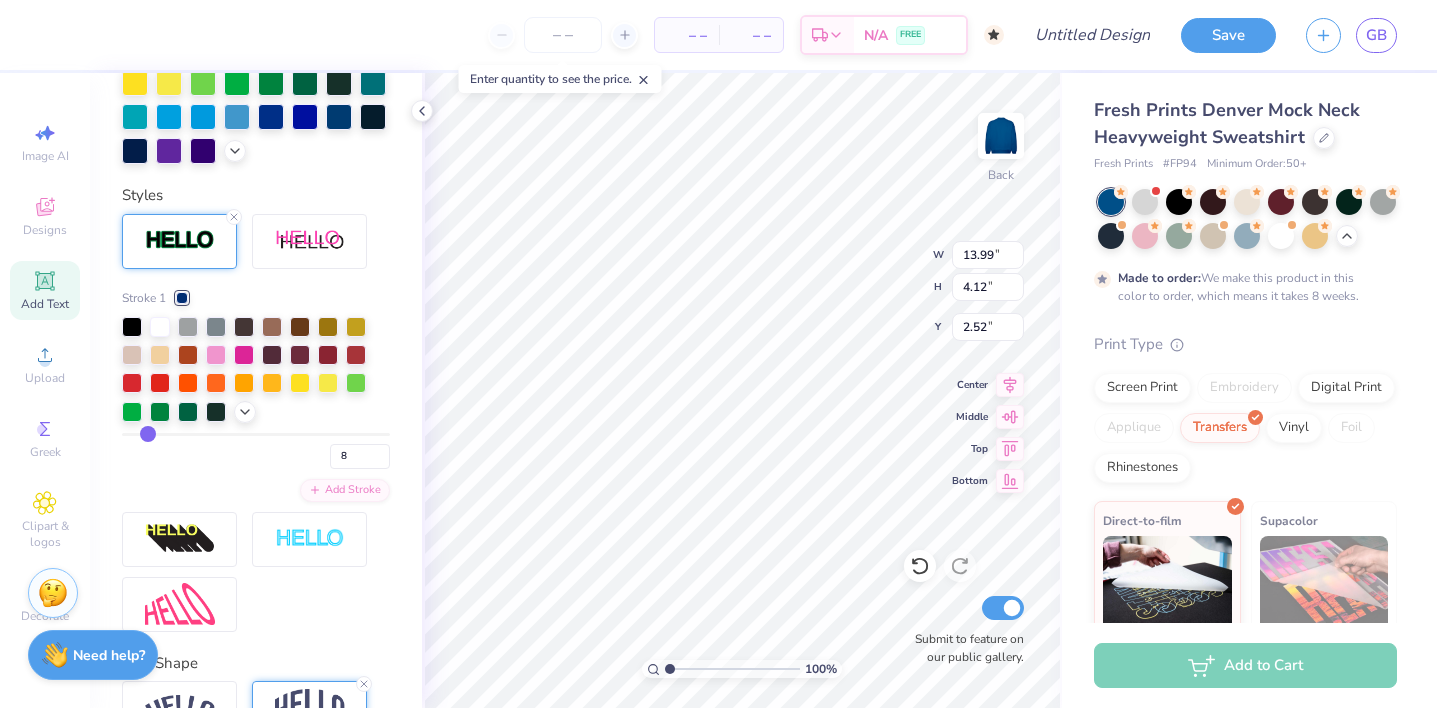type on "12" 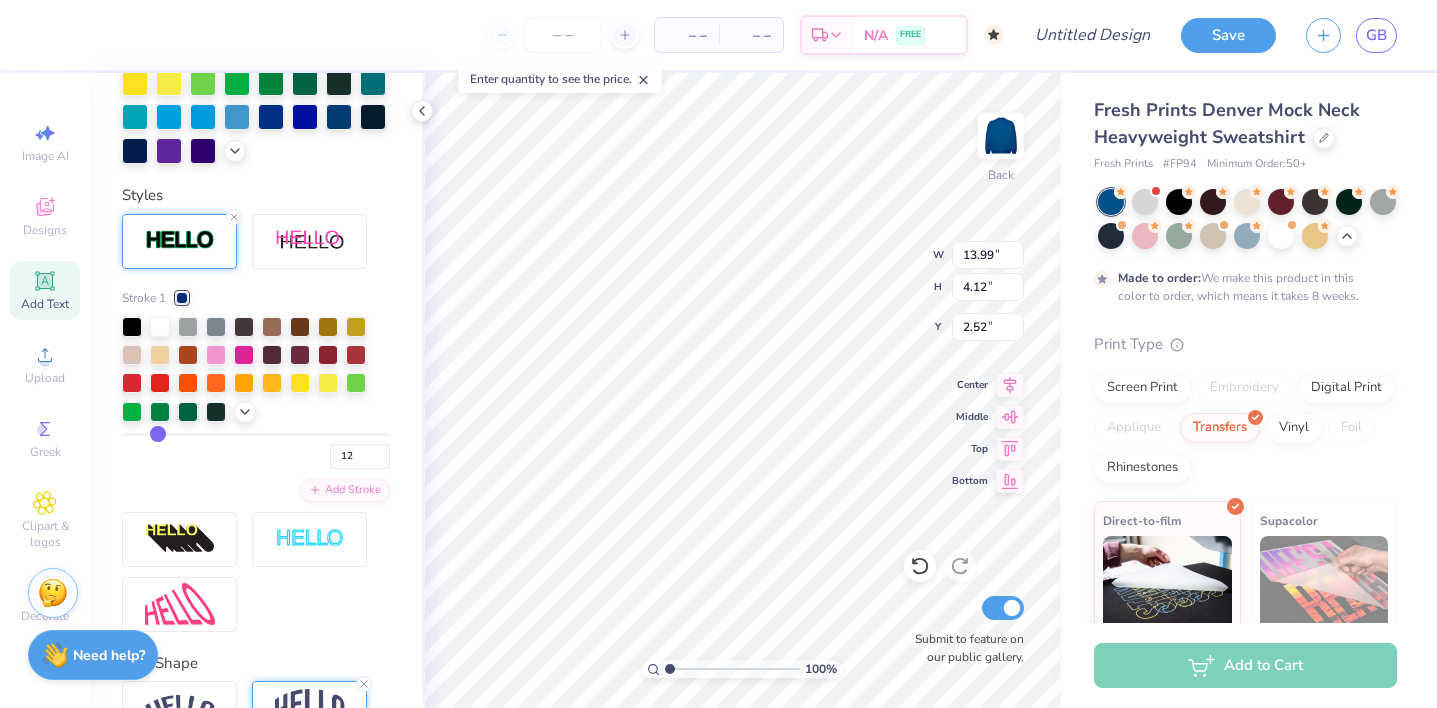 type on "15" 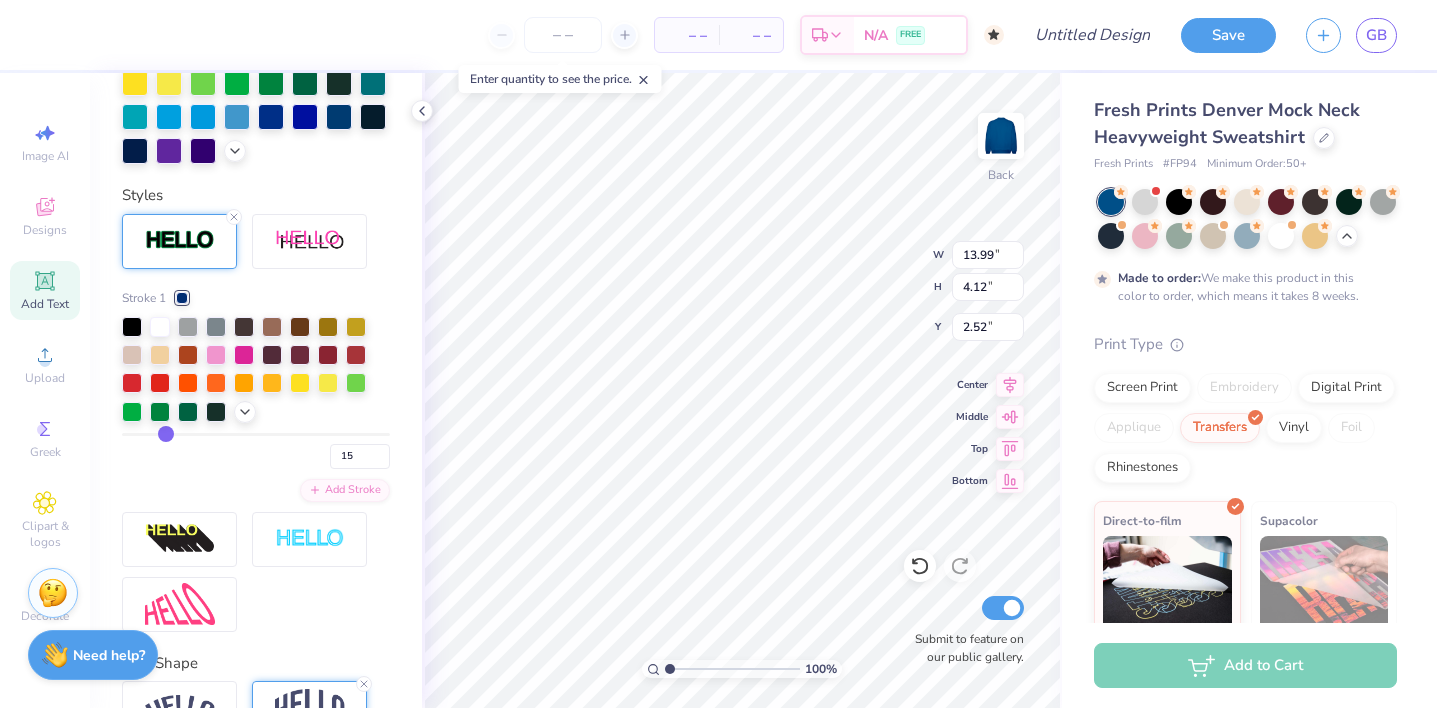 type on "16" 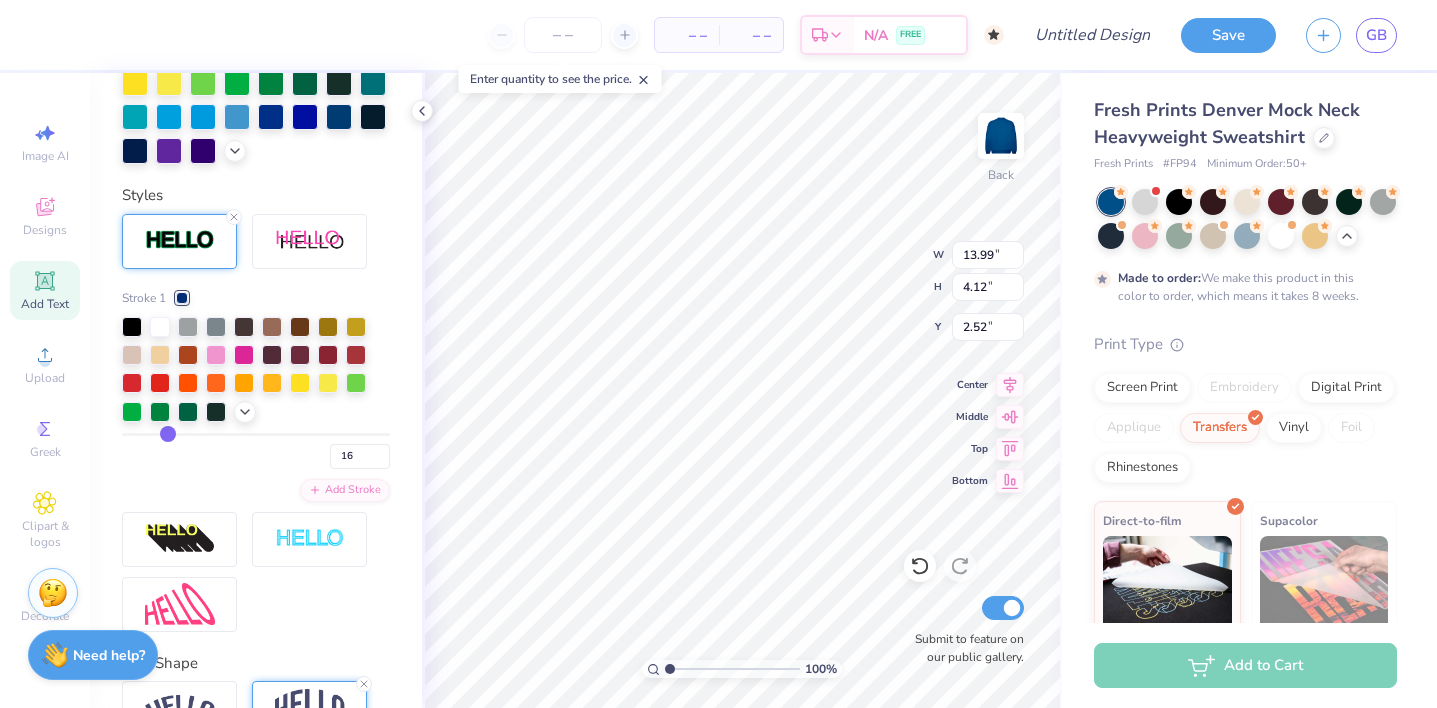 type on "18" 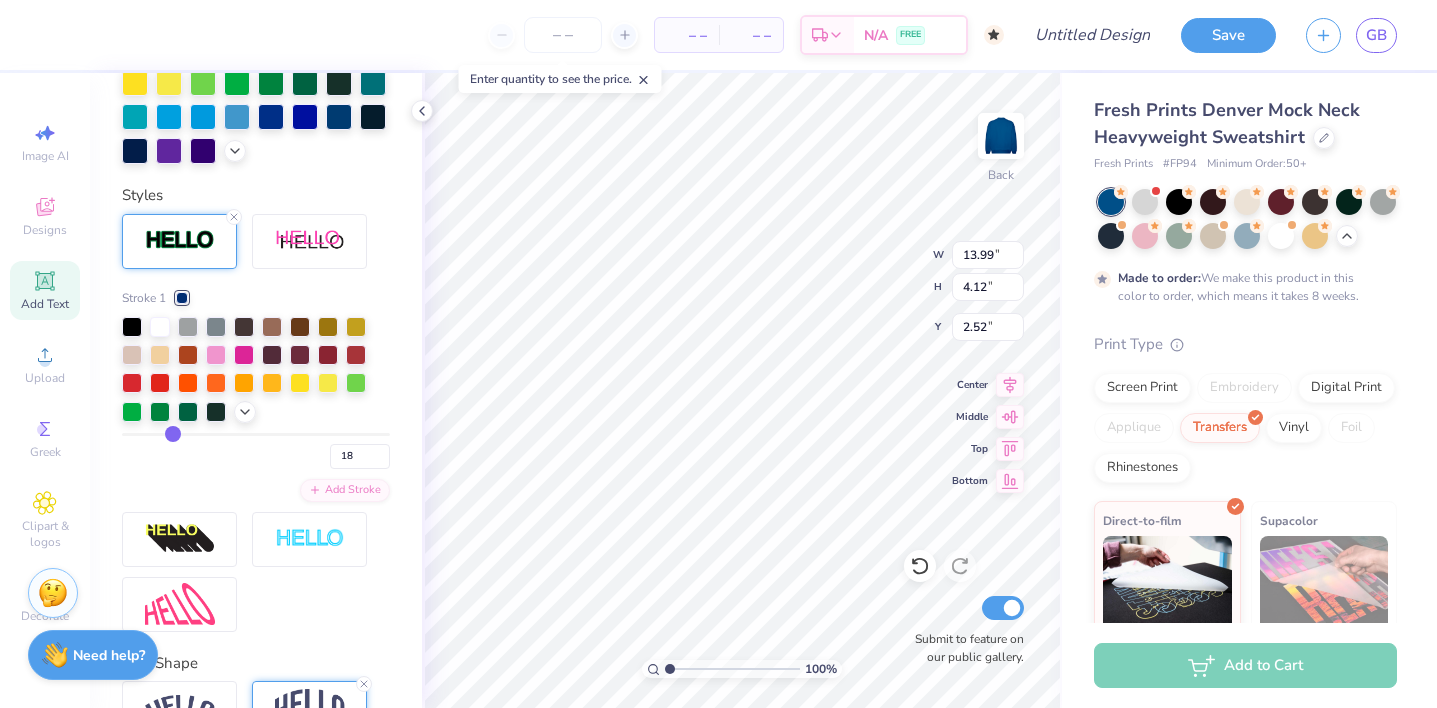 type on "19" 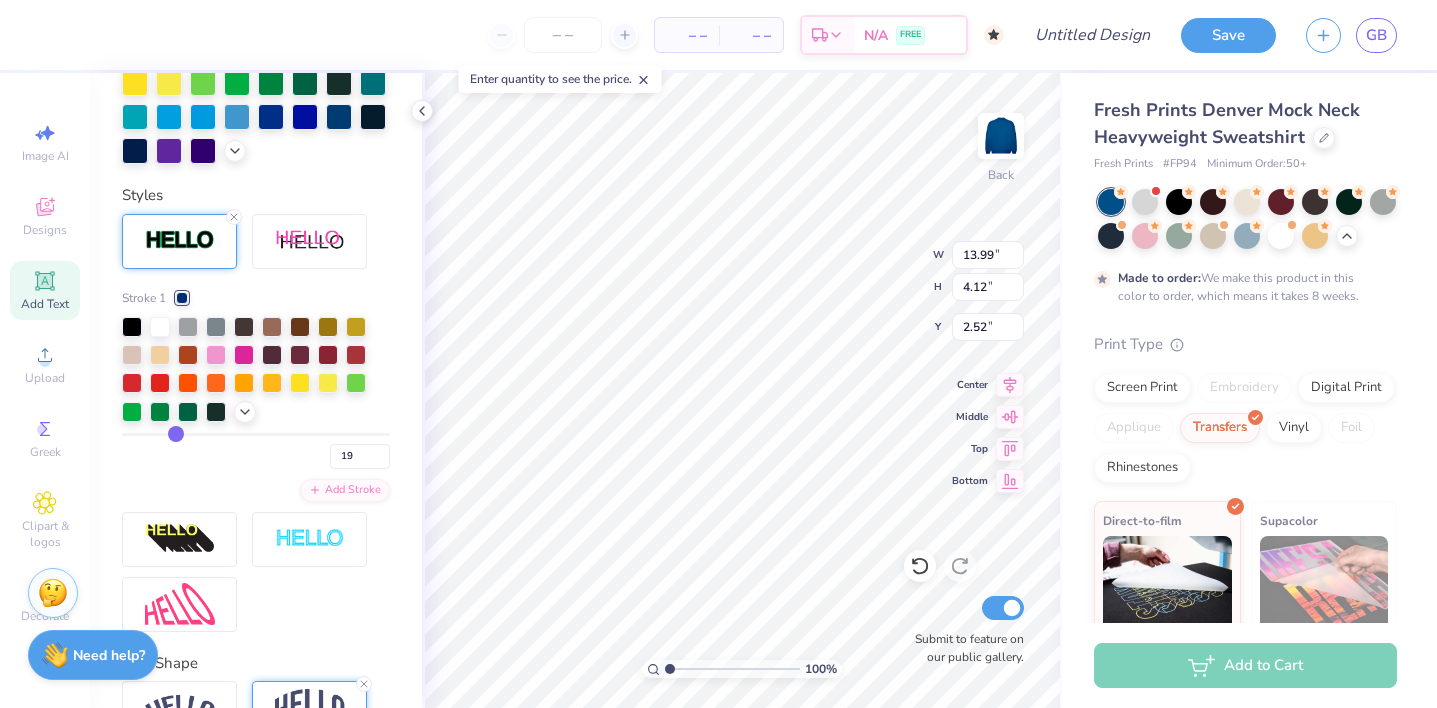 type on "20" 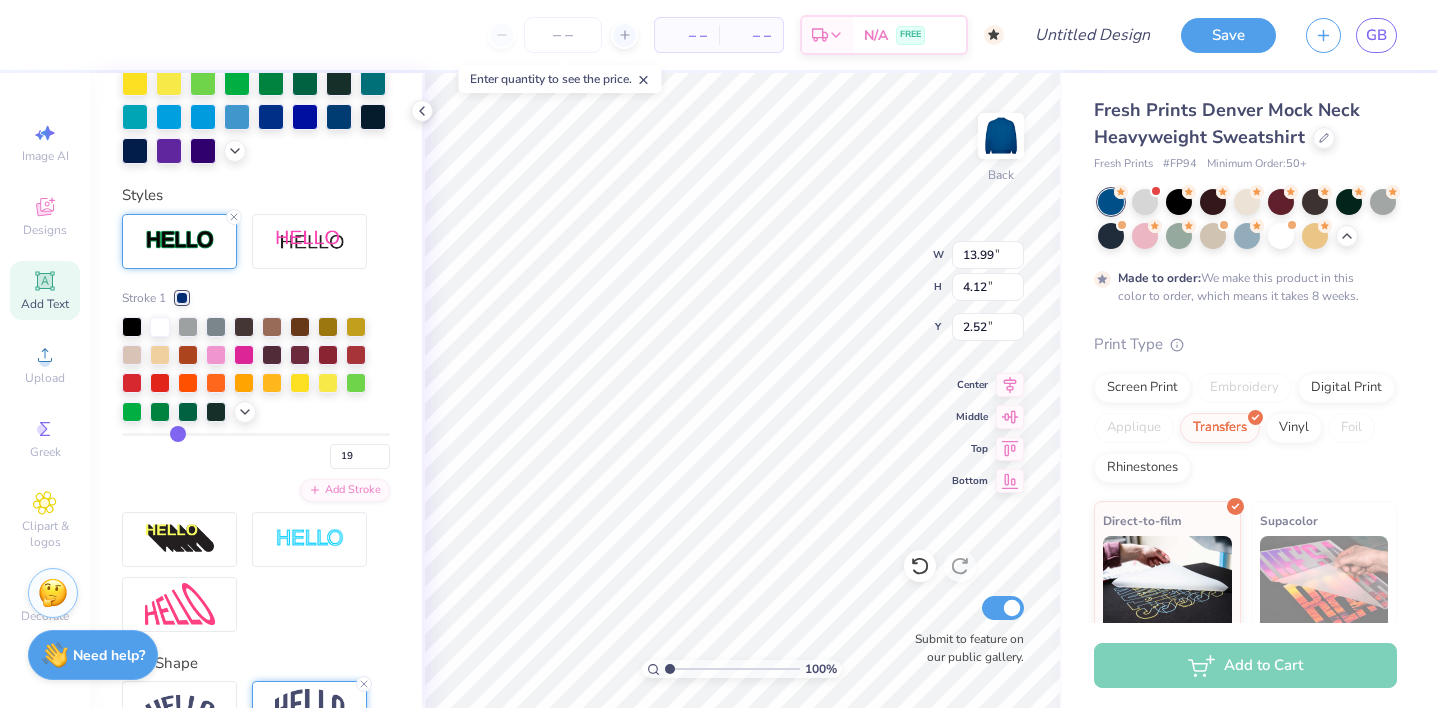 type on "20" 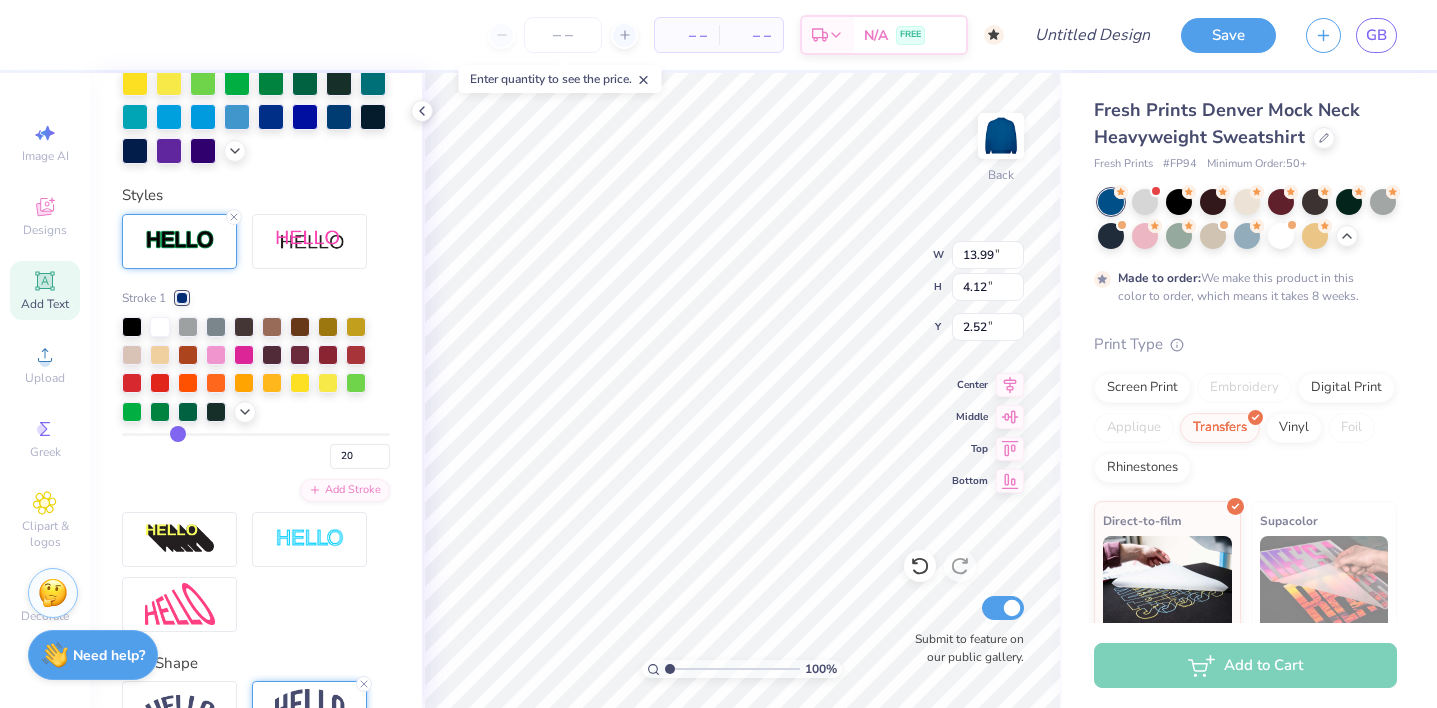 type on "22" 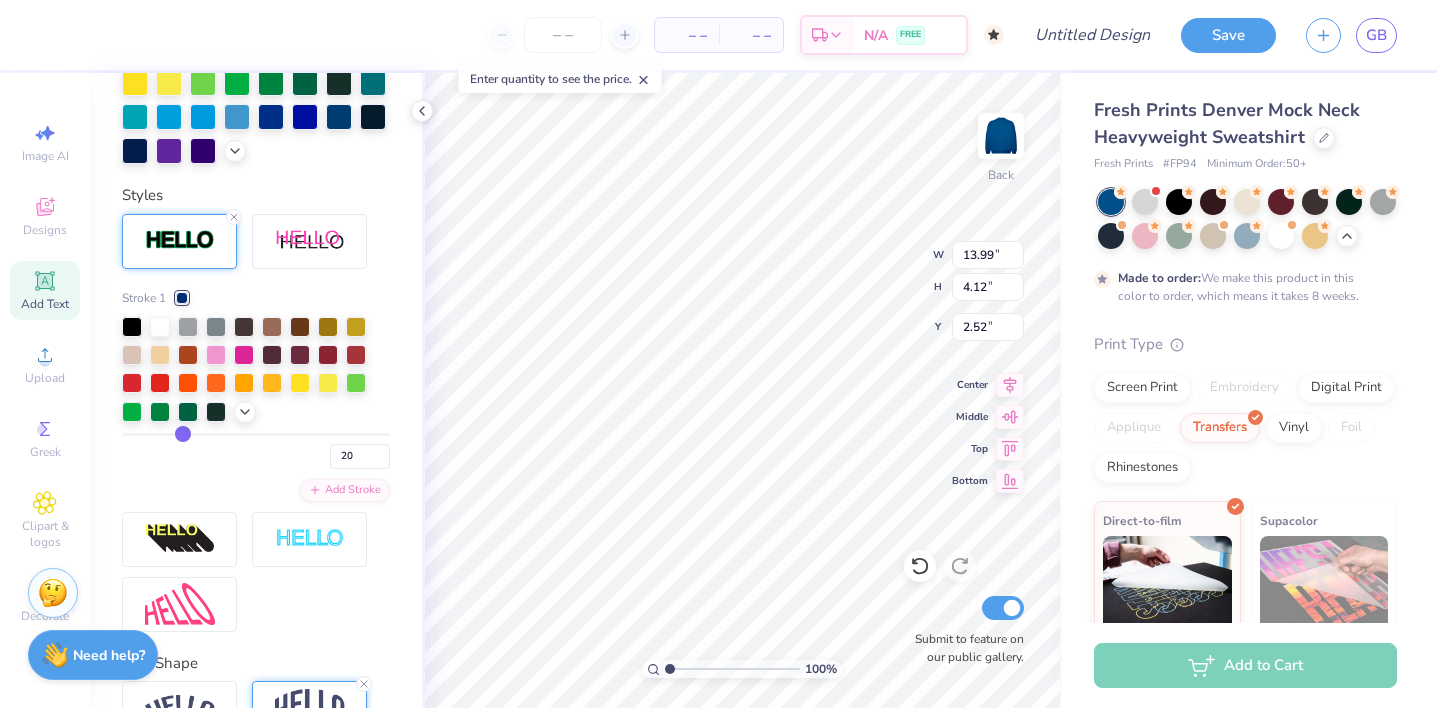 type on "22" 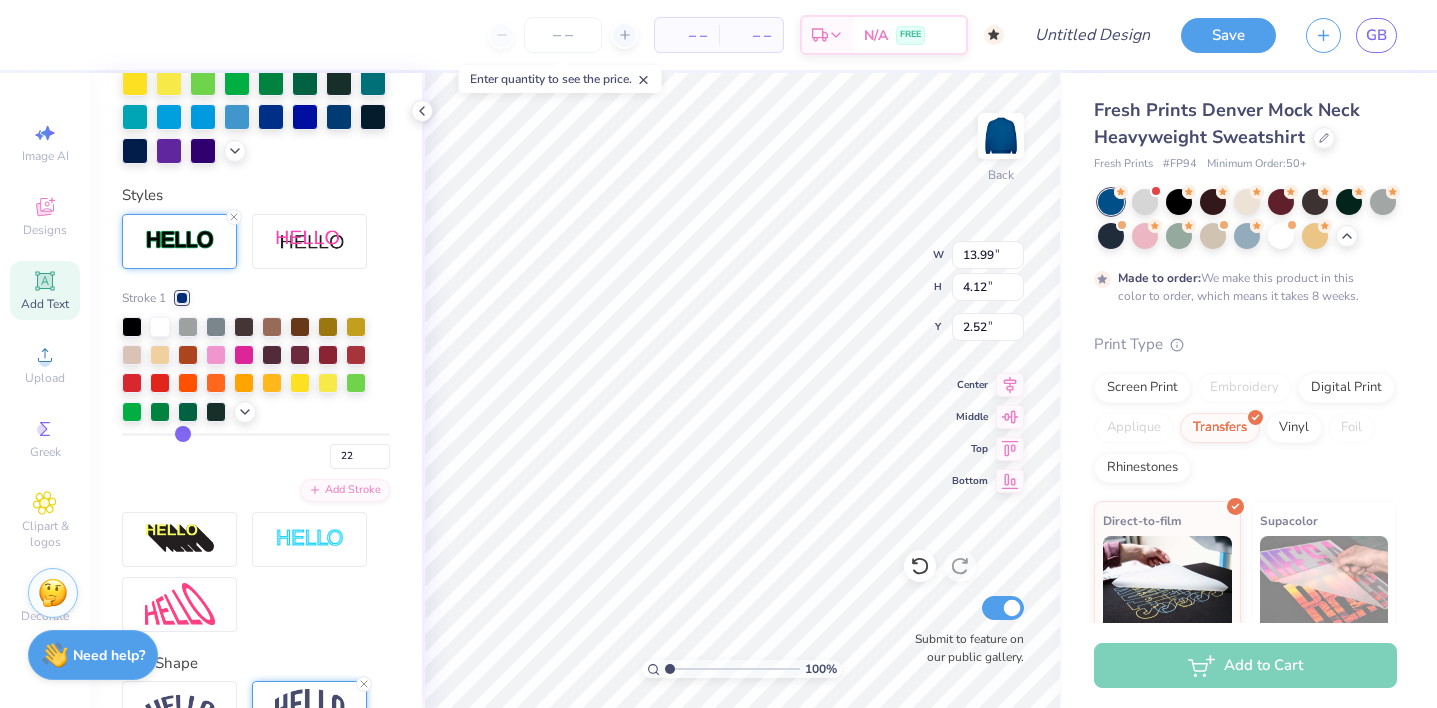 type on "25" 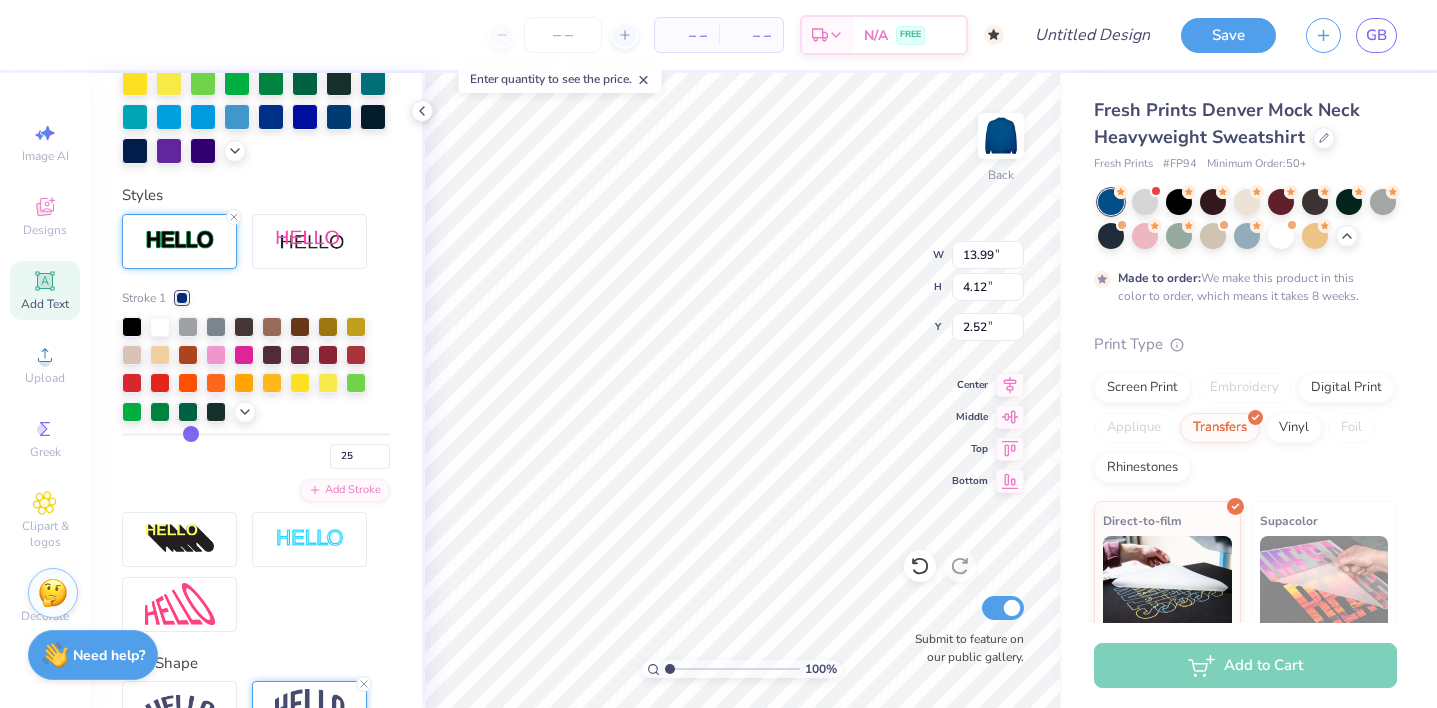 type on "30" 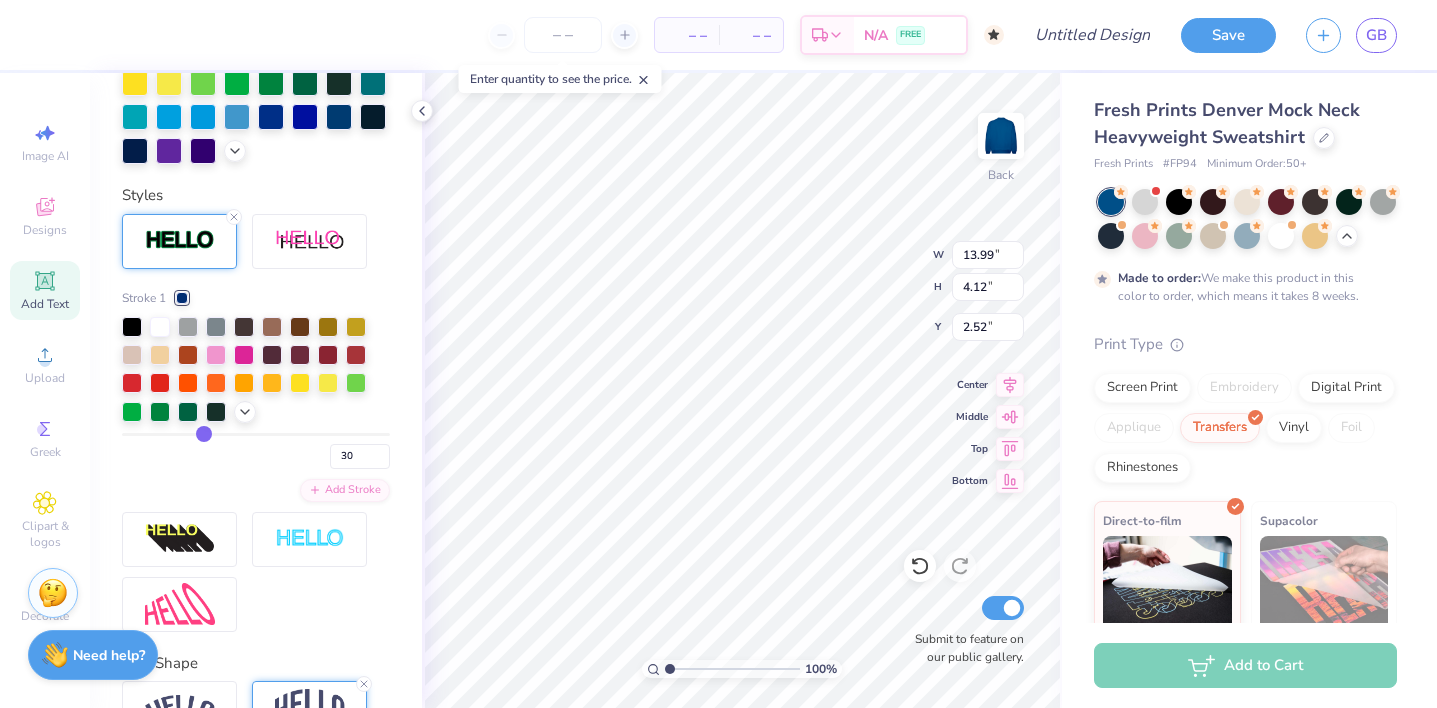 type on "36" 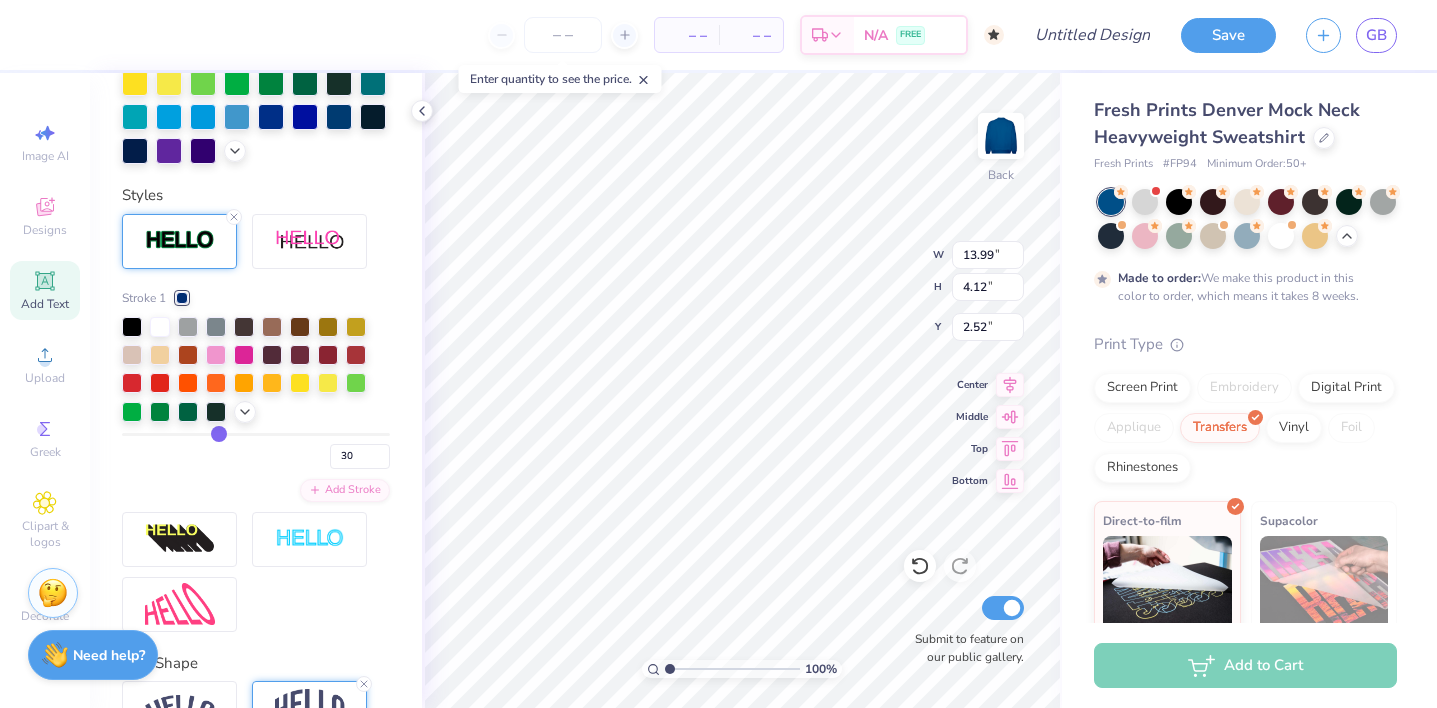 type on "36" 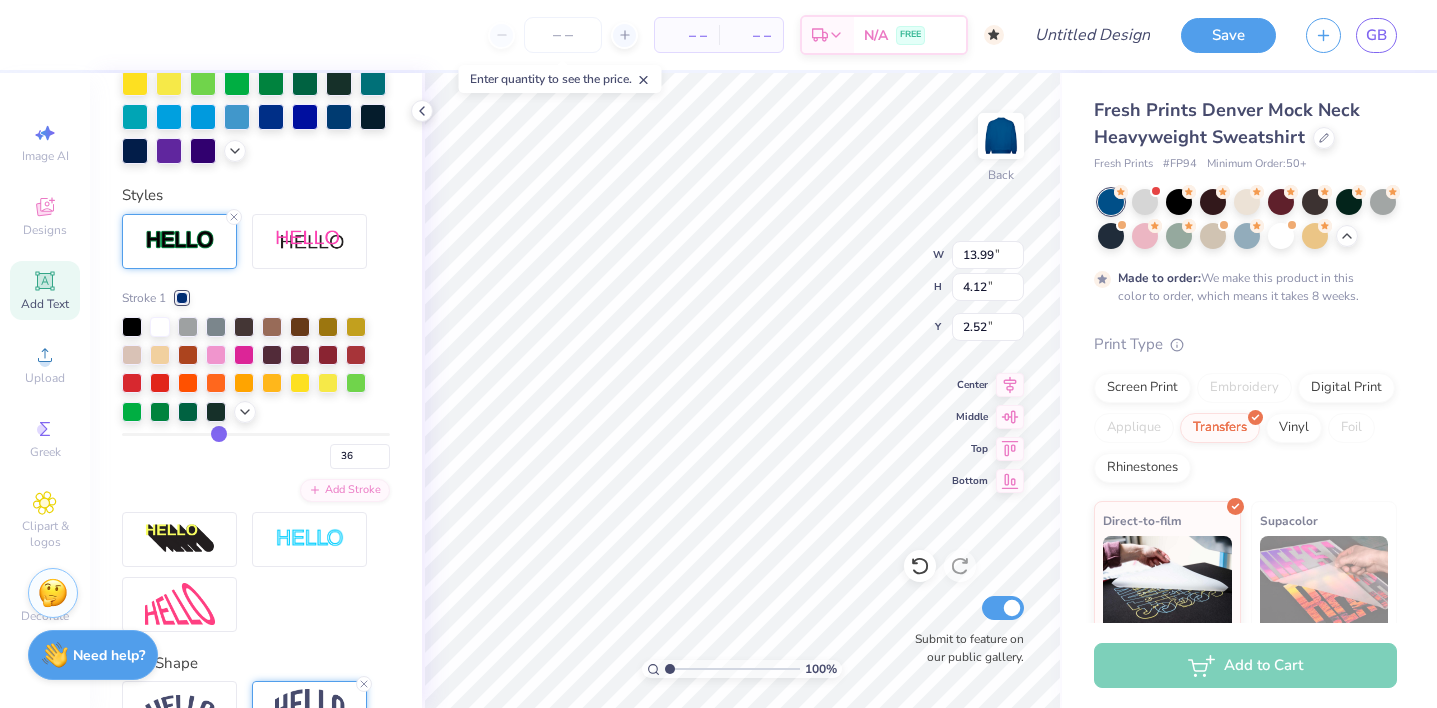type on "41" 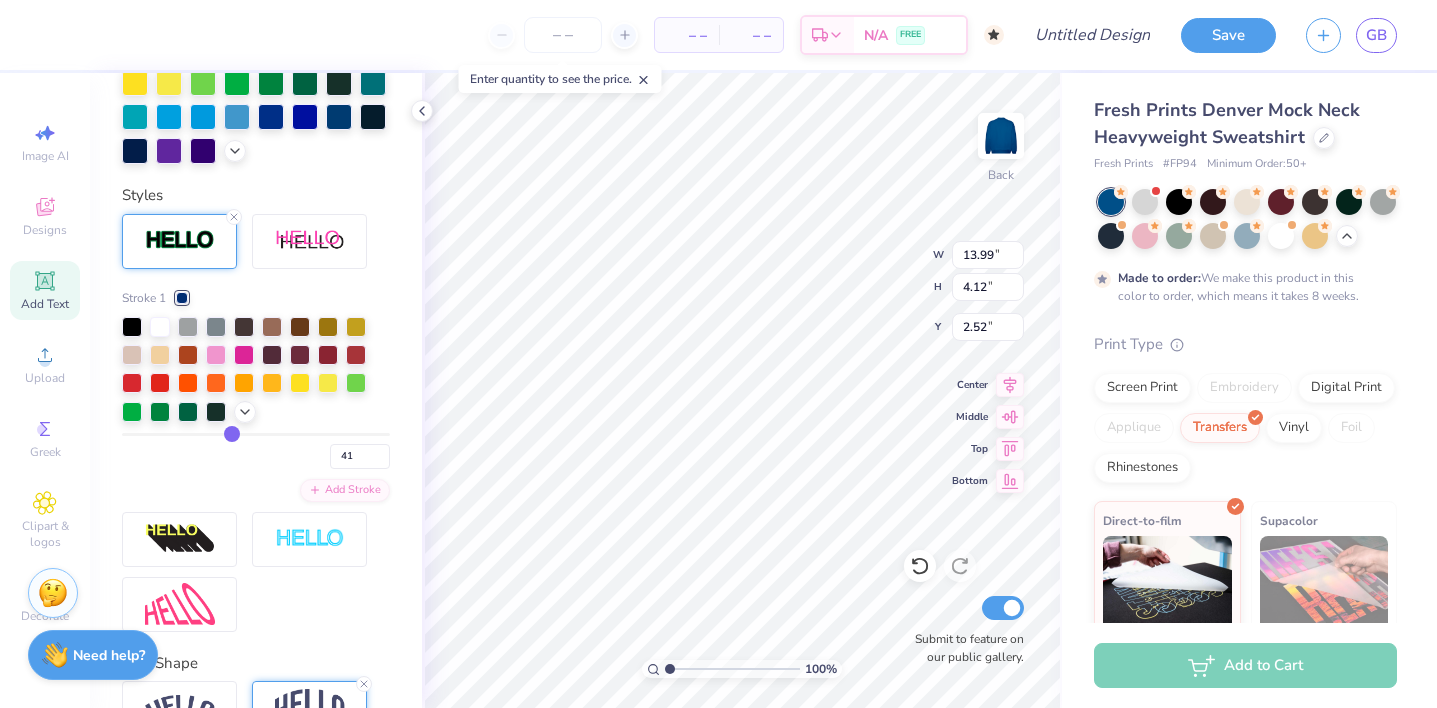 type on "45" 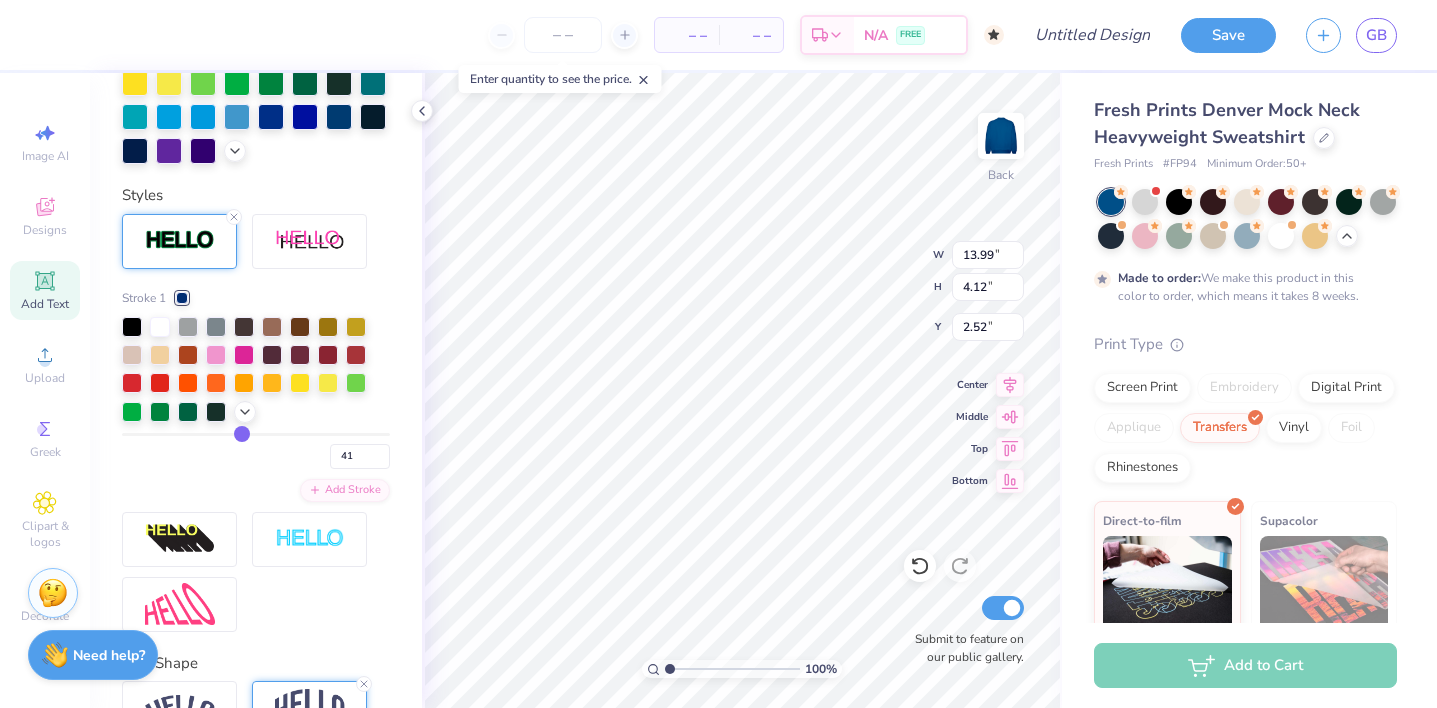 type on "45" 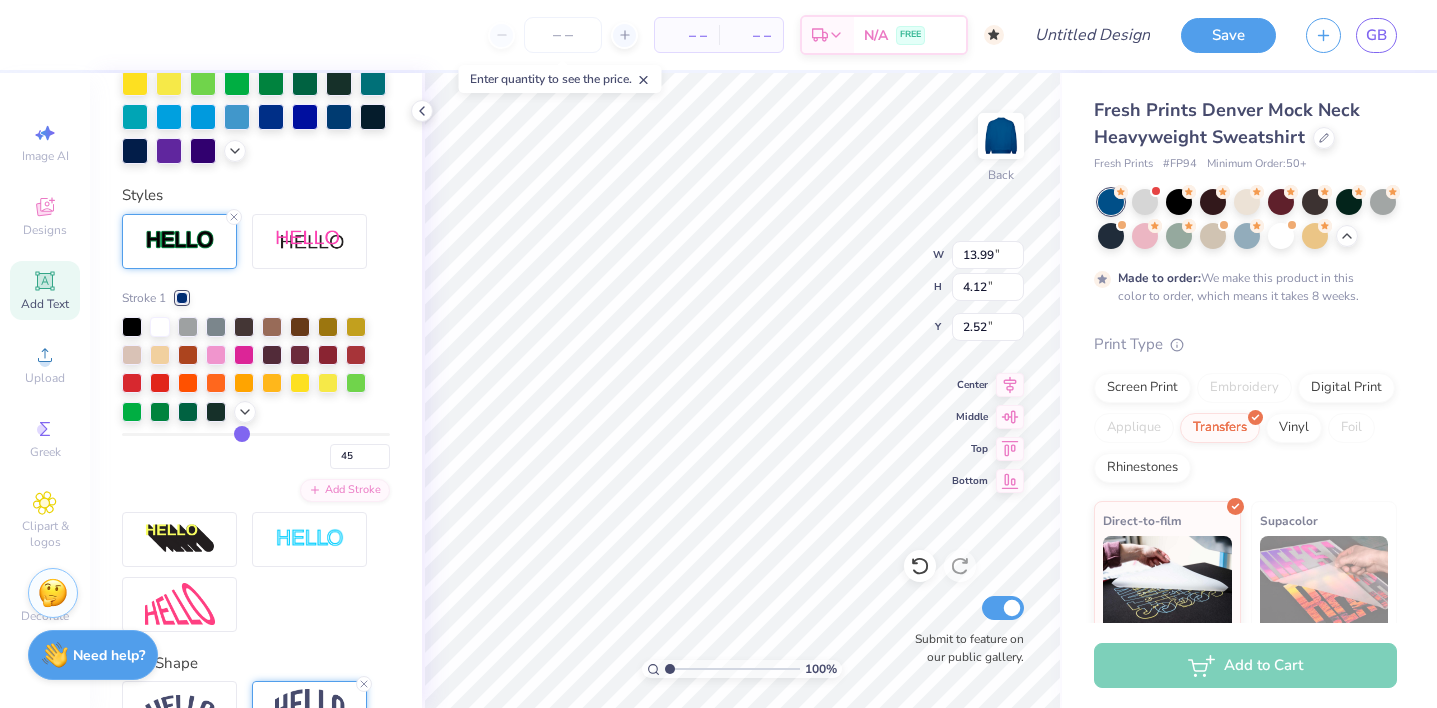 type on "48" 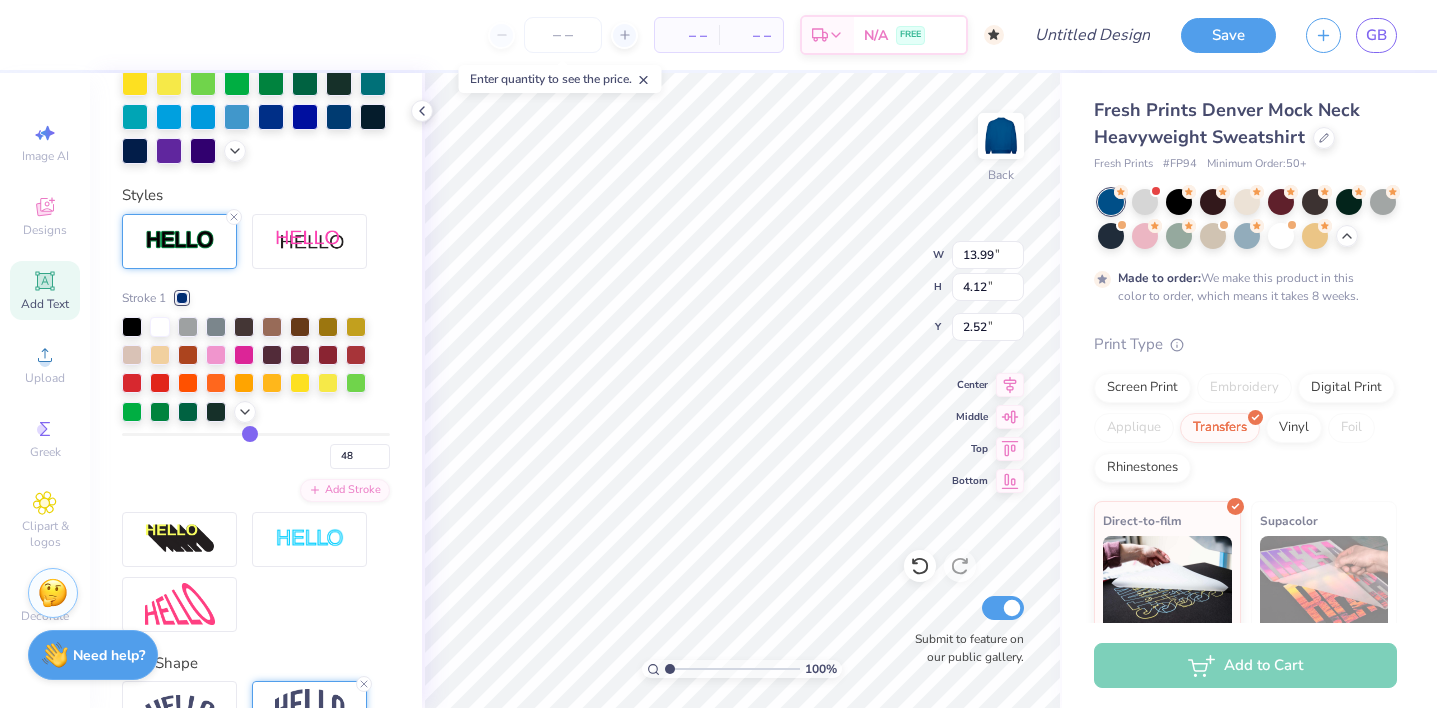 type on "50" 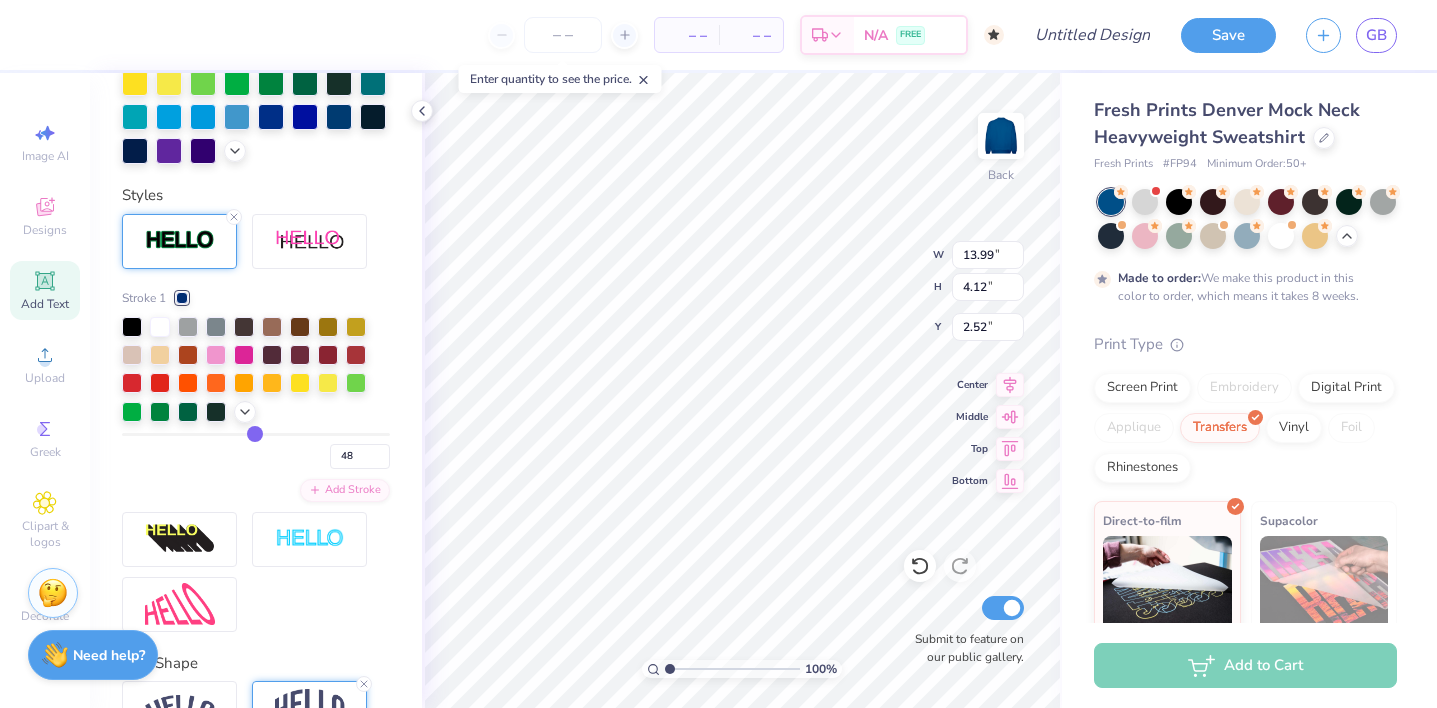 type on "50" 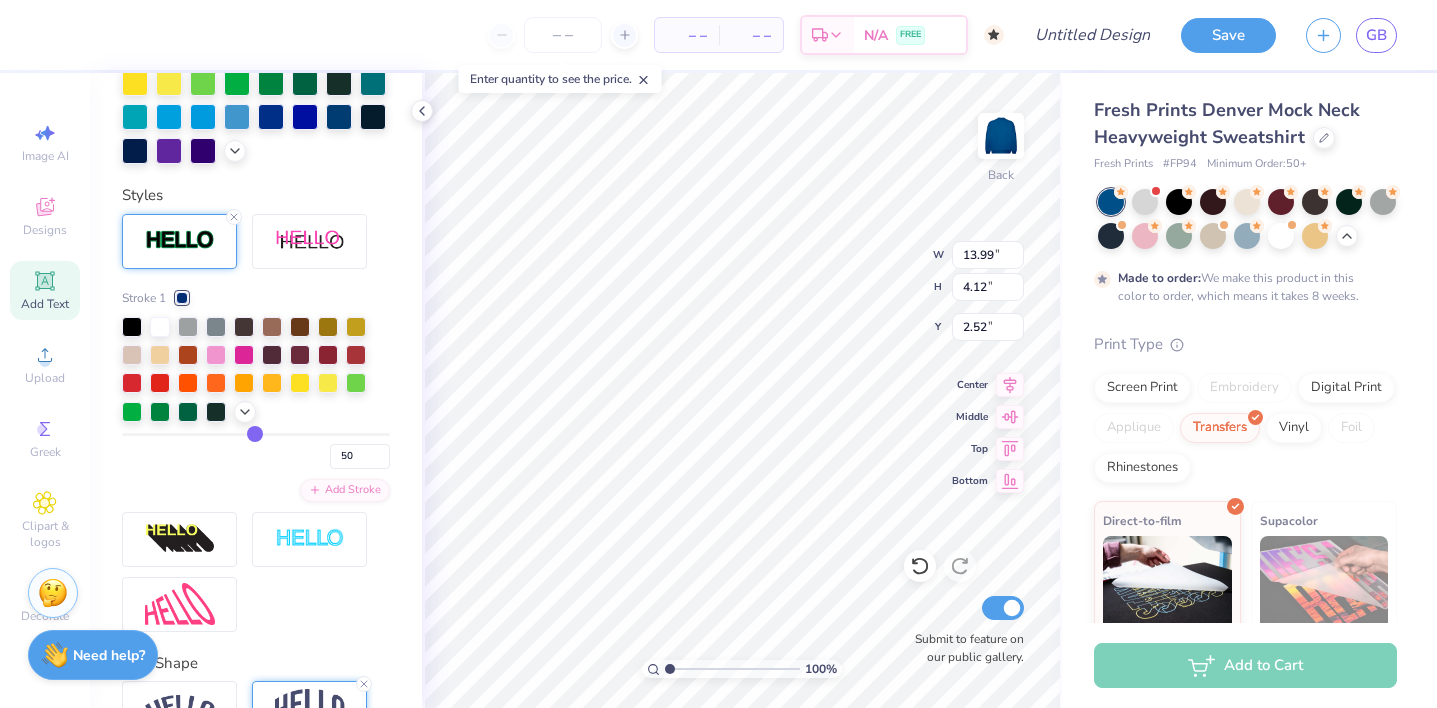 type on "52" 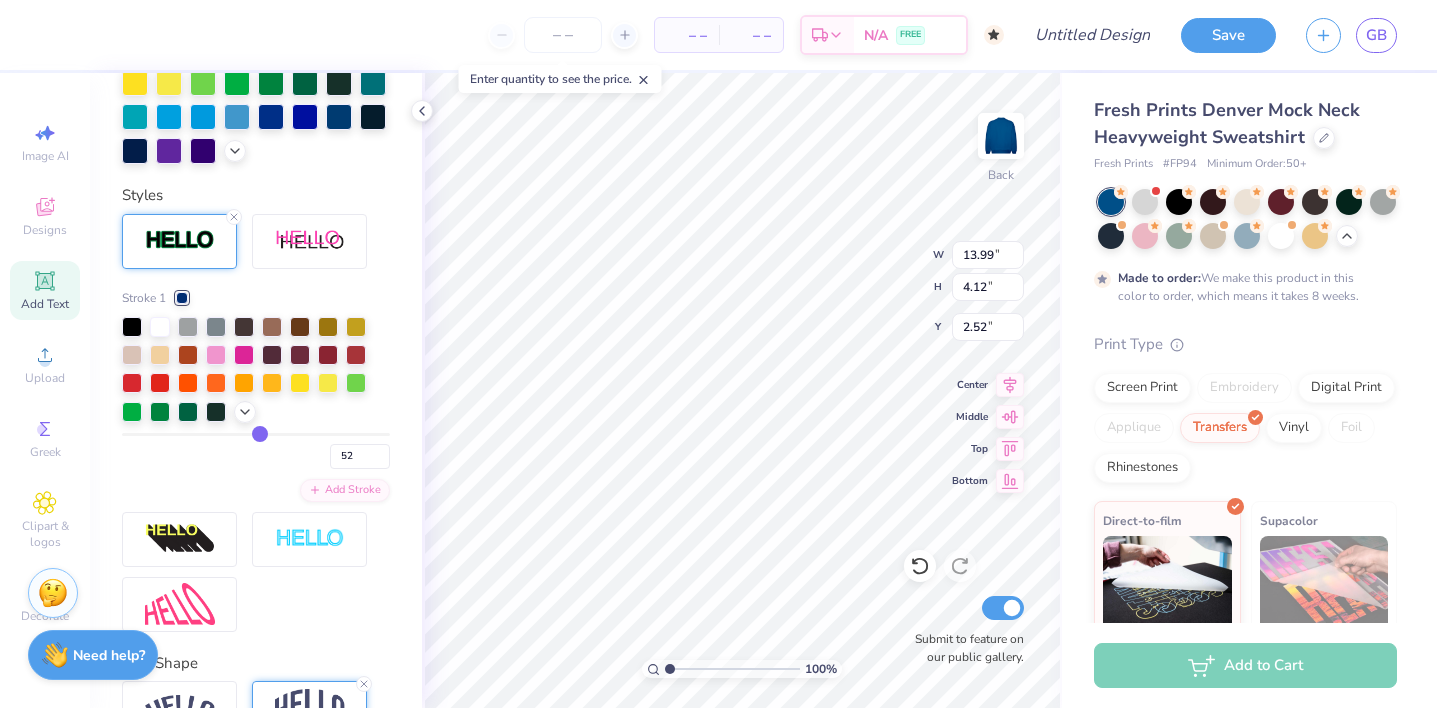 type on "53" 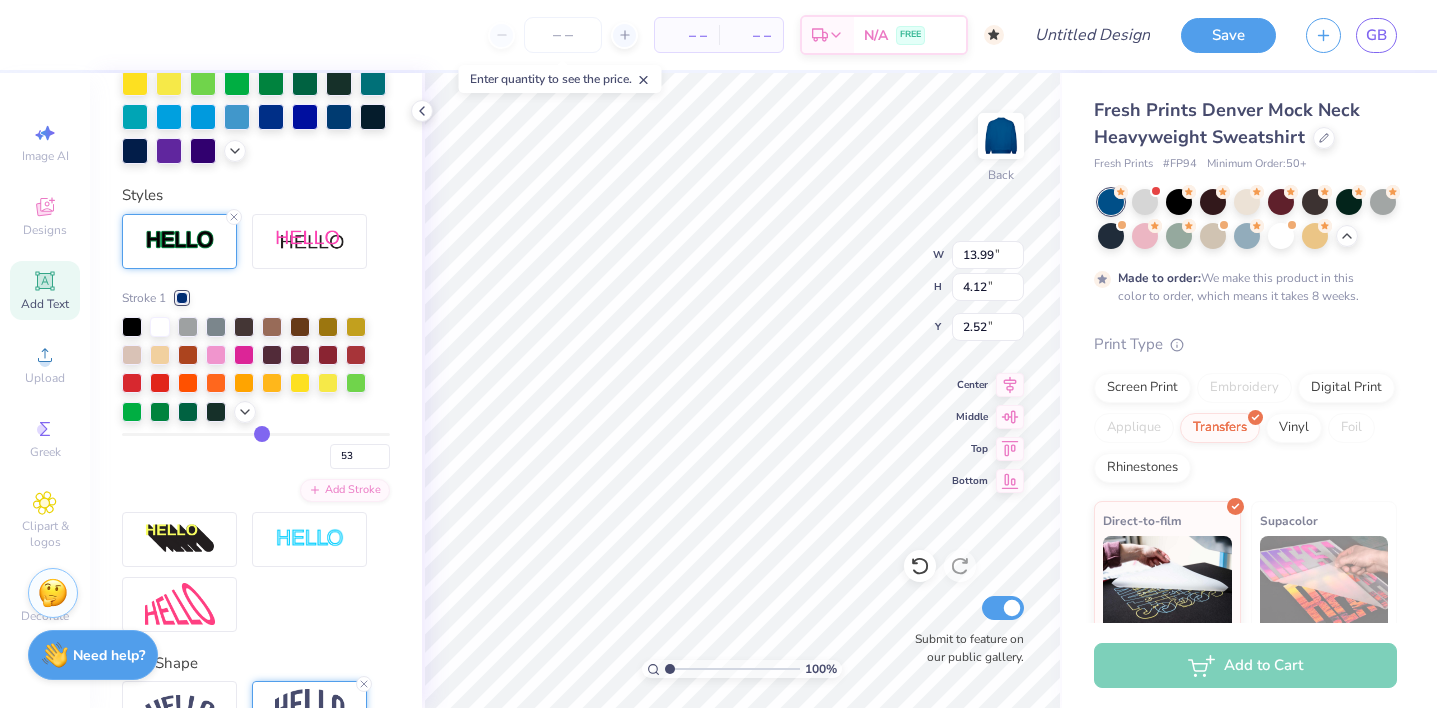 drag, startPoint x: 130, startPoint y: 433, endPoint x: 262, endPoint y: 423, distance: 132.37825 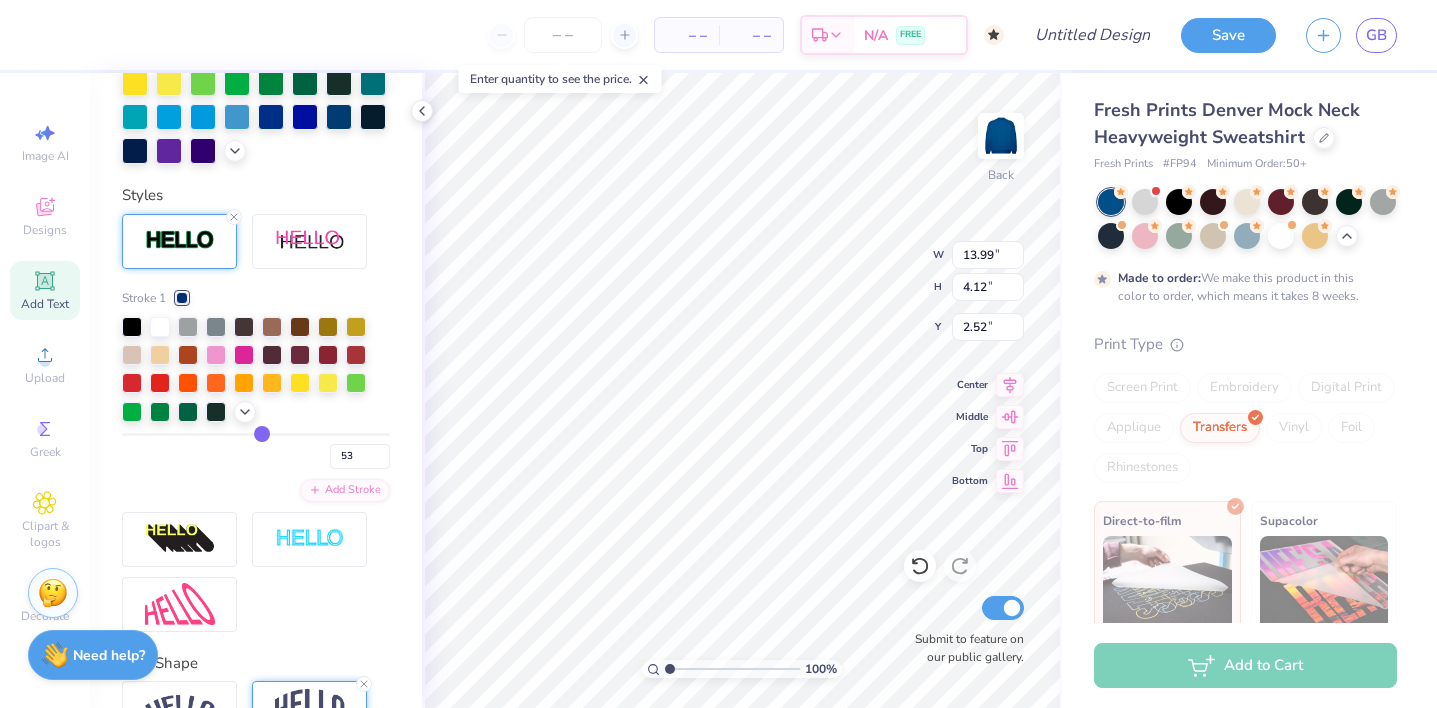 type on "16.27" 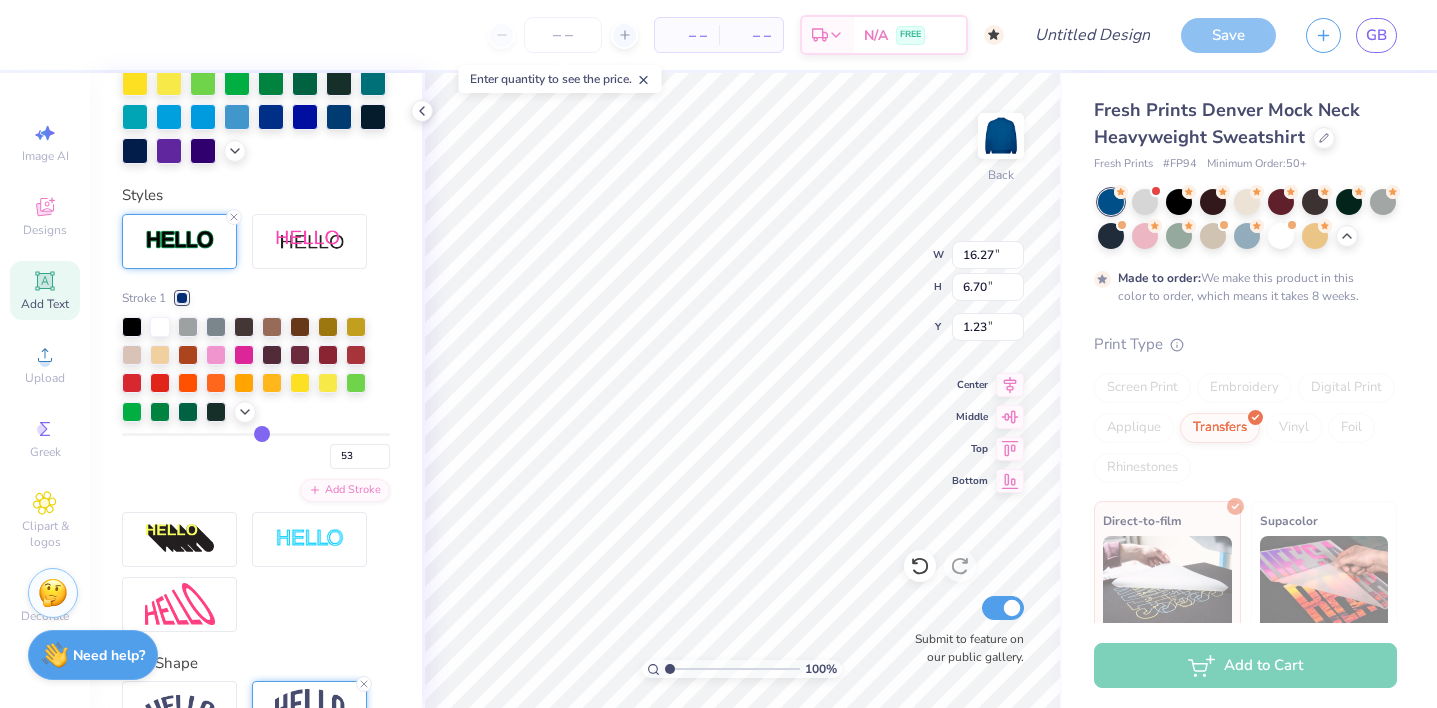 drag, startPoint x: 260, startPoint y: 424, endPoint x: 174, endPoint y: 424, distance: 86 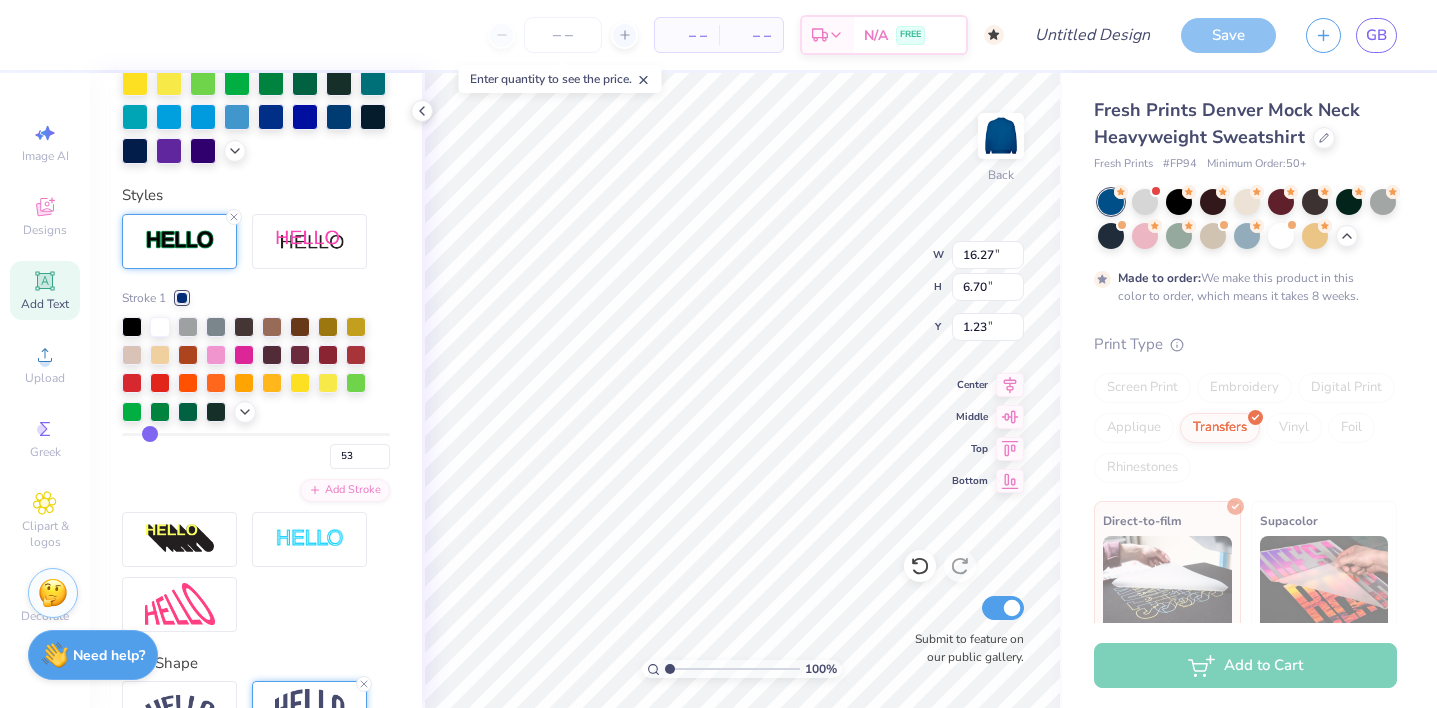 type on "9" 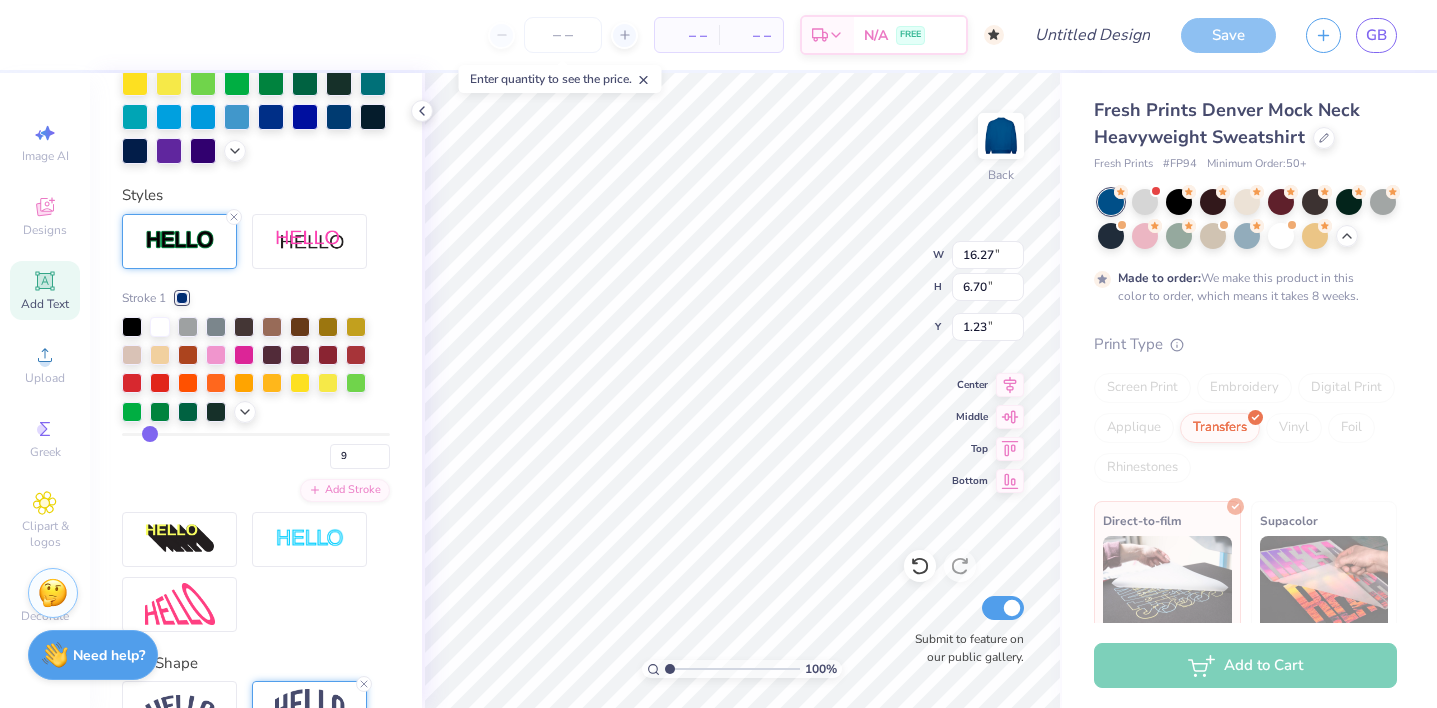 type on "9" 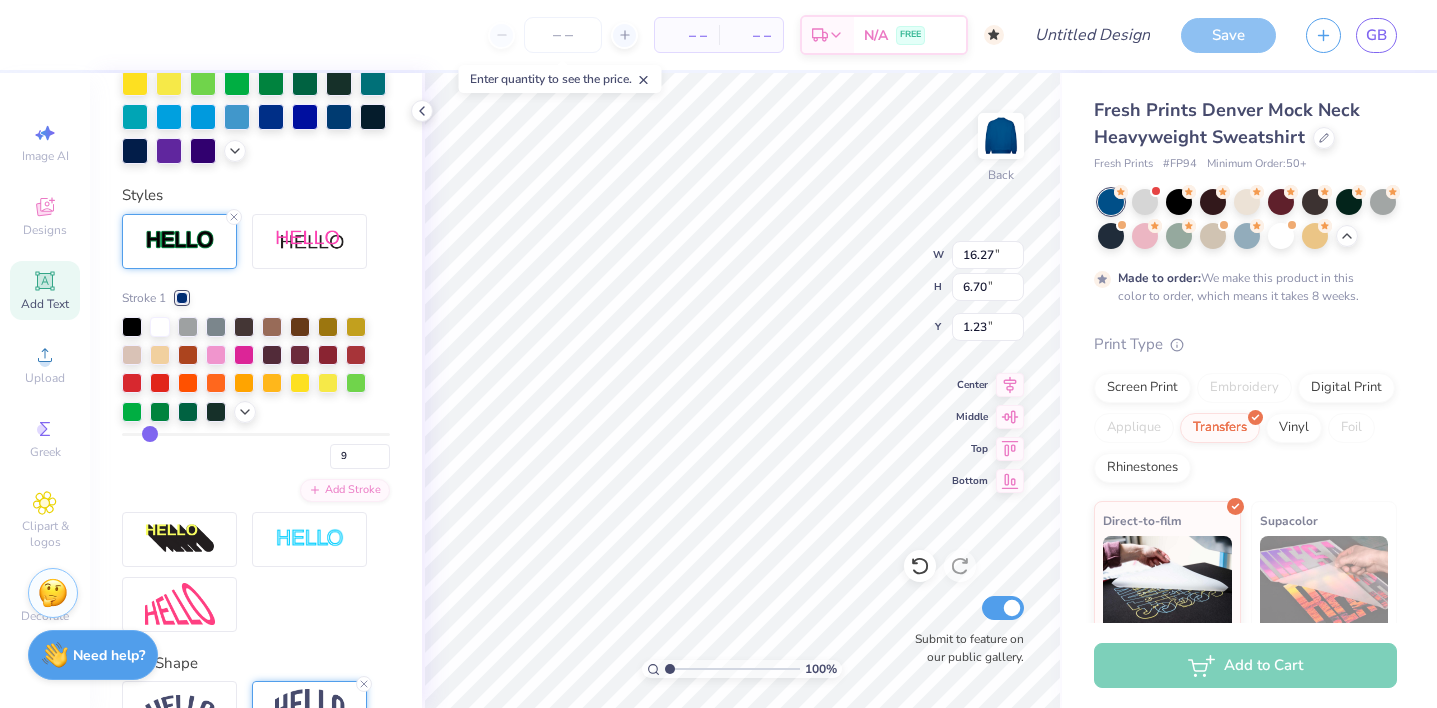 type on "13.98" 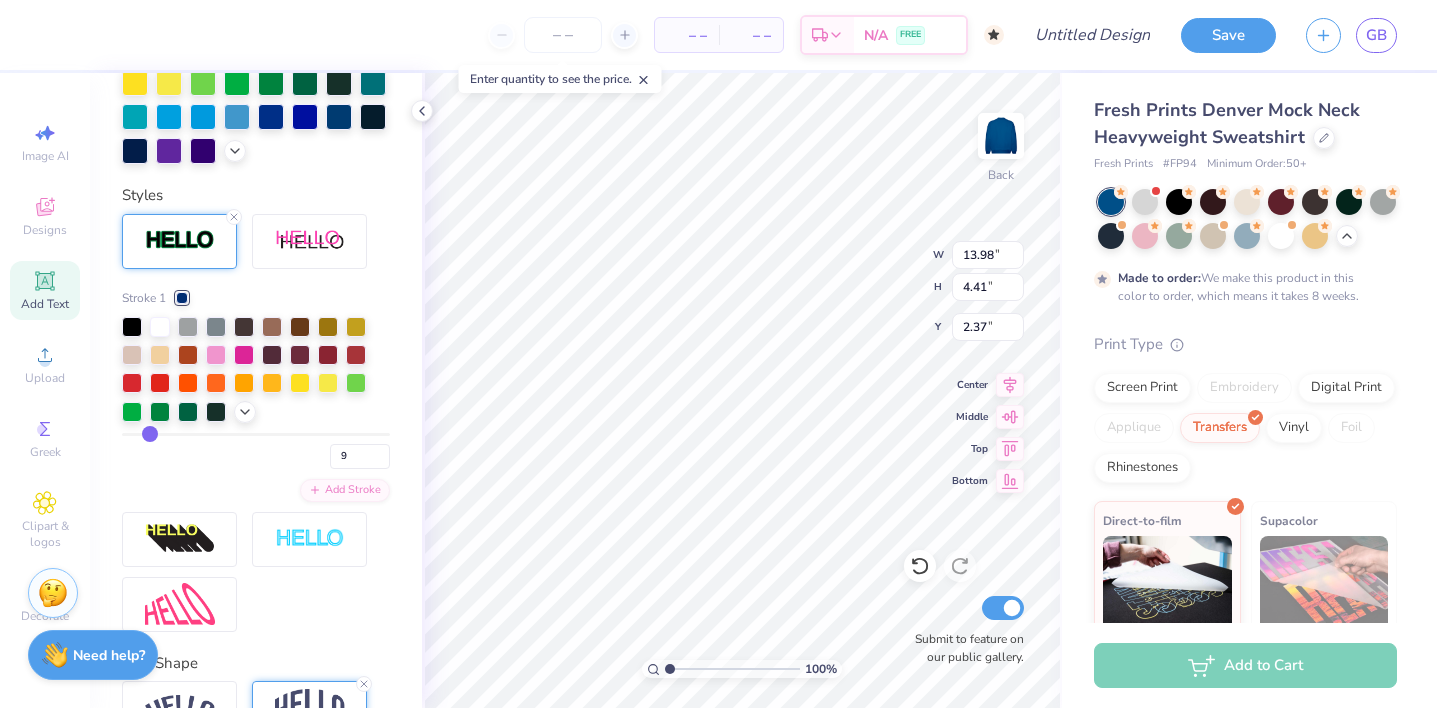 type on "8" 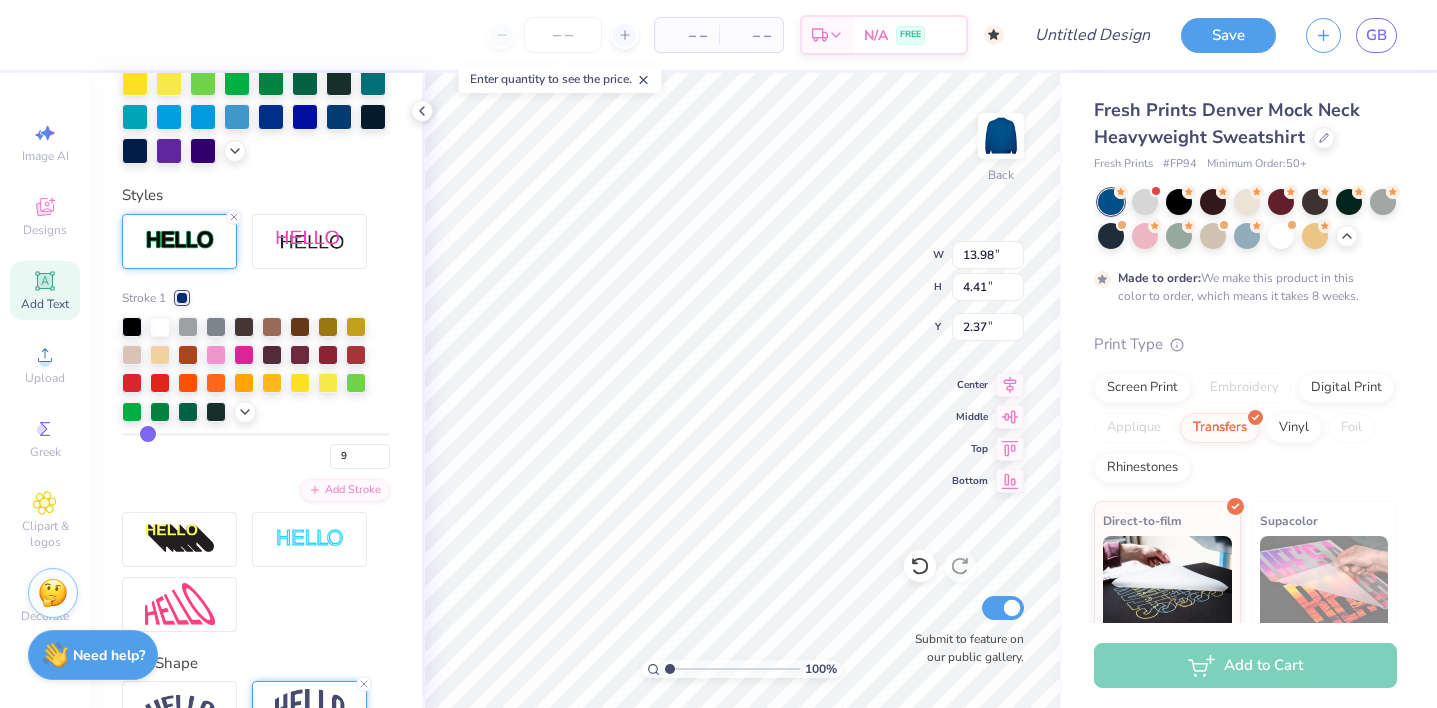 type on "8" 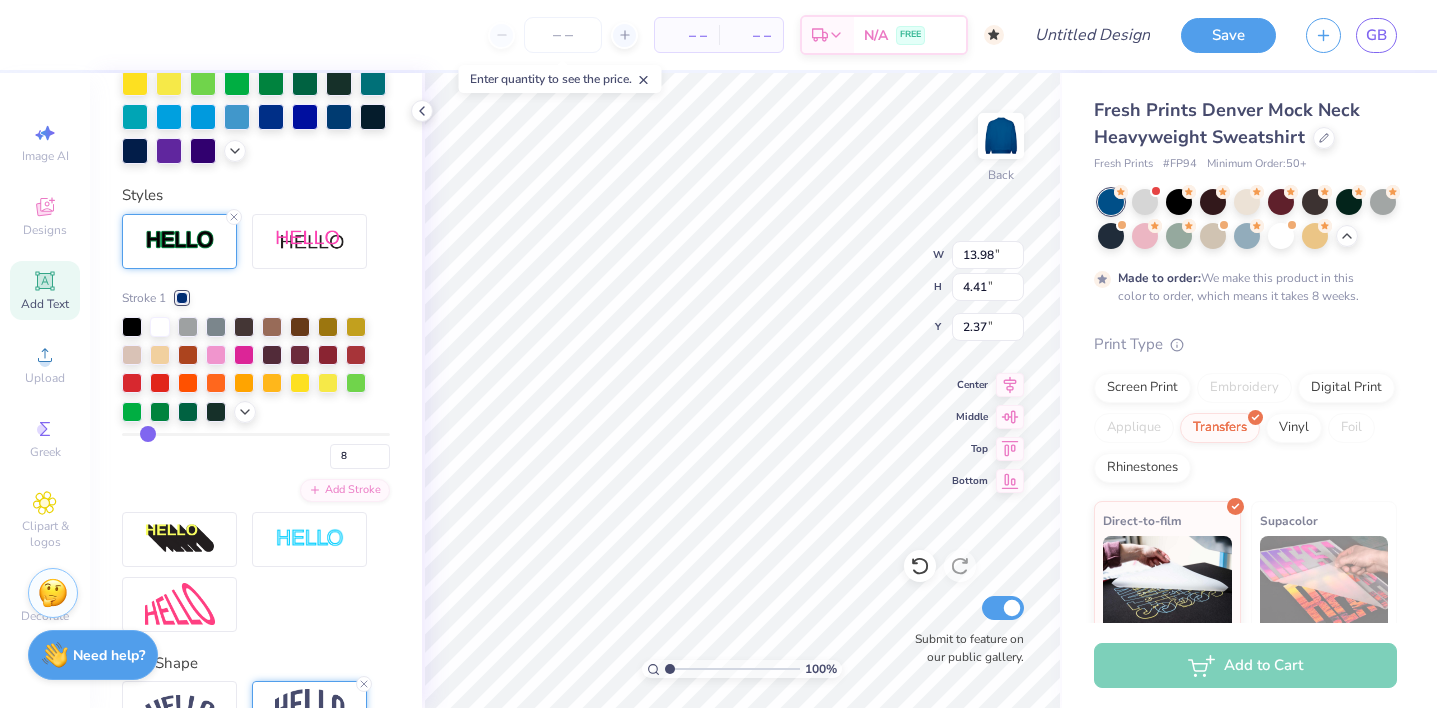 type on "7" 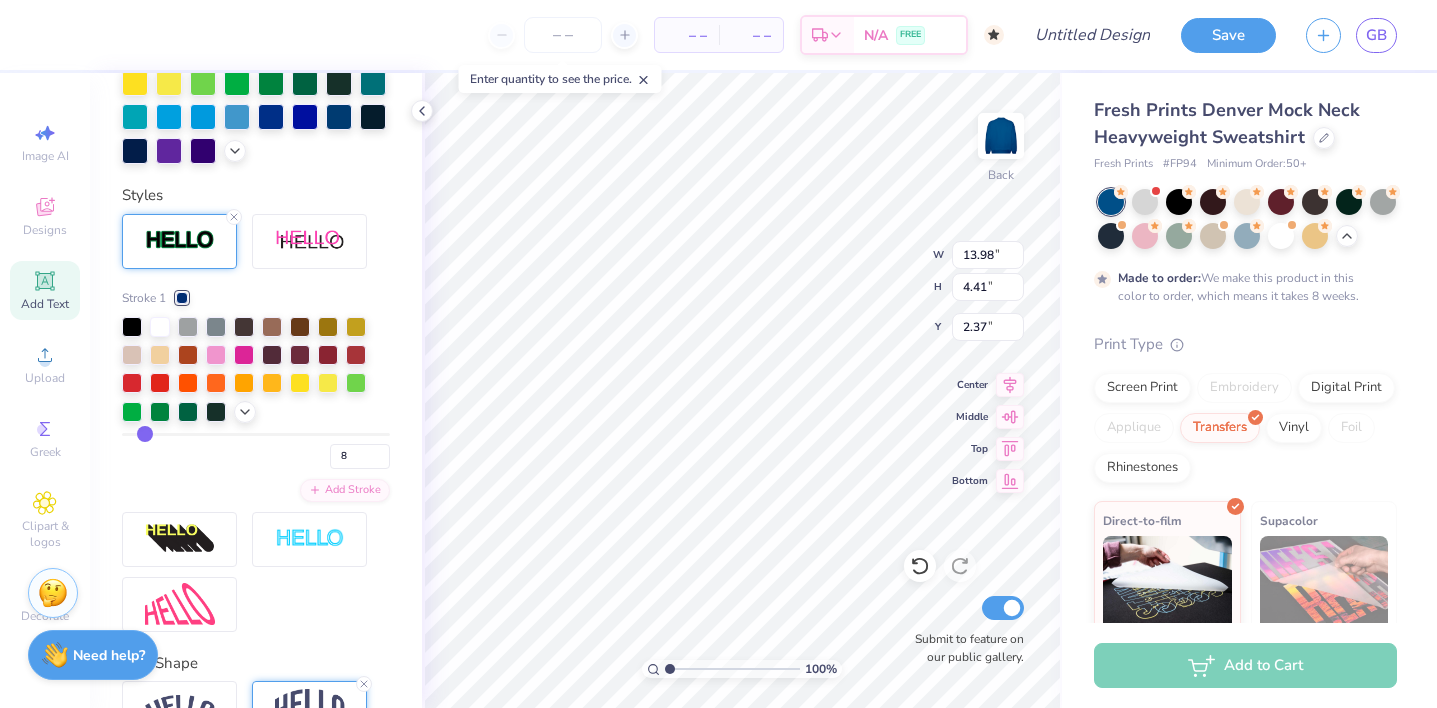 type on "7" 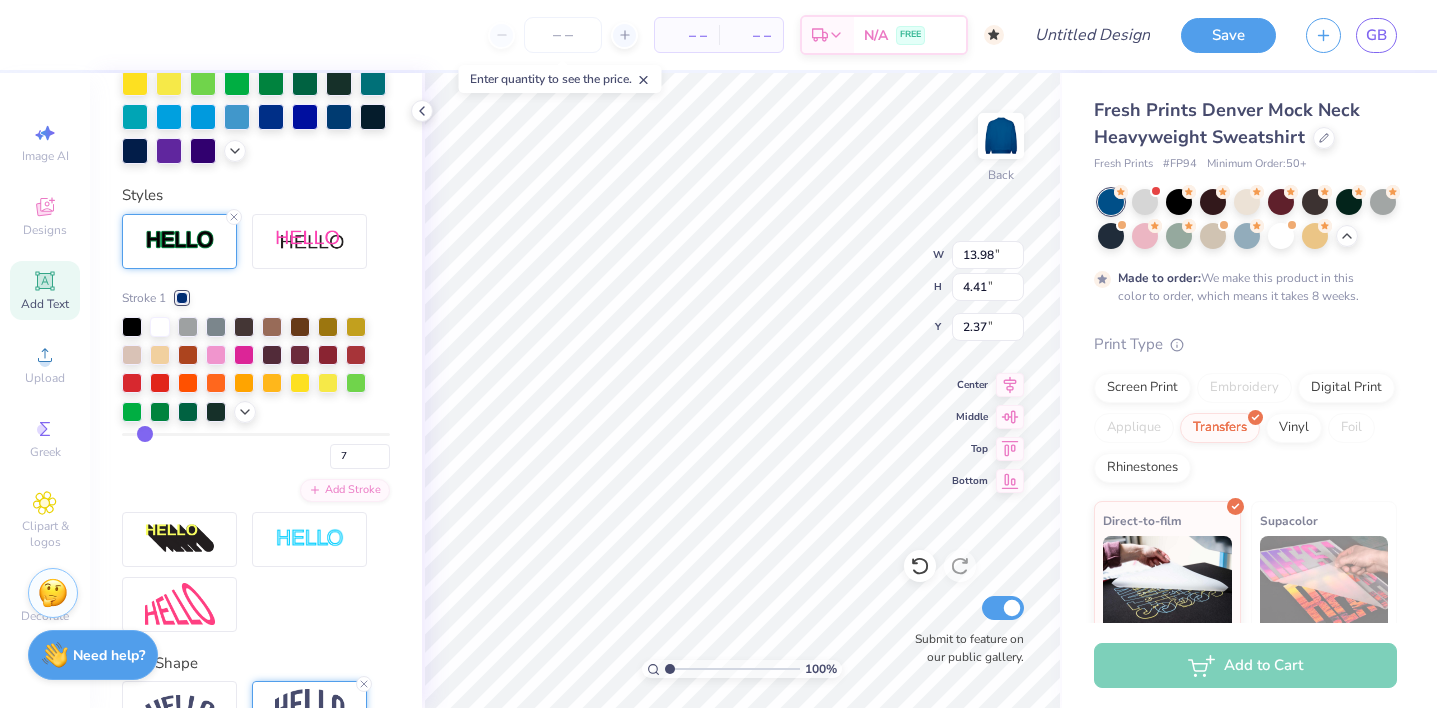 type on "6" 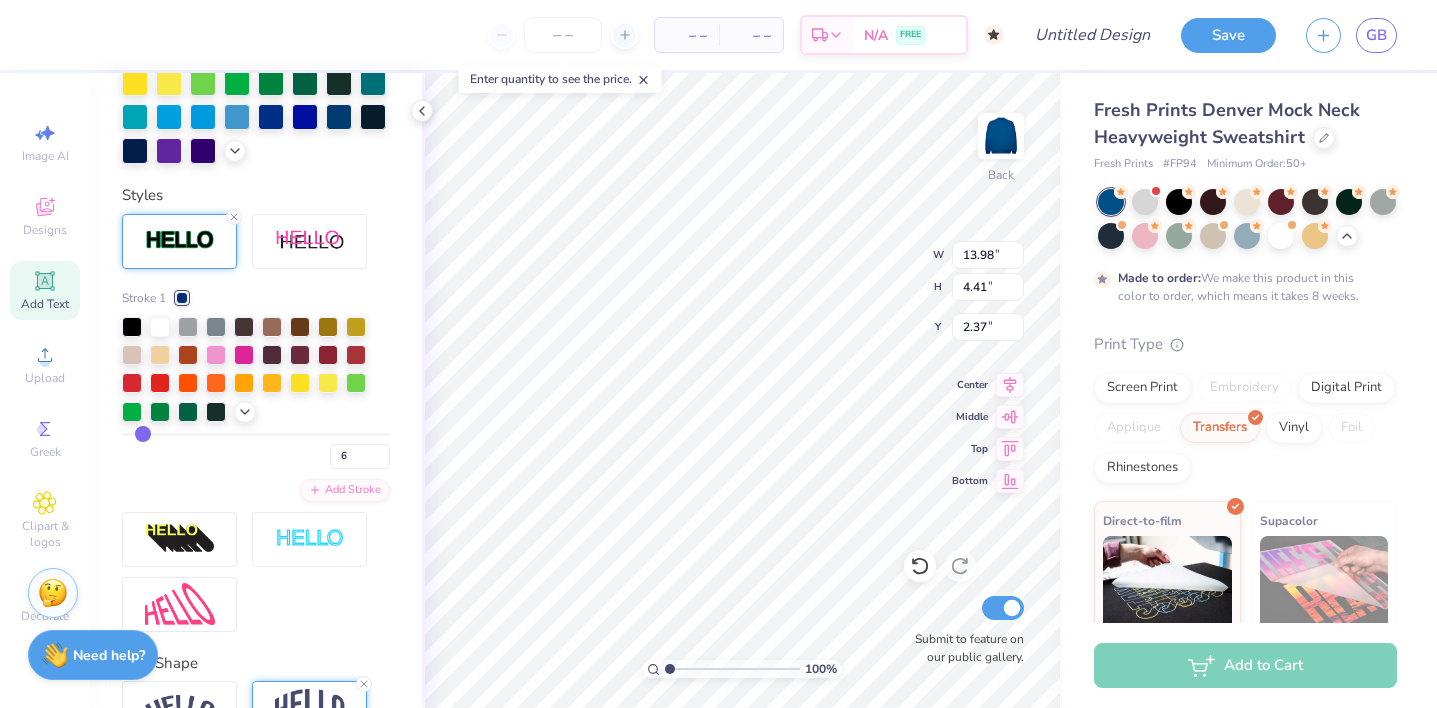 type on "5" 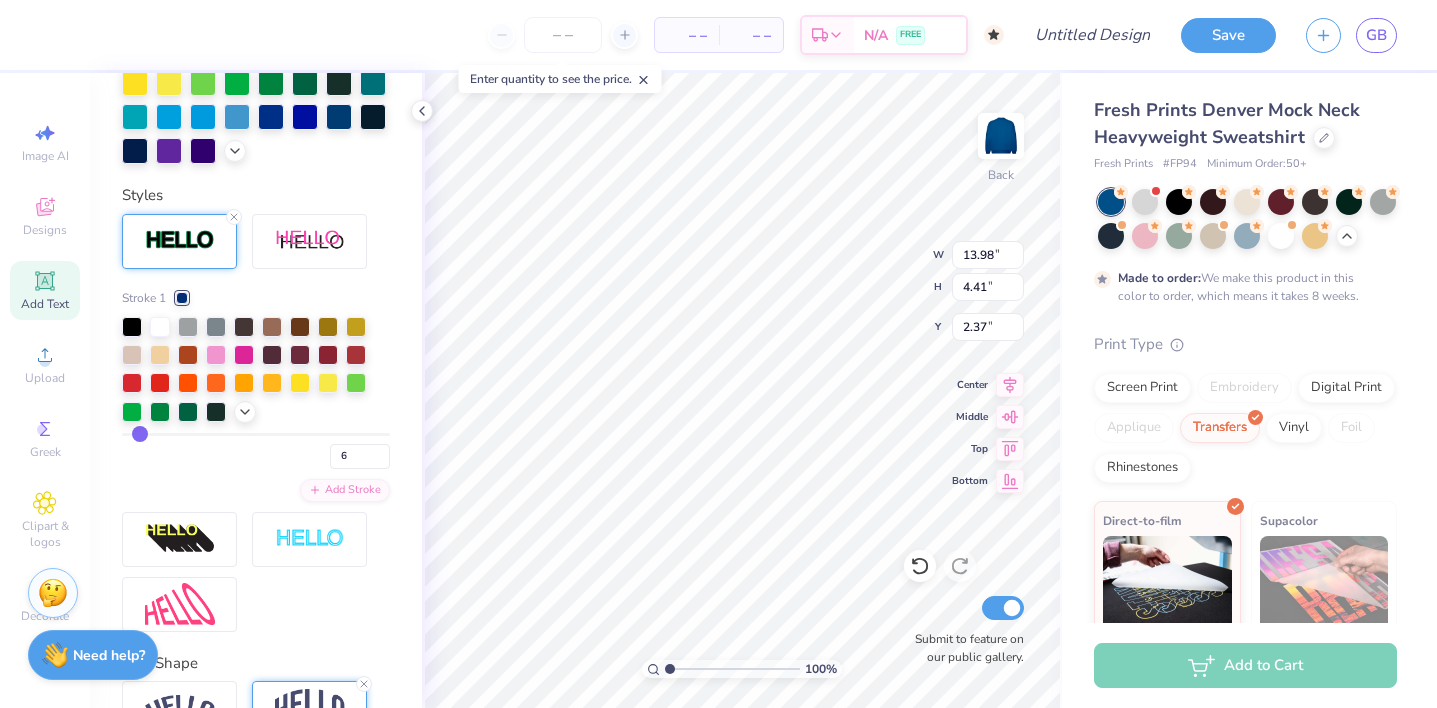 type on "5" 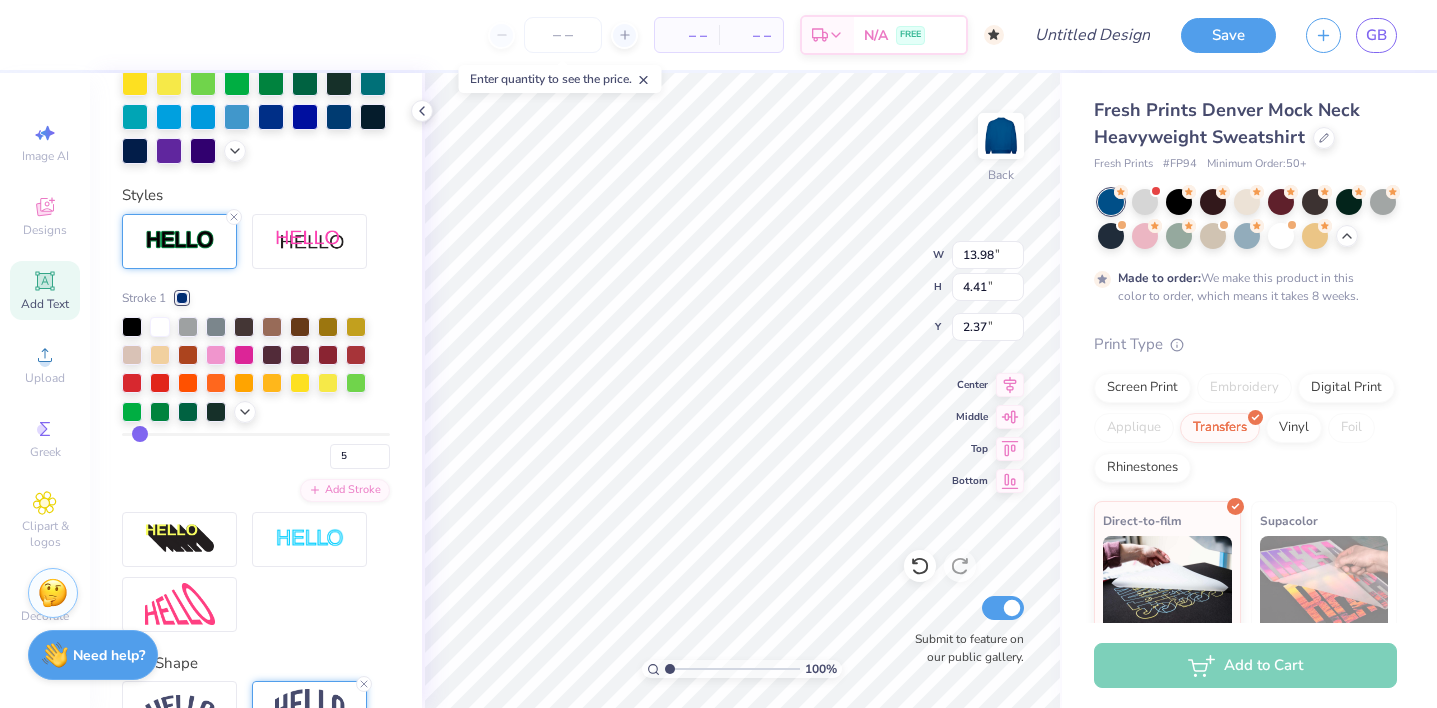 type on "4" 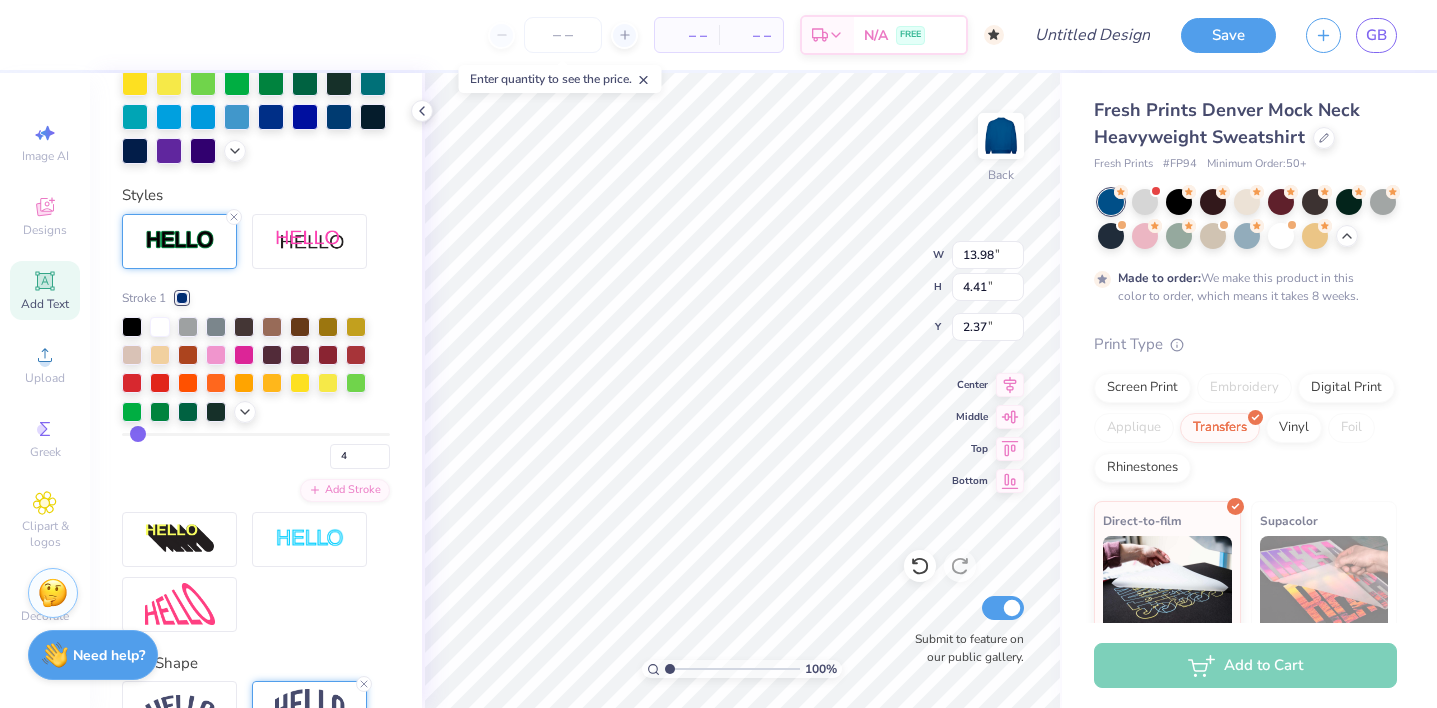 type on "4" 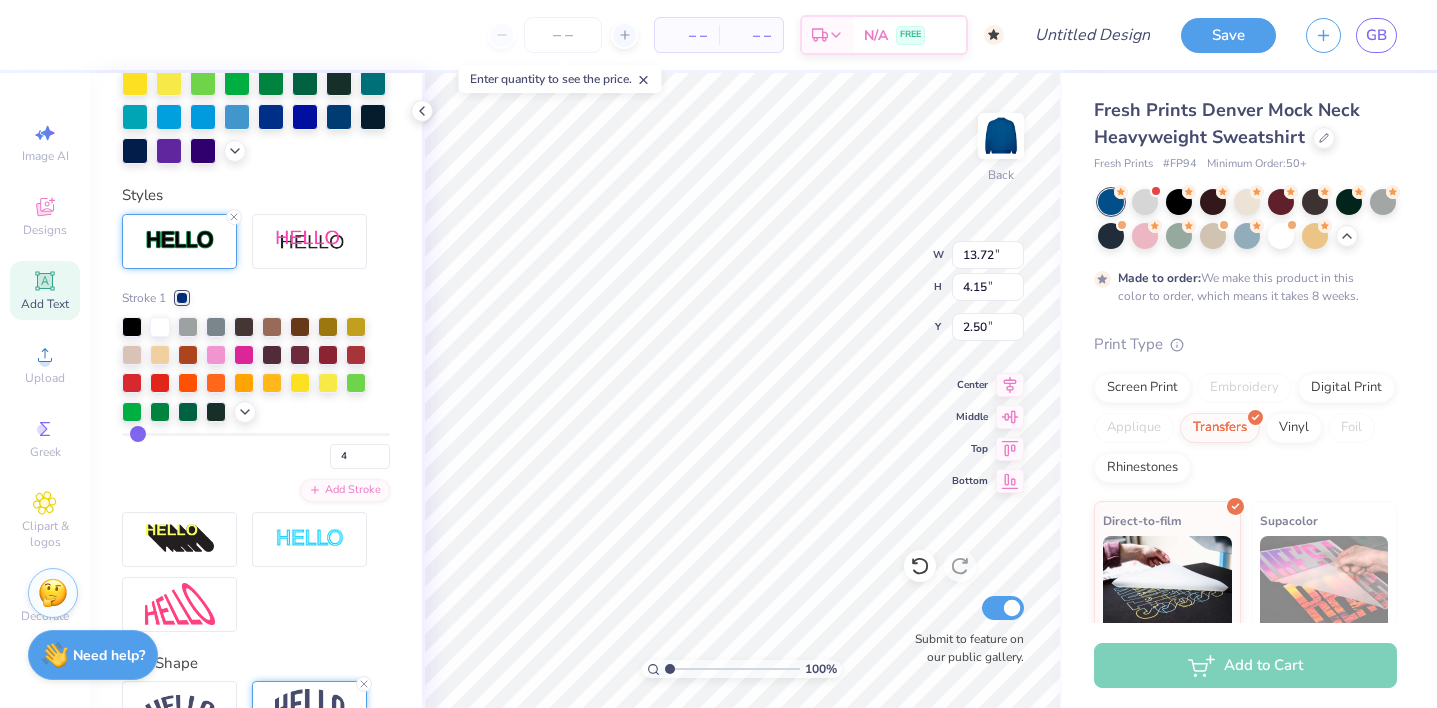 type on "3" 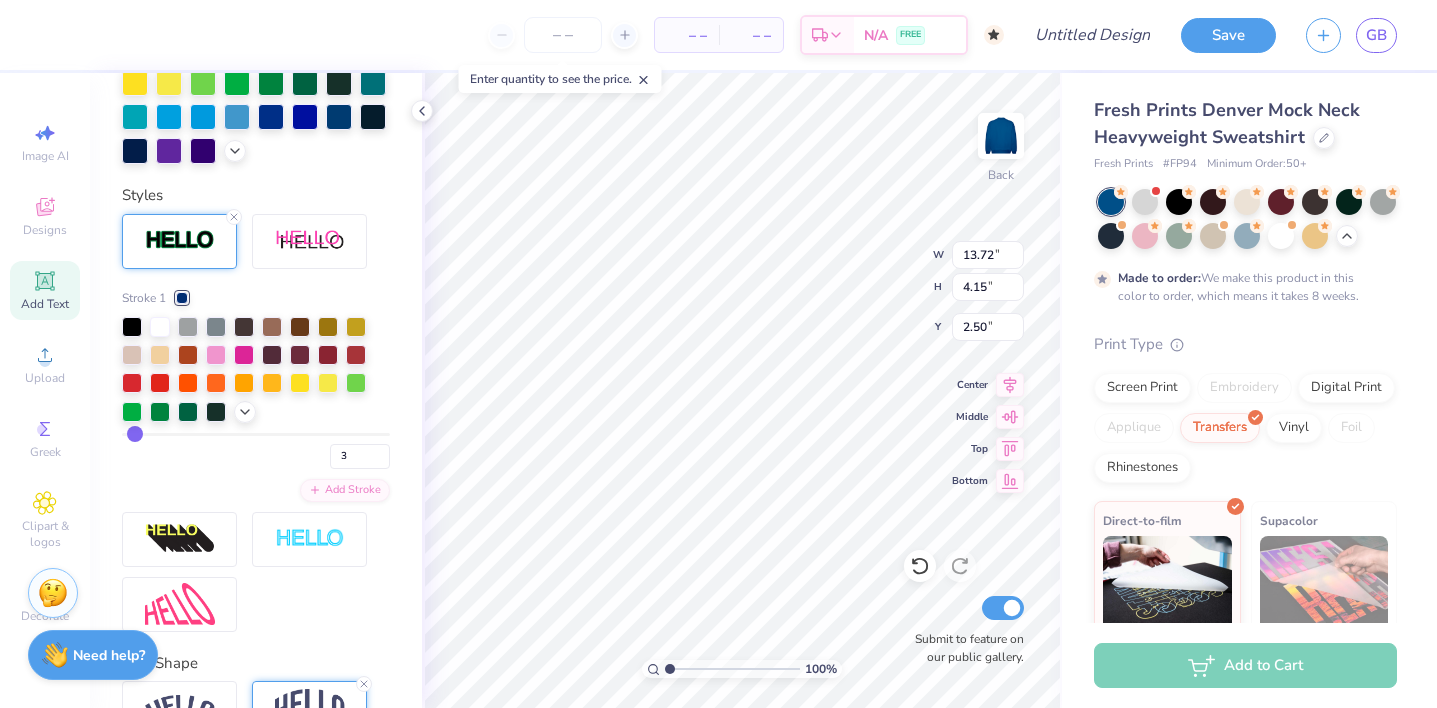 type on "2" 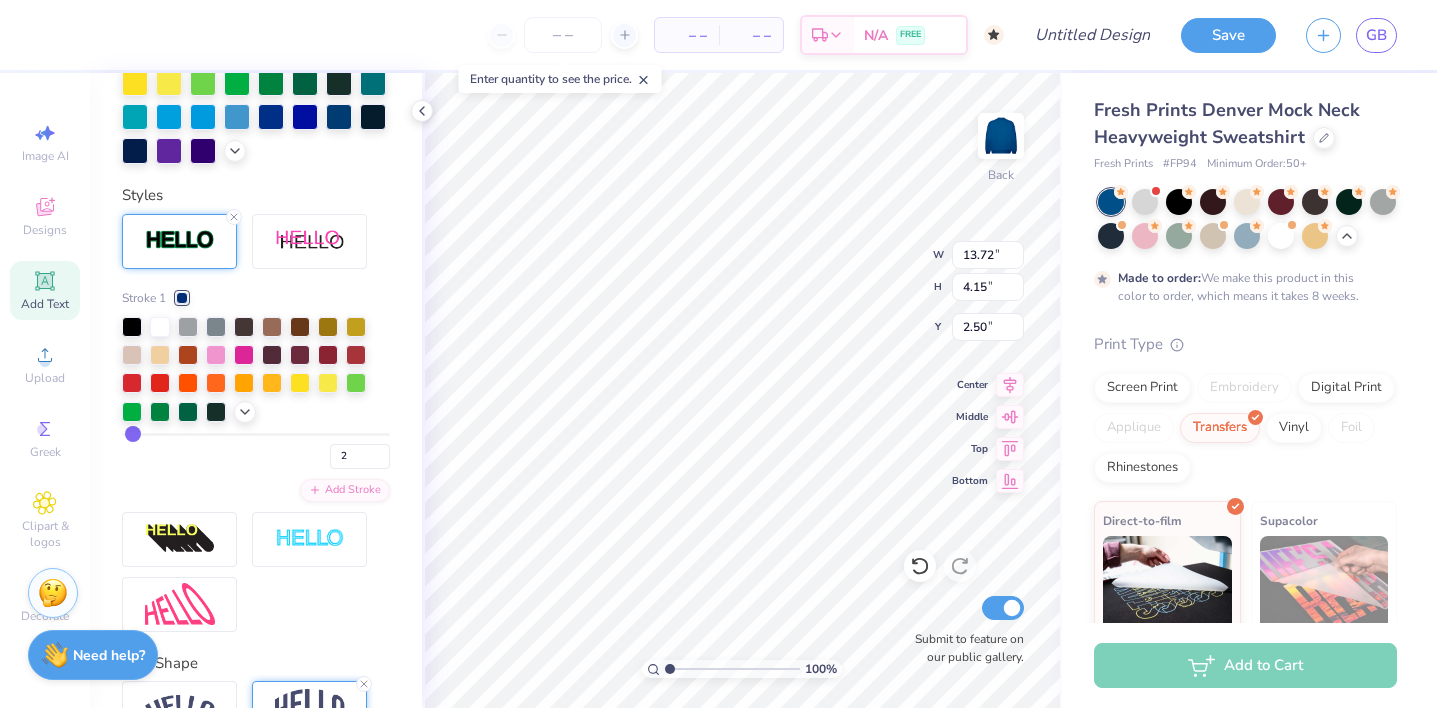 type on "1" 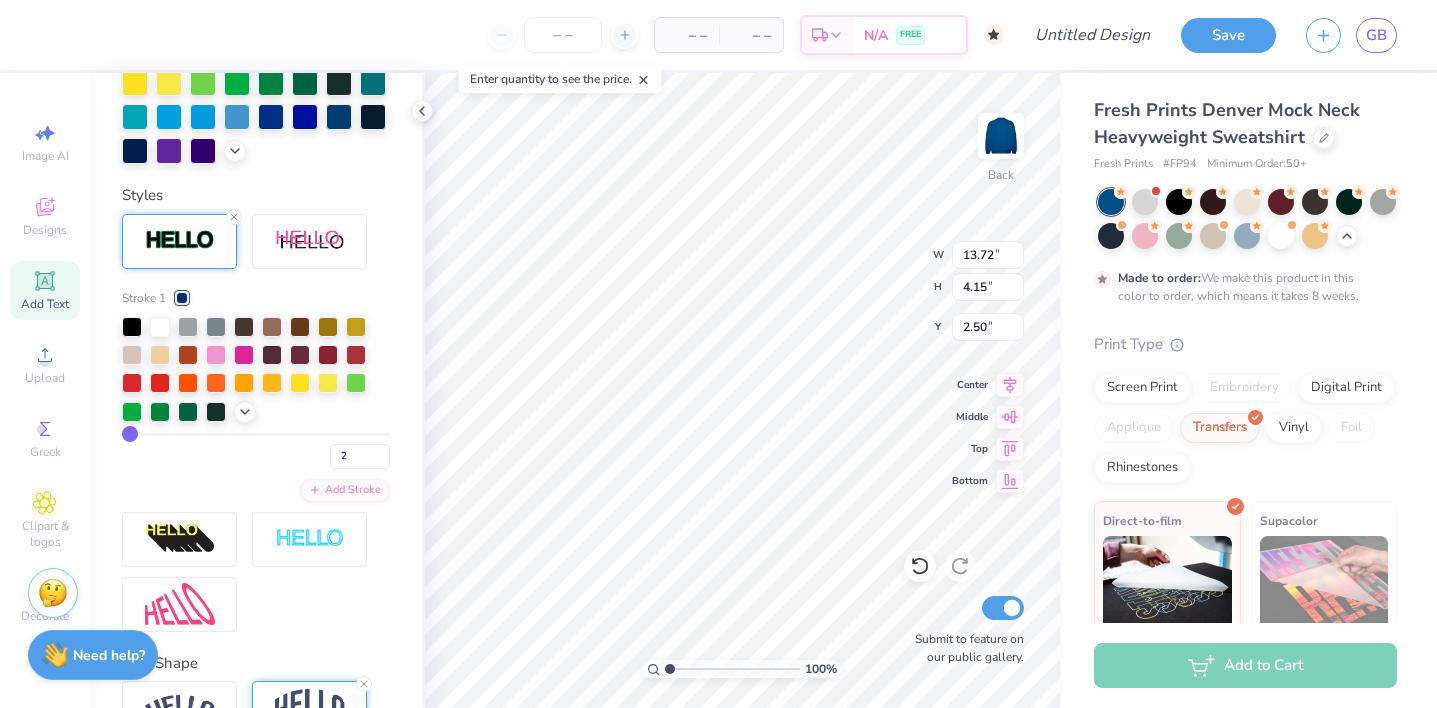 type on "1" 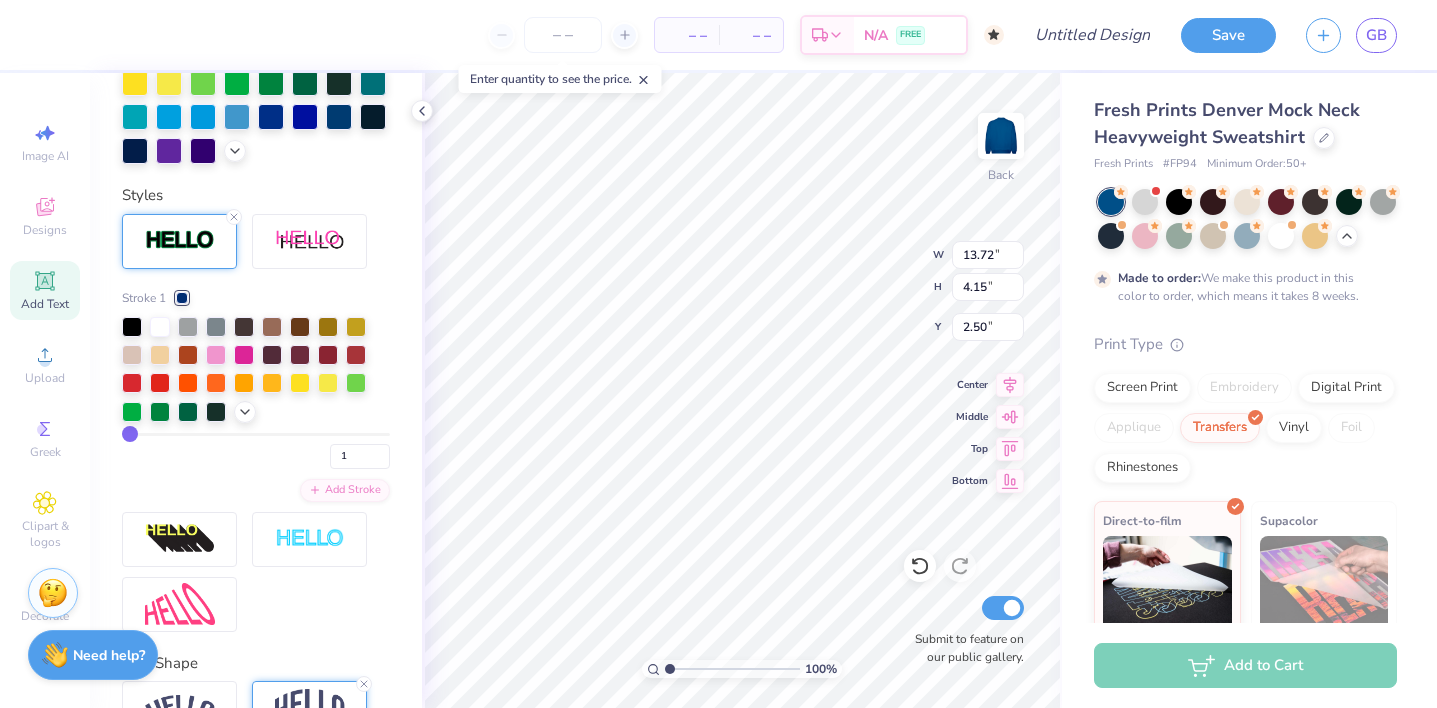 drag, startPoint x: 136, startPoint y: 434, endPoint x: 125, endPoint y: 434, distance: 11 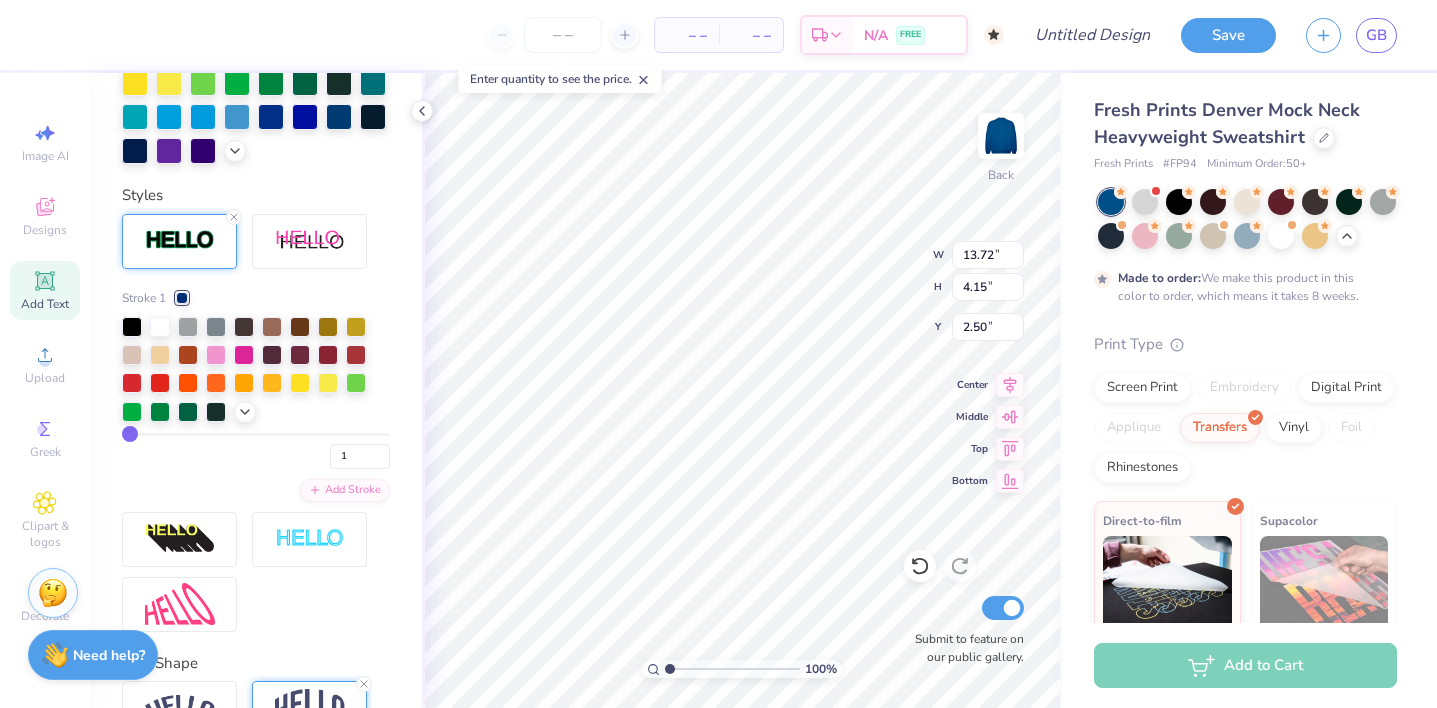 type on "13.56" 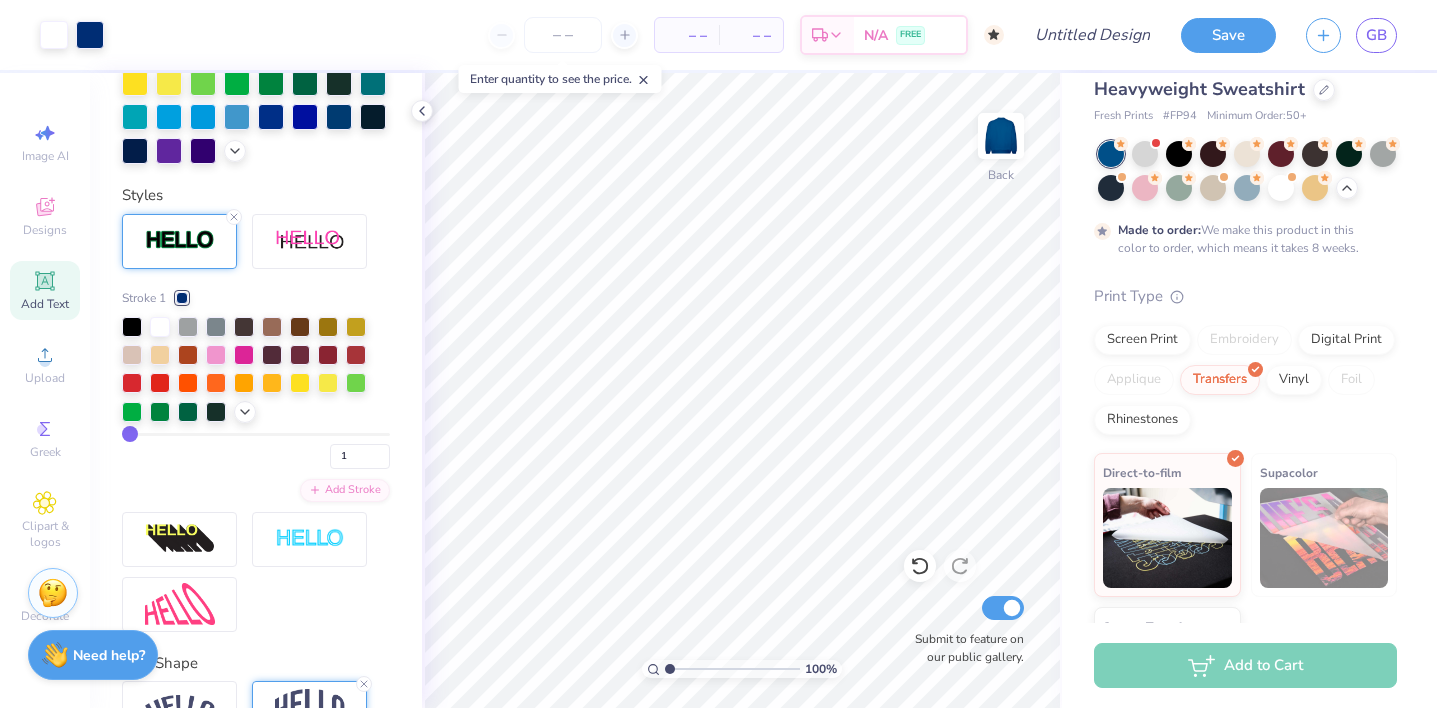 scroll, scrollTop: 0, scrollLeft: 0, axis: both 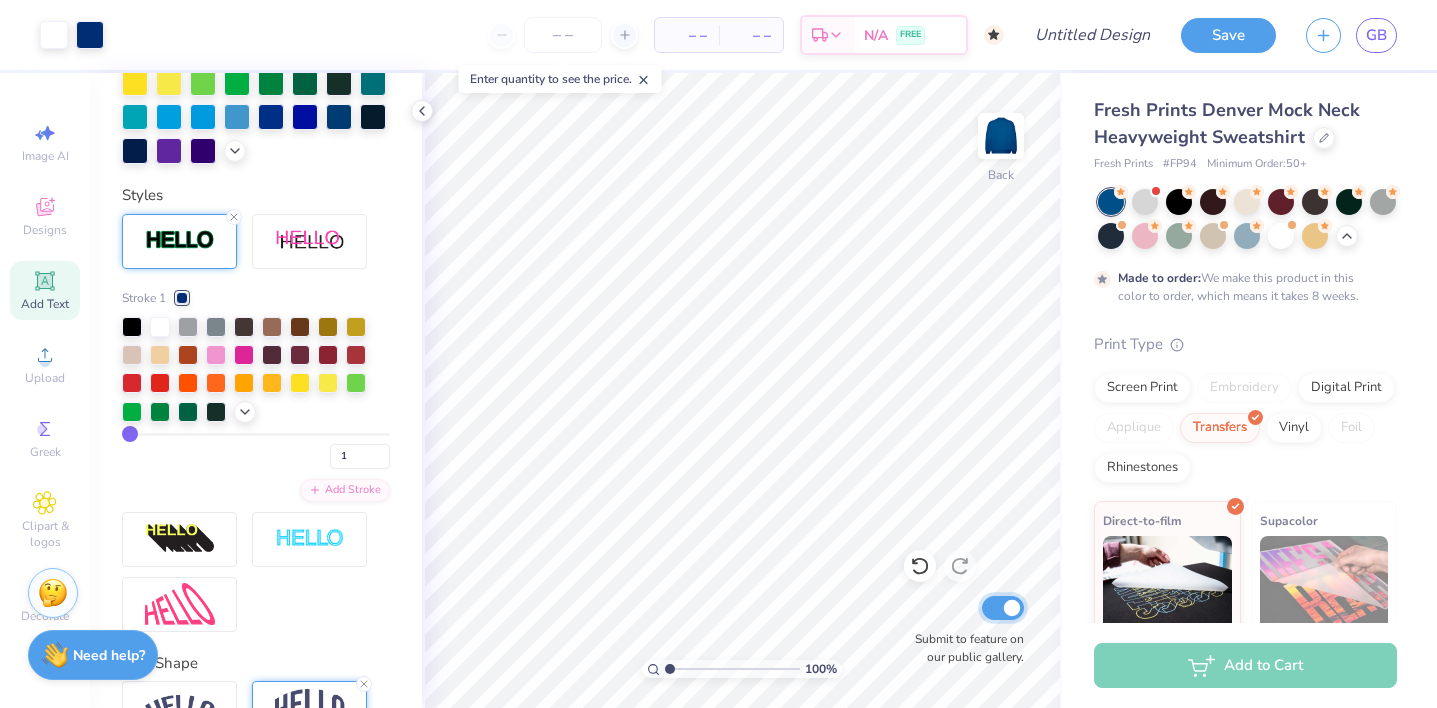 click on "Submit to feature on our public gallery." at bounding box center [1003, 608] 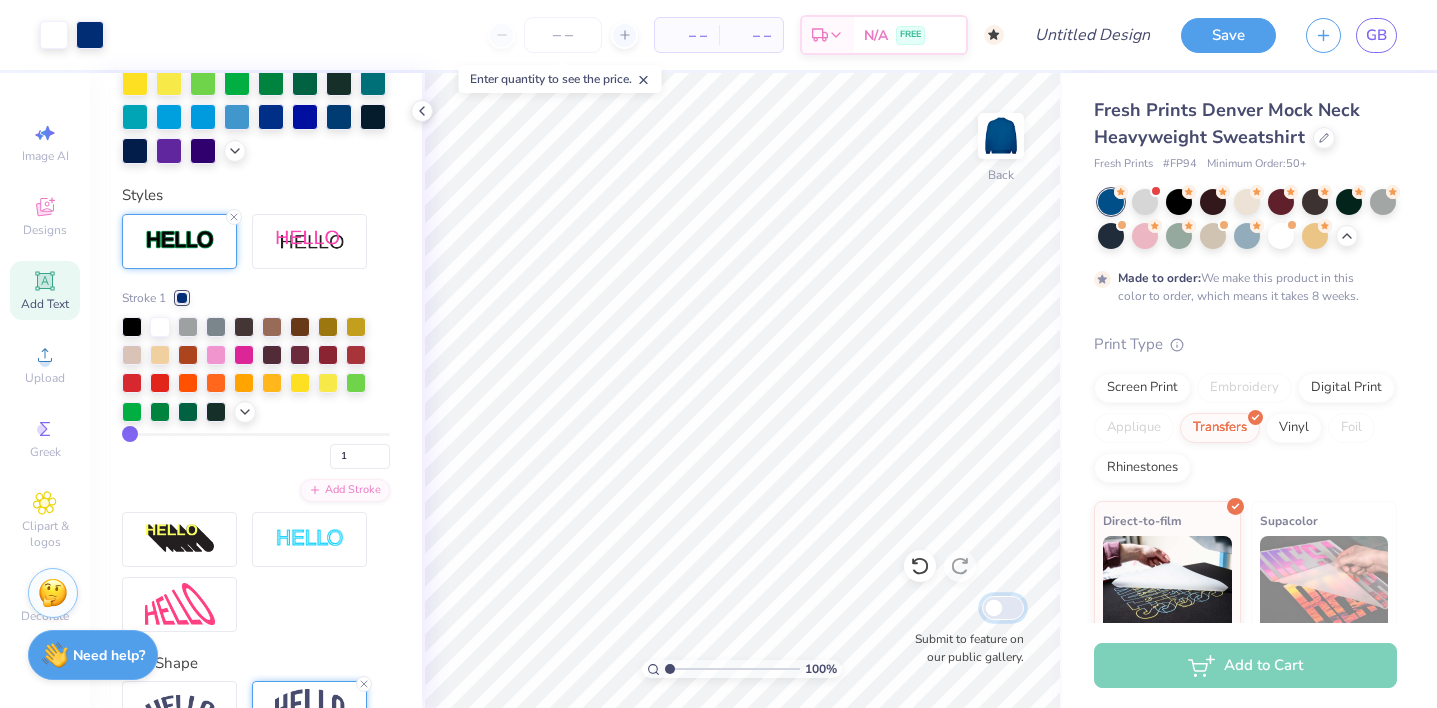 checkbox on "false" 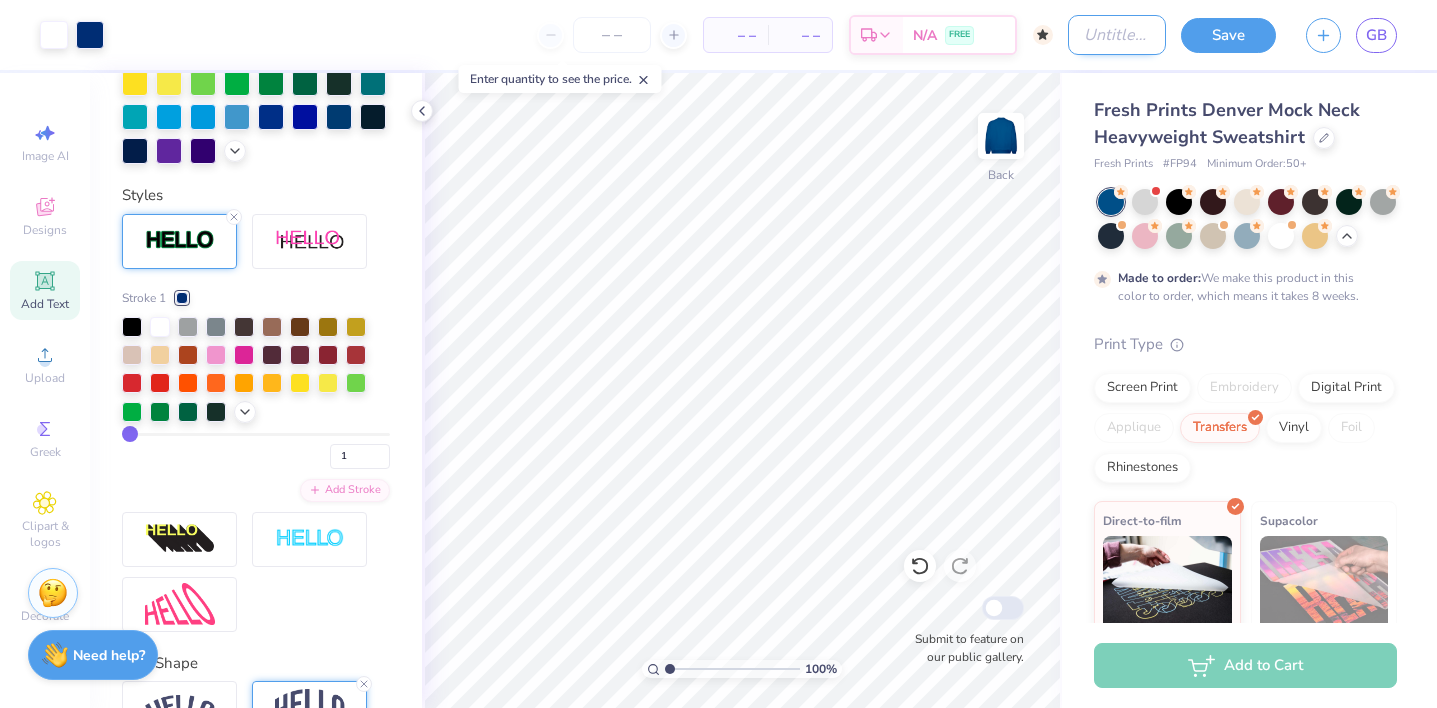 click on "Design Title" at bounding box center [1117, 35] 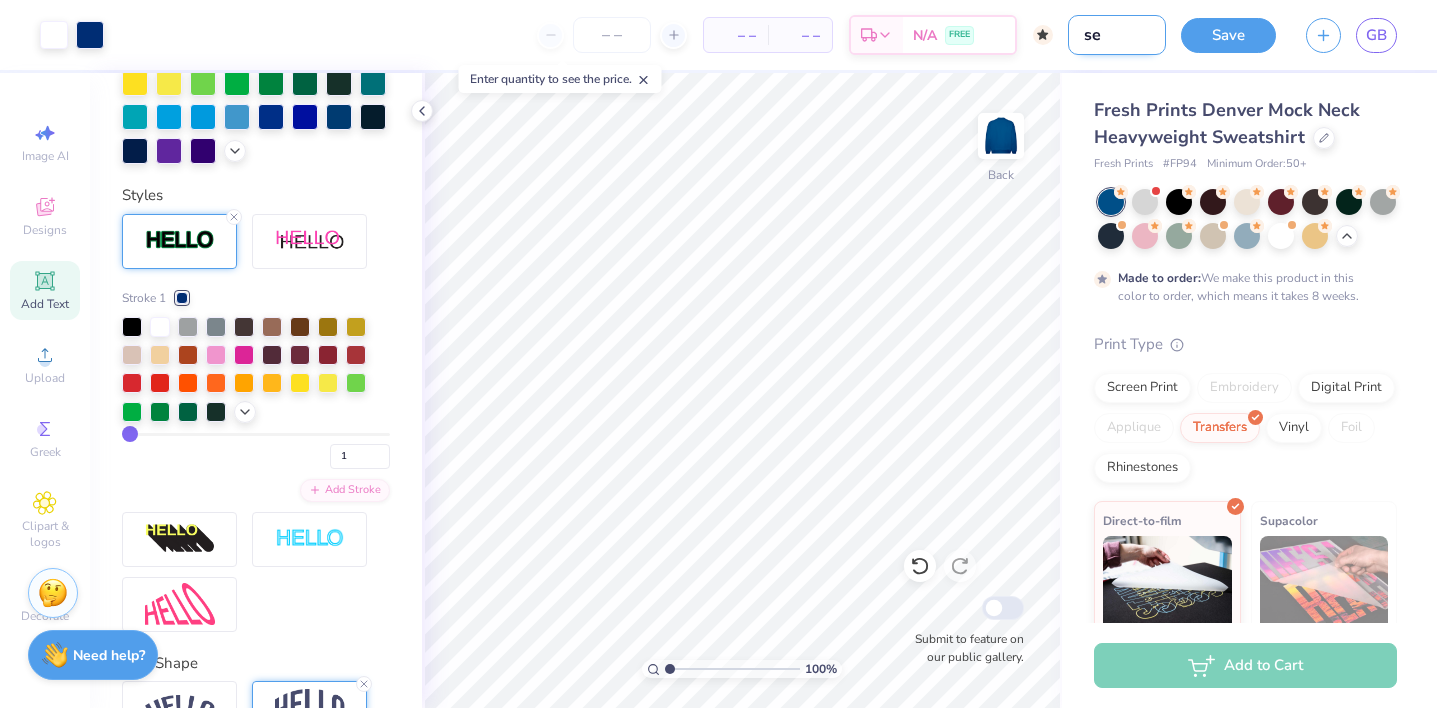 type on "s" 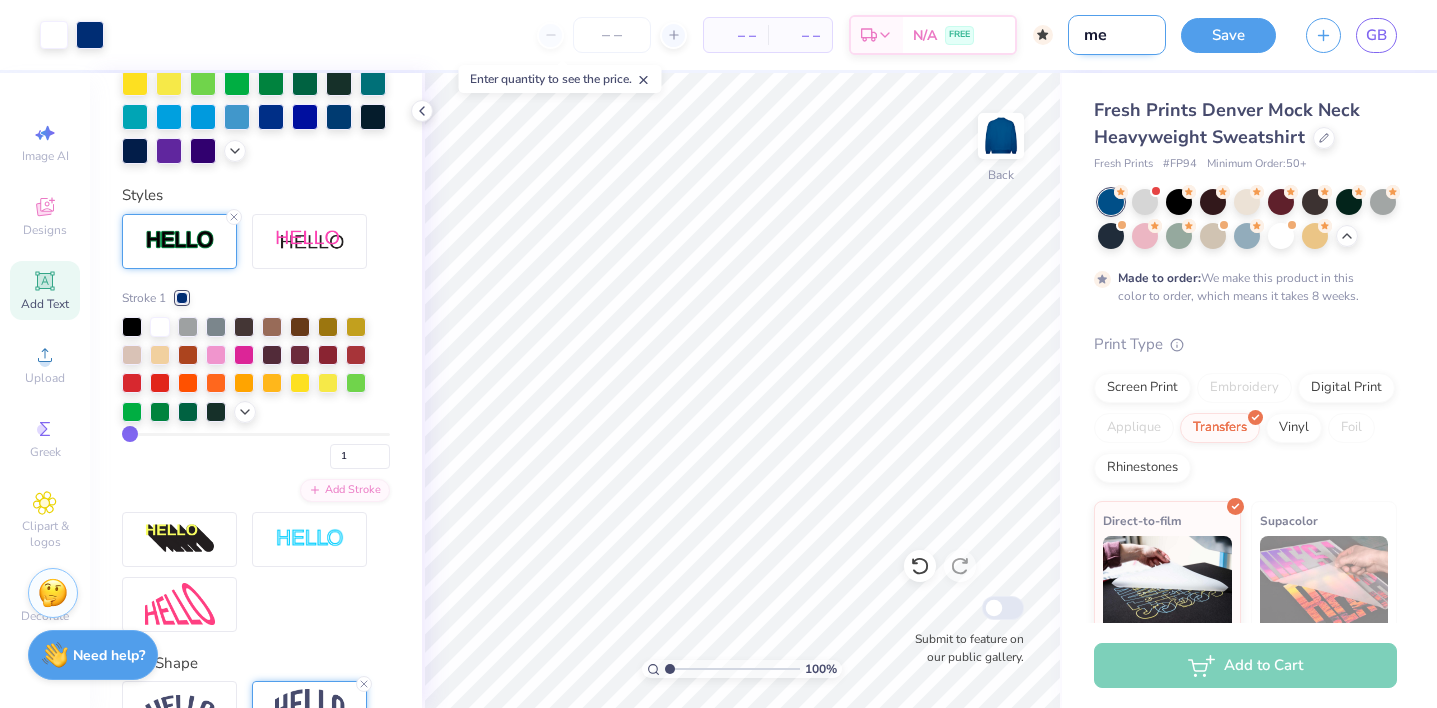 type on "m" 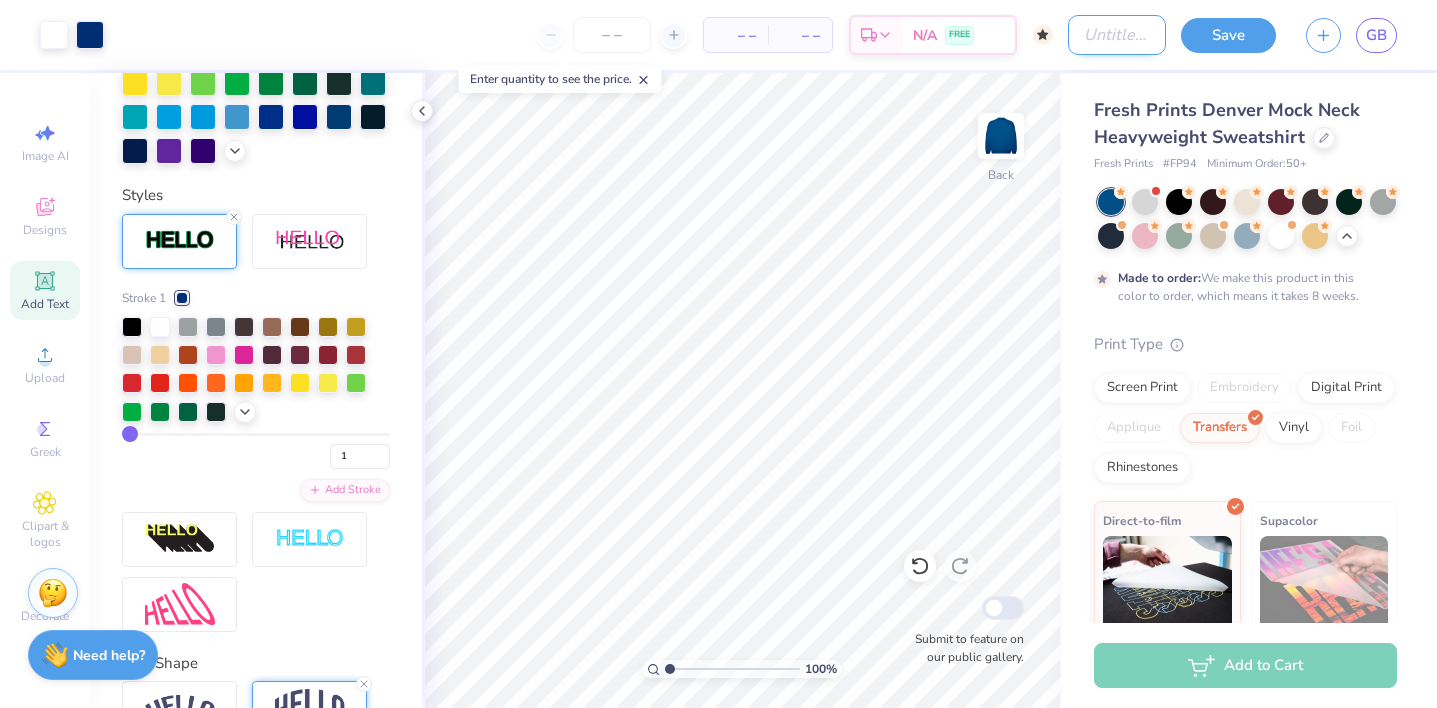 type on "e" 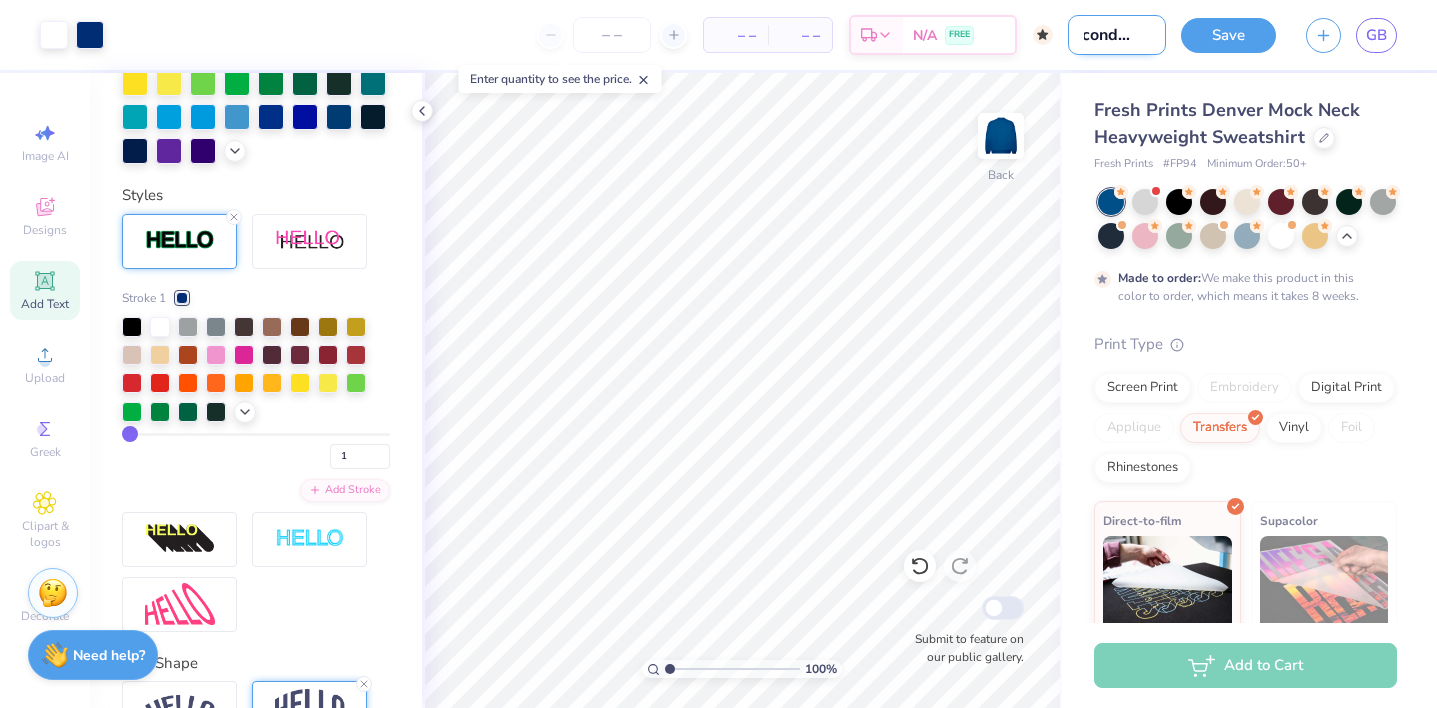 scroll, scrollTop: 0, scrollLeft: 36, axis: horizontal 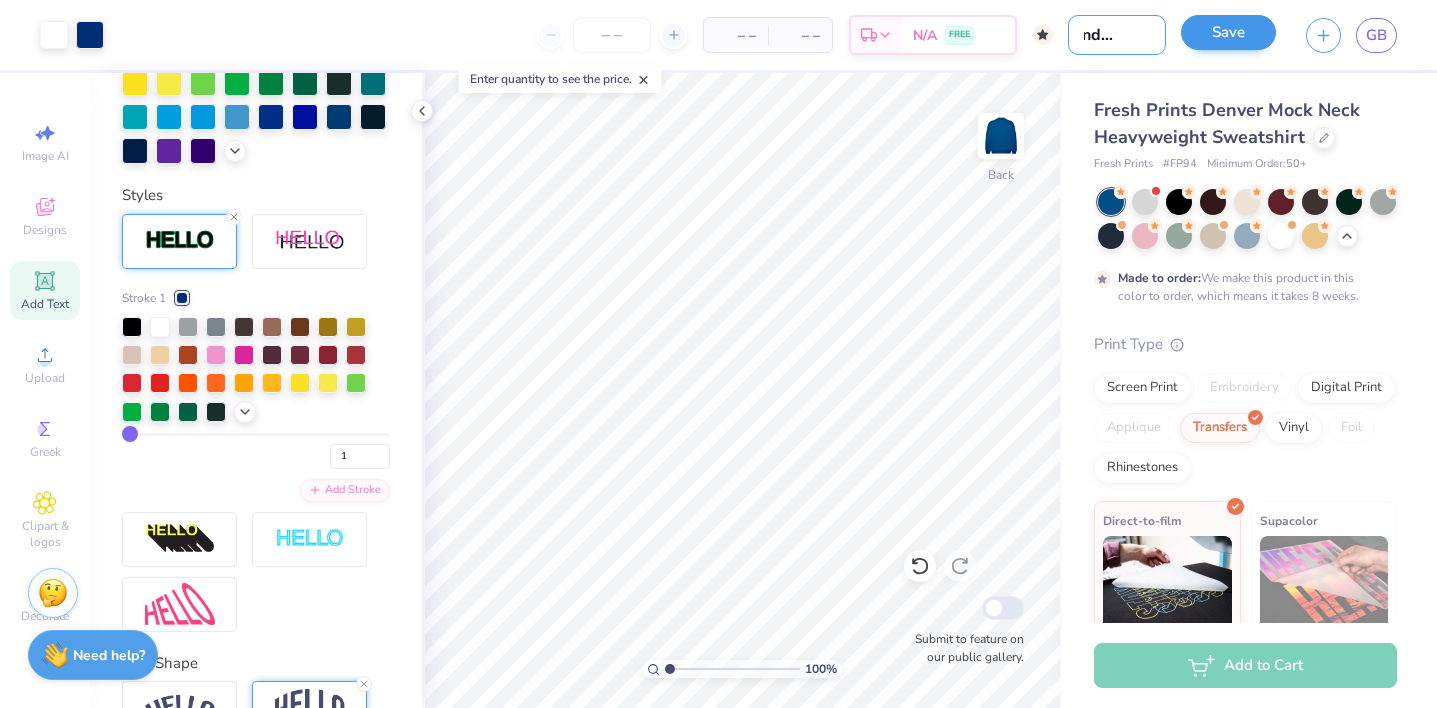 type on "second merch" 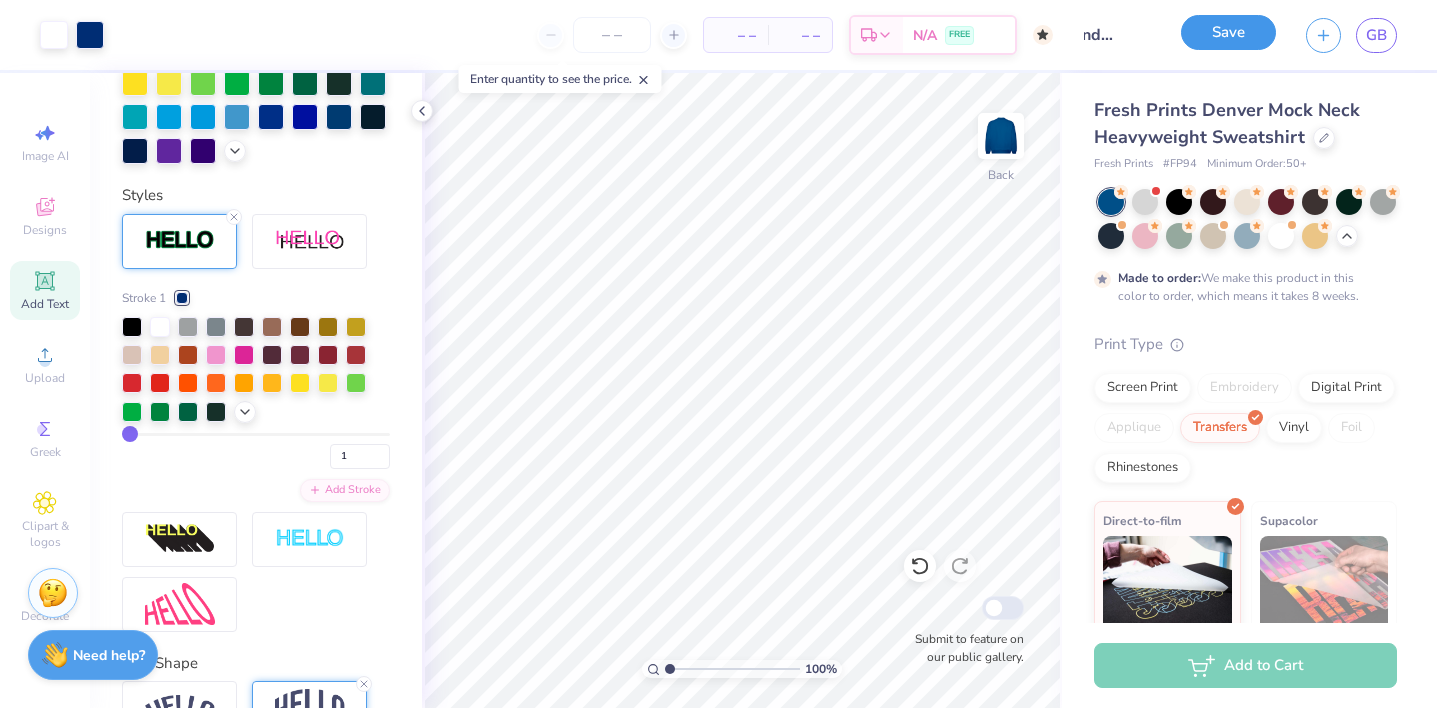 click on "Save" at bounding box center [1228, 32] 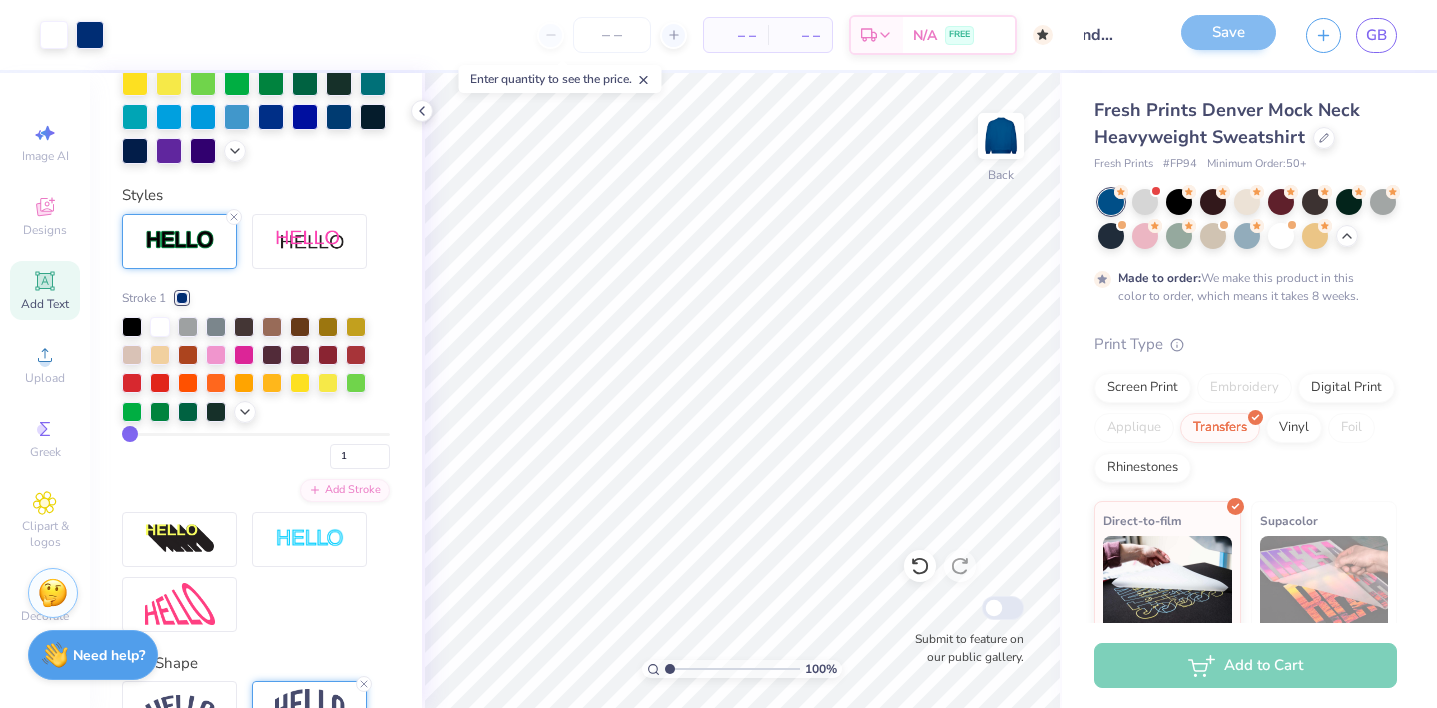 scroll, scrollTop: 0, scrollLeft: 0, axis: both 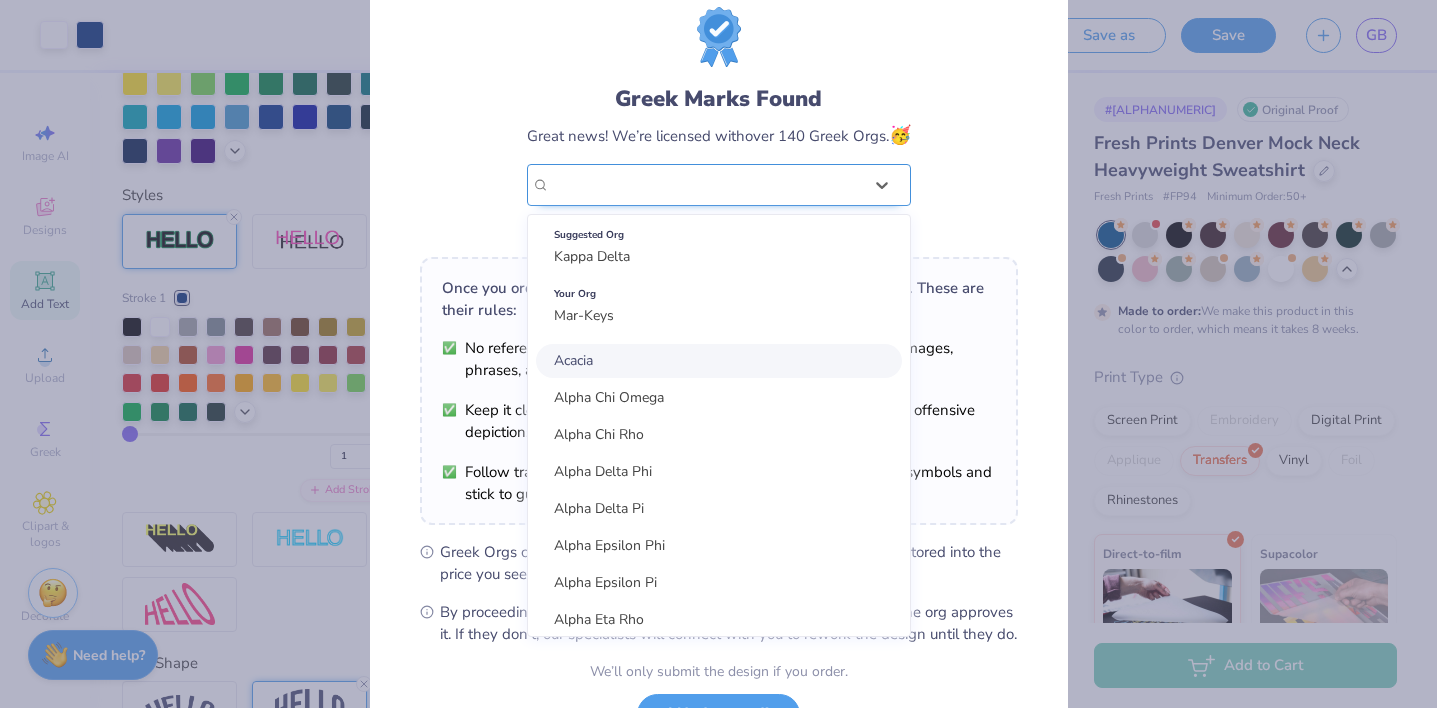 click on "[BRAND]" at bounding box center (706, 185) 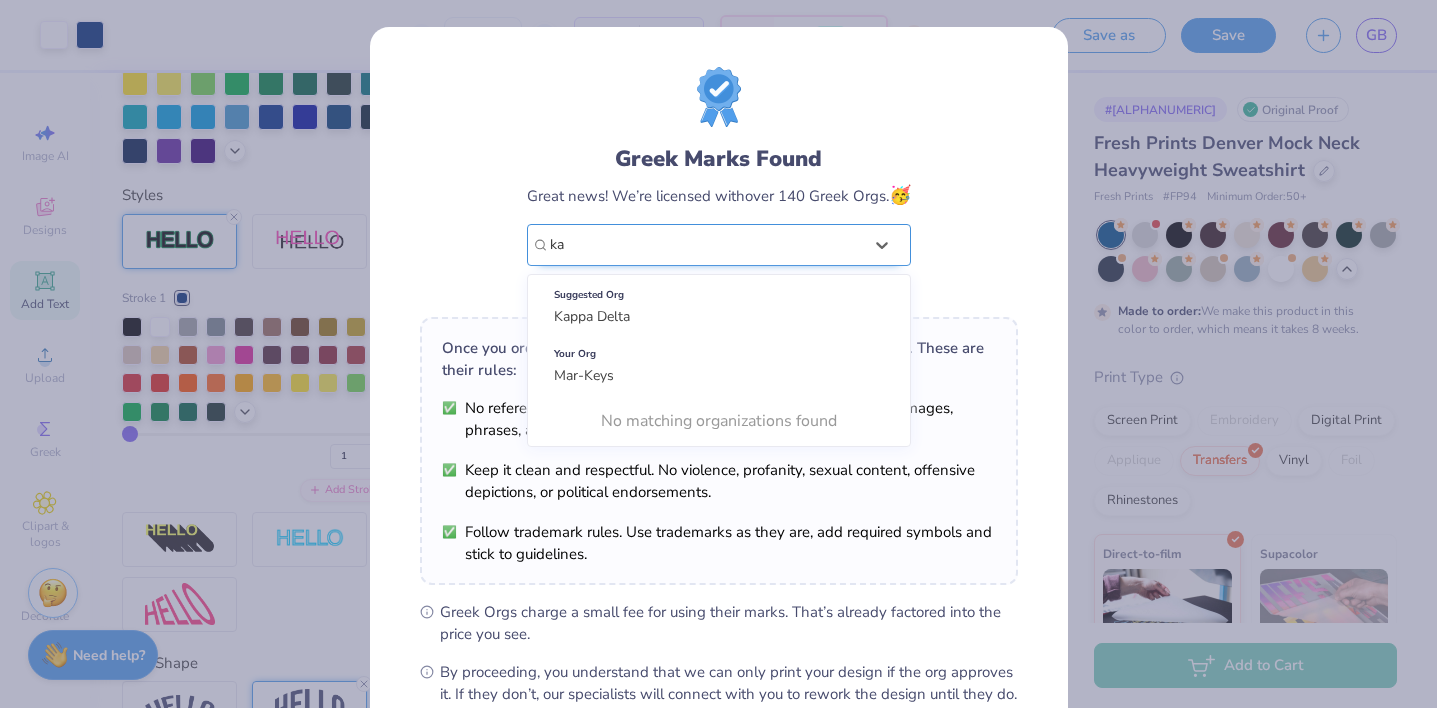 type on "k" 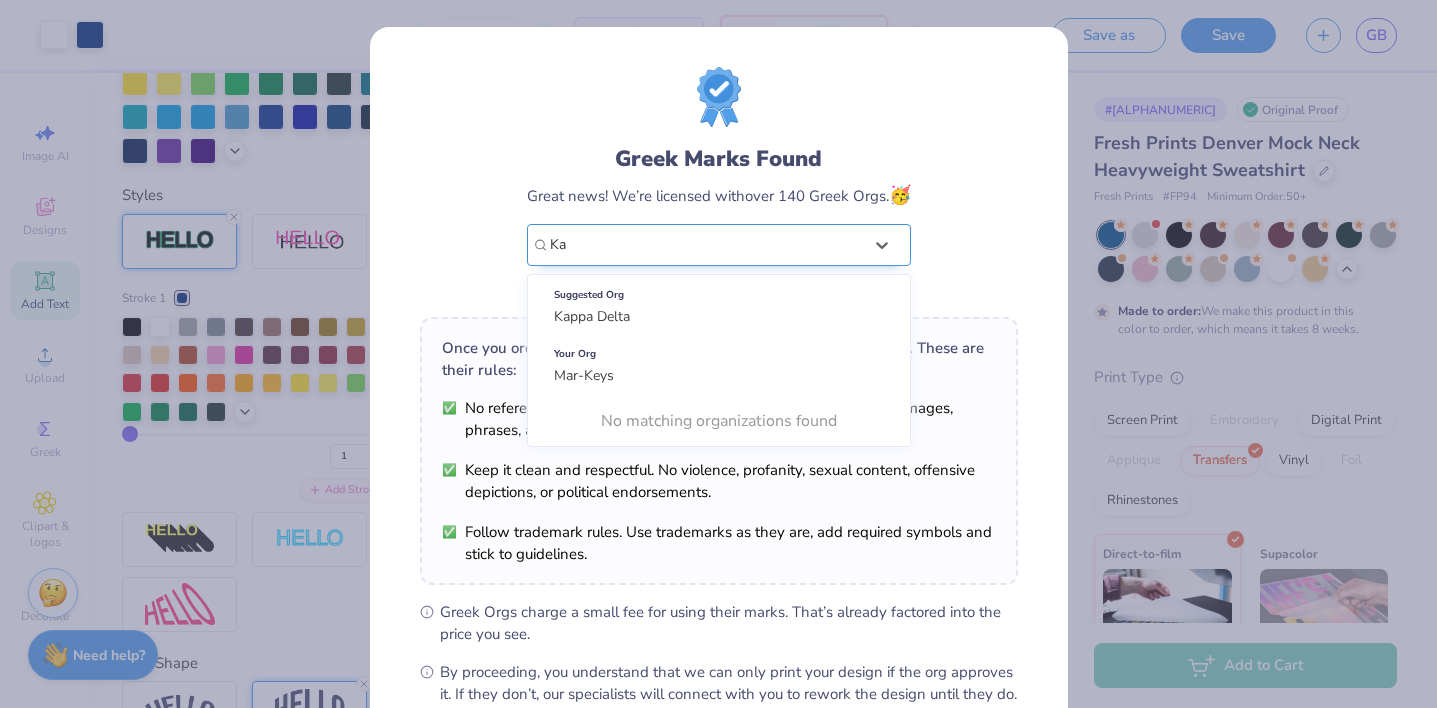 type on "K" 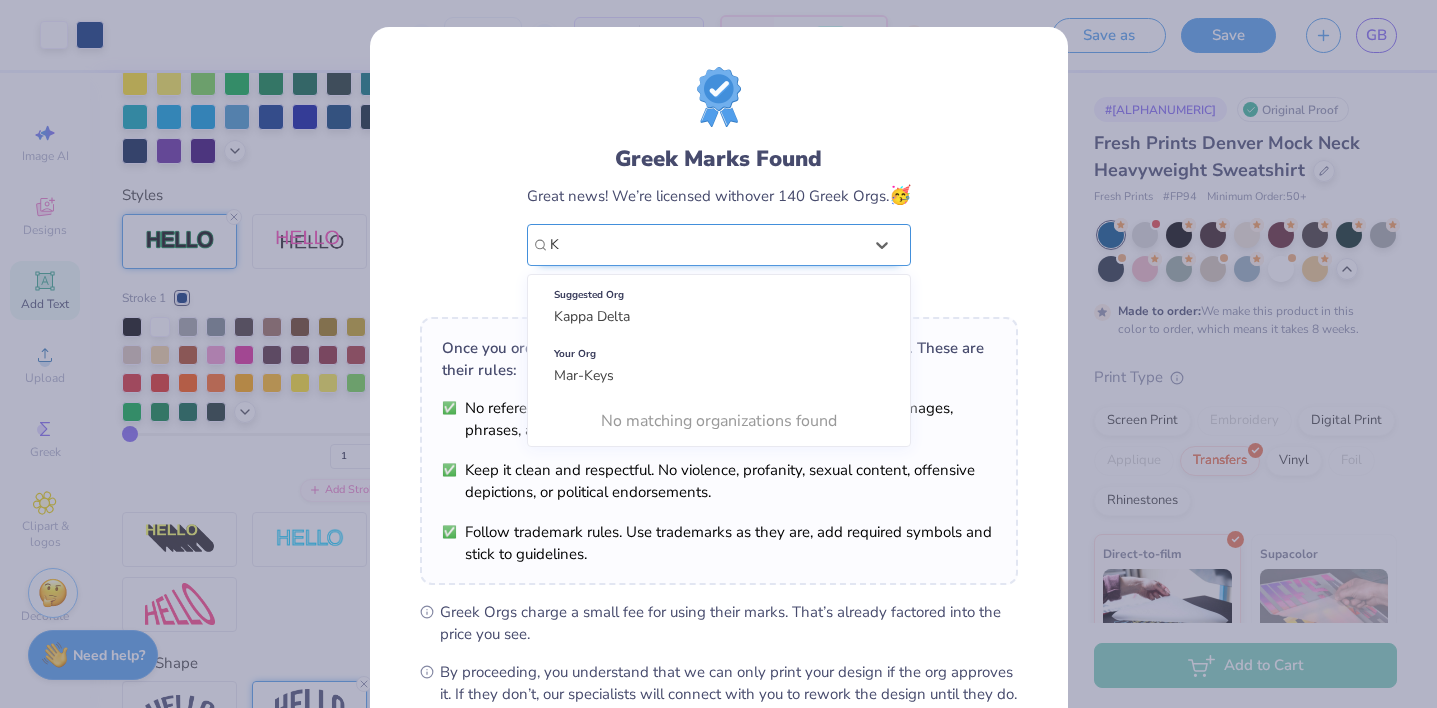 type 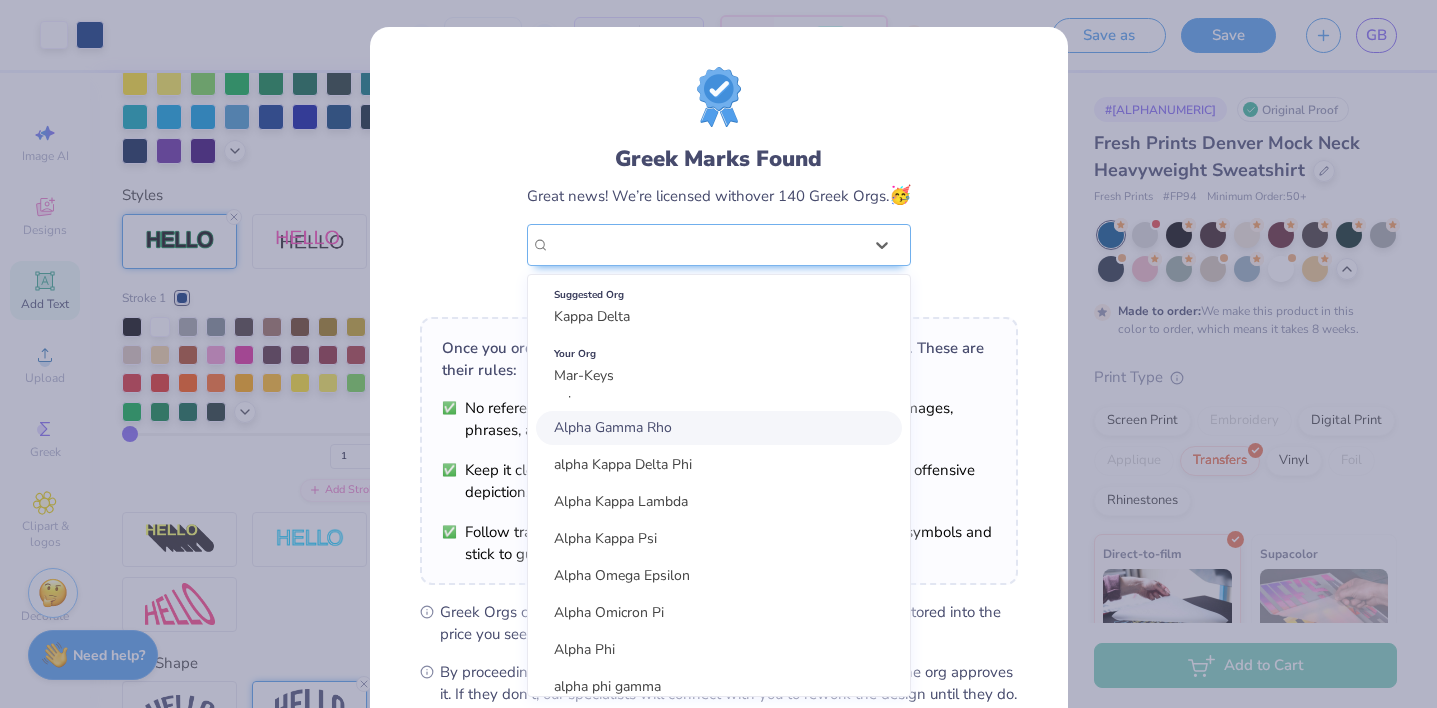 scroll, scrollTop: 294, scrollLeft: 0, axis: vertical 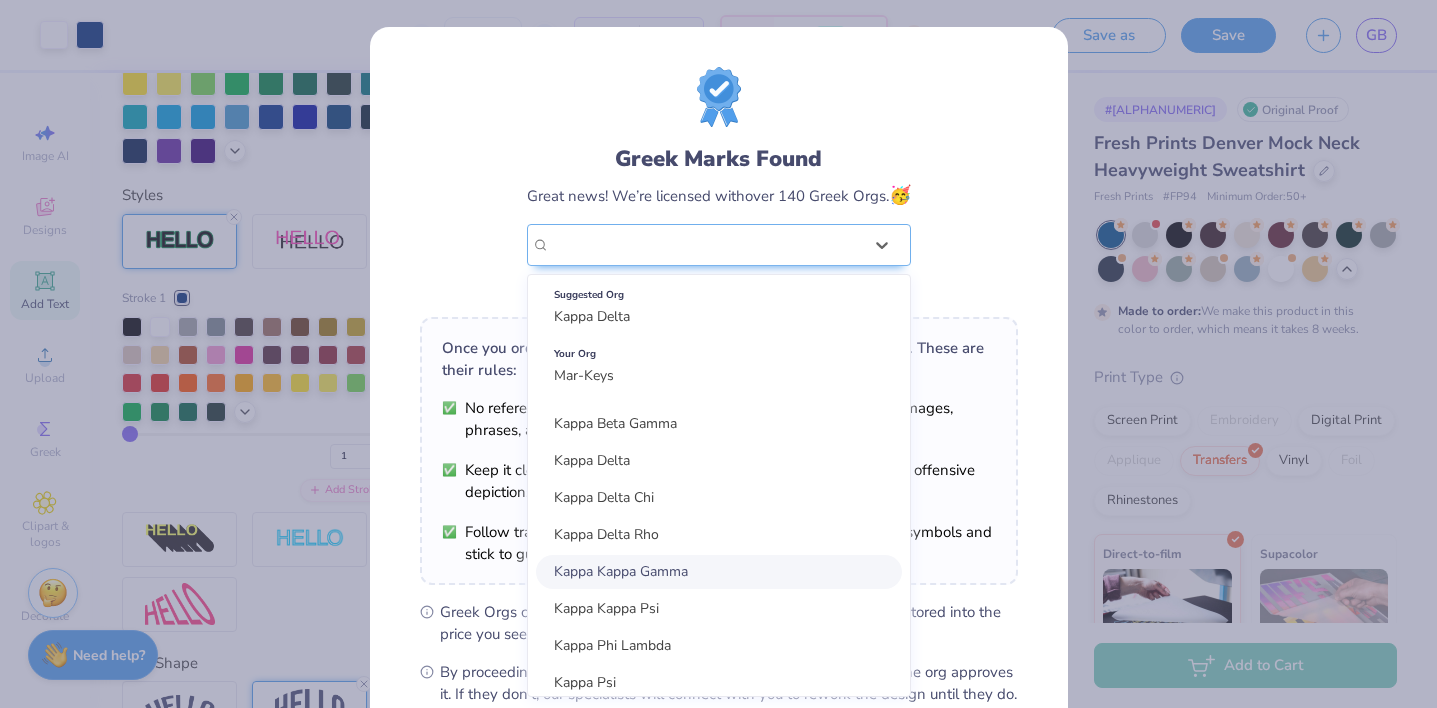 click on "Kappa Kappa Gamma" at bounding box center [621, 571] 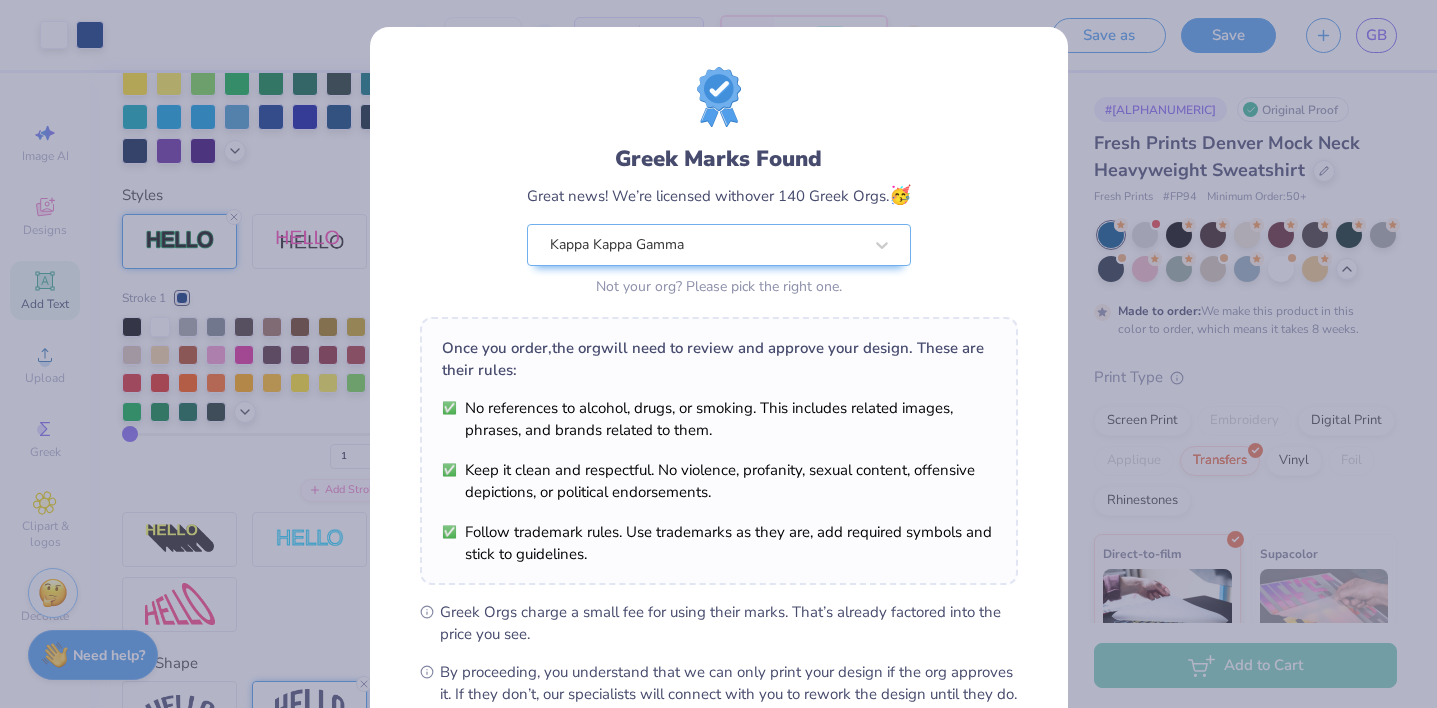 scroll, scrollTop: 228, scrollLeft: 0, axis: vertical 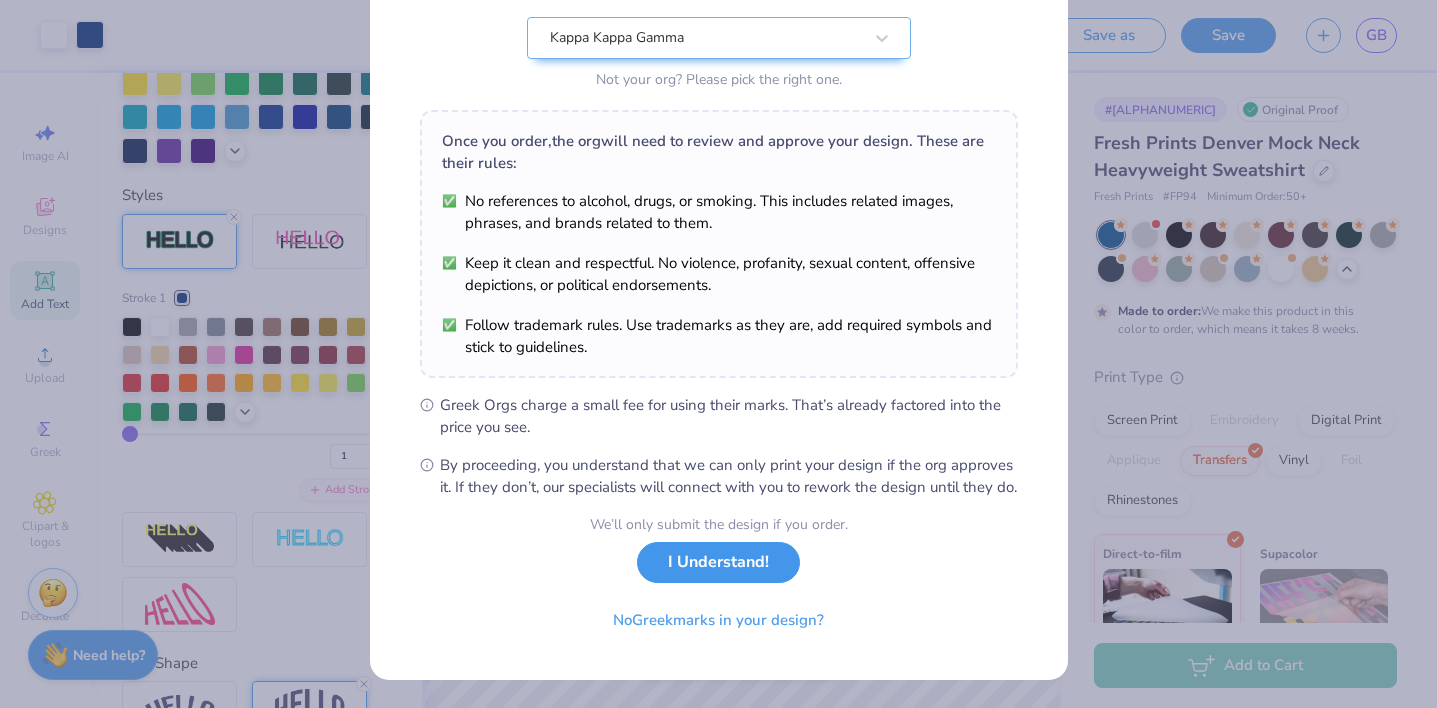 click on "I Understand!" at bounding box center (718, 562) 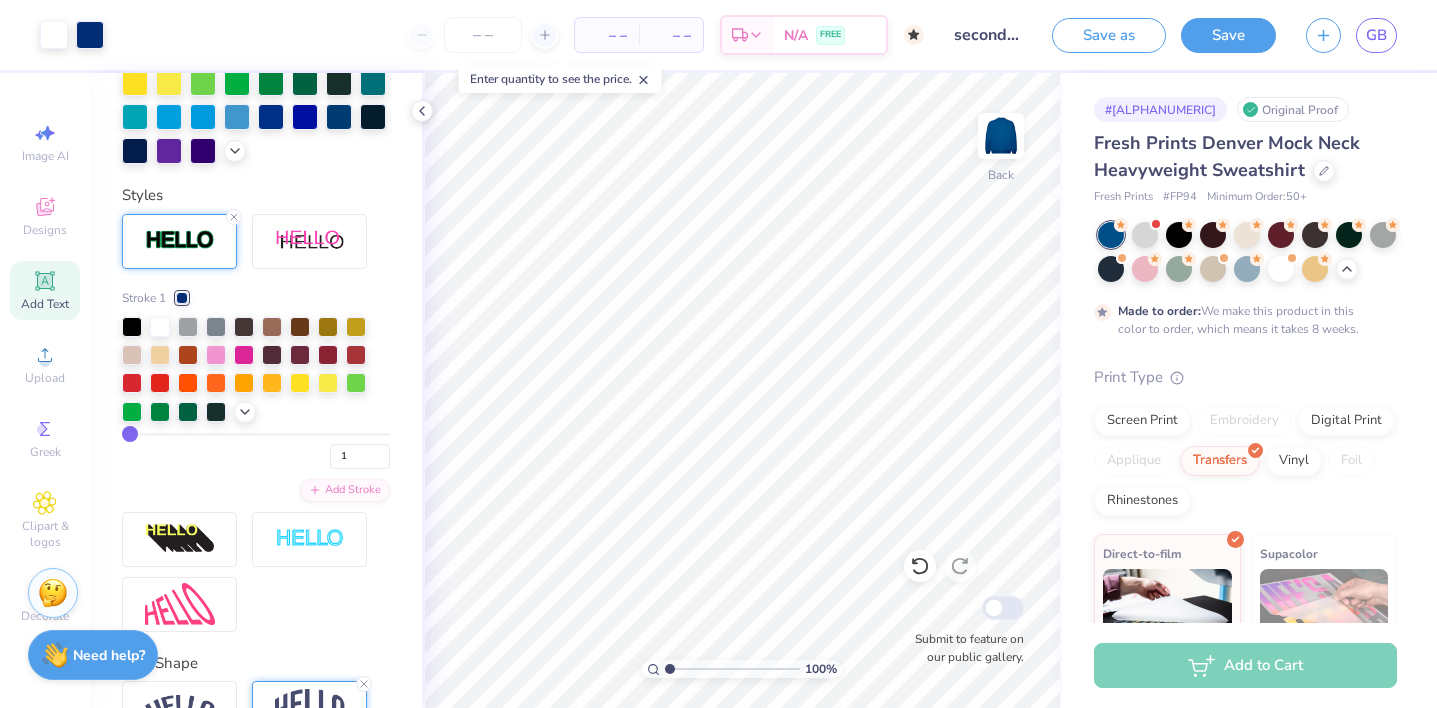 scroll, scrollTop: 0, scrollLeft: 0, axis: both 